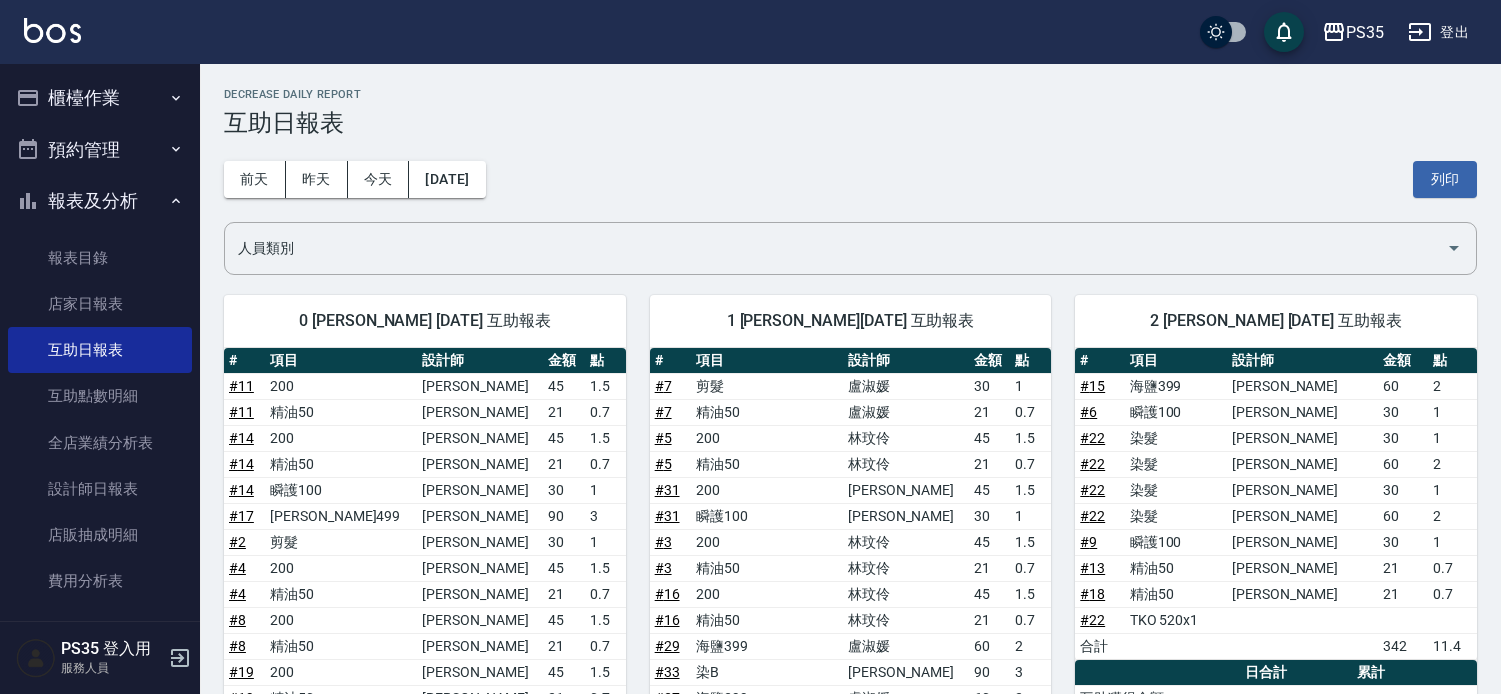 scroll, scrollTop: 583, scrollLeft: 0, axis: vertical 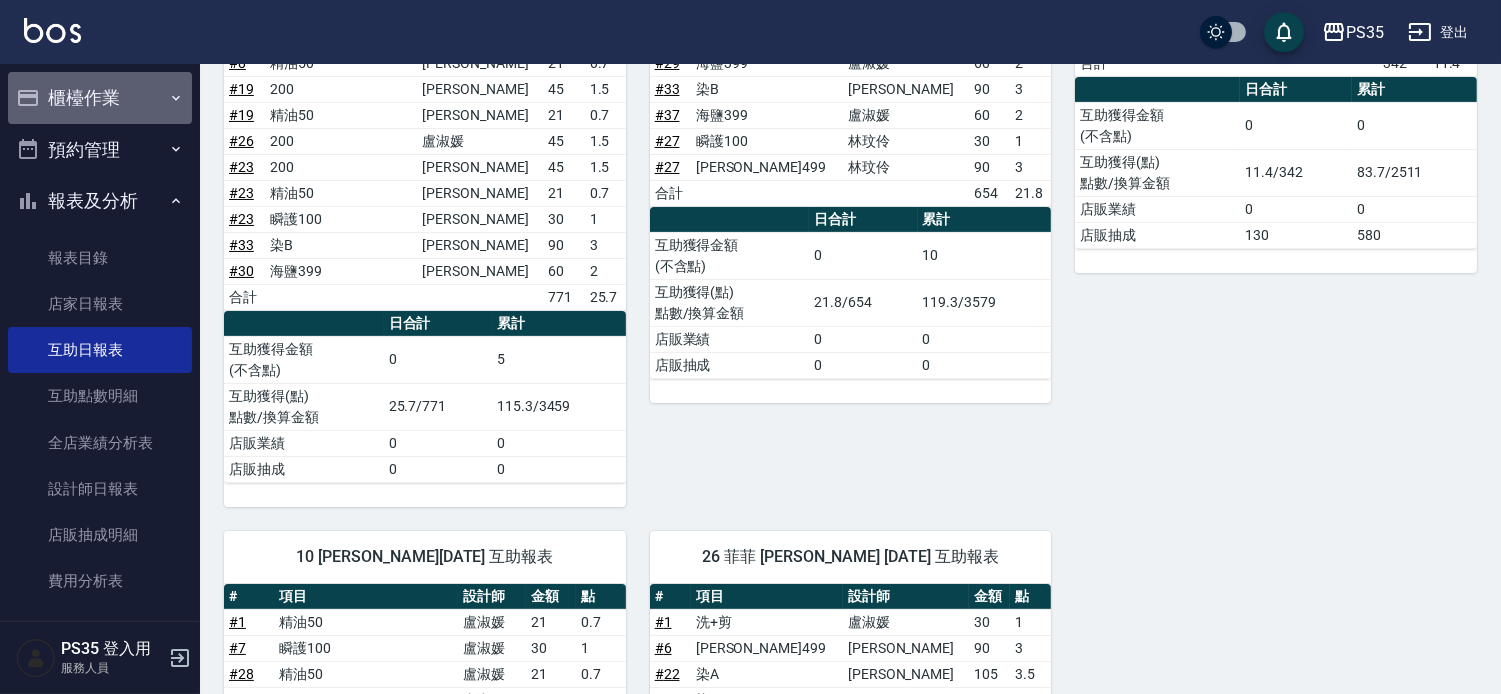 click on "櫃檯作業" at bounding box center (100, 98) 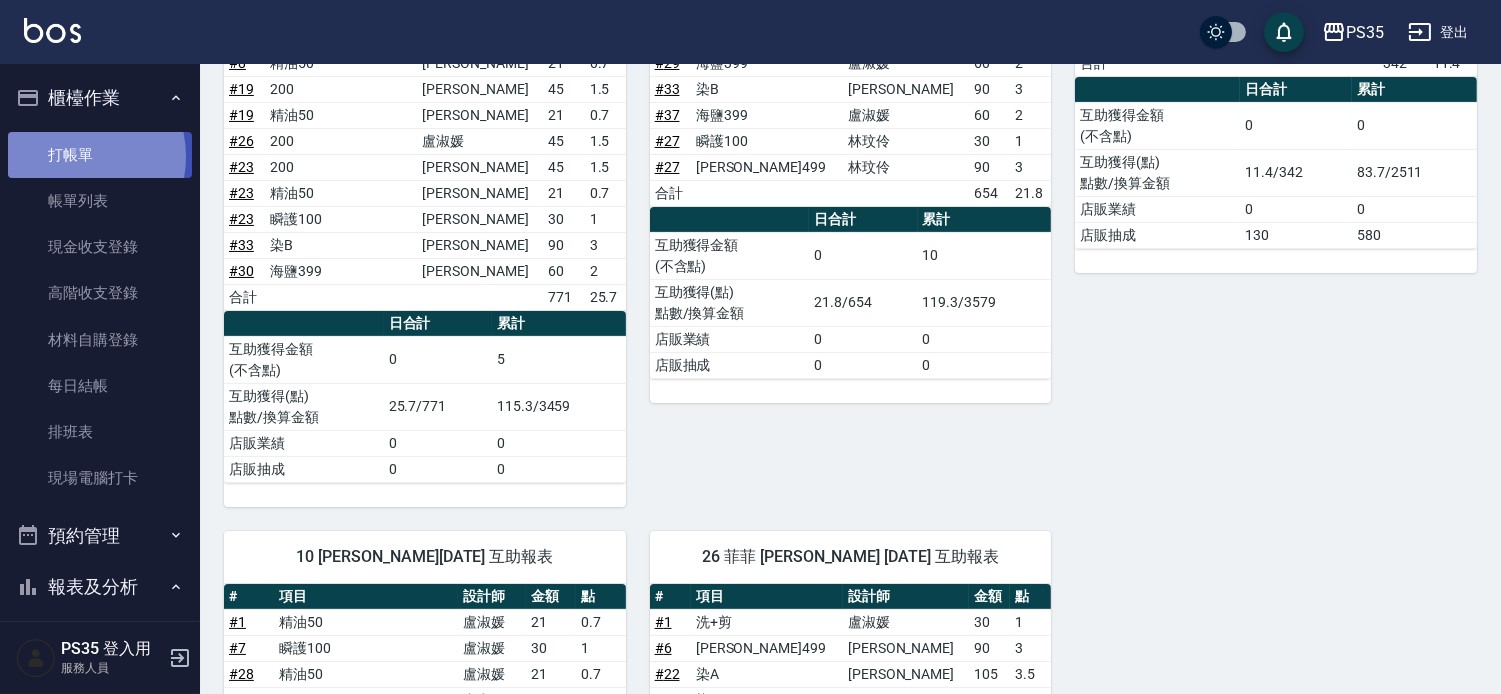 click on "打帳單" at bounding box center [100, 155] 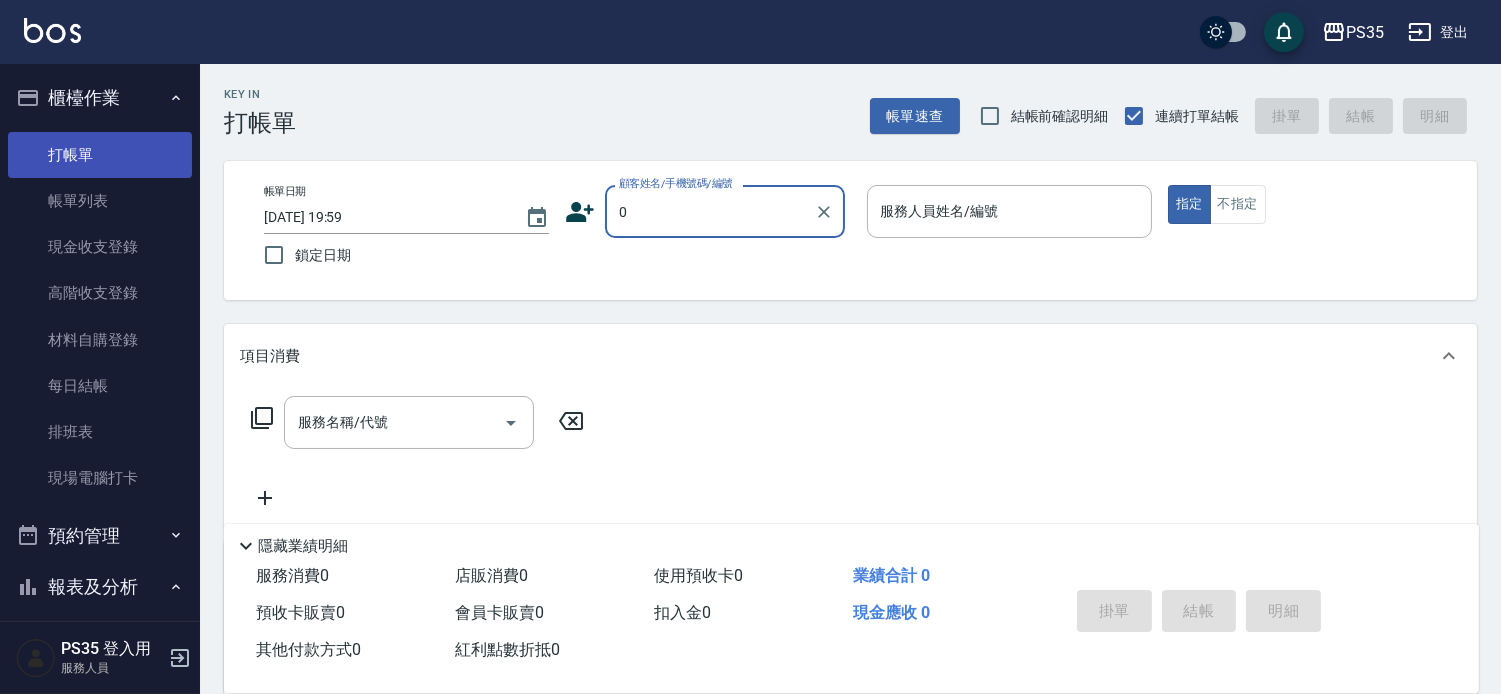 type on "0" 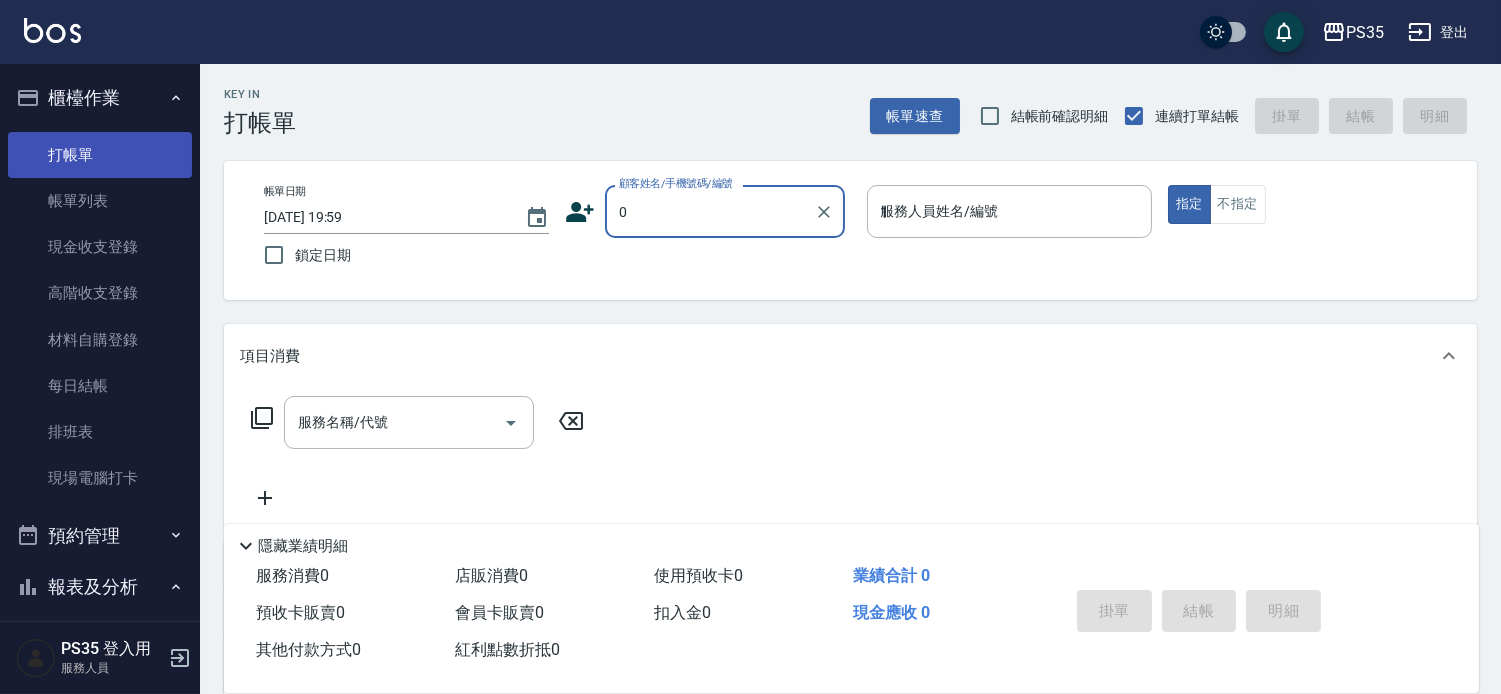 type on "姚玉鳳/0919721525/20179" 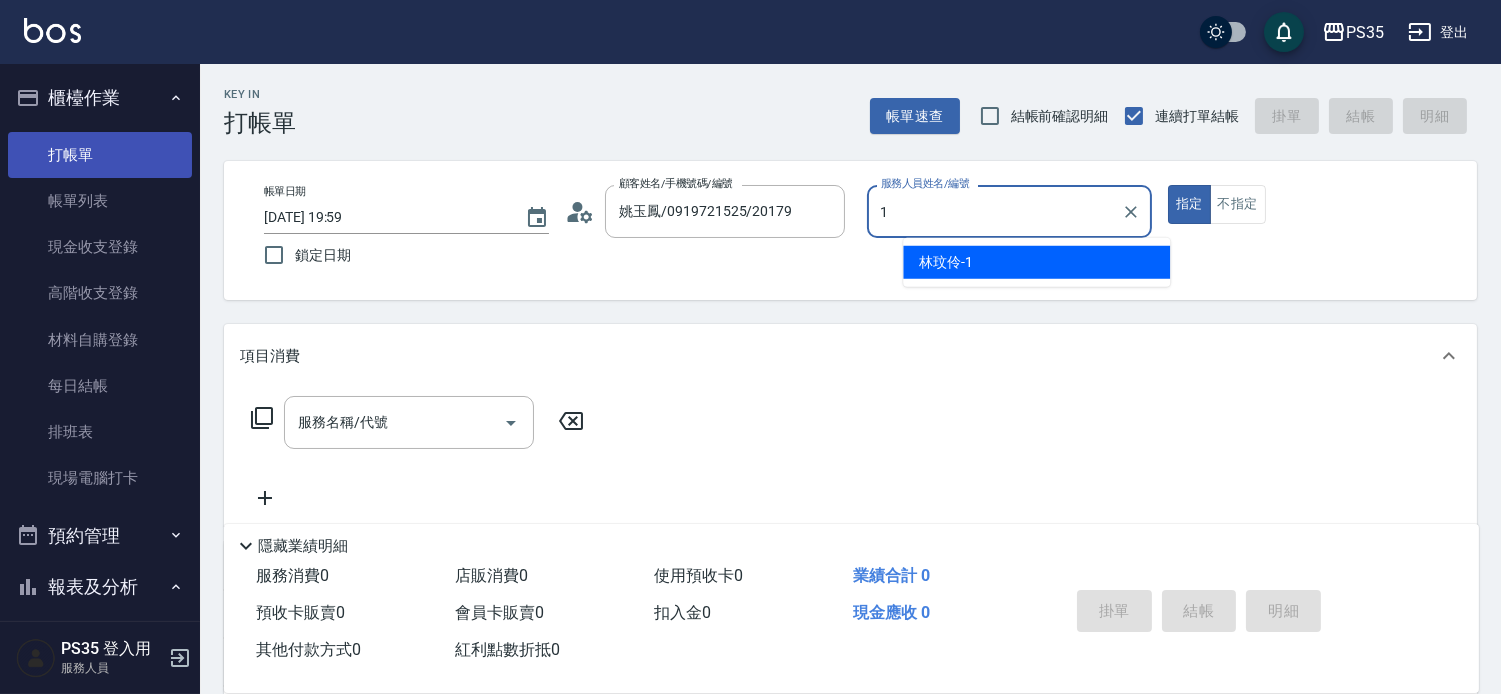type on "栢沛怡-2" 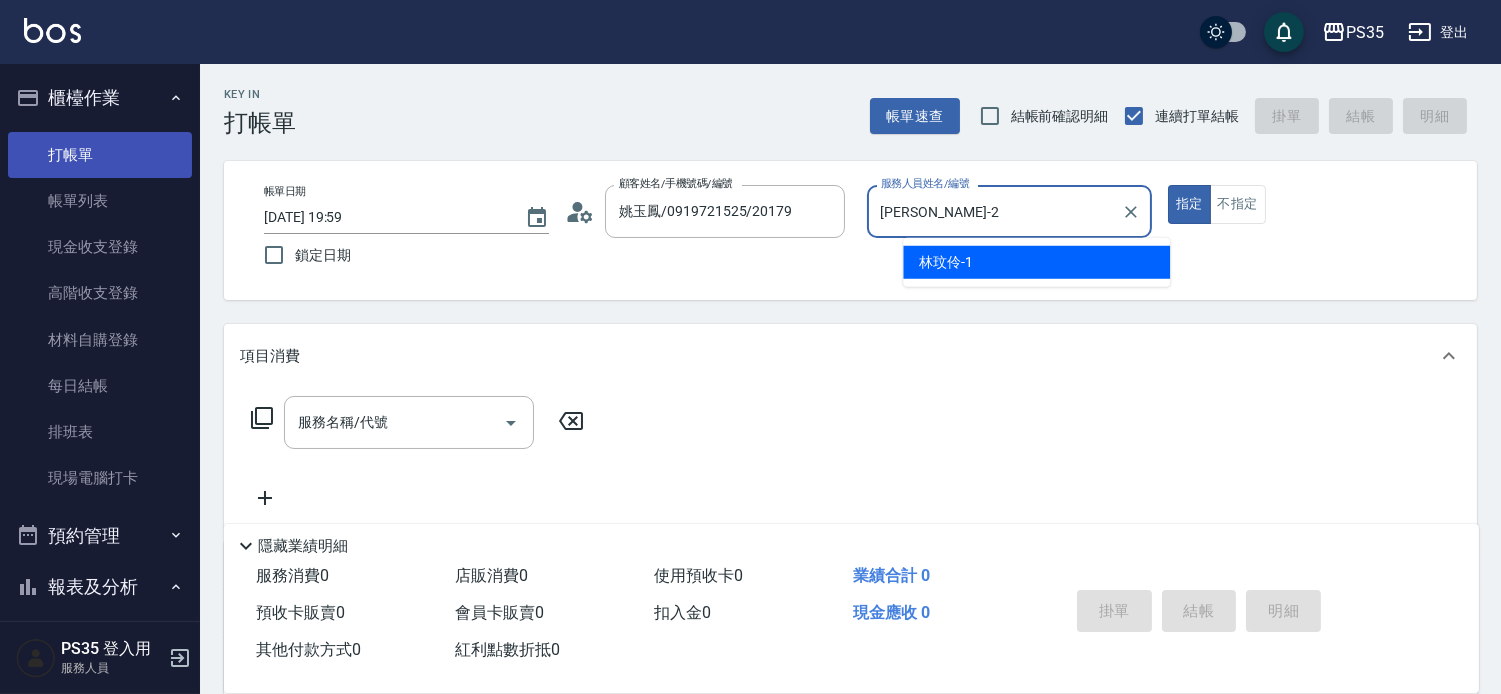 type on "true" 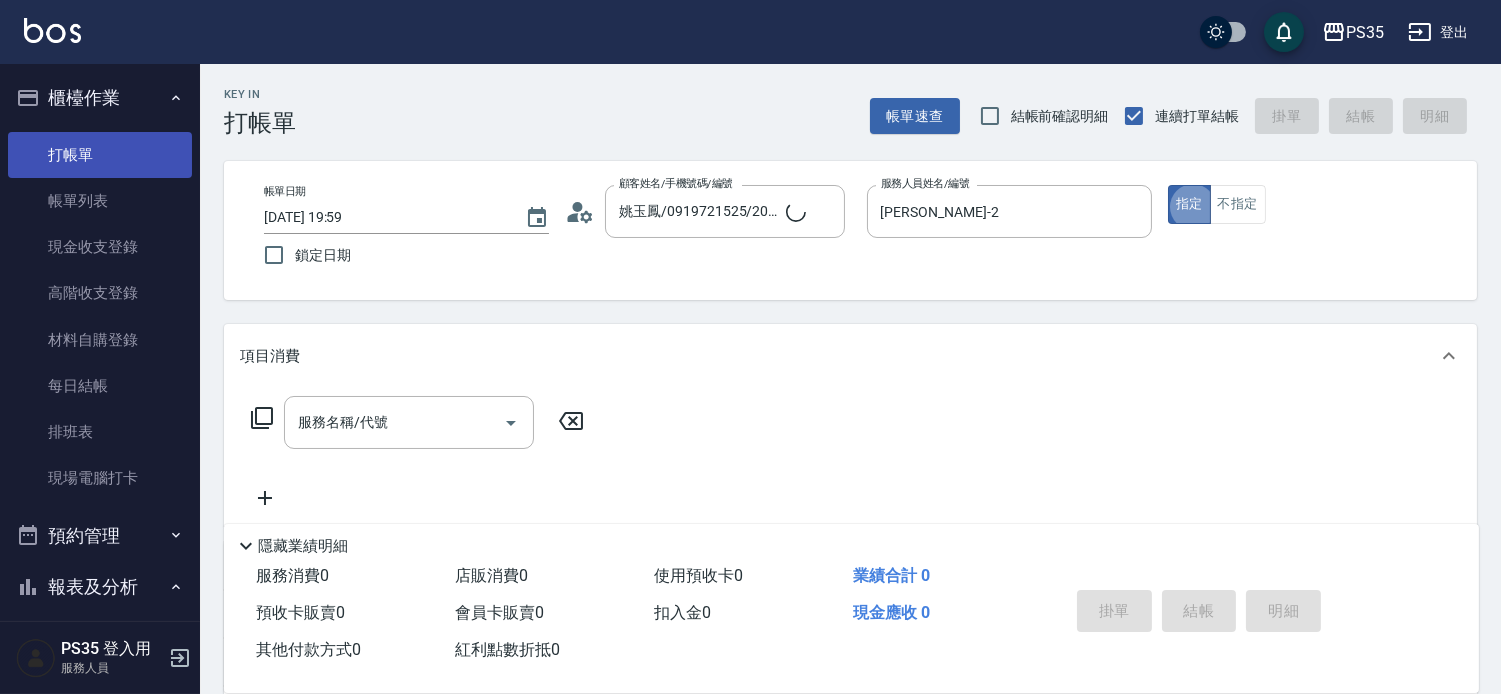 type on "無名字/0/null" 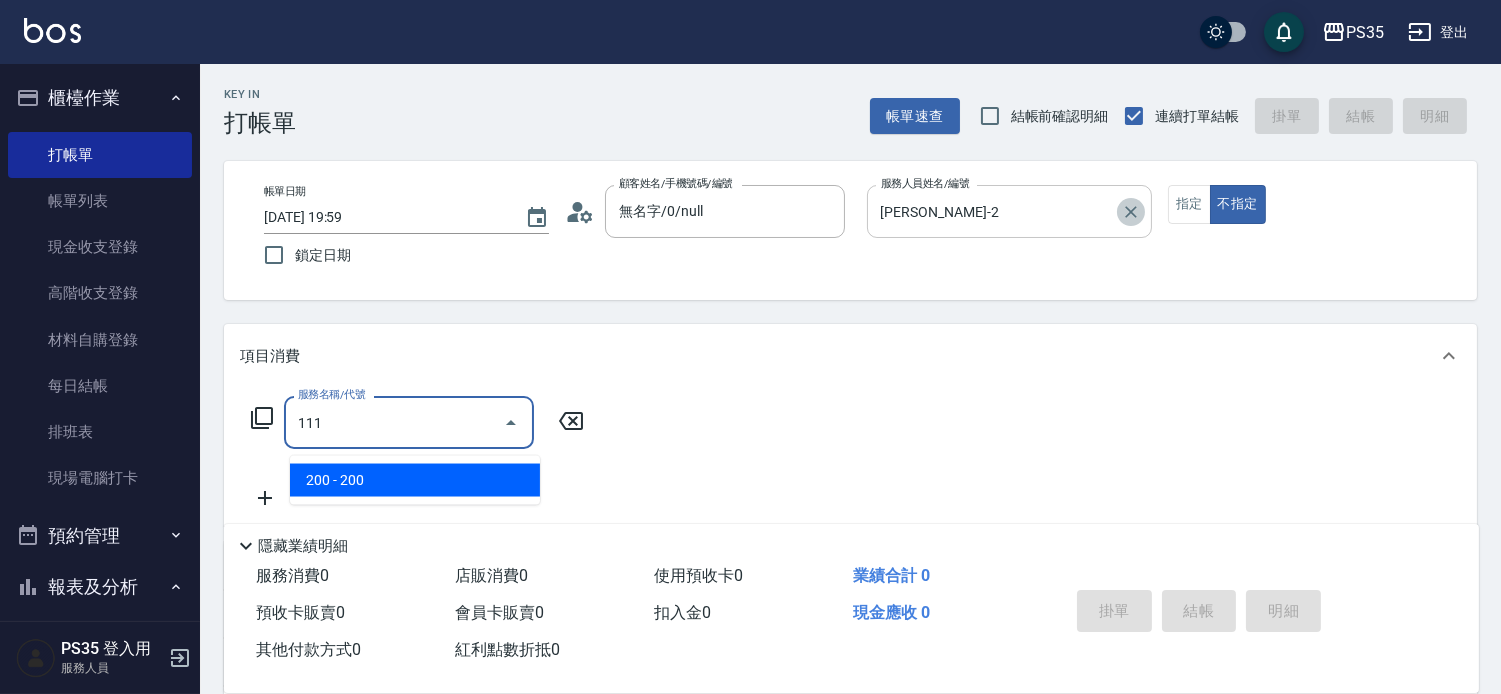 click 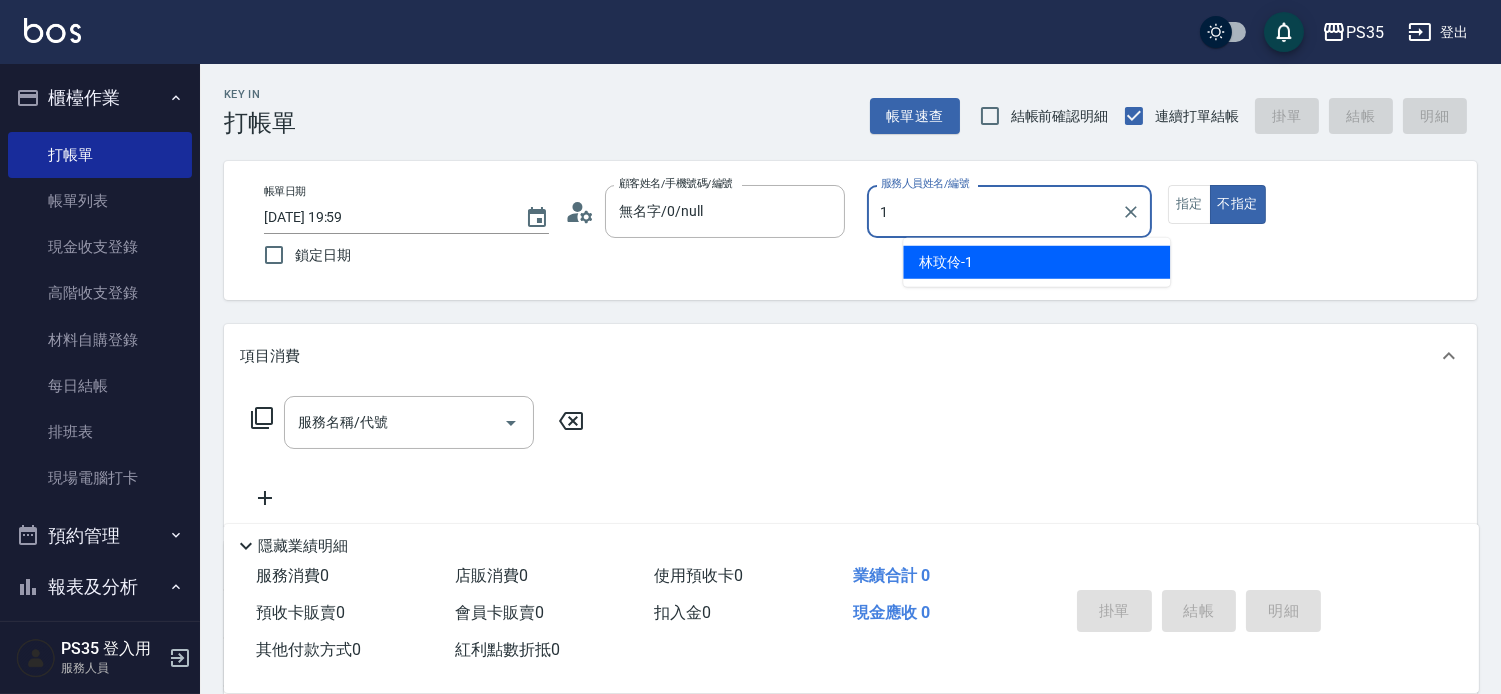 type on "林玟伶-1" 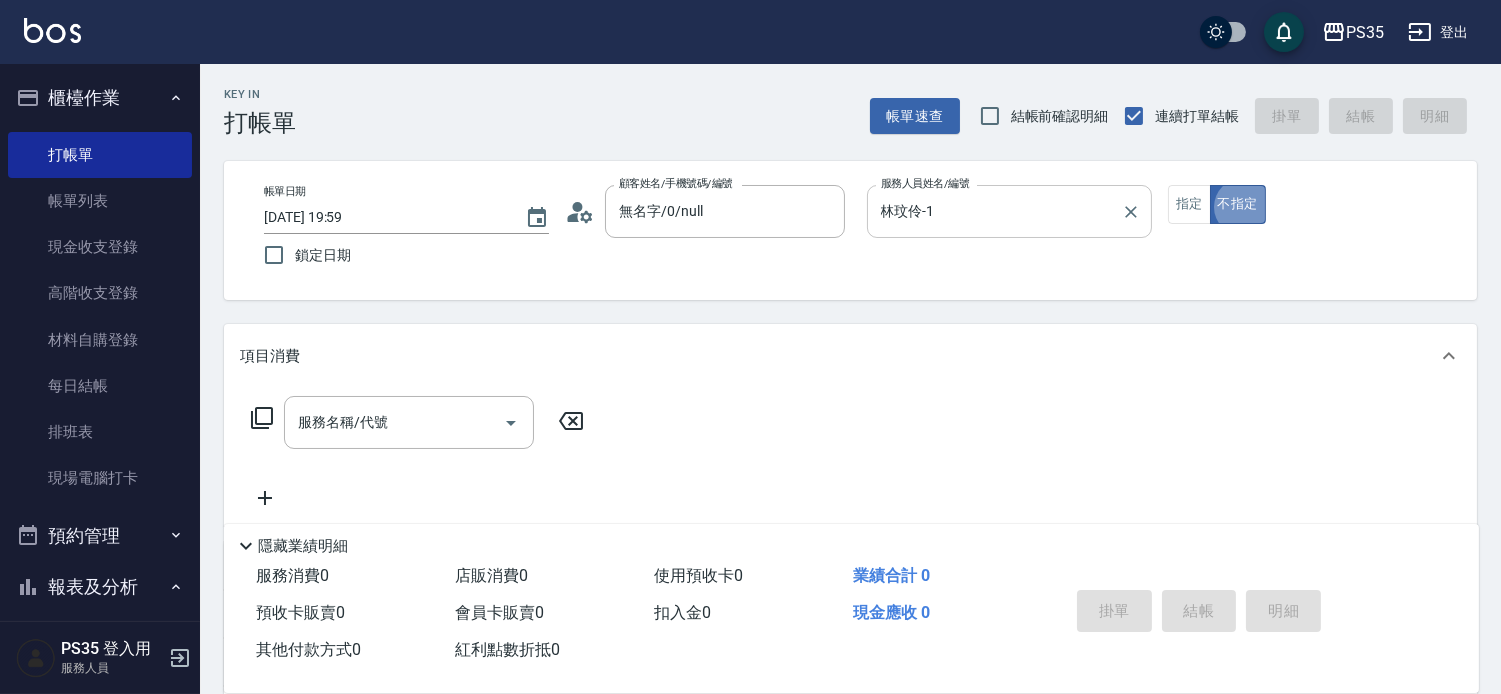 type on "false" 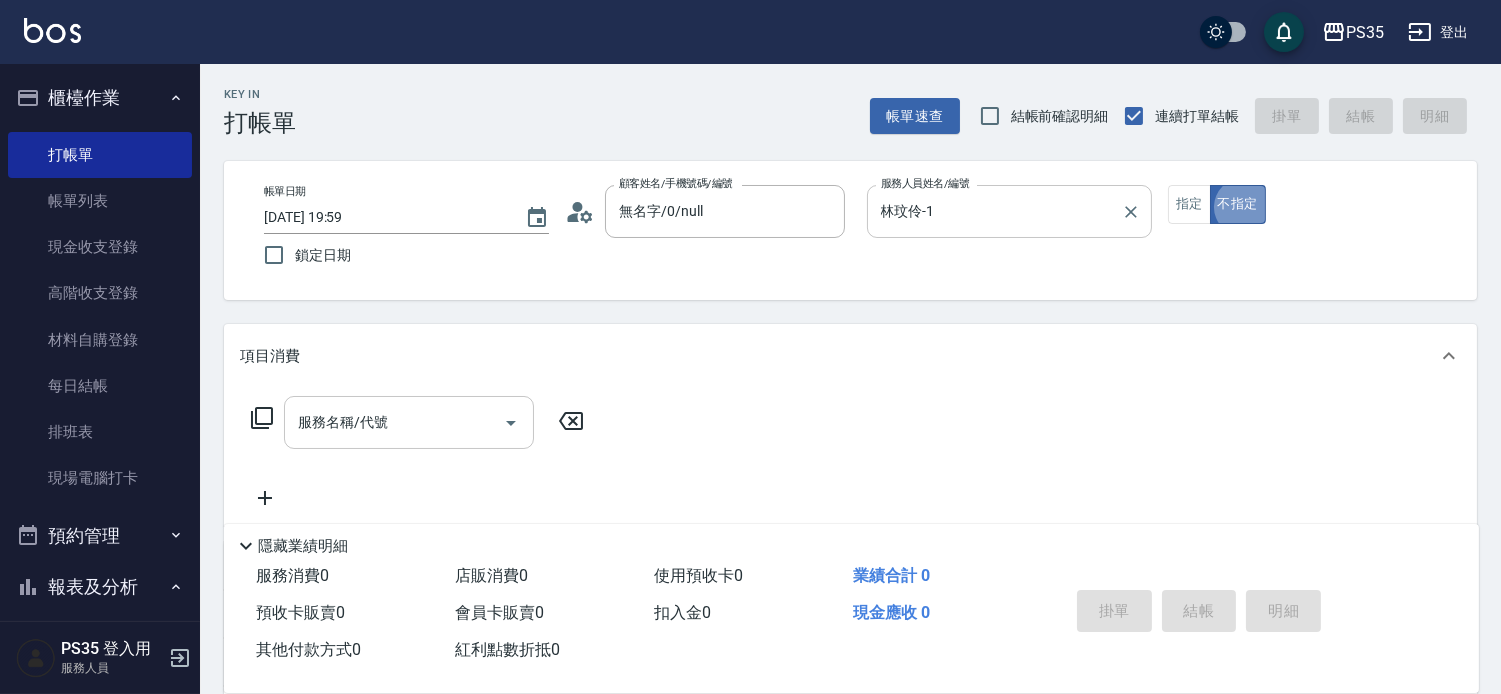 click on "服務名稱/代號" at bounding box center [394, 422] 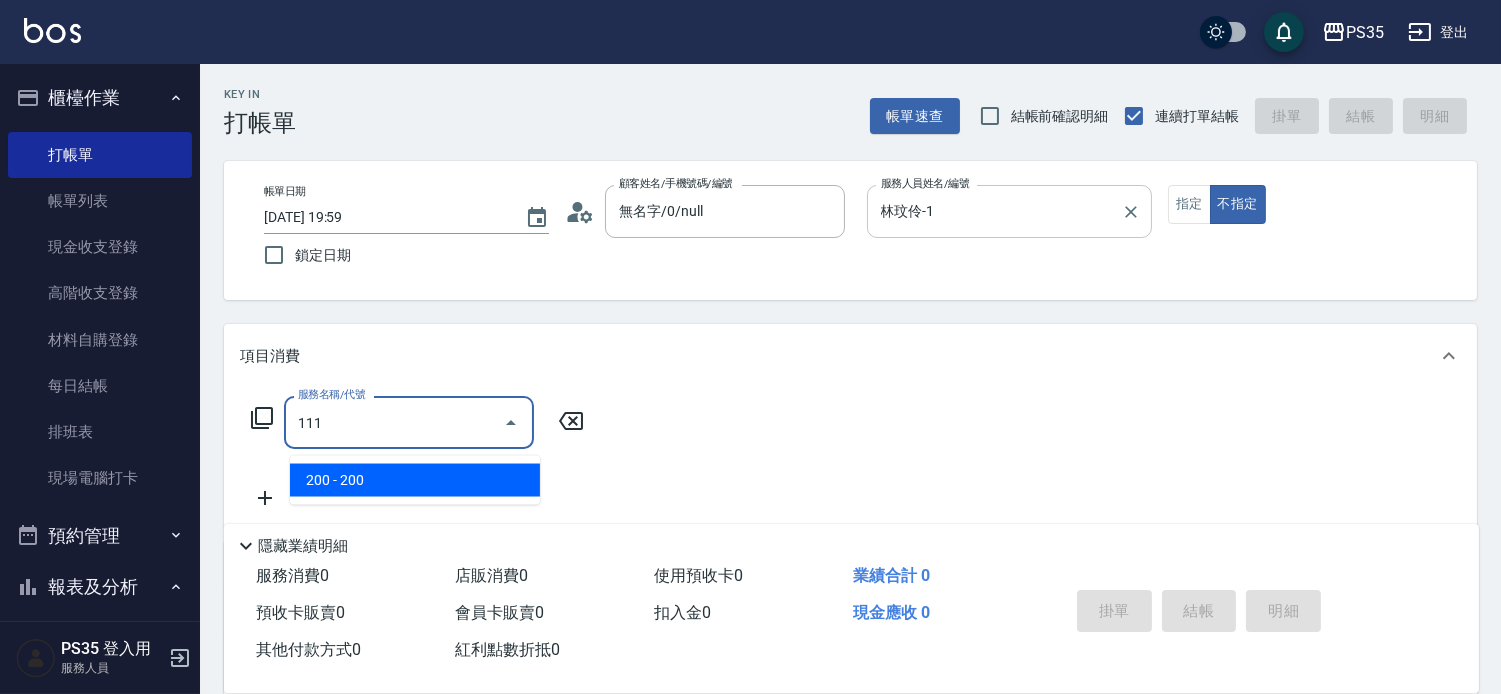 type on "200(111)" 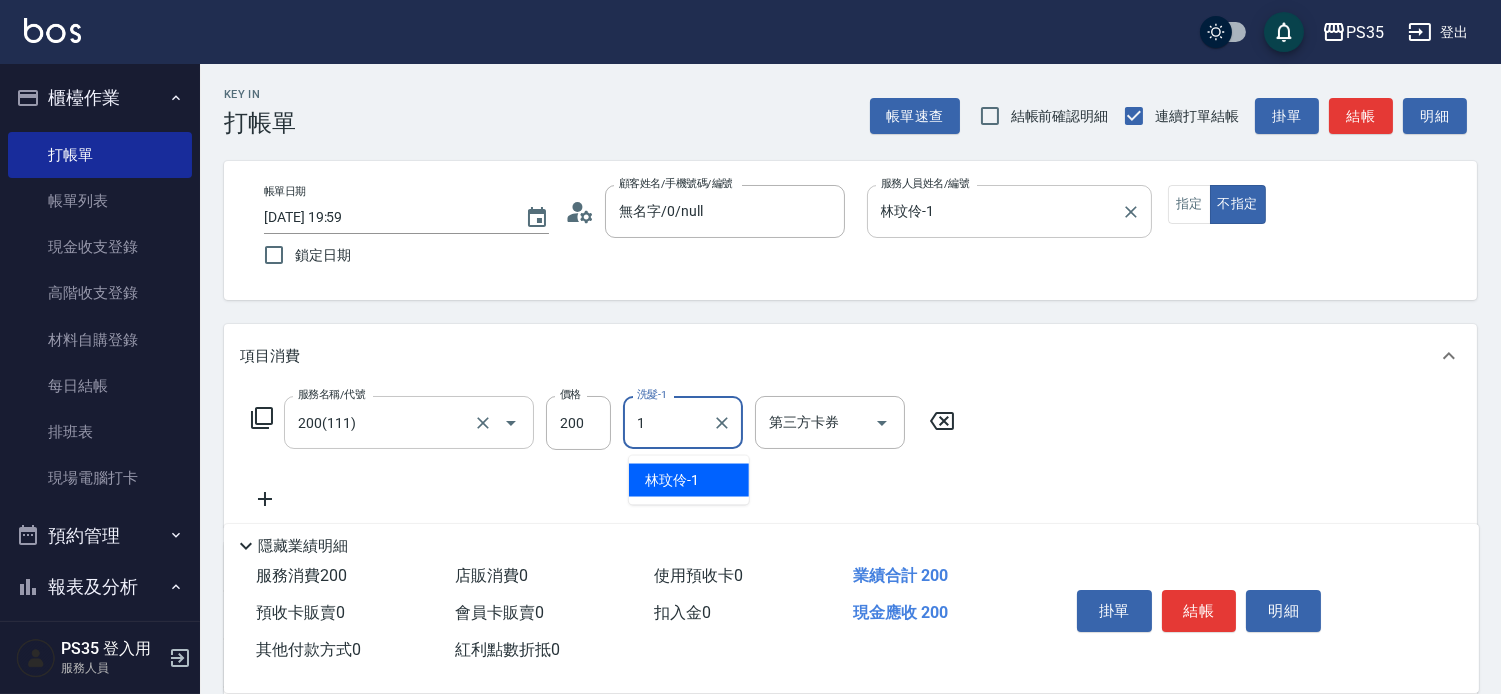 type on "林玟伶-1" 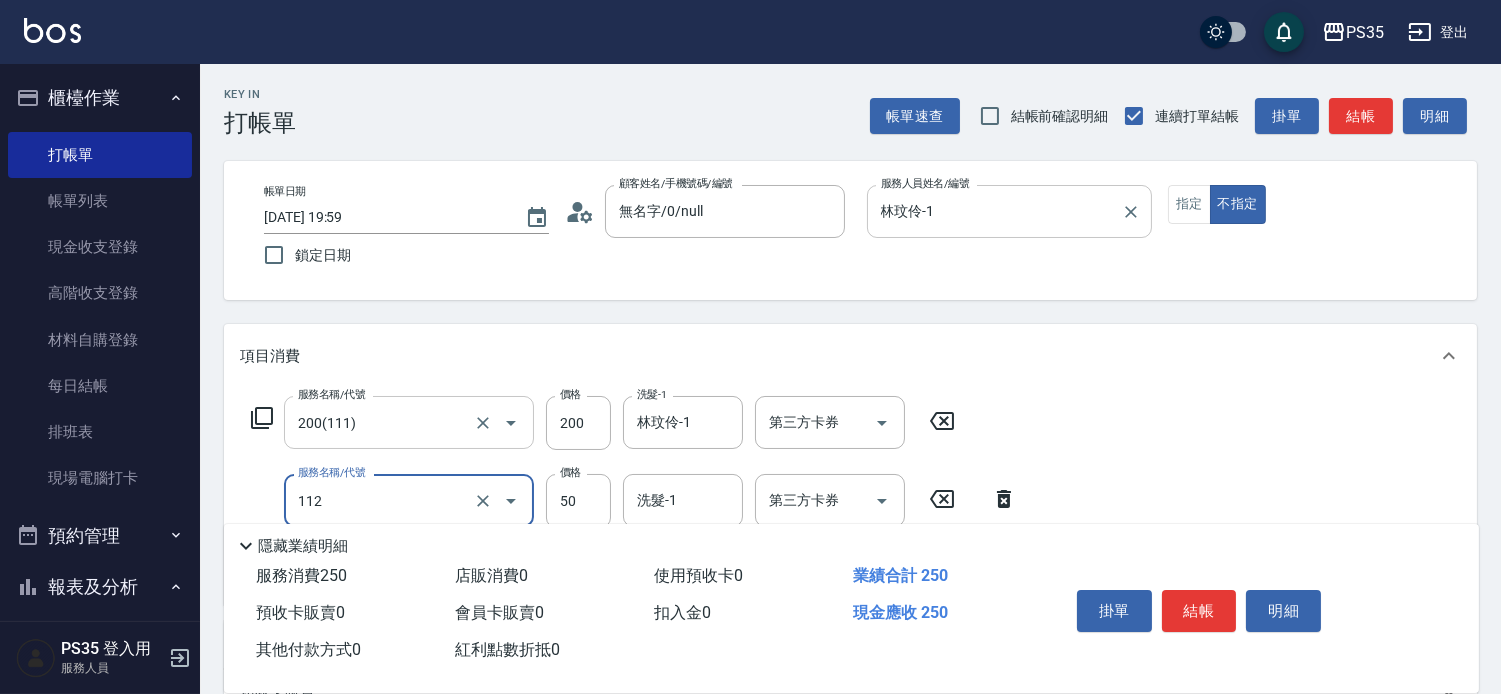 scroll, scrollTop: 111, scrollLeft: 0, axis: vertical 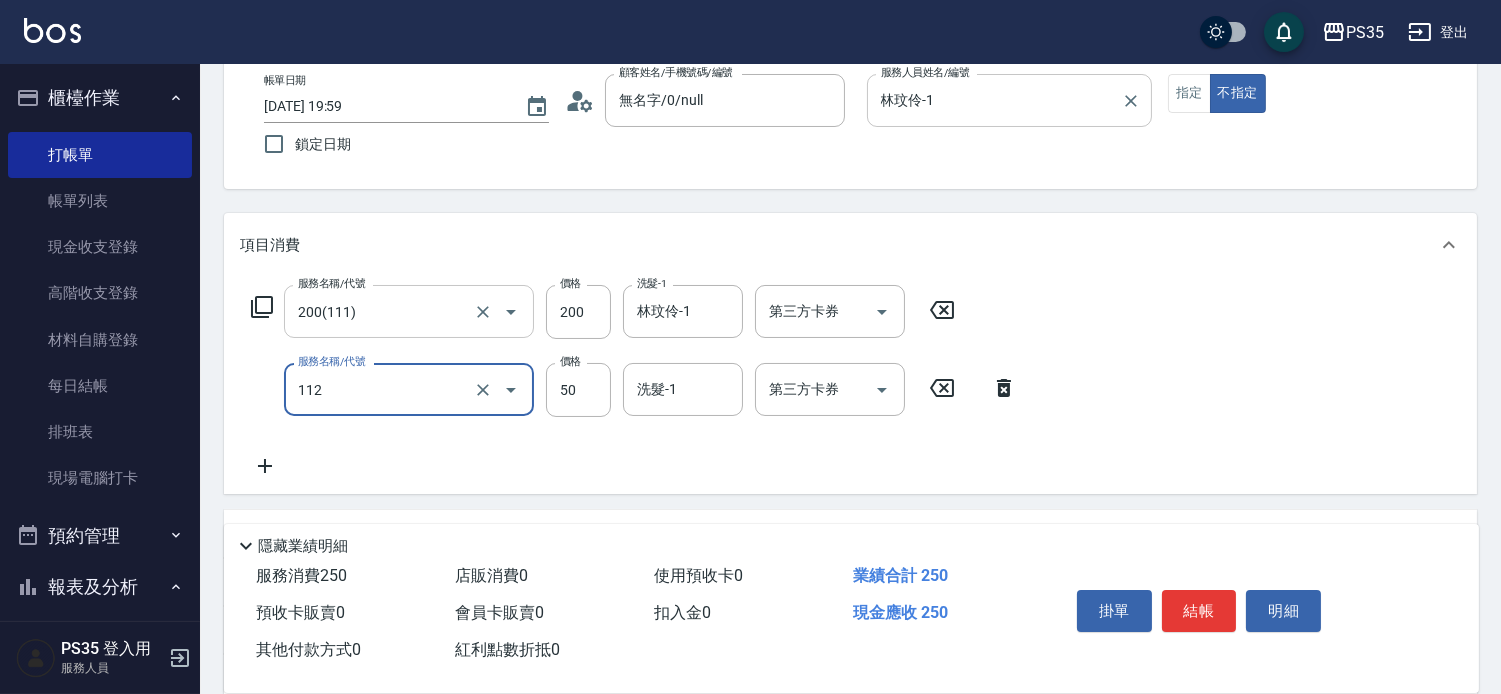 type on "精油50(112)" 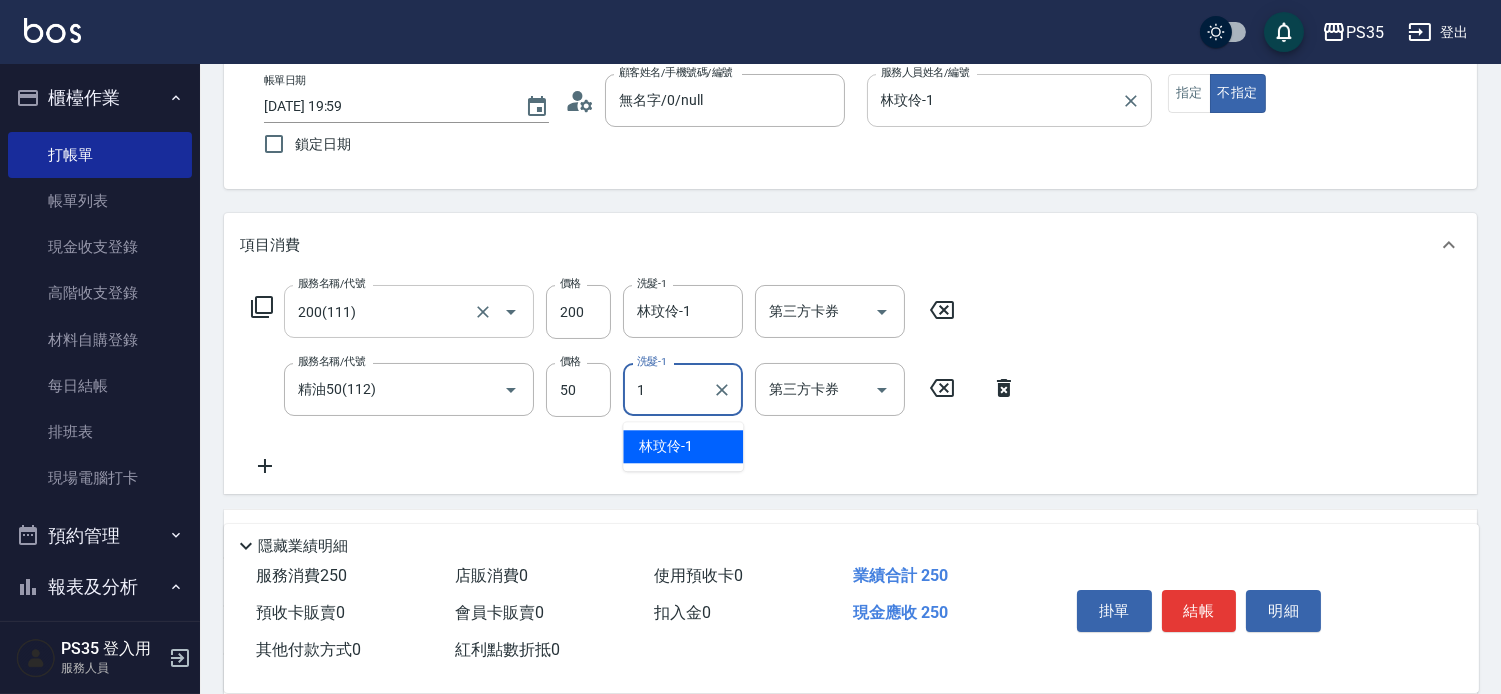 type on "林玟伶-1" 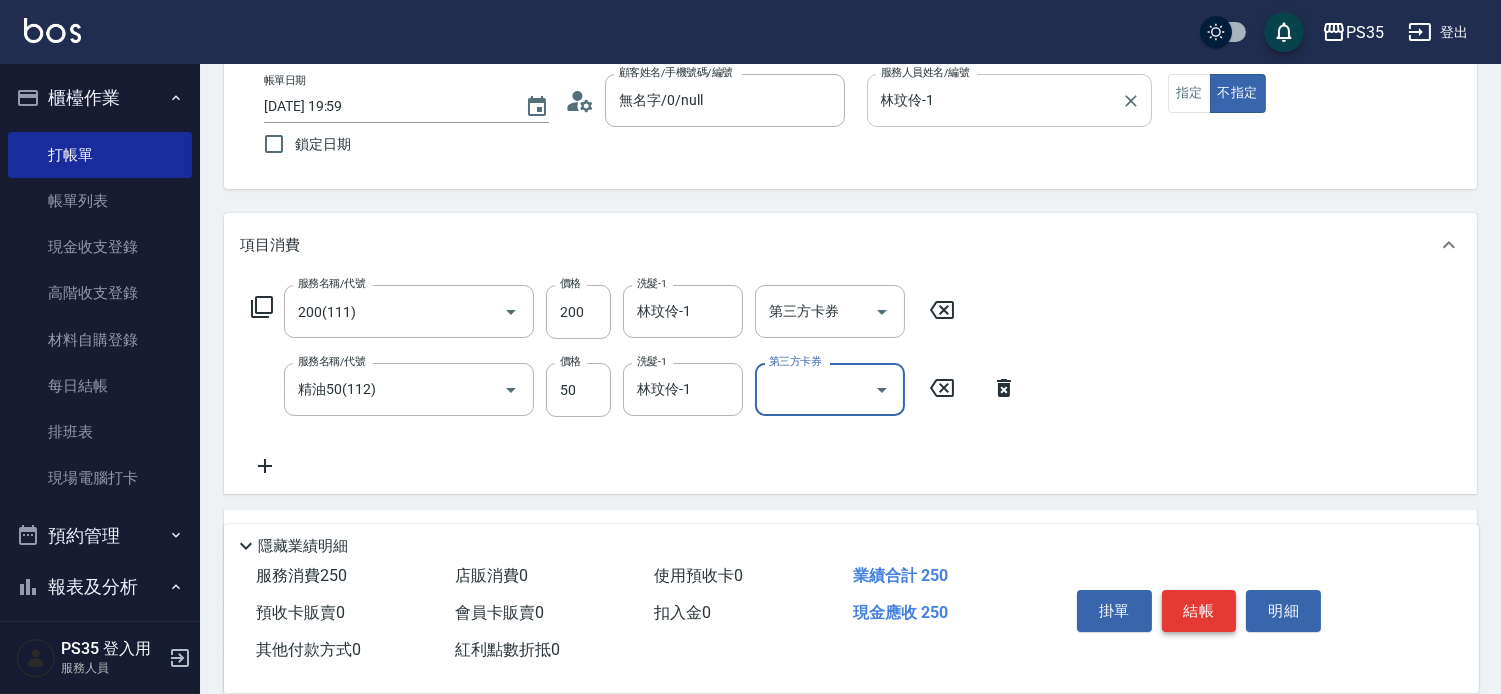 click on "結帳" at bounding box center [1199, 611] 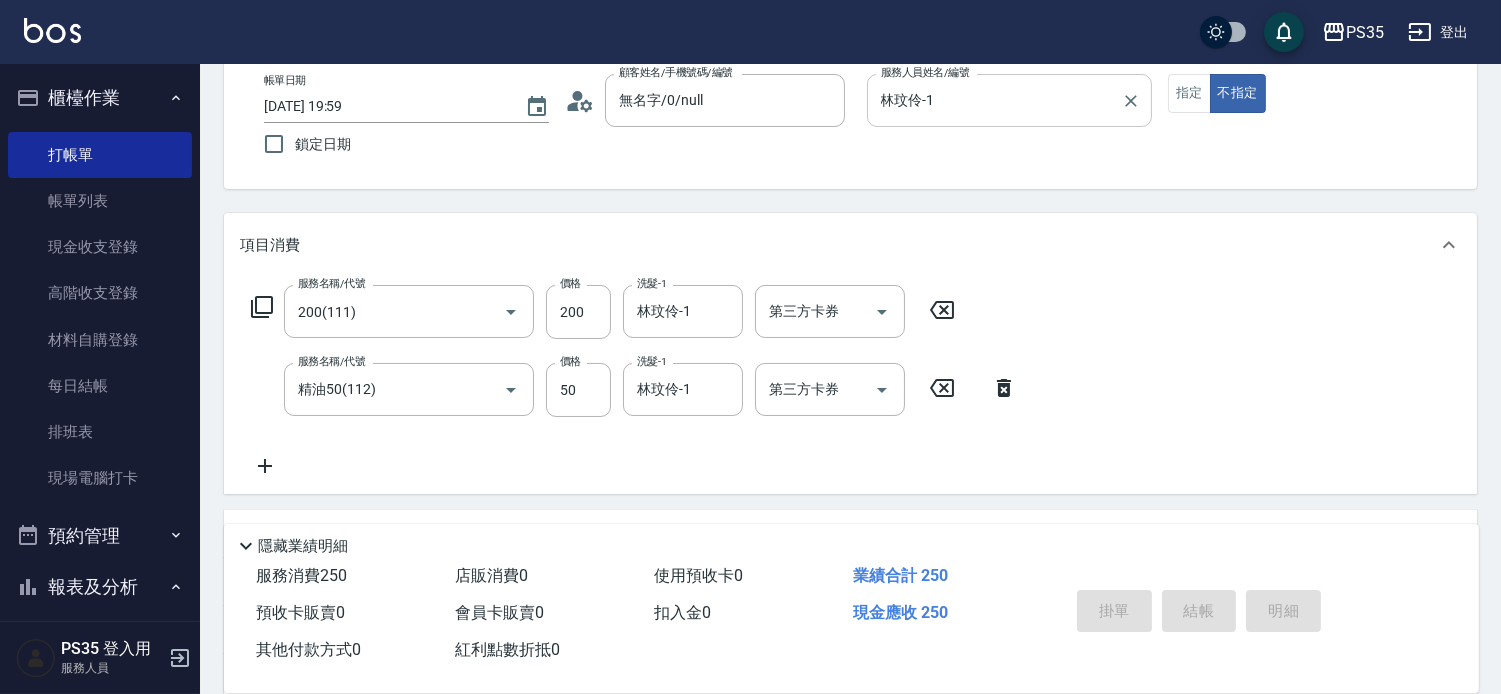 type on "2025/07/10 20:00" 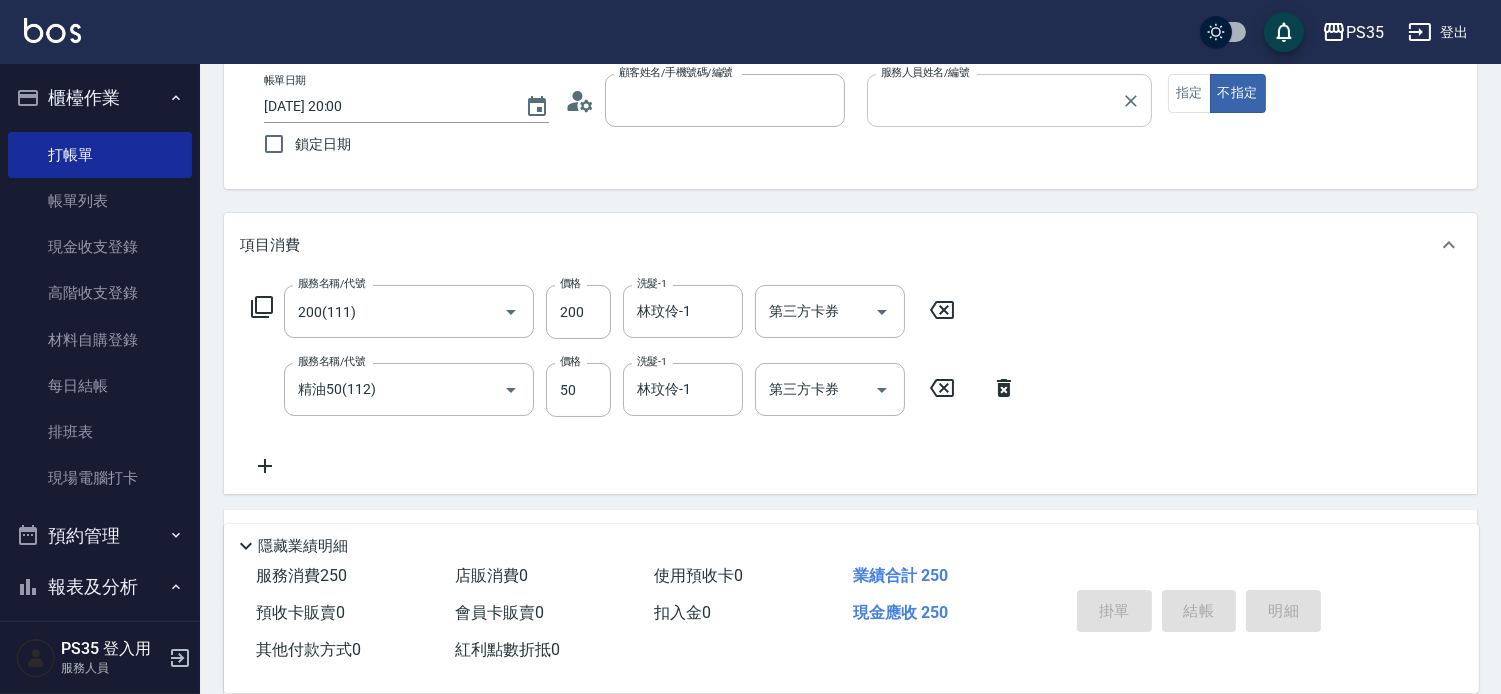 type 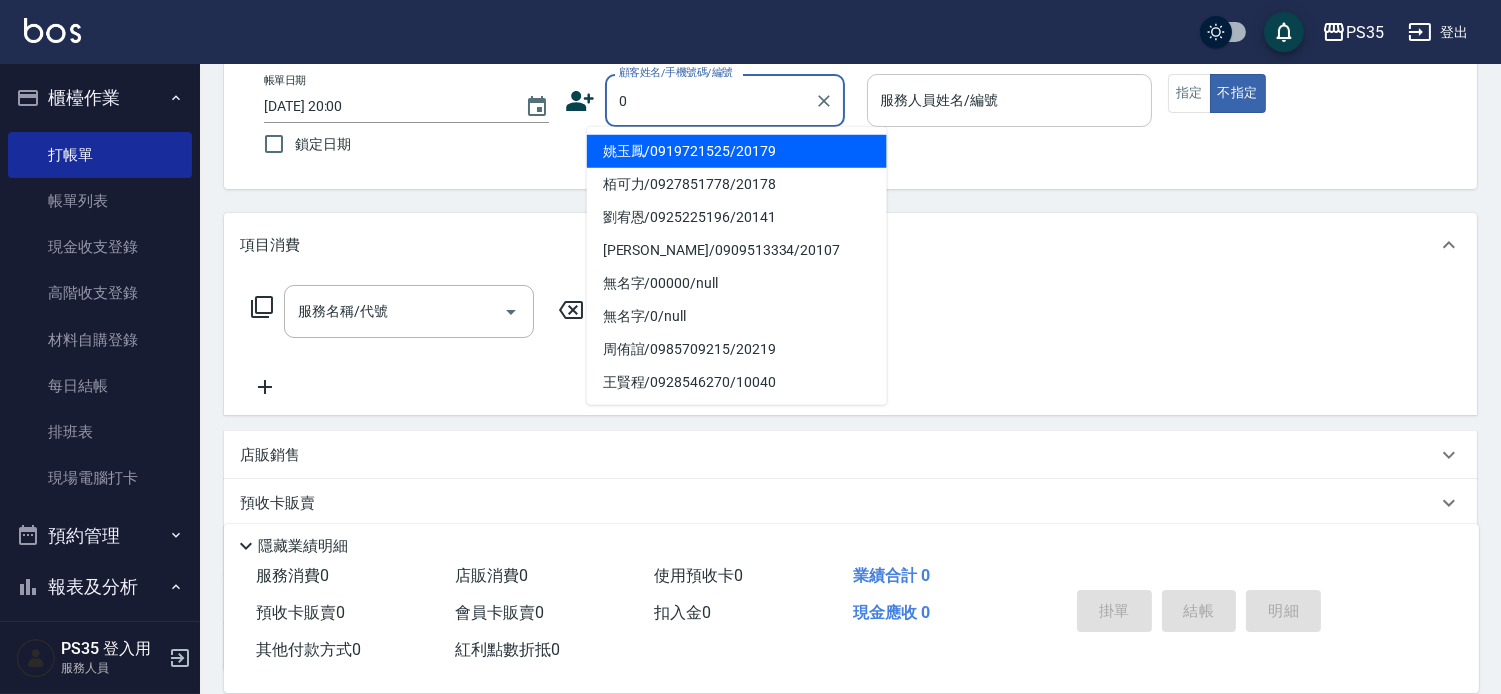 type on "姚玉鳳/0919721525/20179" 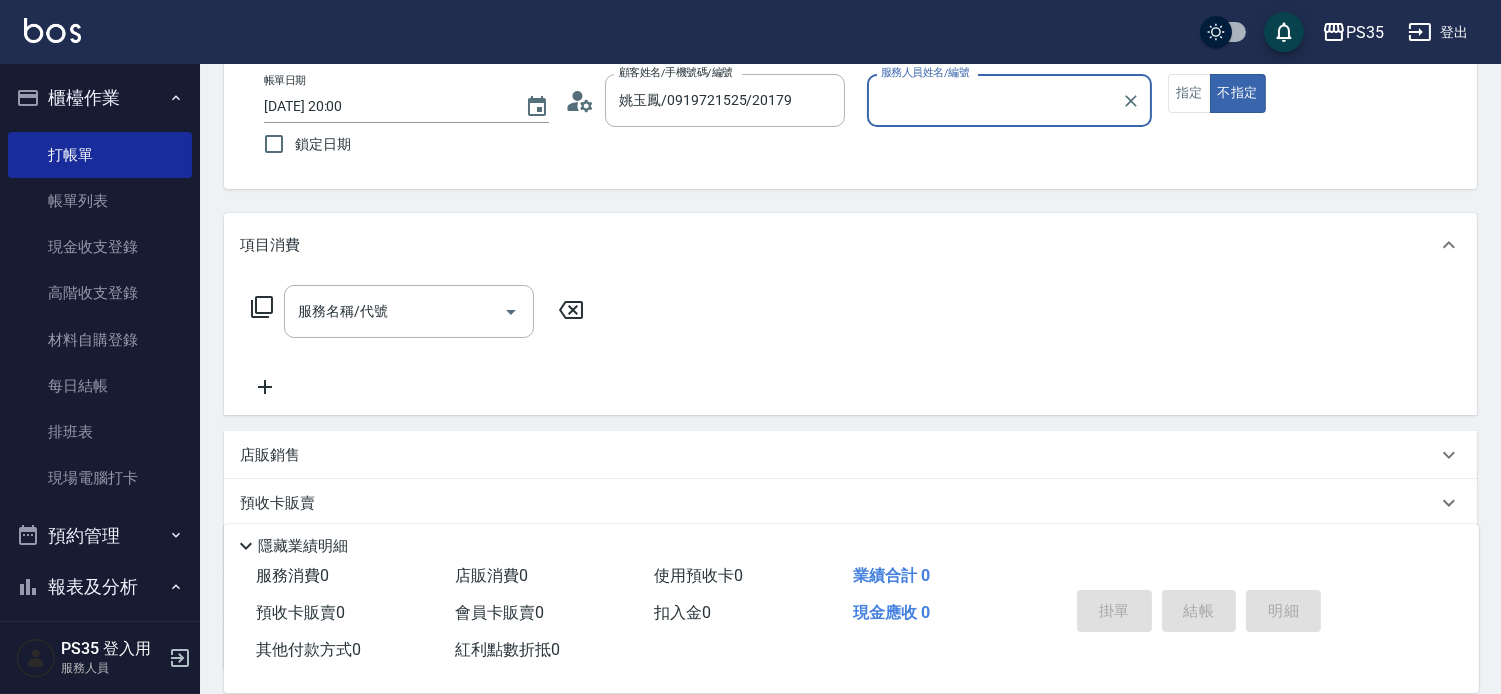 type on "栢沛怡-2" 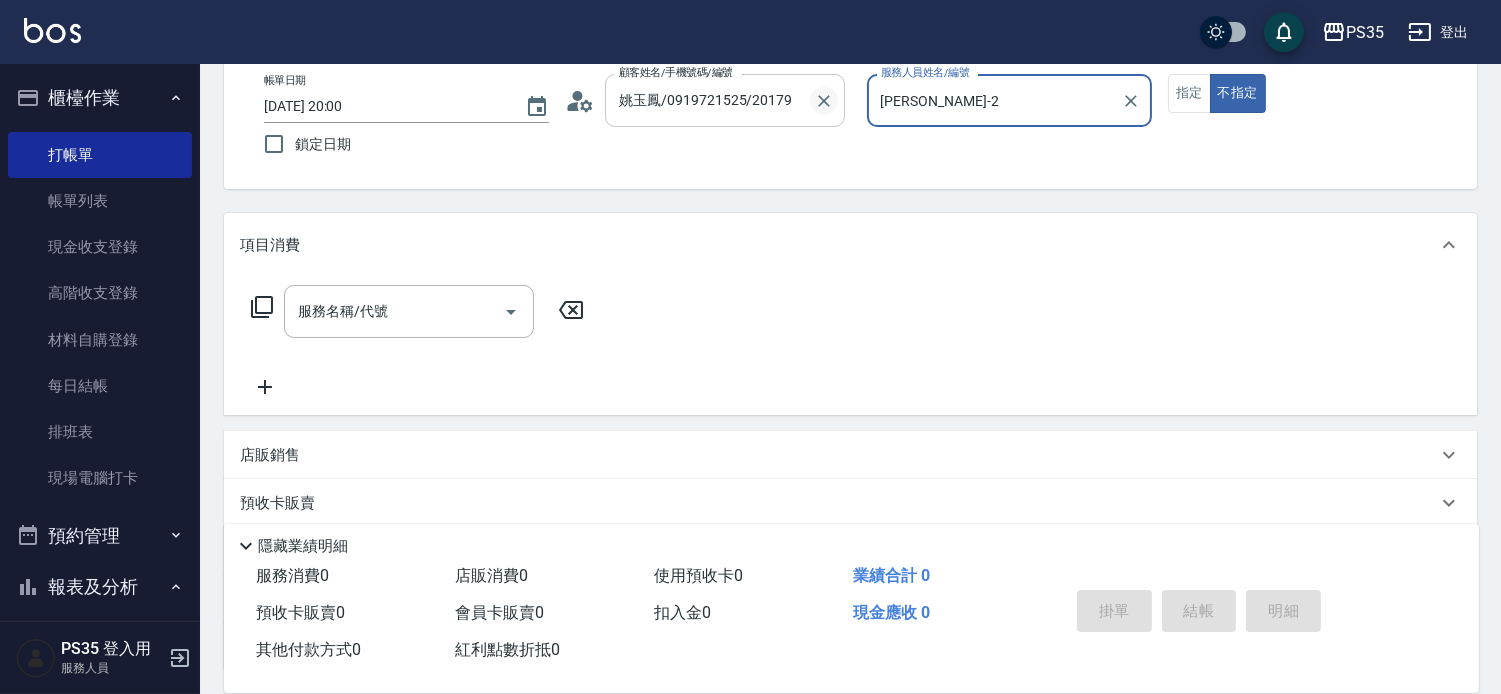 click 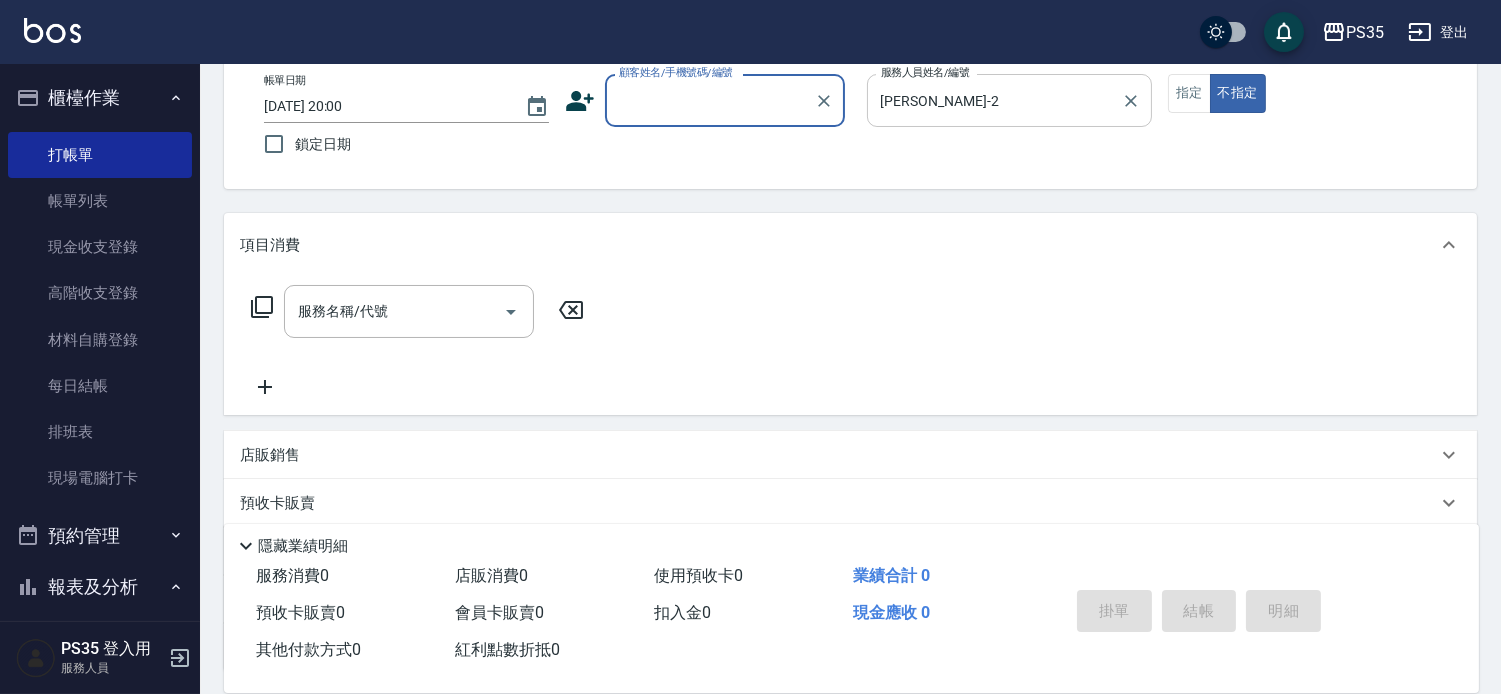 click on "顧客姓名/手機號碼/編號" at bounding box center [710, 100] 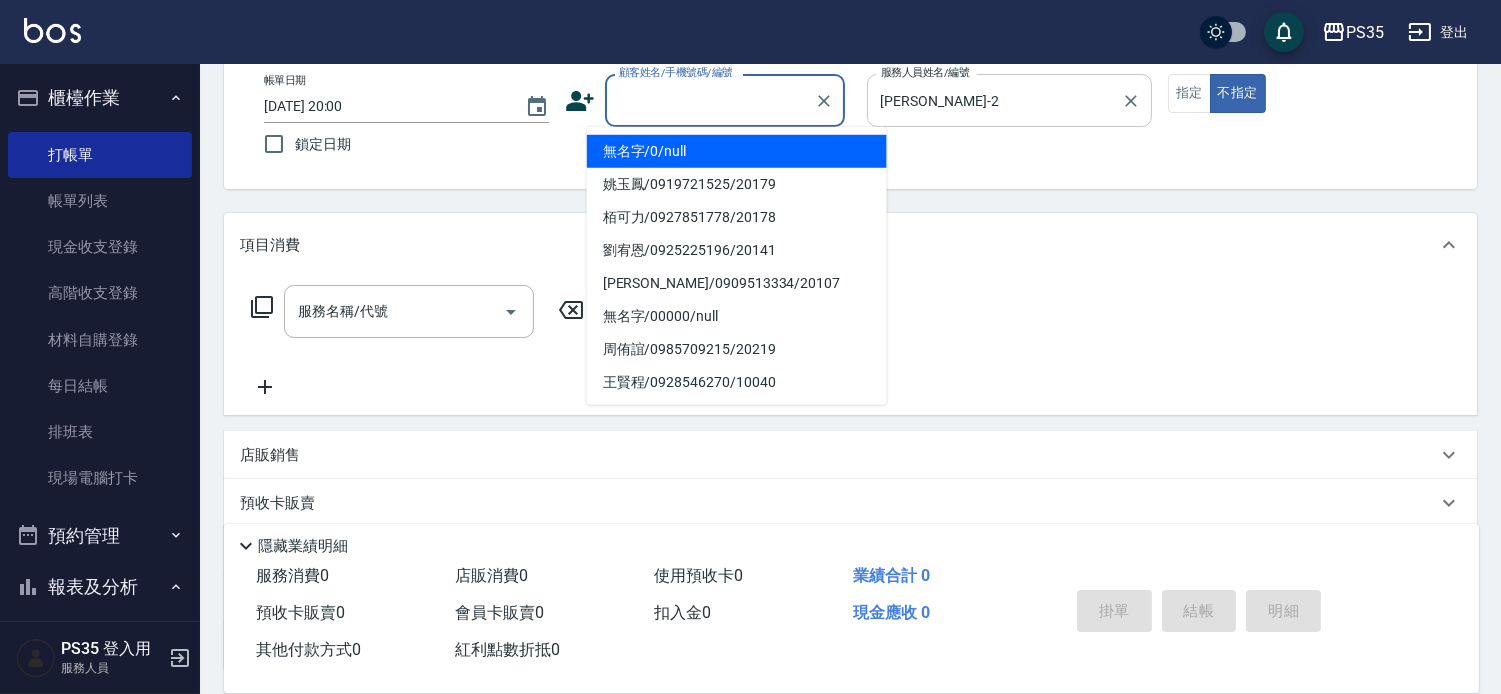 click on "無名字/0/null" at bounding box center [737, 151] 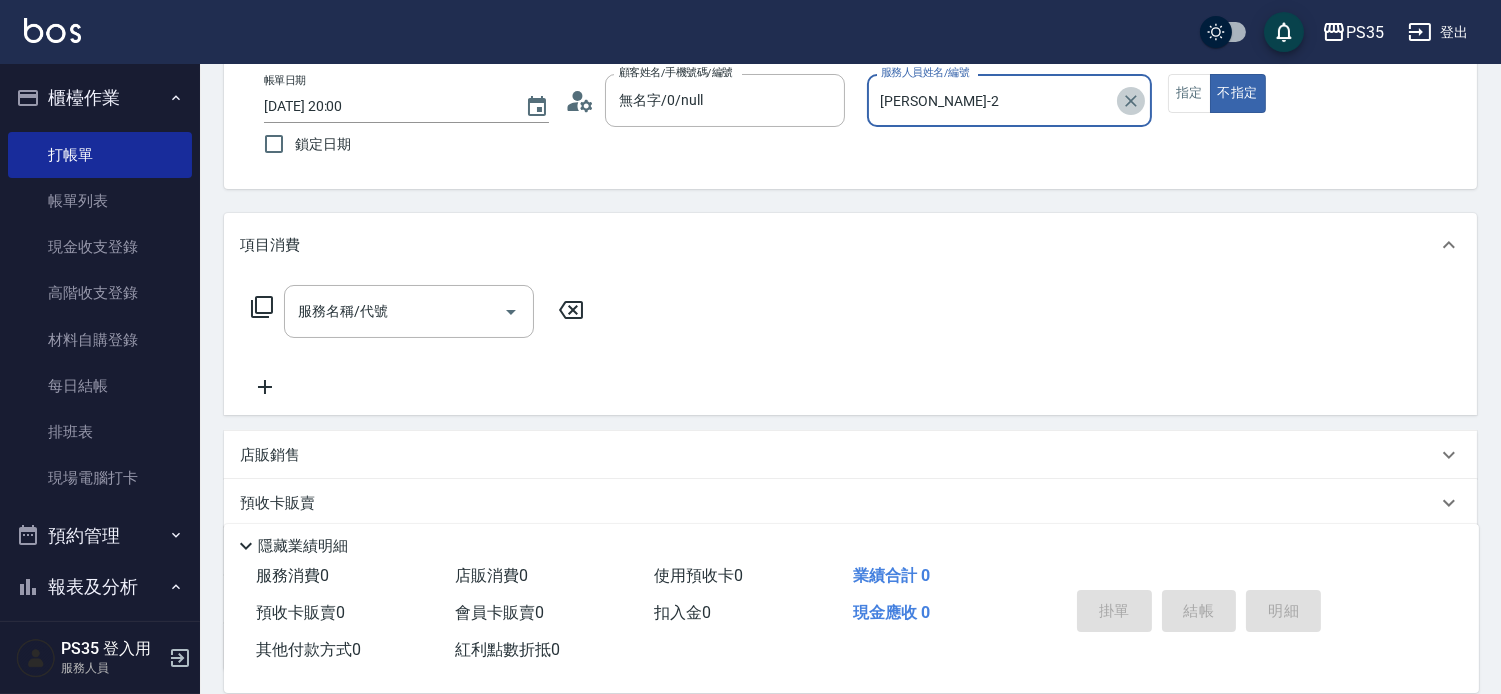 click 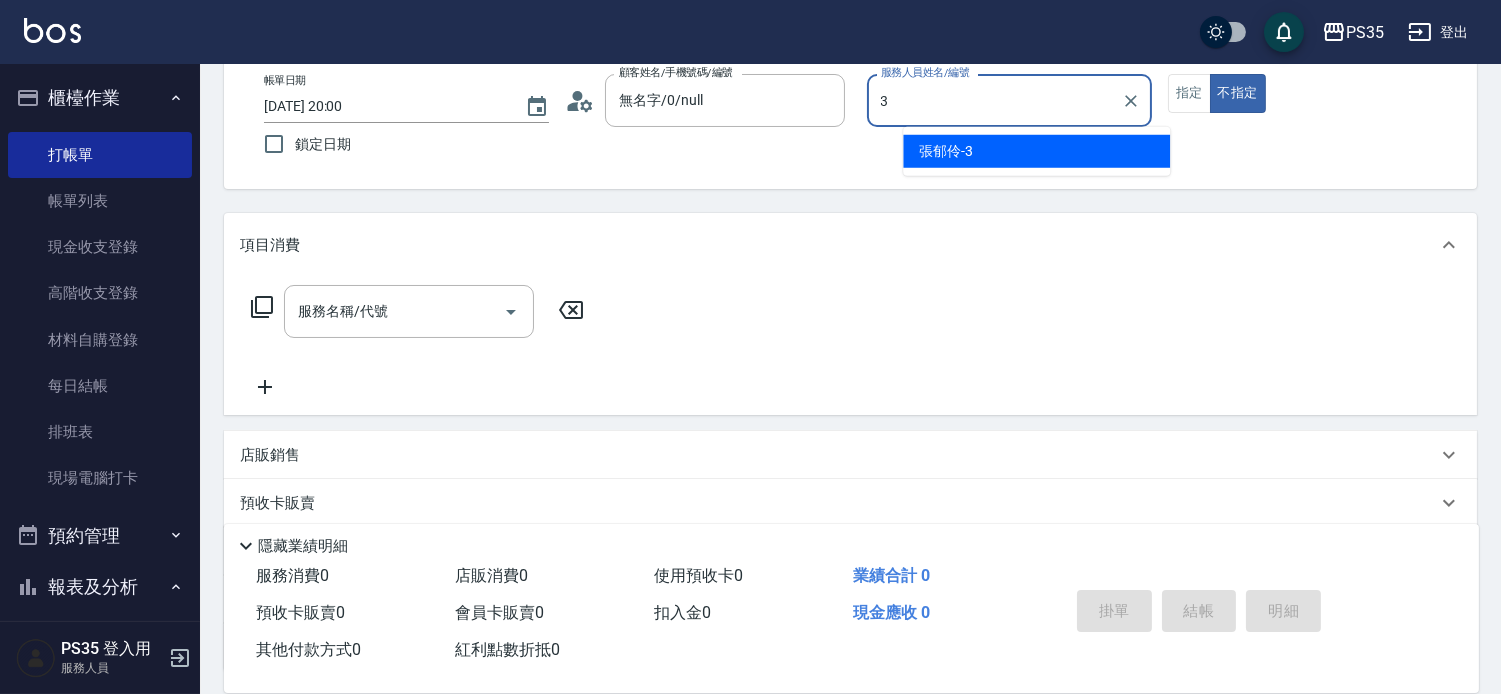type on "張郁伶-3" 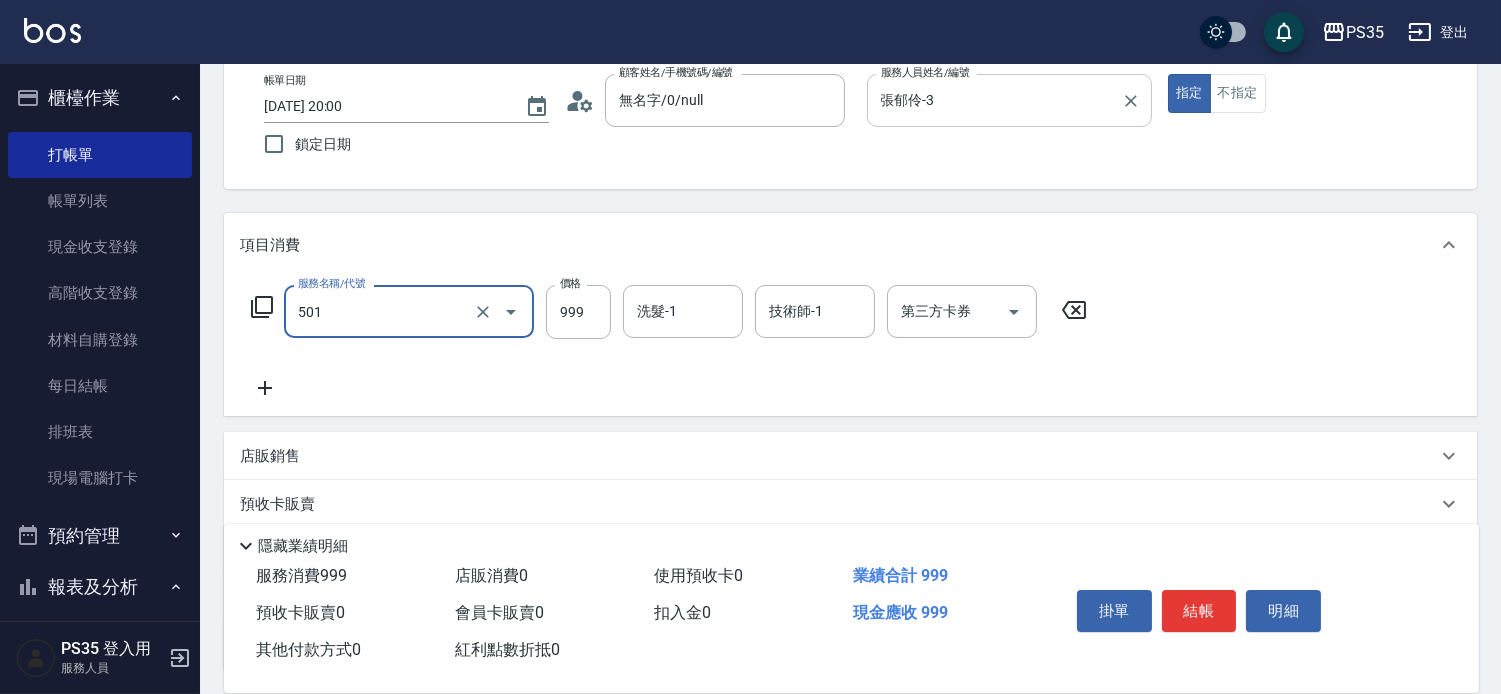 type on "染髮(501)" 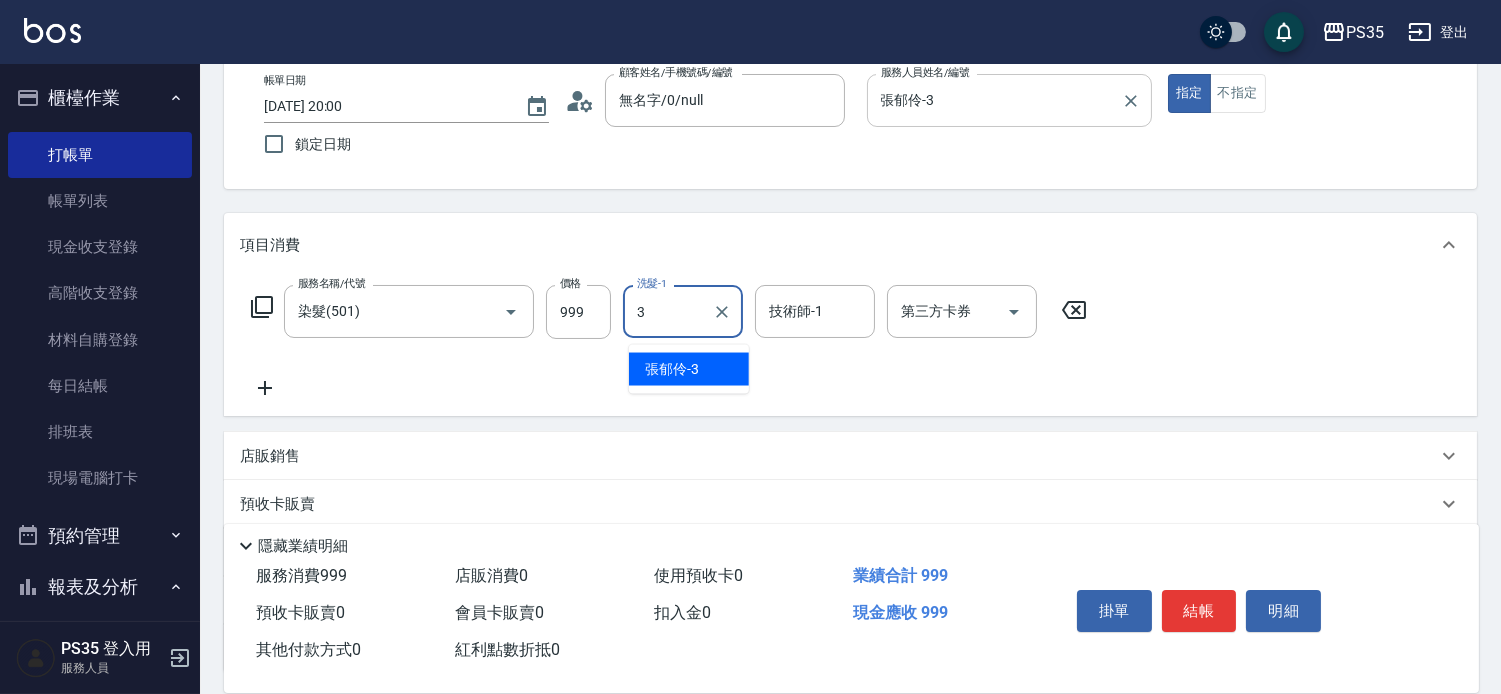type on "張郁伶-3" 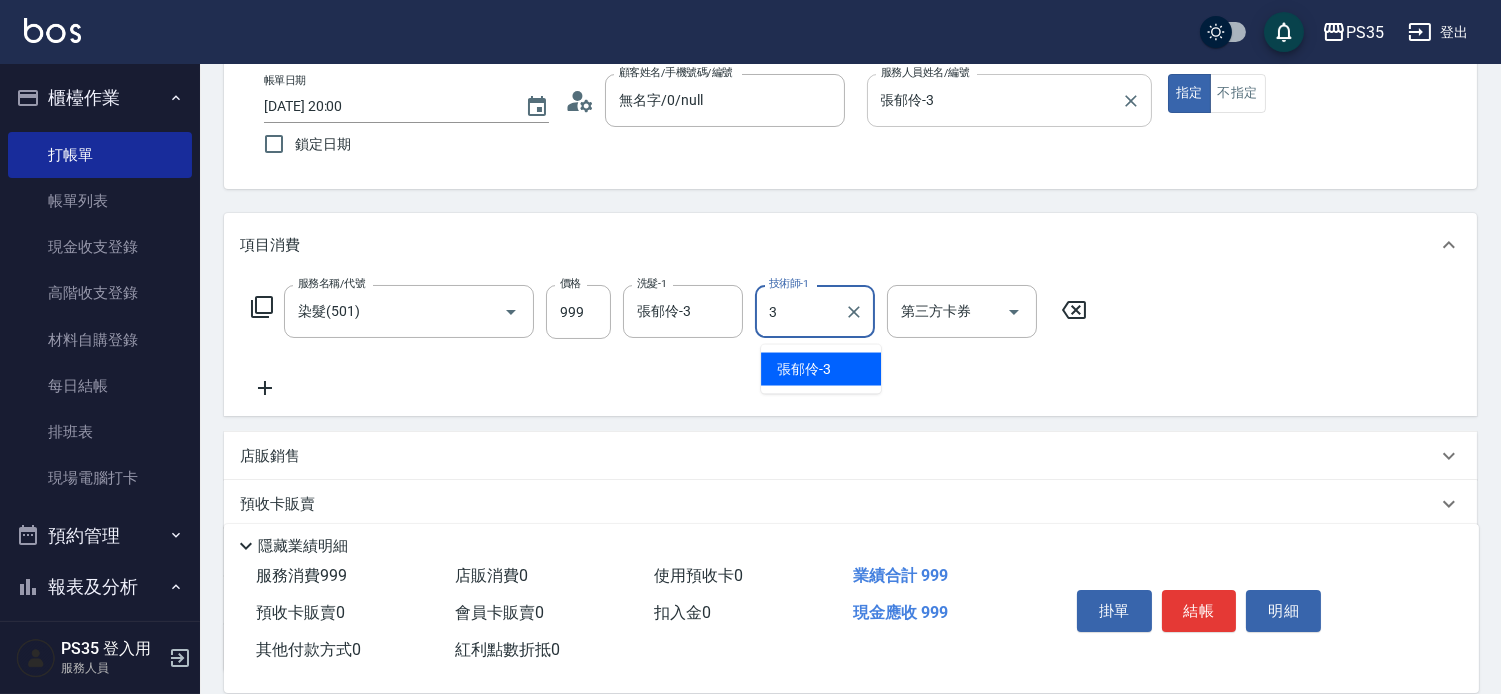 type on "張郁伶-3" 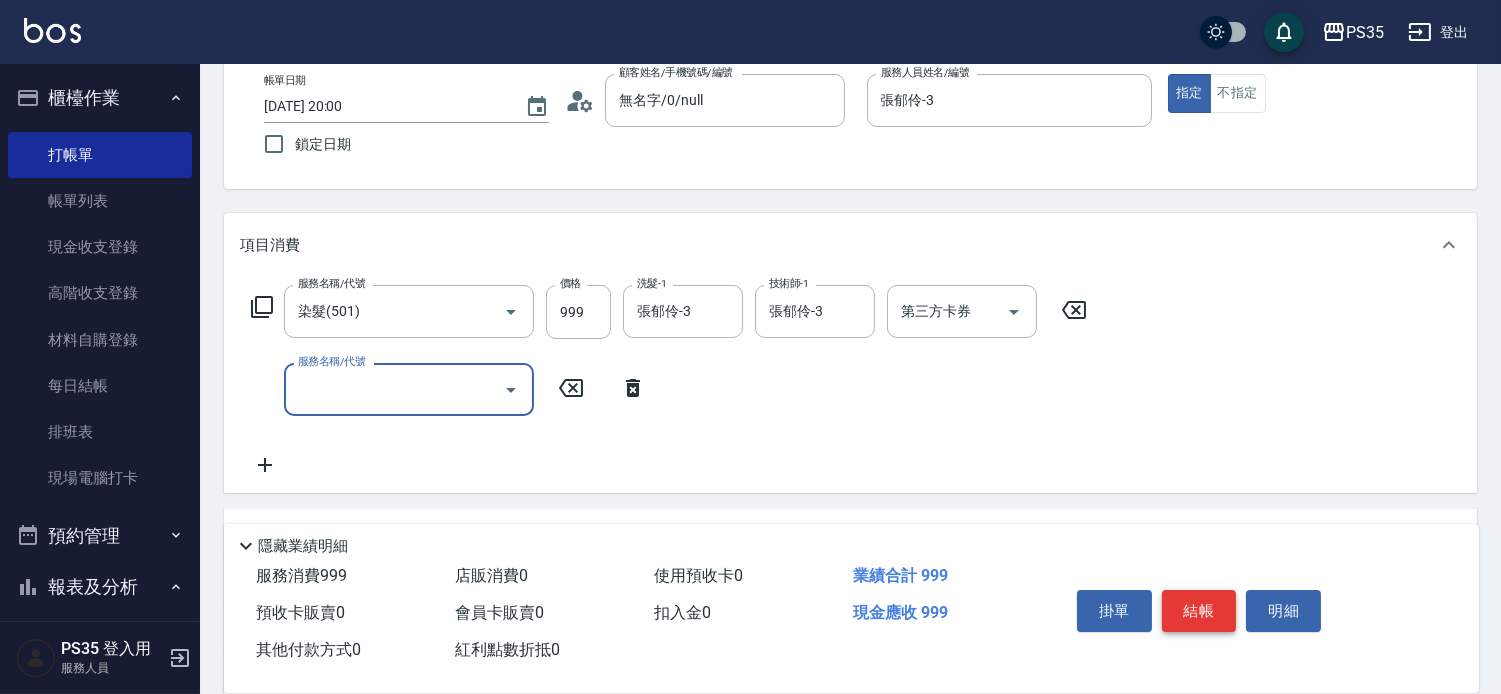 click on "結帳" at bounding box center [1199, 611] 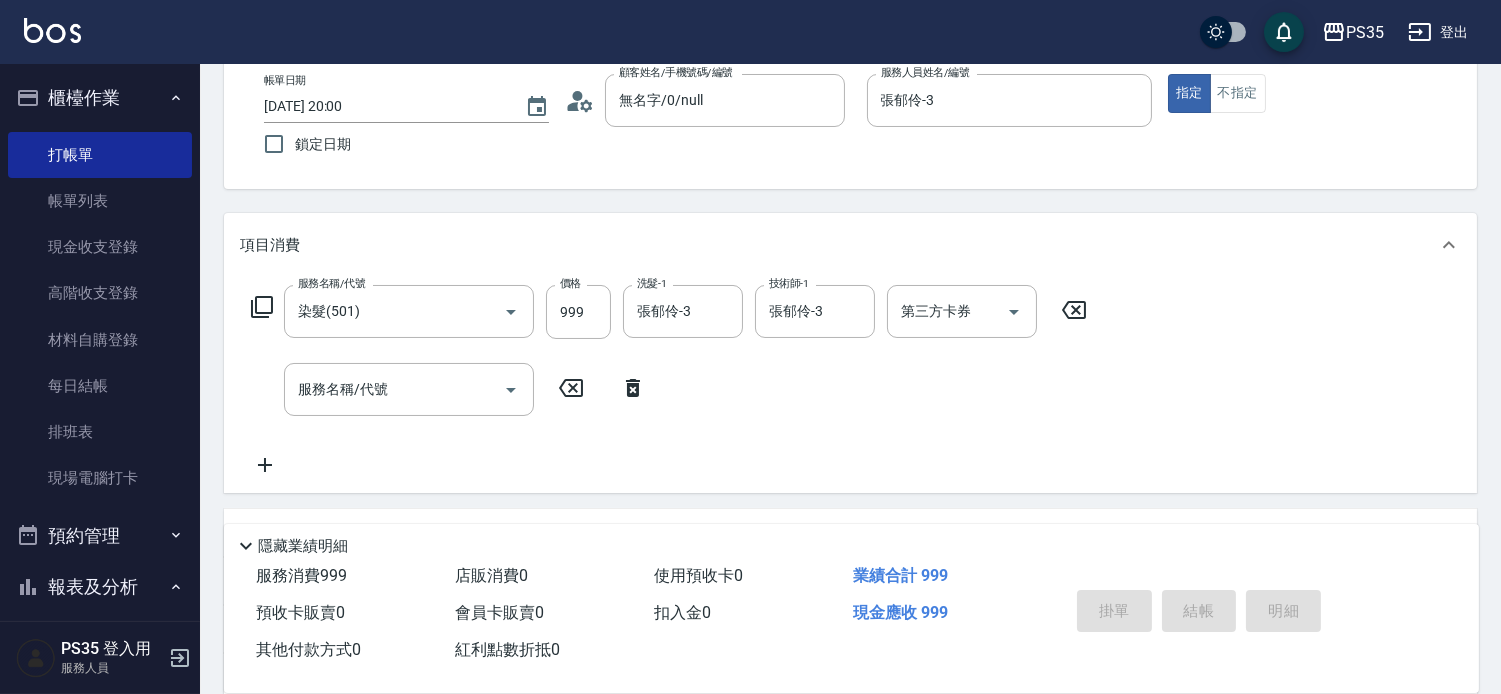 type 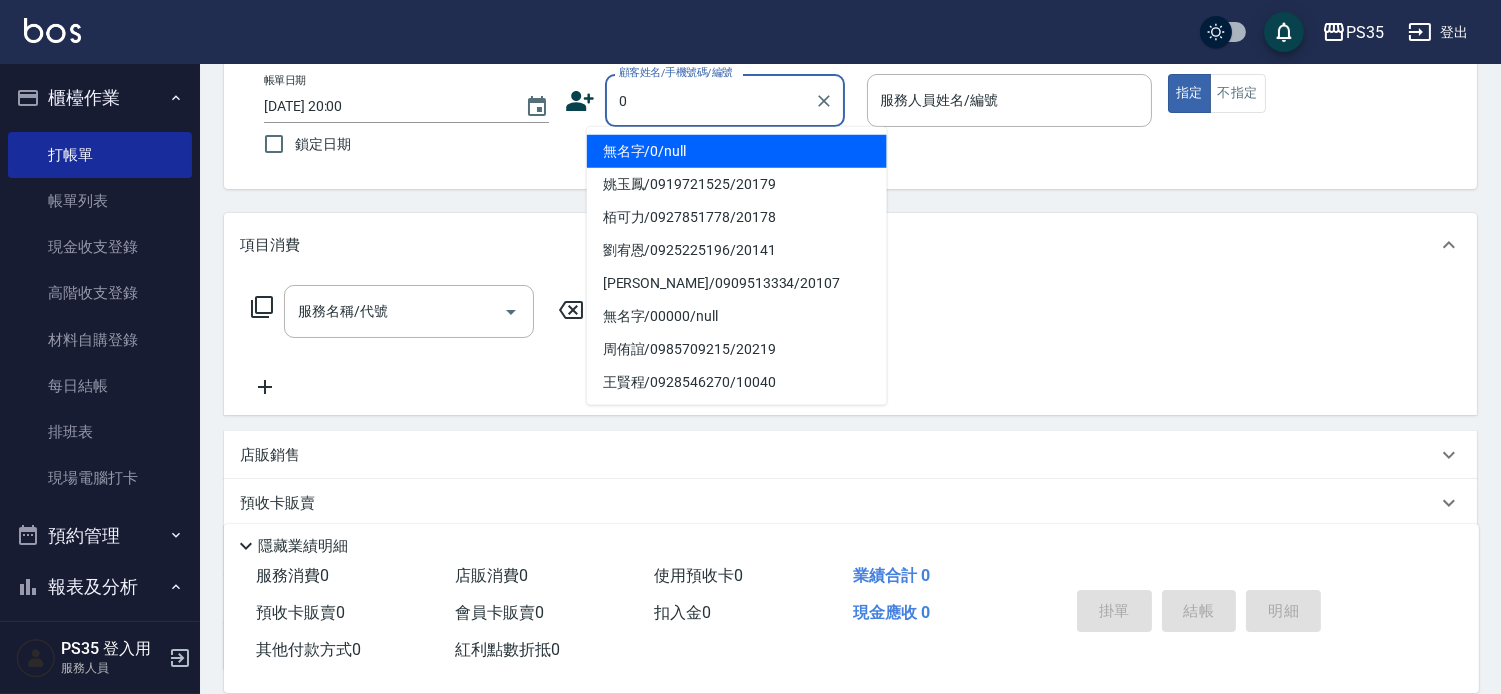 type on "無名字/0/null" 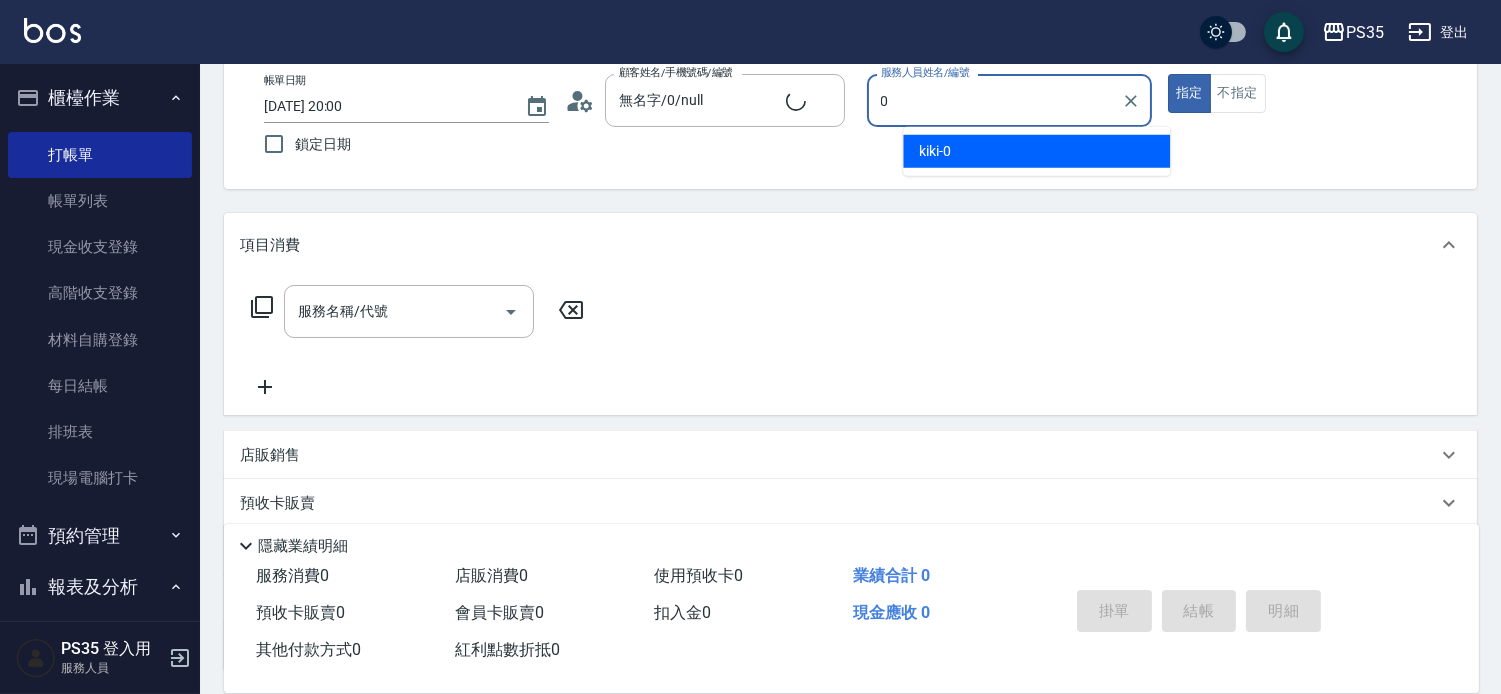 type on "kiki-0" 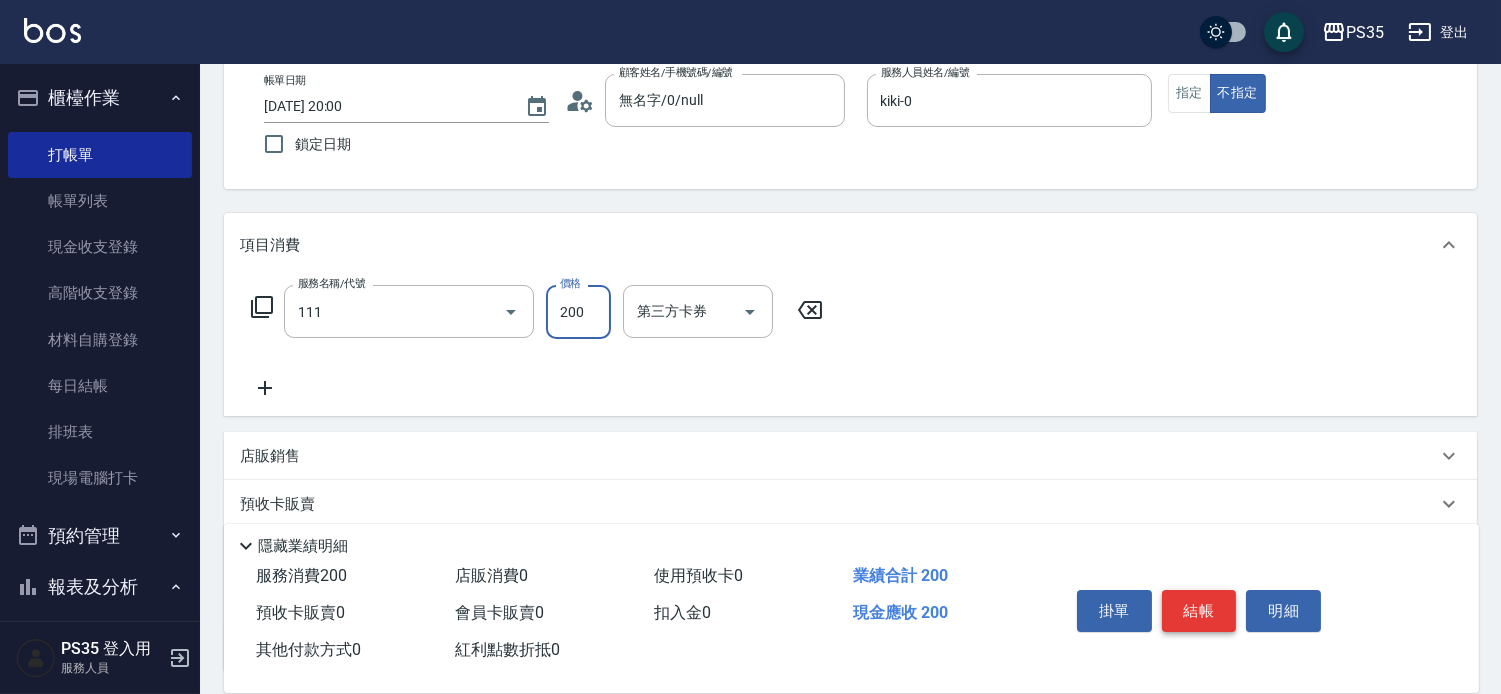 type on "200(111)" 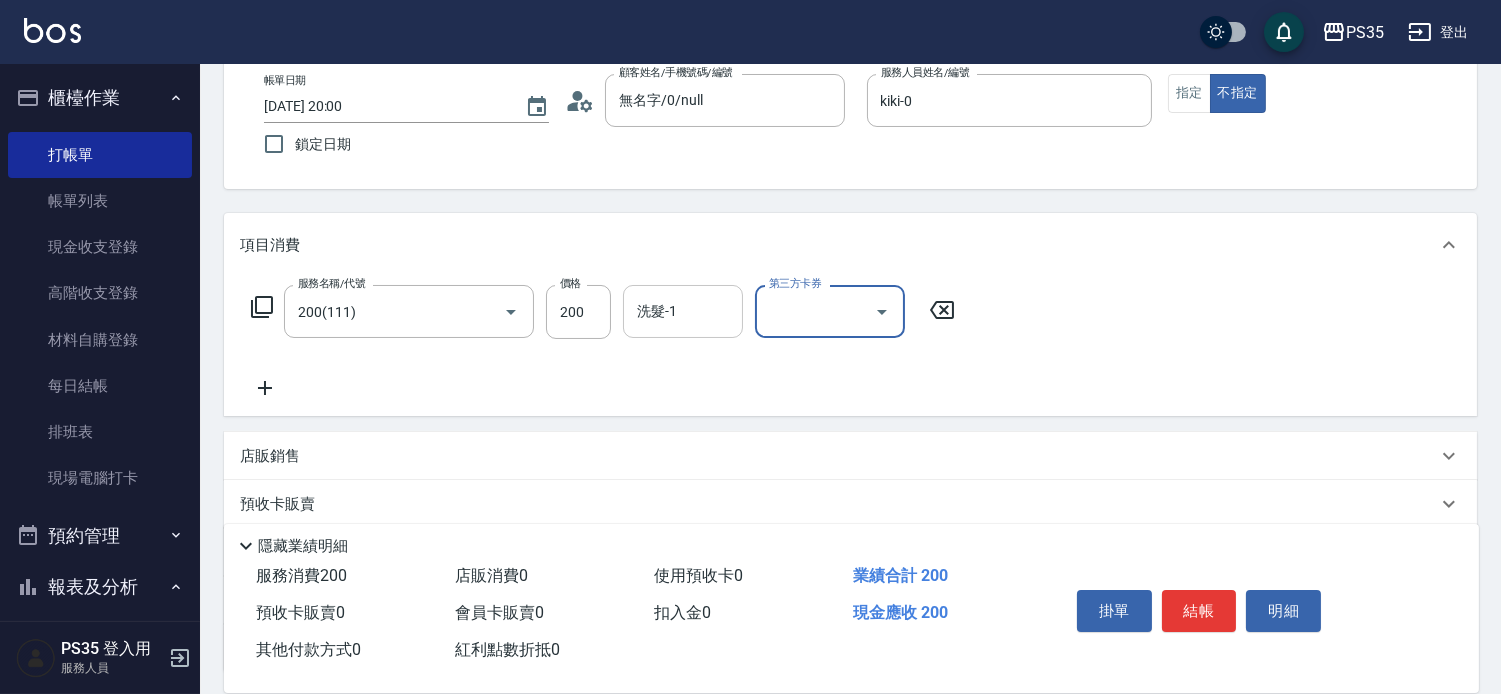 click on "洗髮-1" at bounding box center (683, 311) 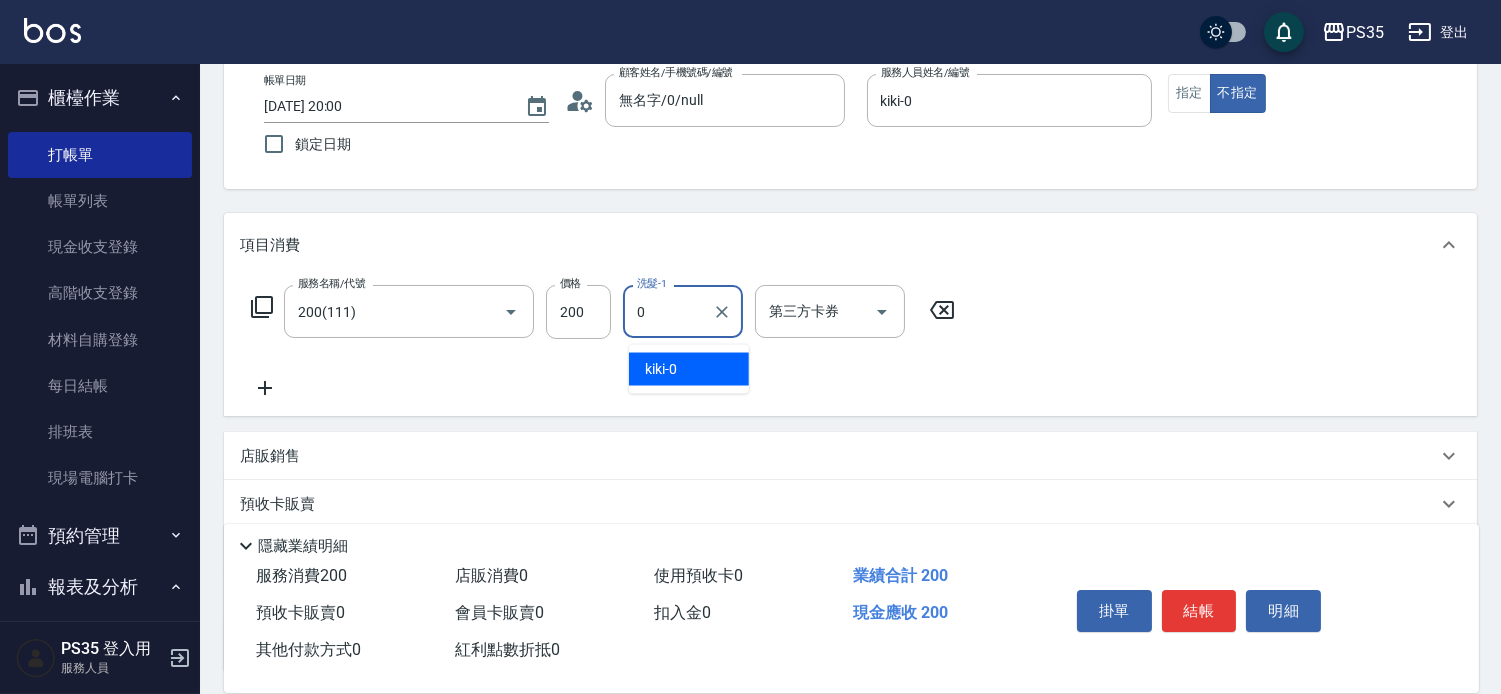 type on "kiki-0" 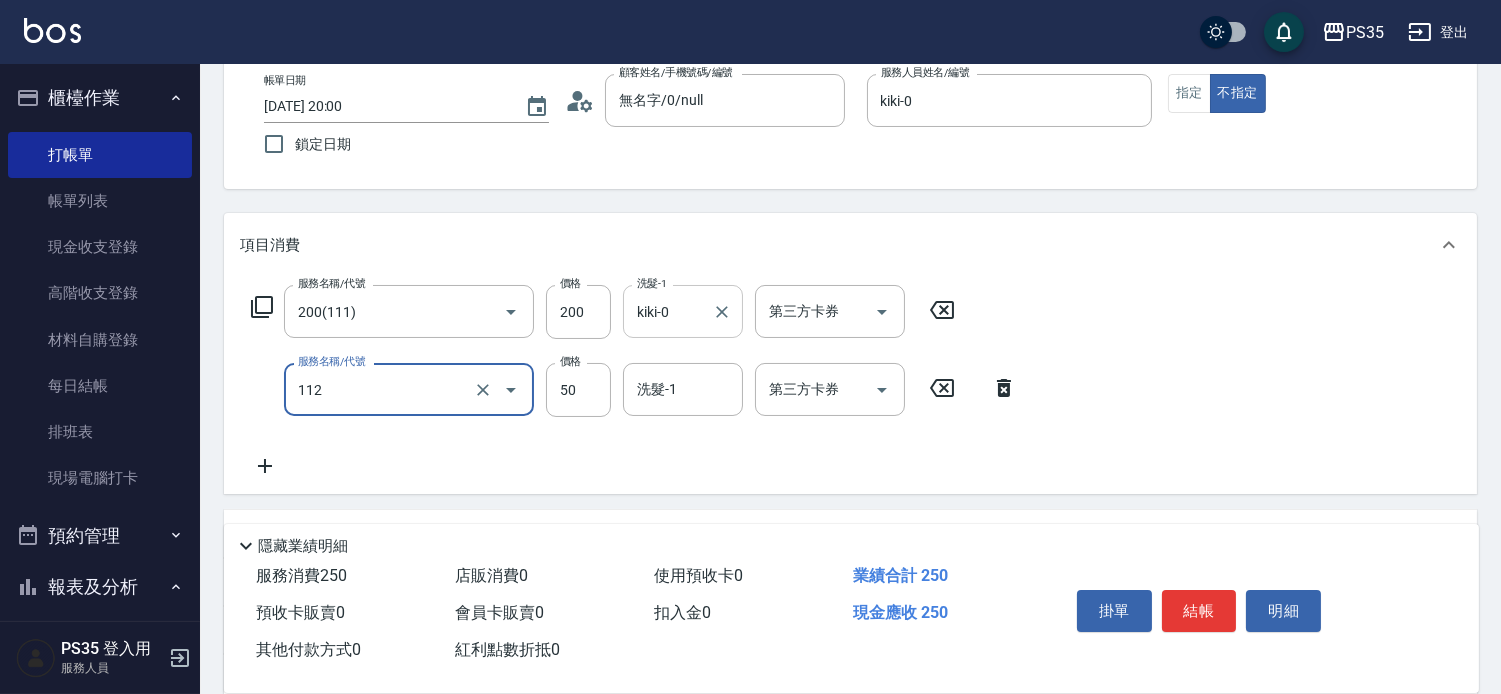 type on "精油50(112)" 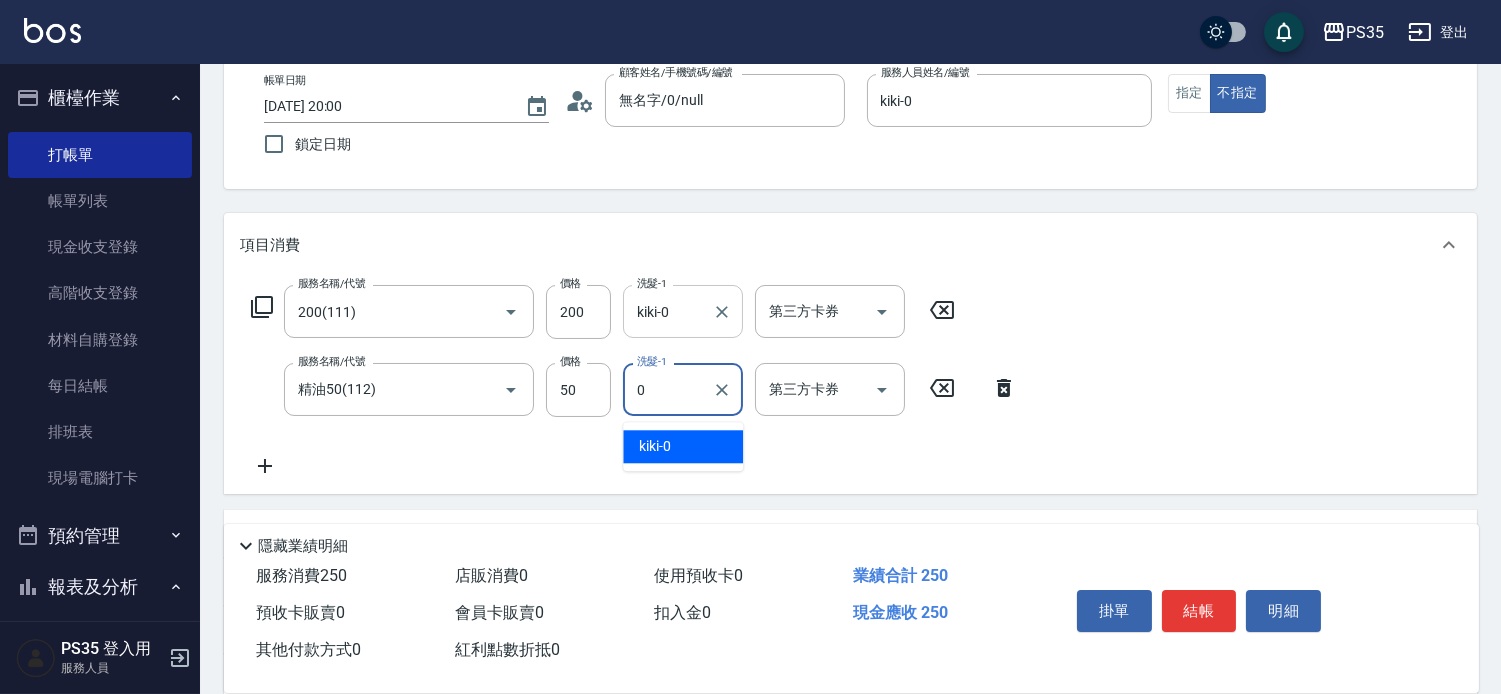 type on "kiki-0" 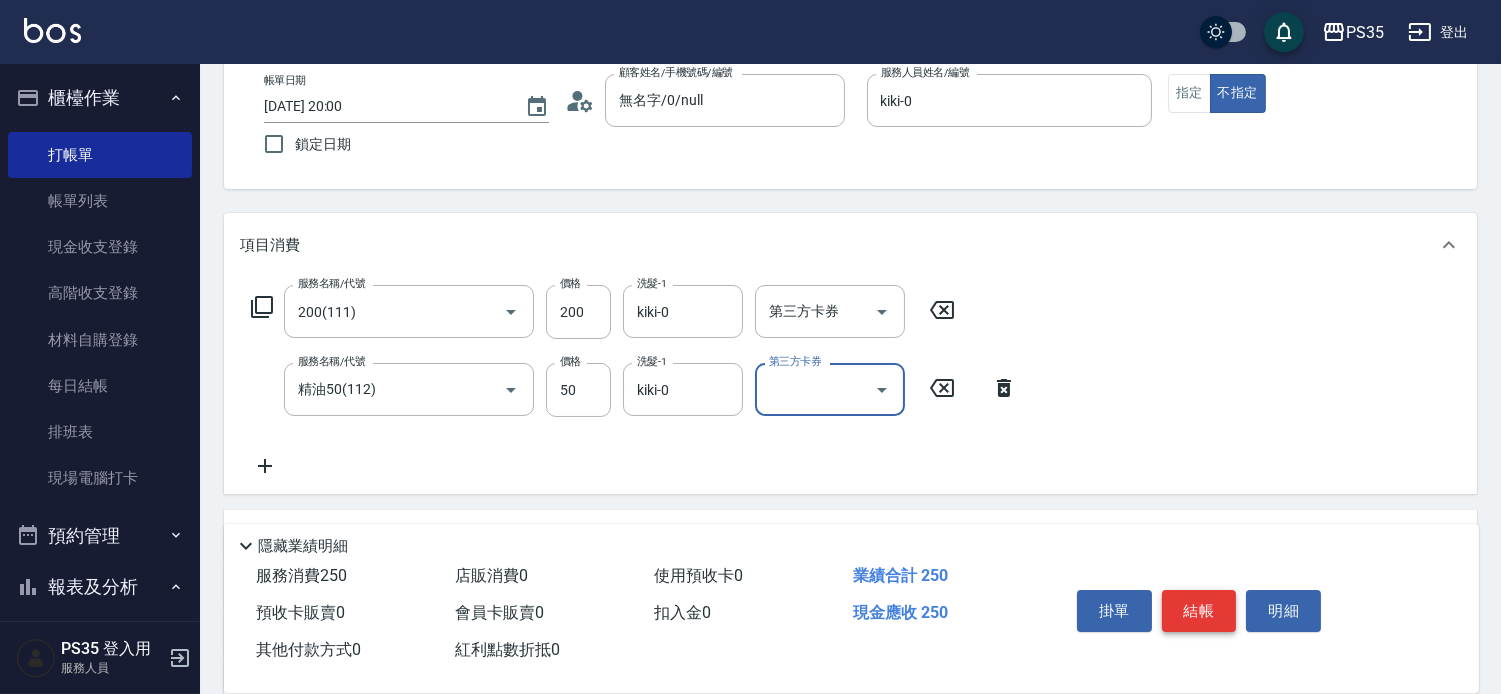 click on "結帳" at bounding box center [1199, 611] 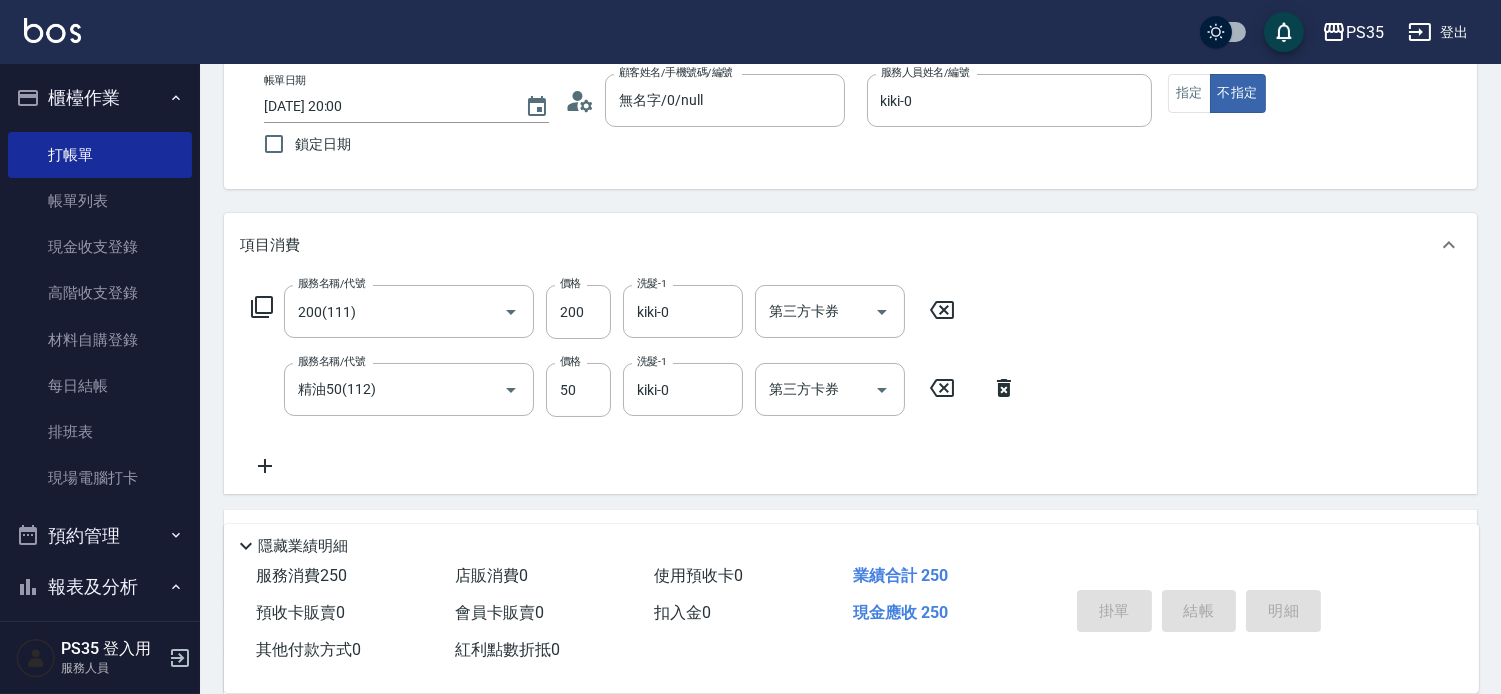 type on "2025/07/10 20:01" 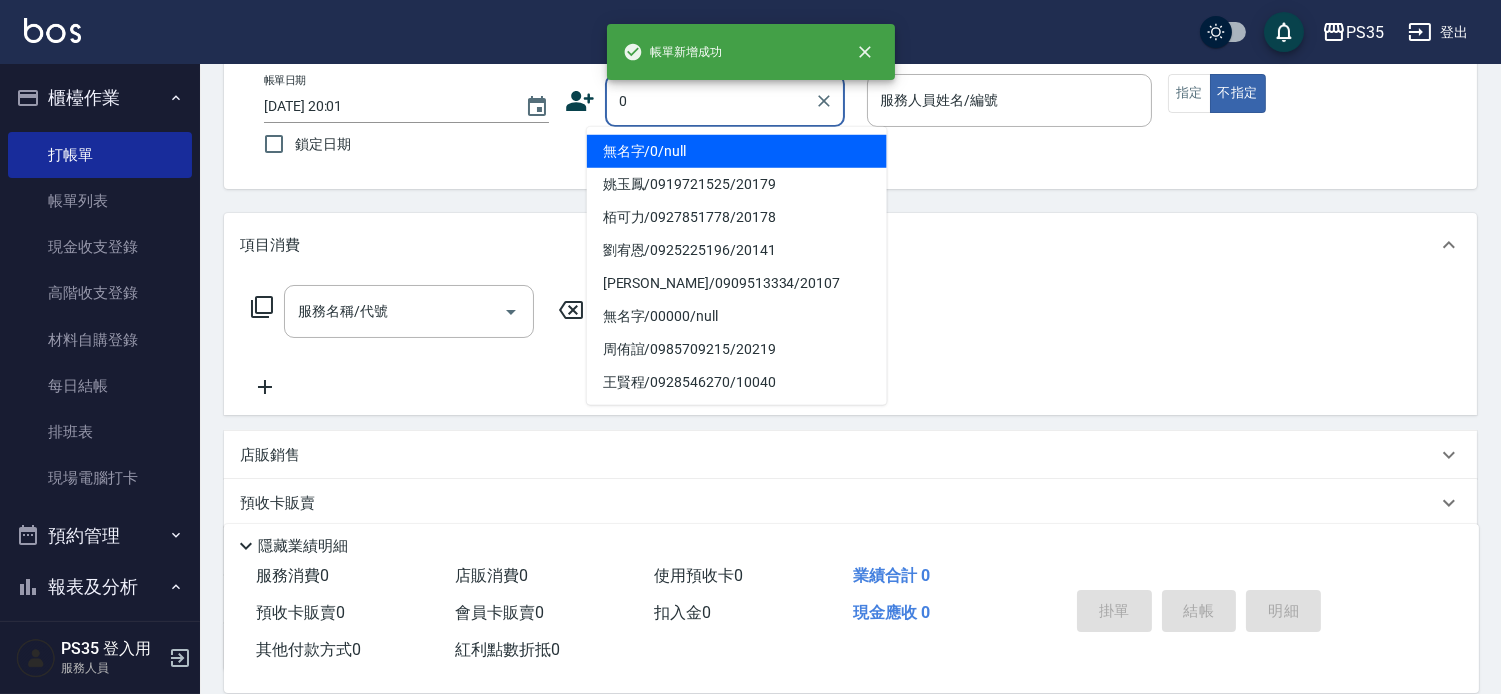 type on "0" 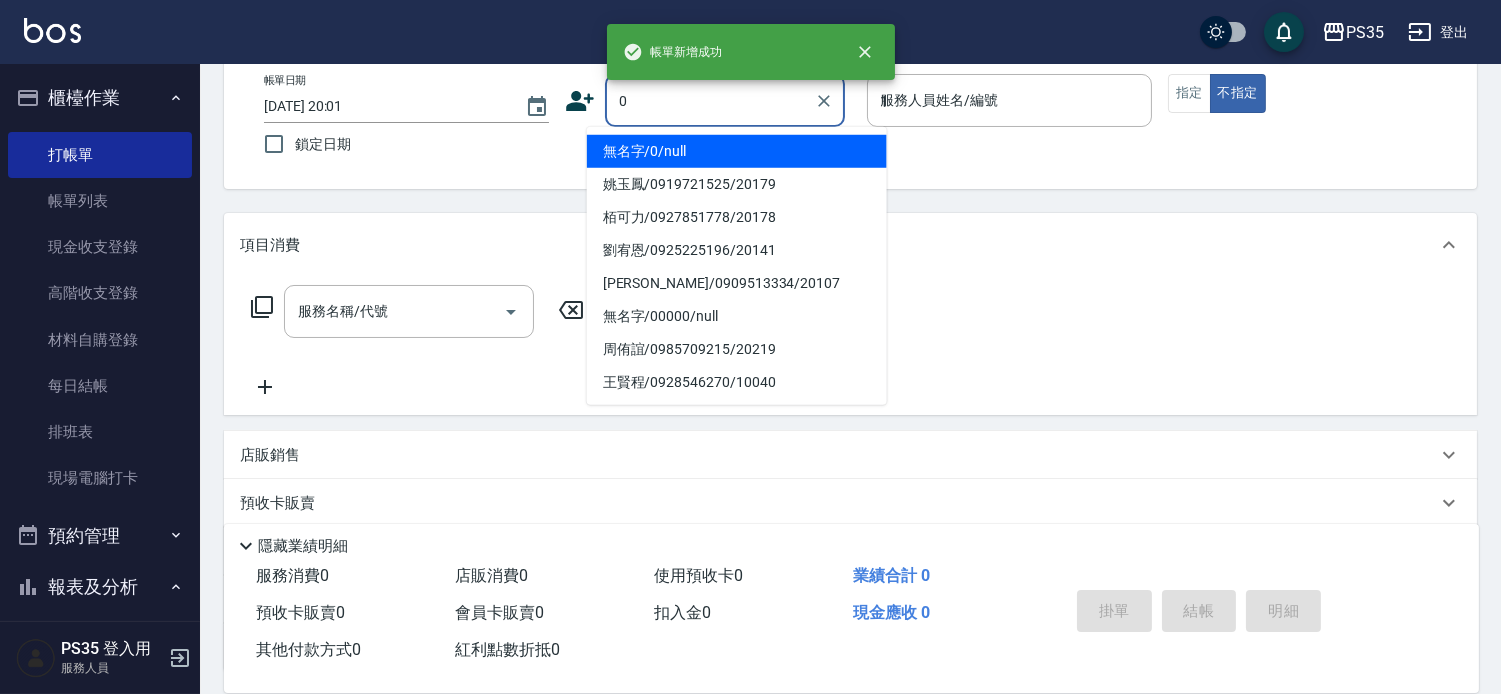 type on "無名字/0/null" 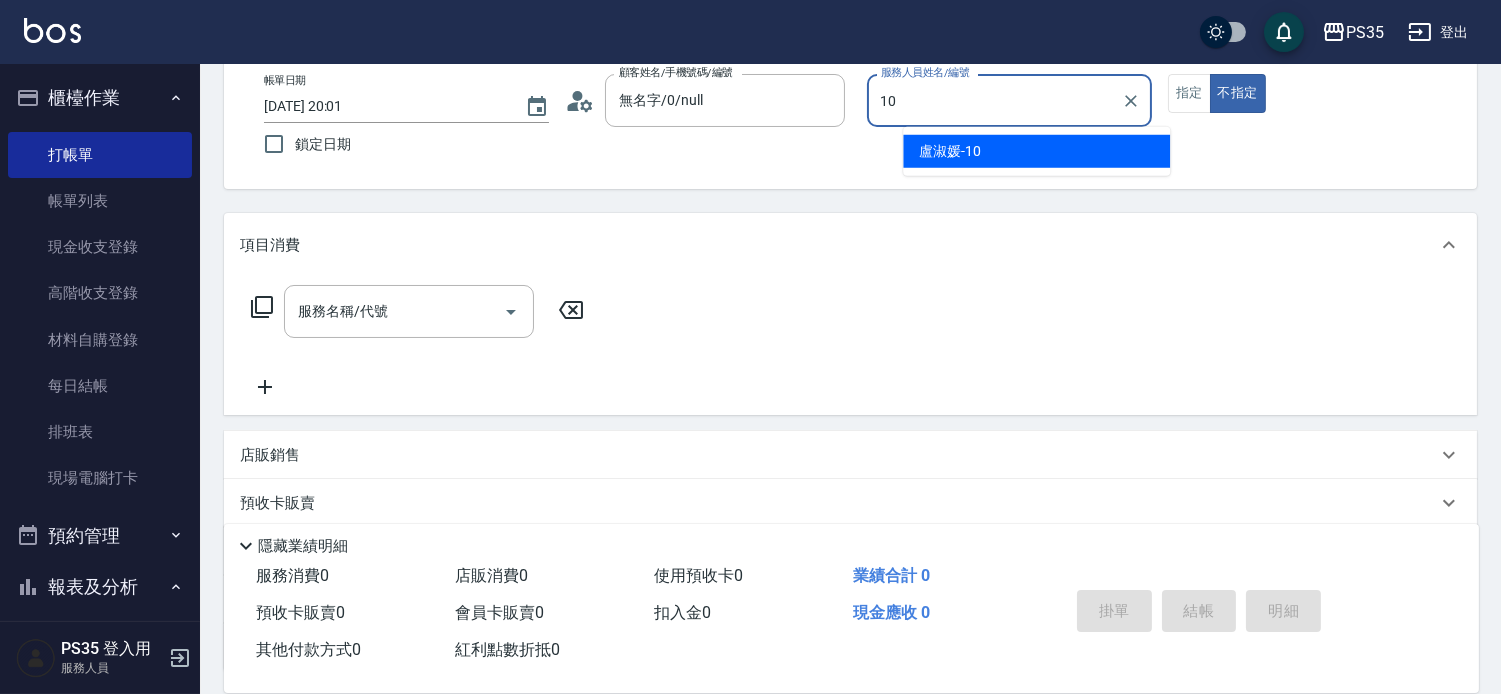type on "盧淑媛-10" 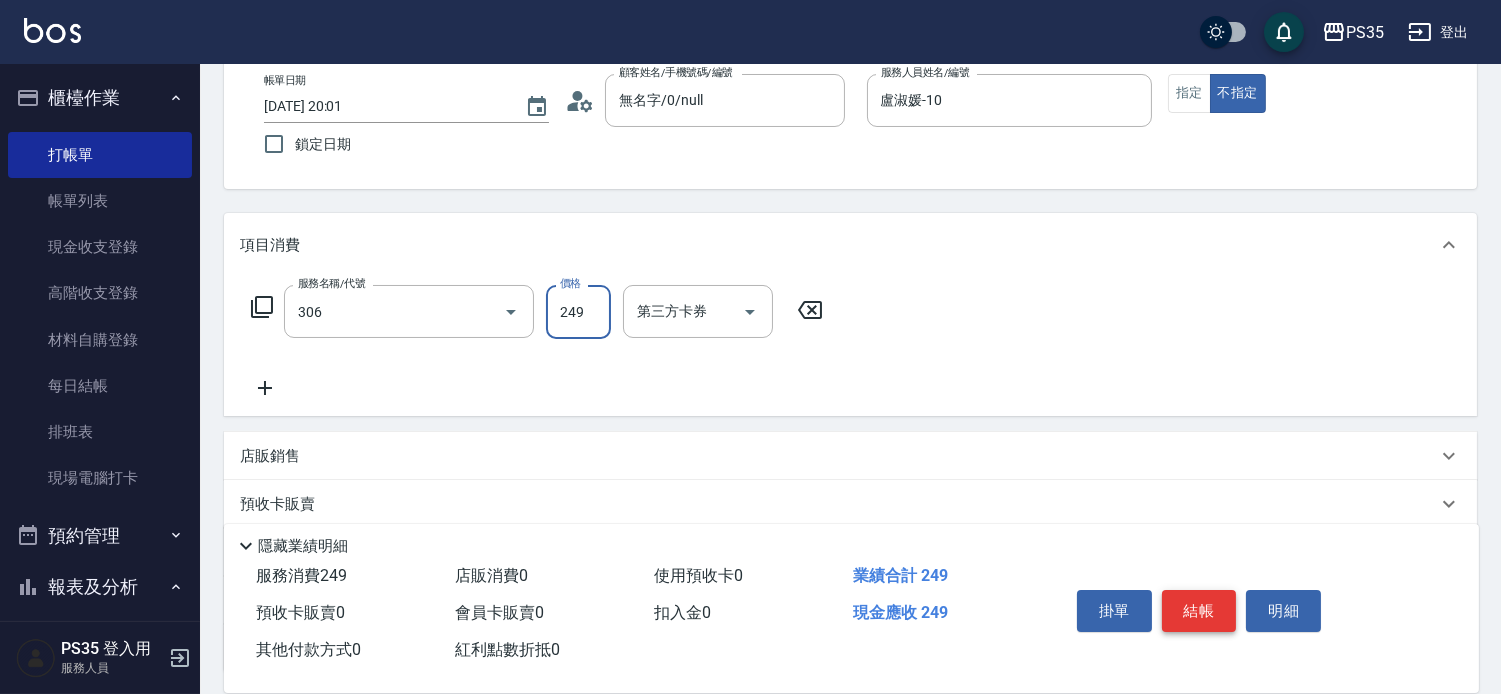 type on "剪髮(306)" 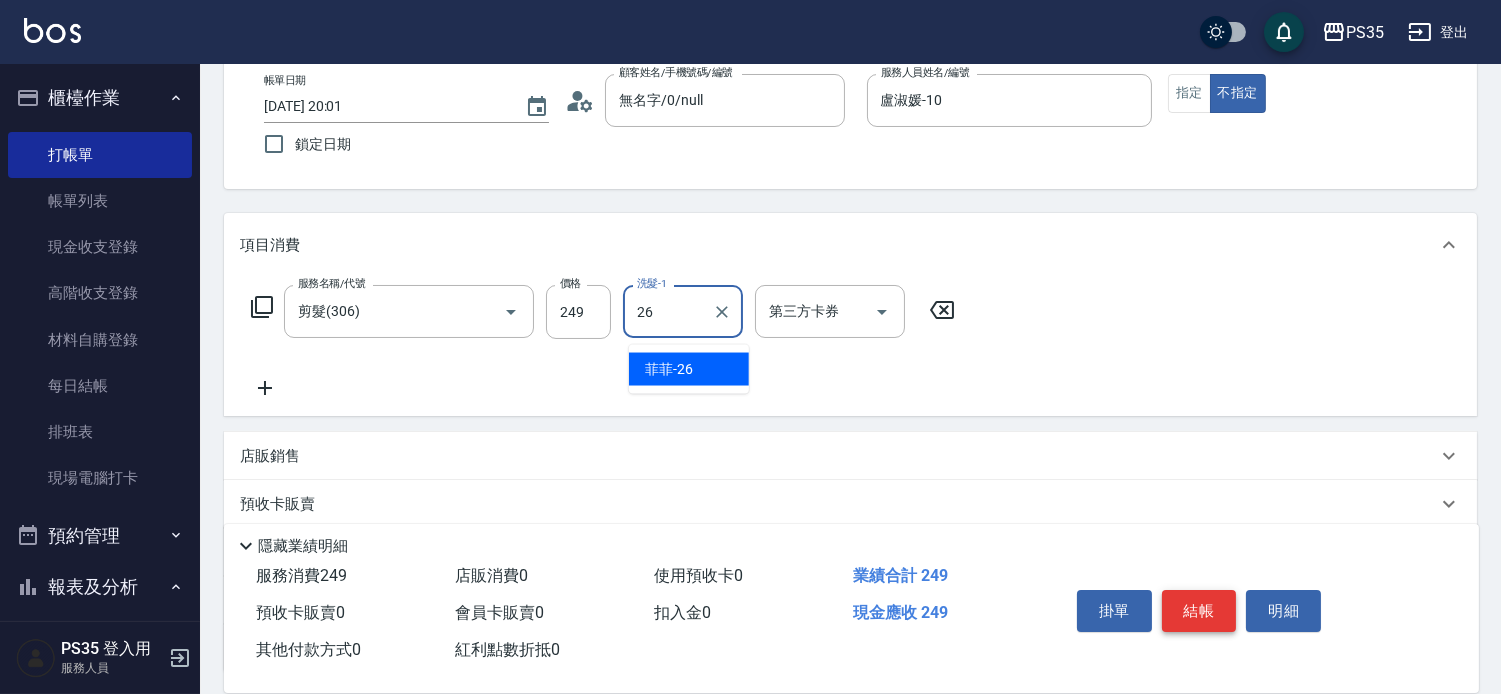 type on "菲菲-26" 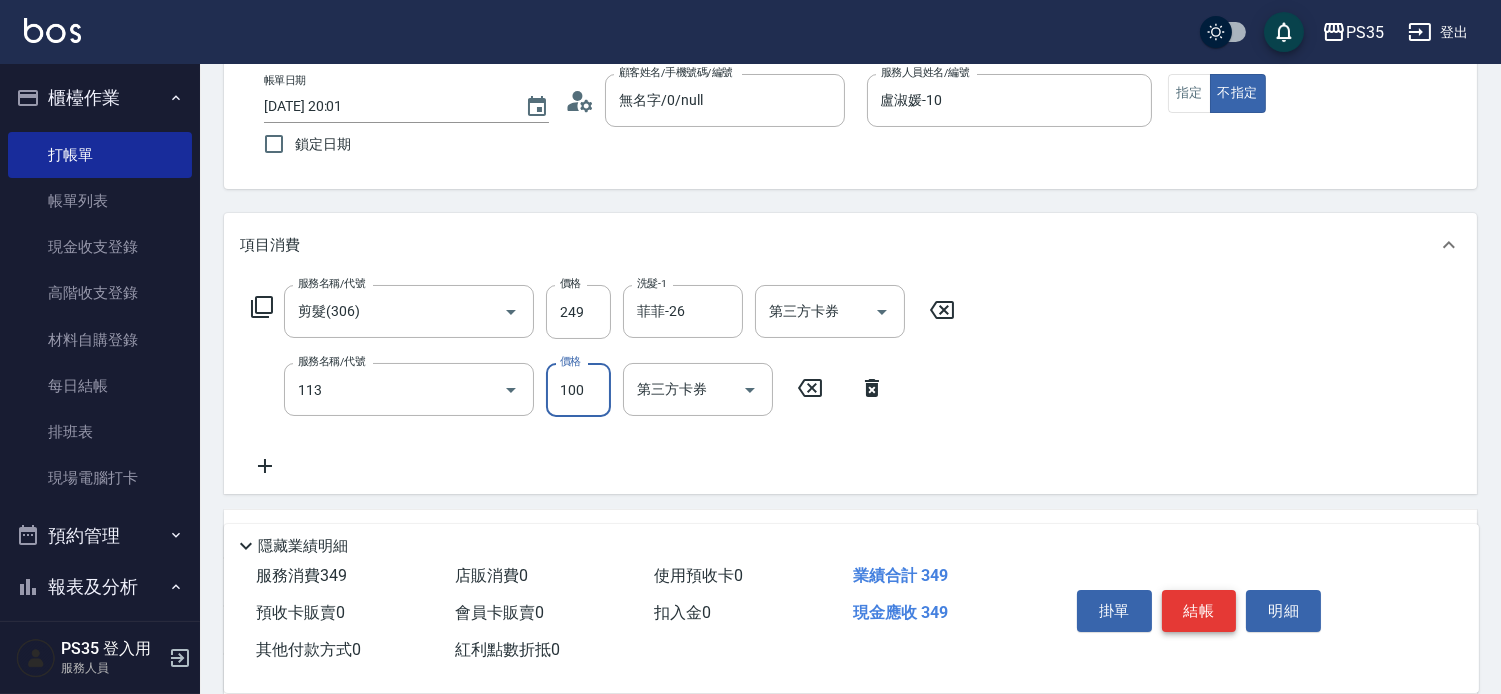 type on "瞬護100(113)" 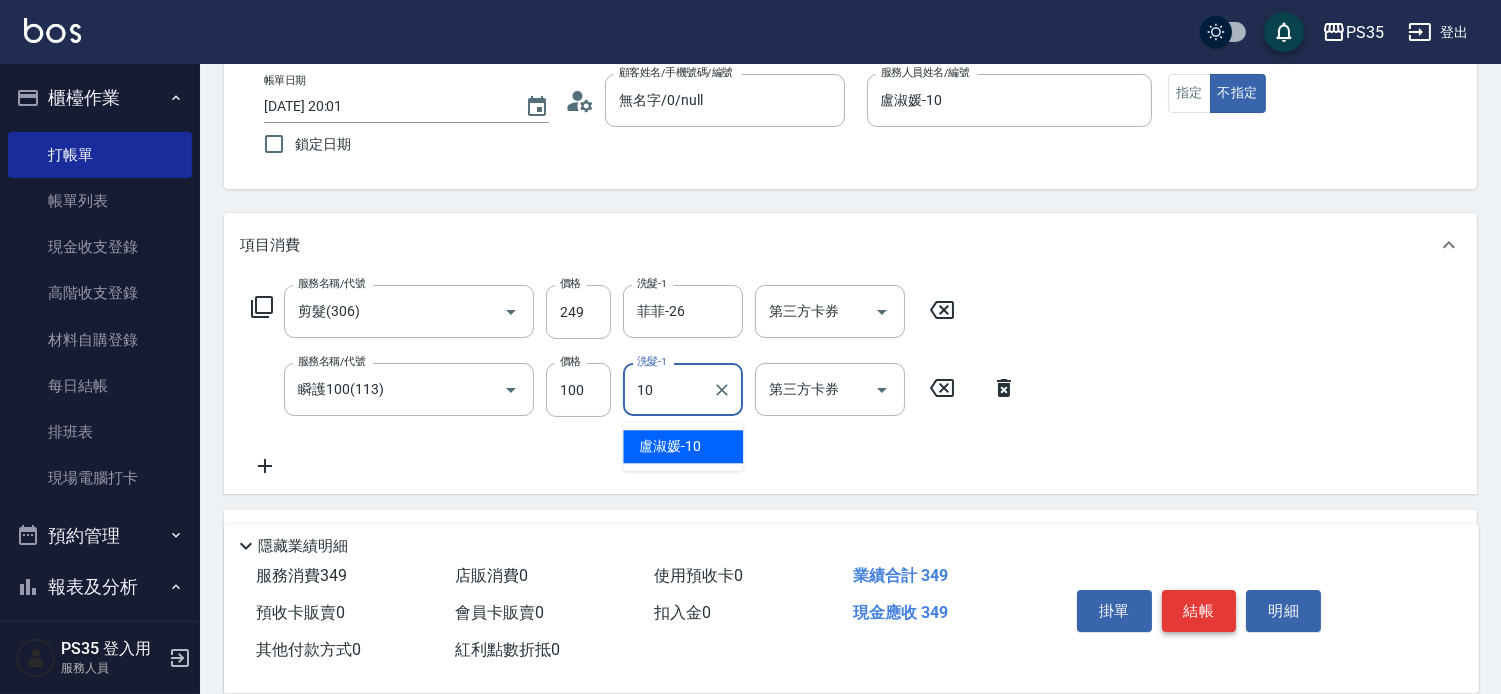 type on "盧淑媛-10" 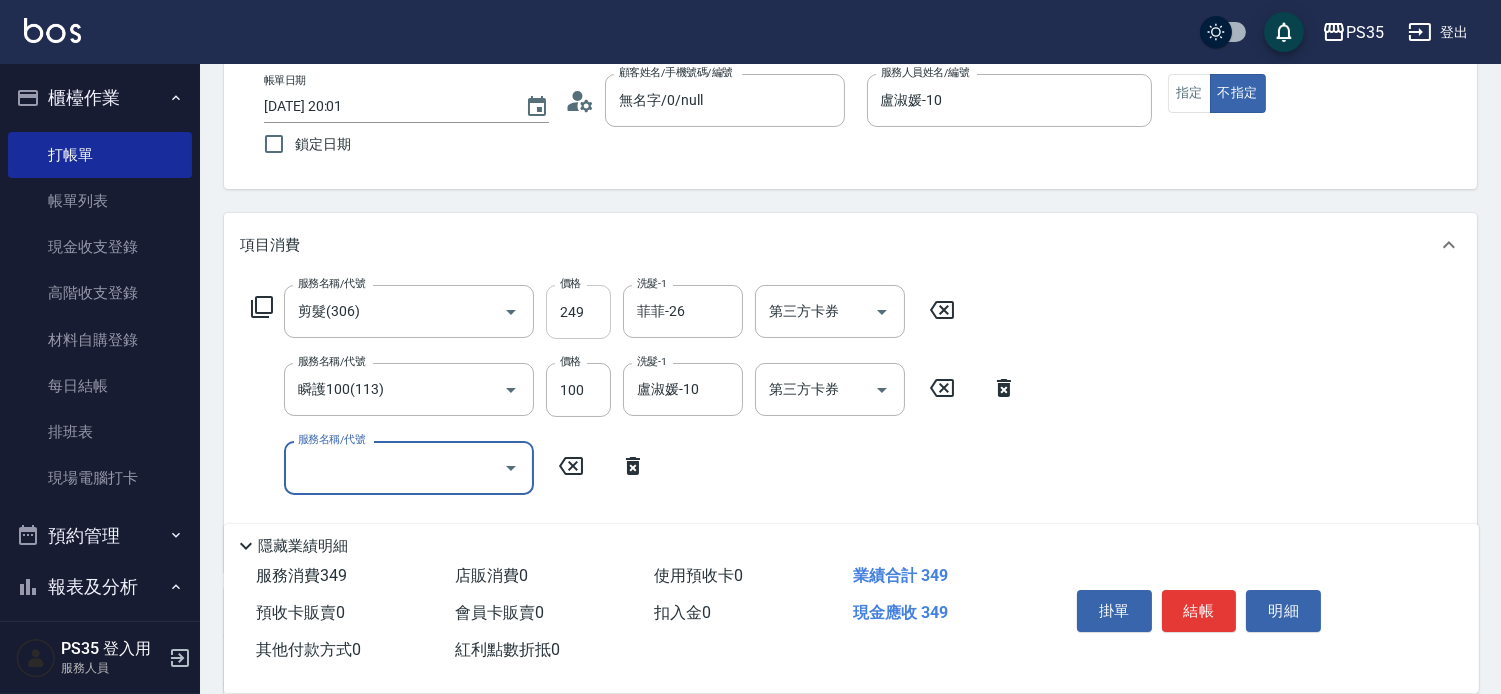 click on "249" at bounding box center (578, 312) 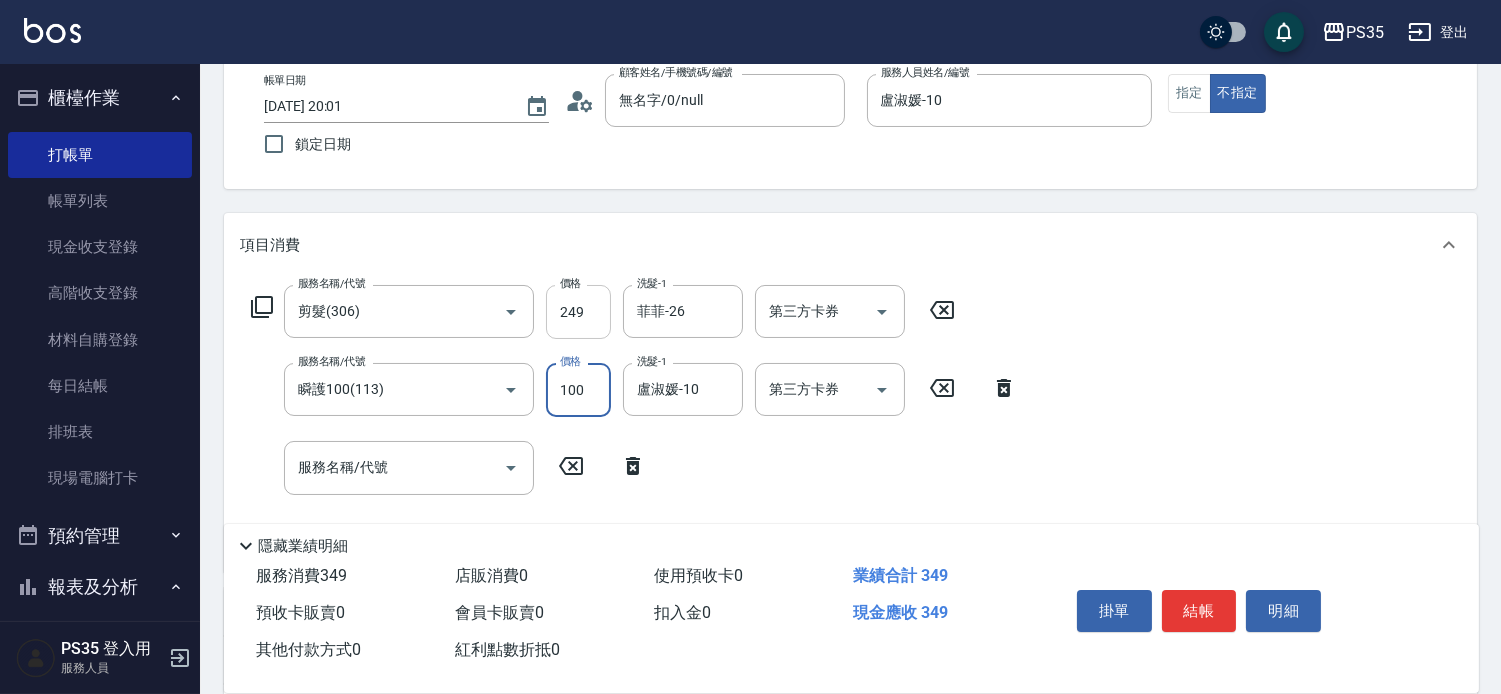 click on "249" at bounding box center [578, 312] 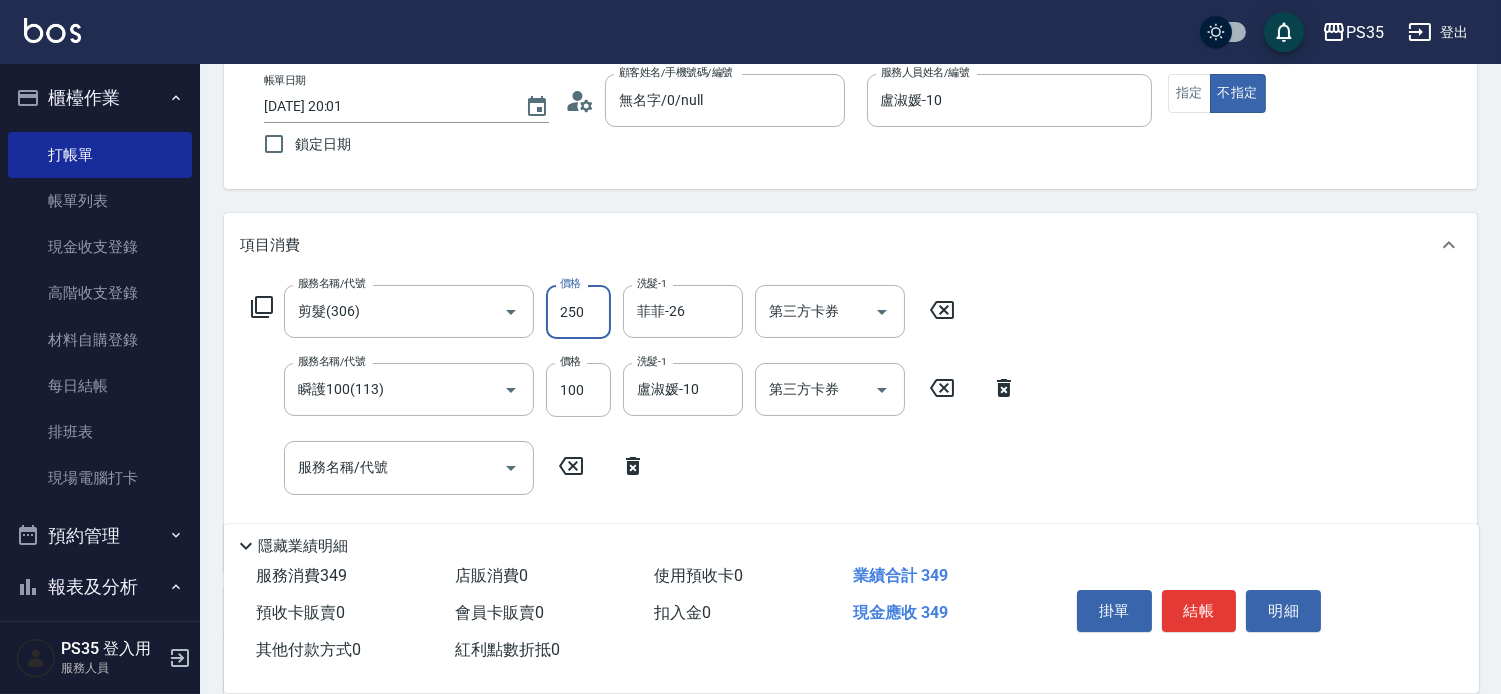 type on "250" 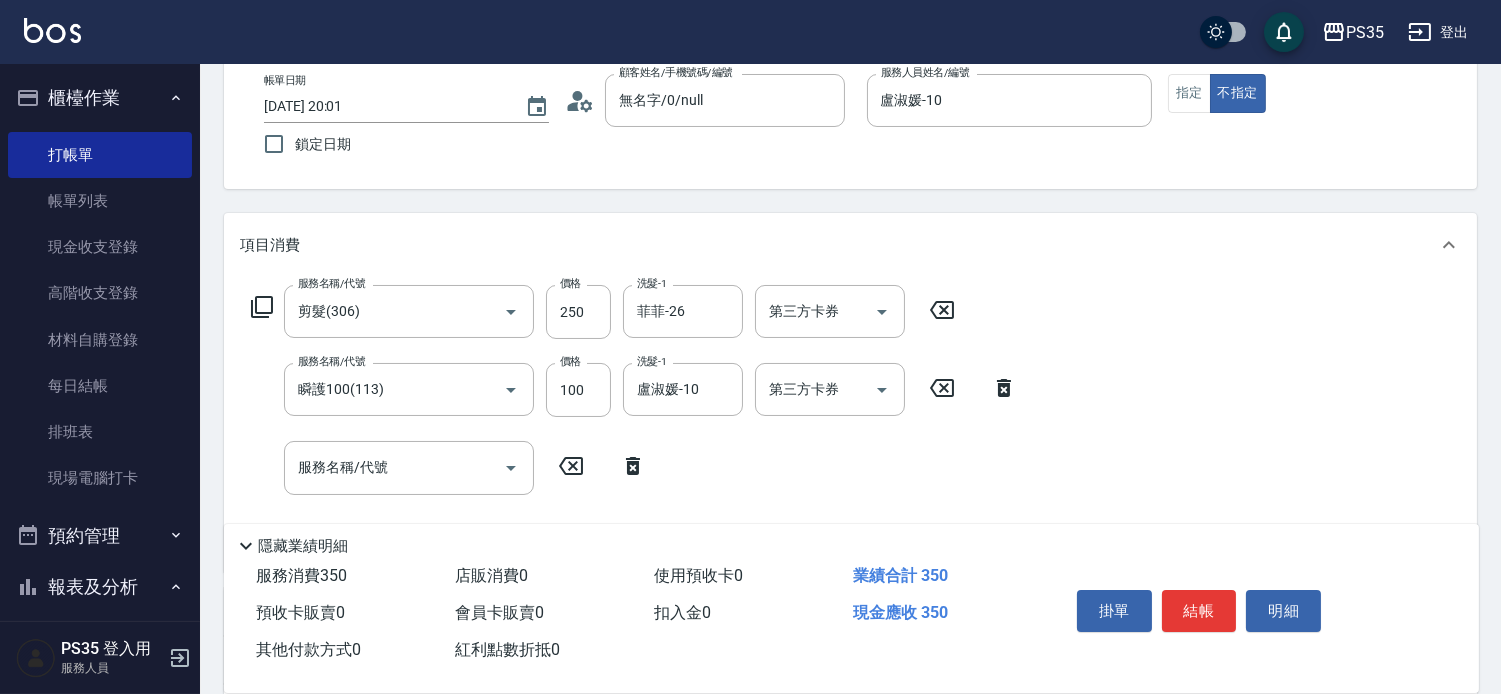 click 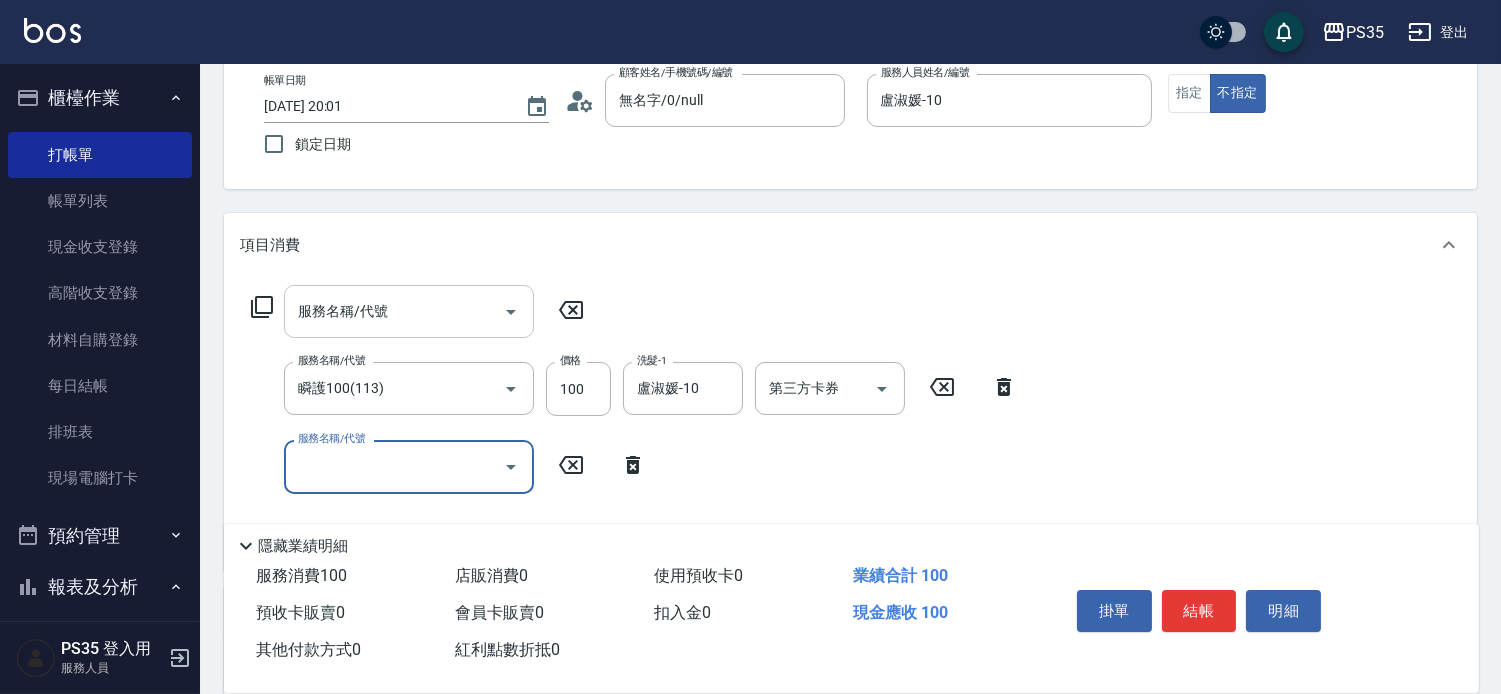click on "服務名稱/代號" at bounding box center [394, 311] 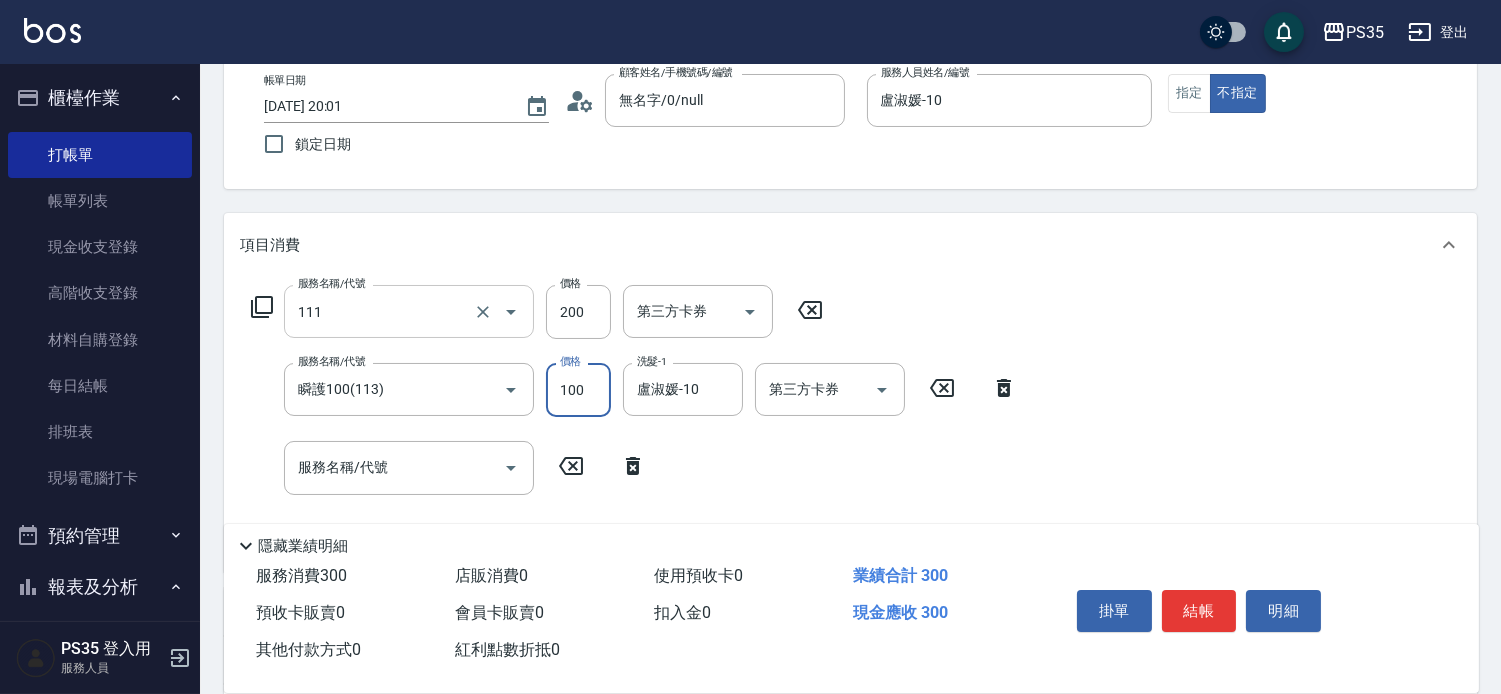 type on "200(111)" 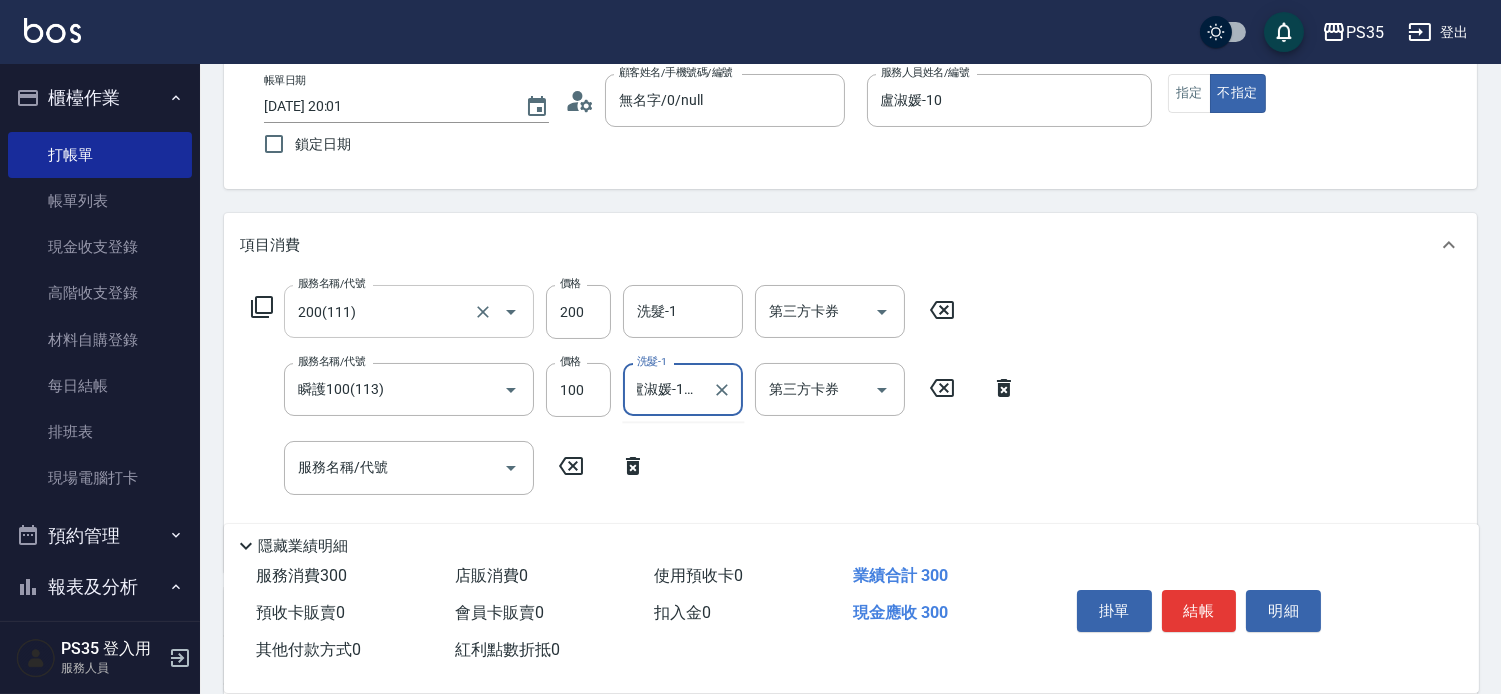 scroll, scrollTop: 0, scrollLeft: 15, axis: horizontal 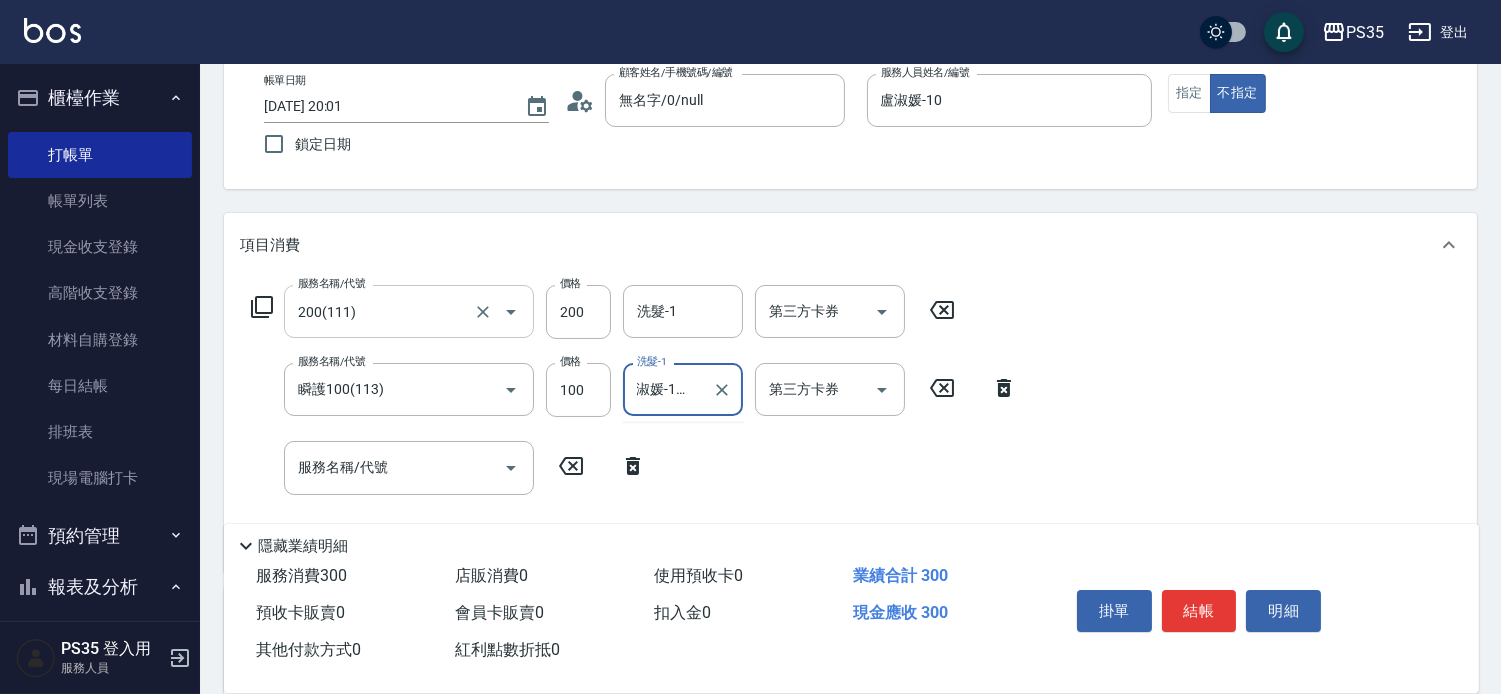 type on "盧淑媛-10" 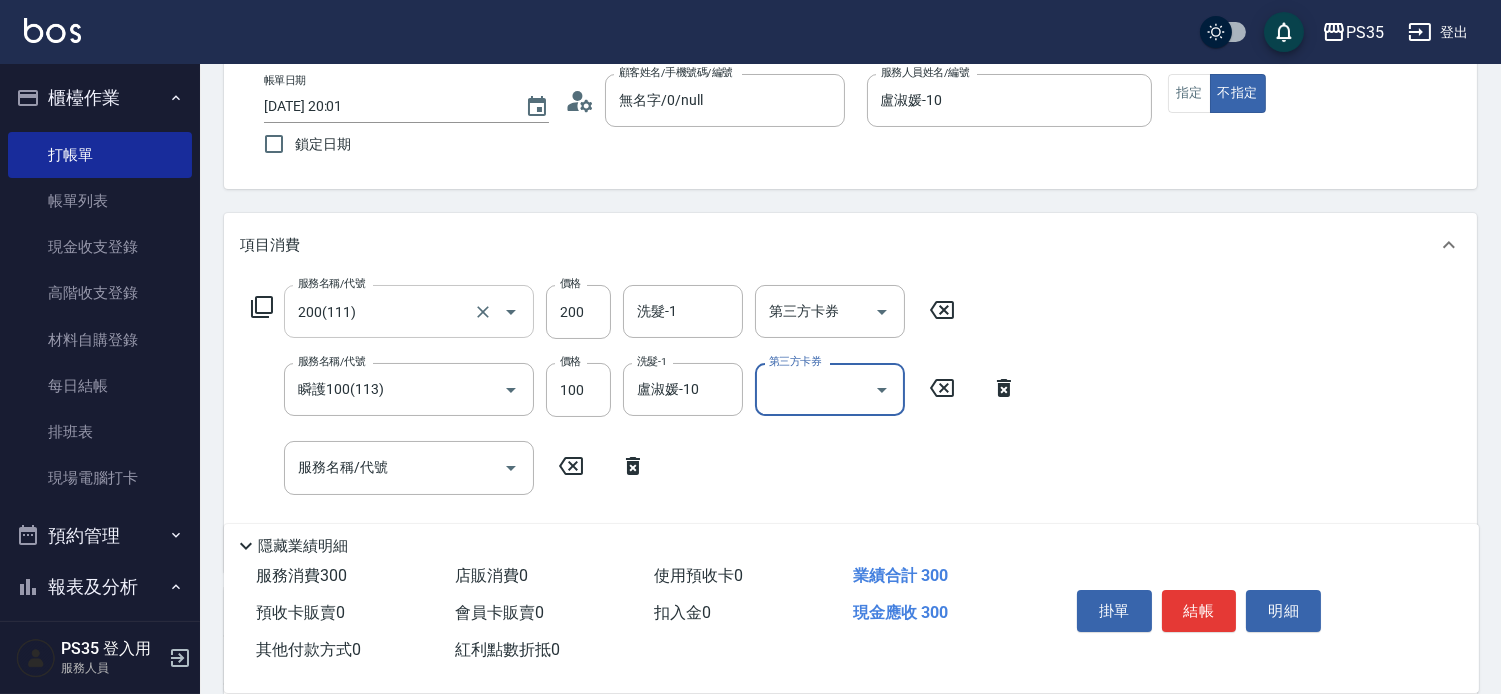 scroll, scrollTop: 0, scrollLeft: 0, axis: both 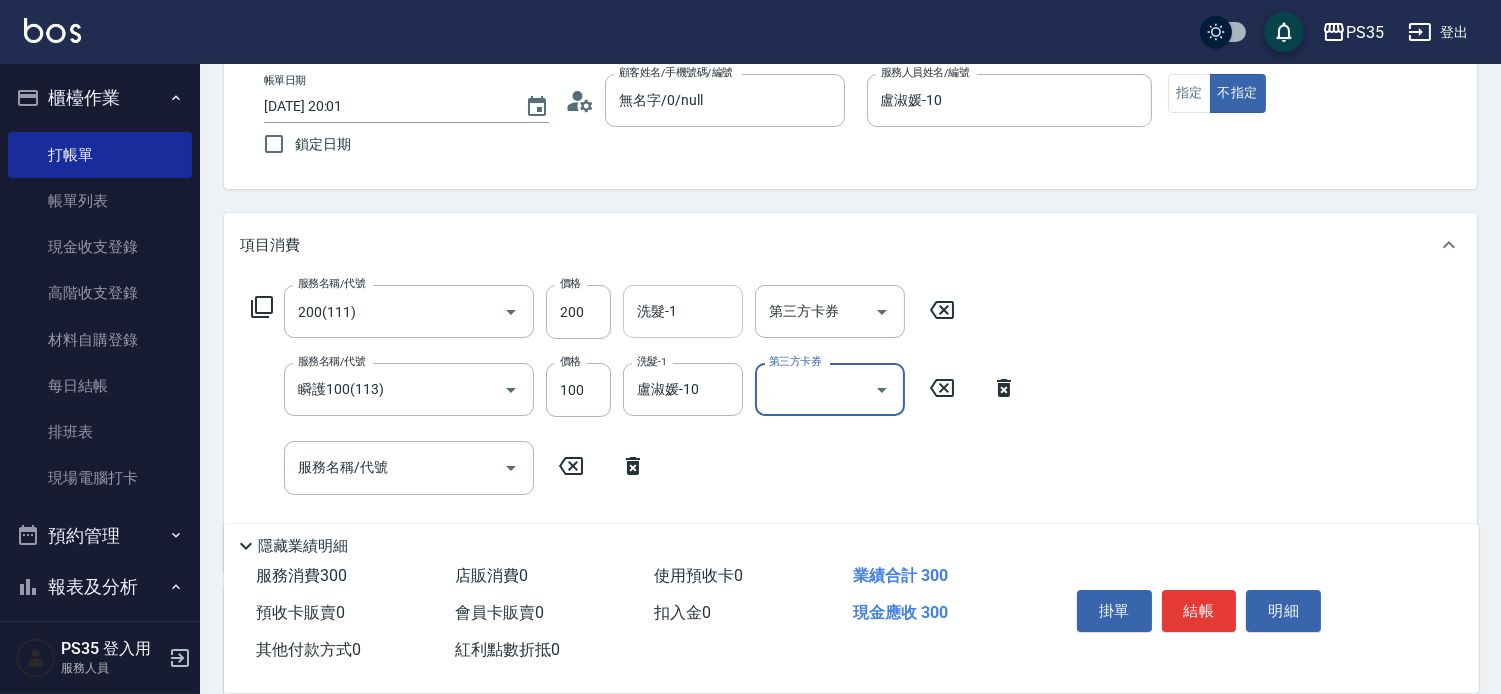 click on "洗髮-1" at bounding box center [683, 311] 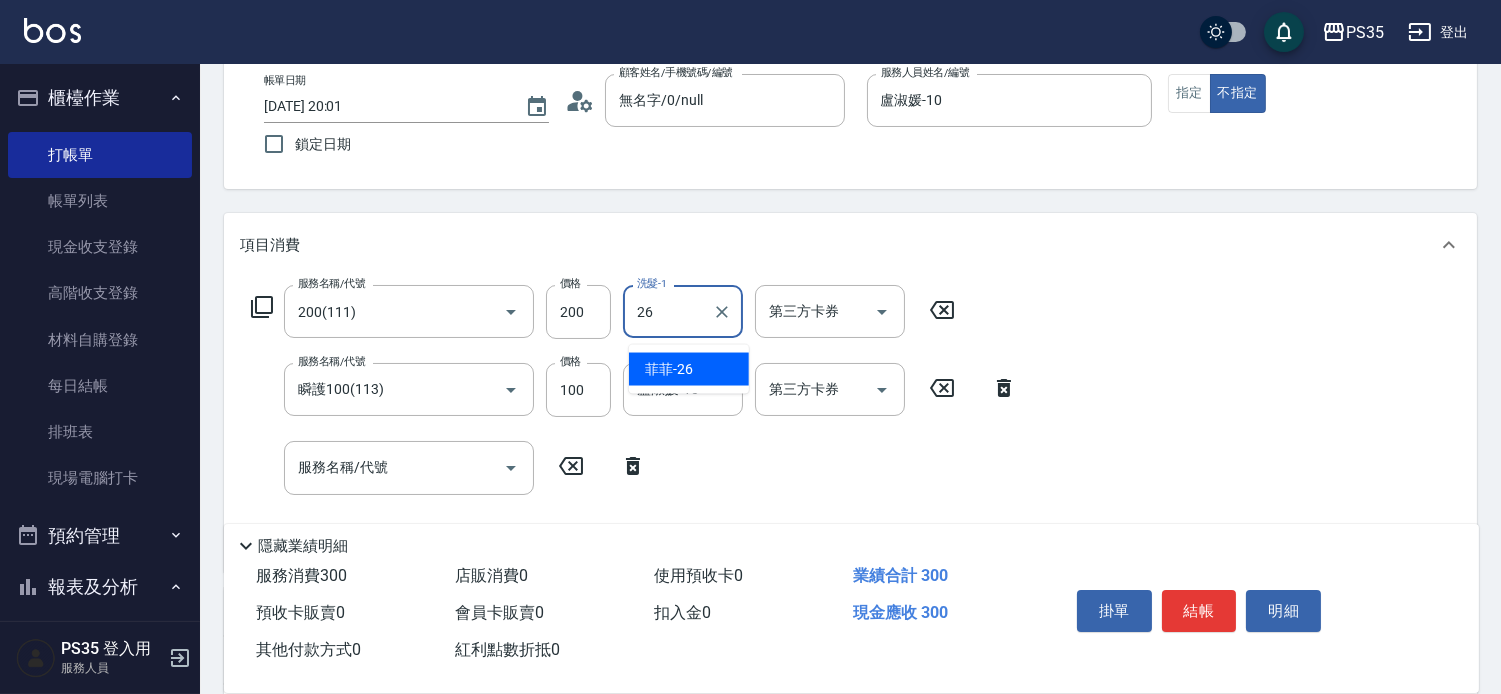 type on "菲菲-26" 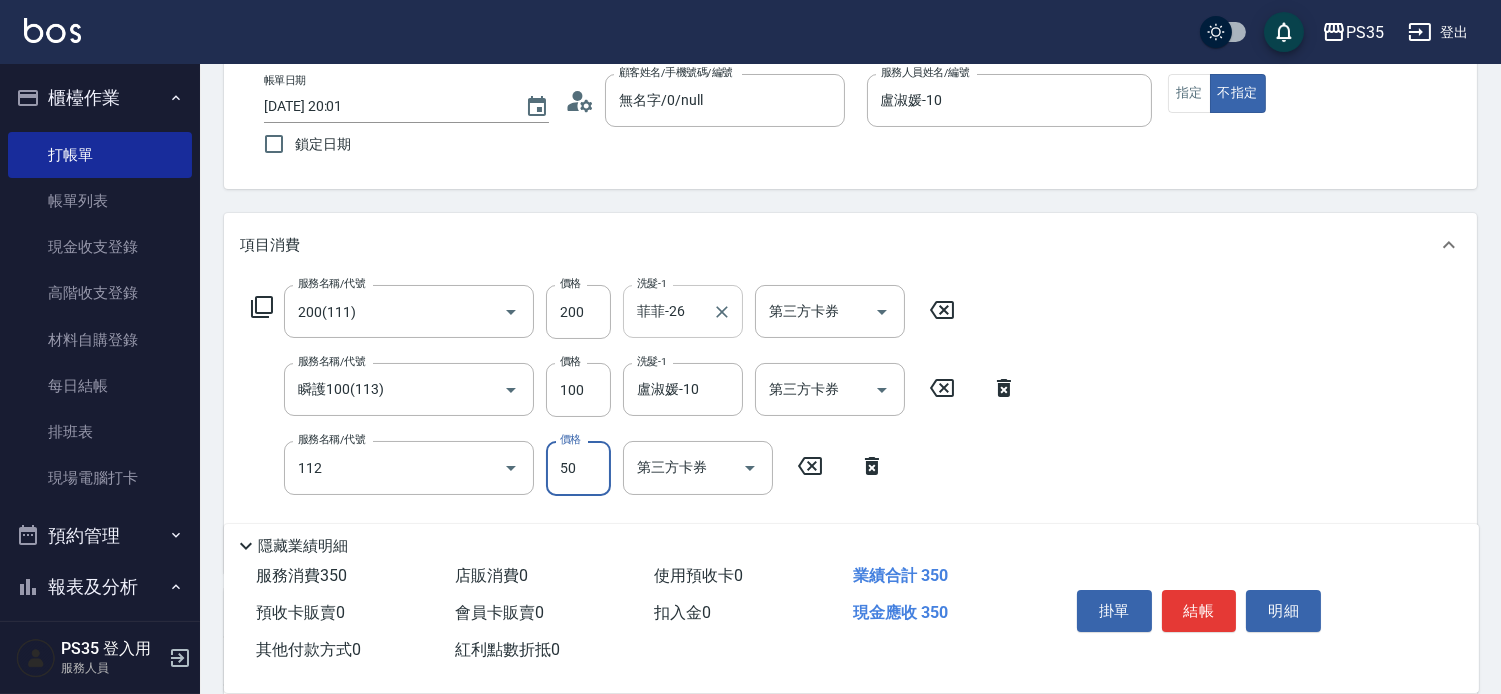 type on "精油50(112)" 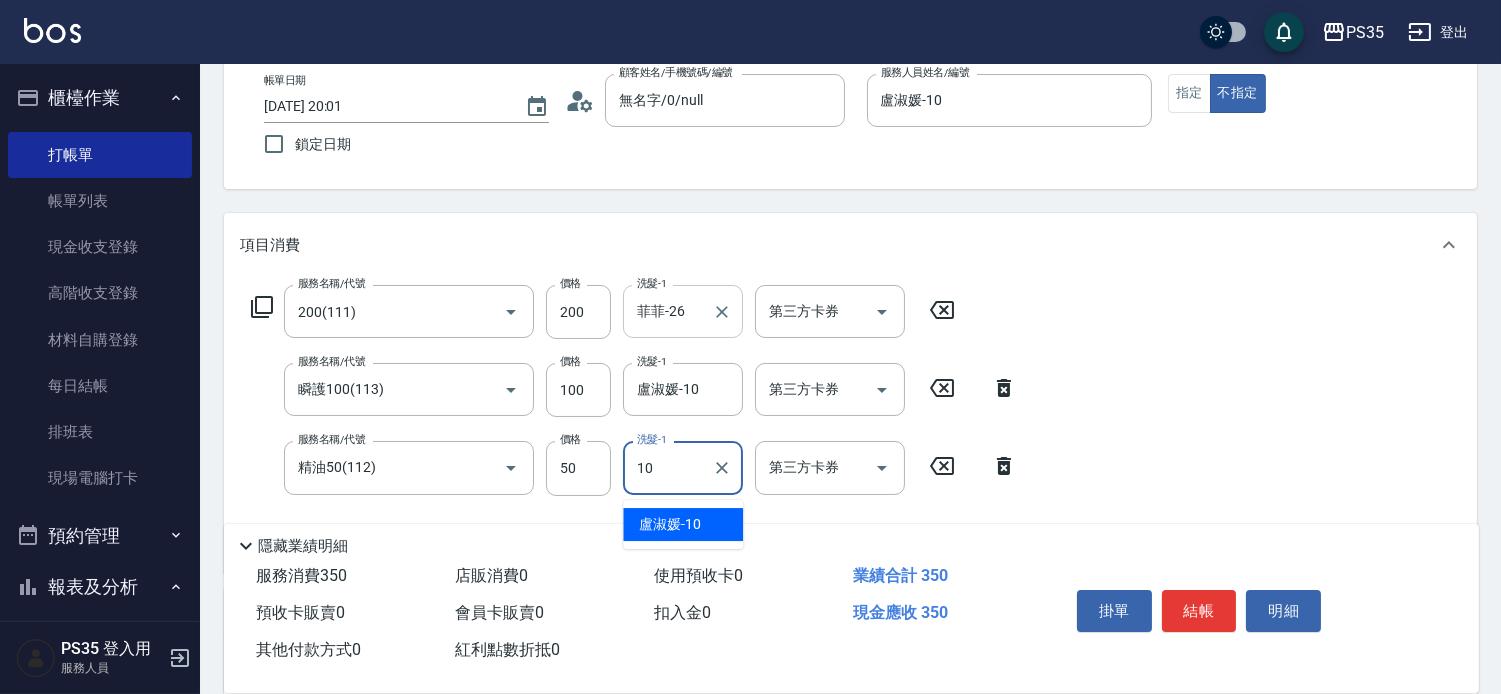 type on "盧淑媛-10" 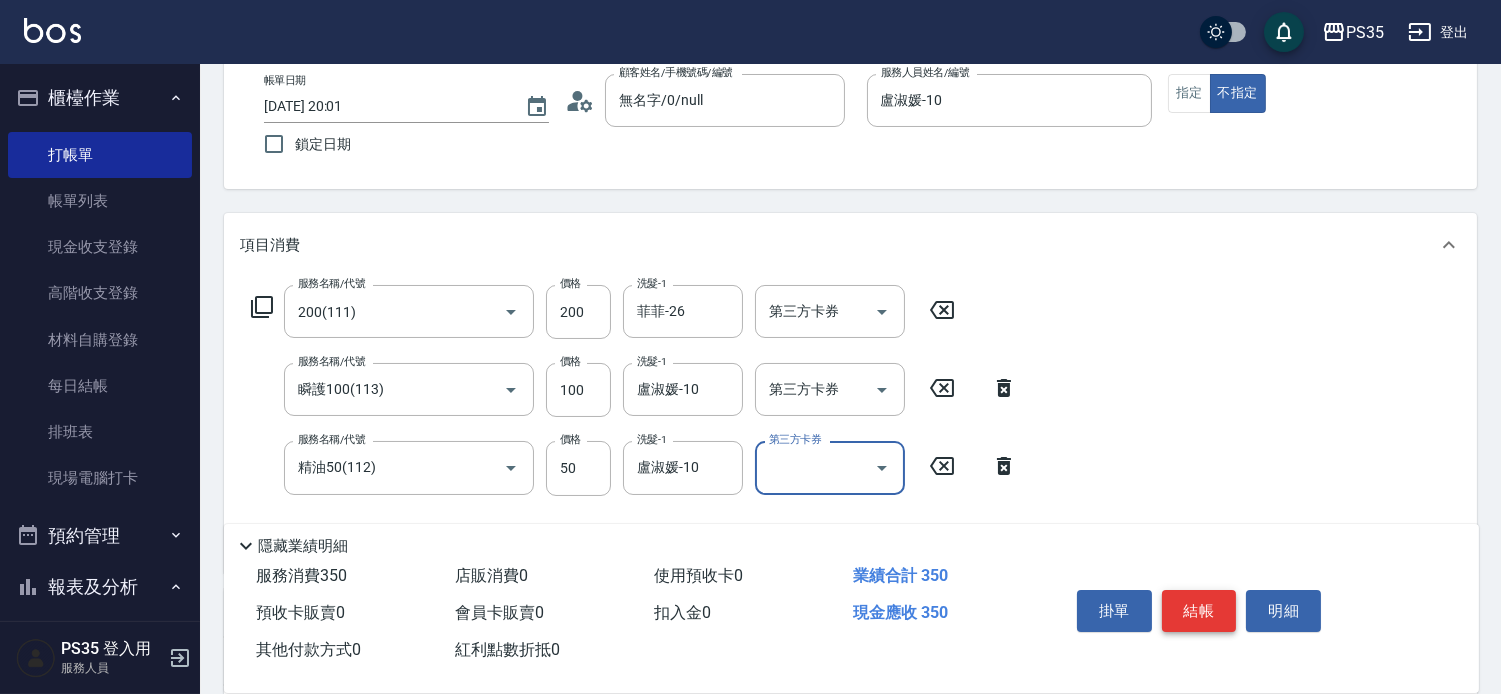 click on "結帳" at bounding box center (1199, 611) 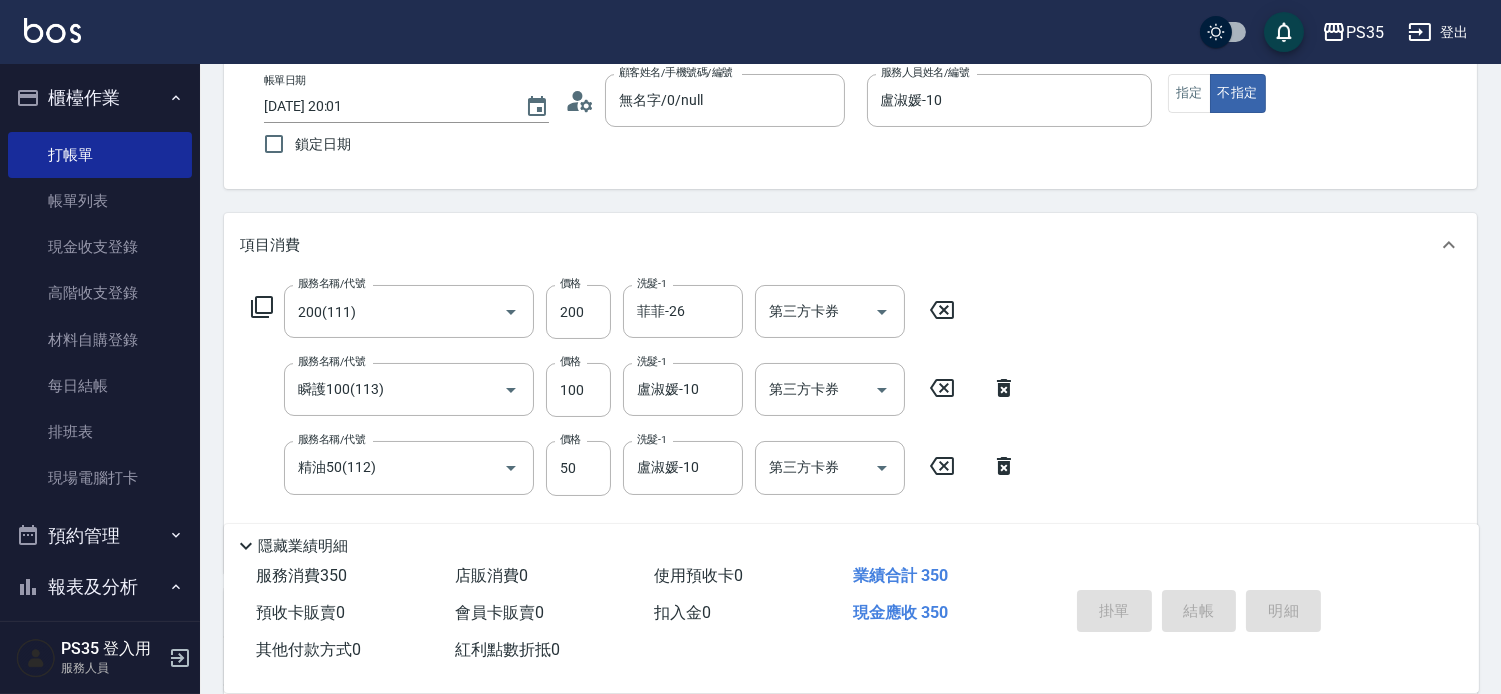 type on "2025/07/10 20:02" 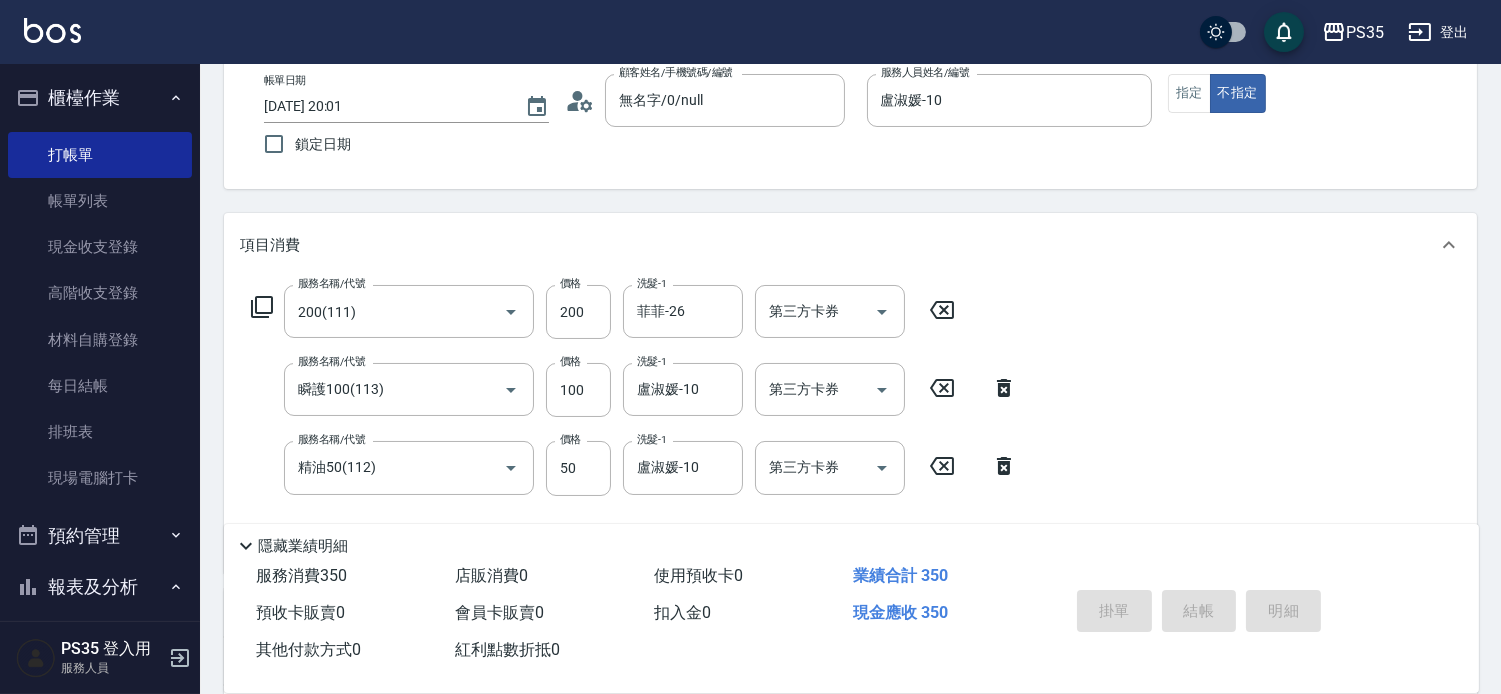 type 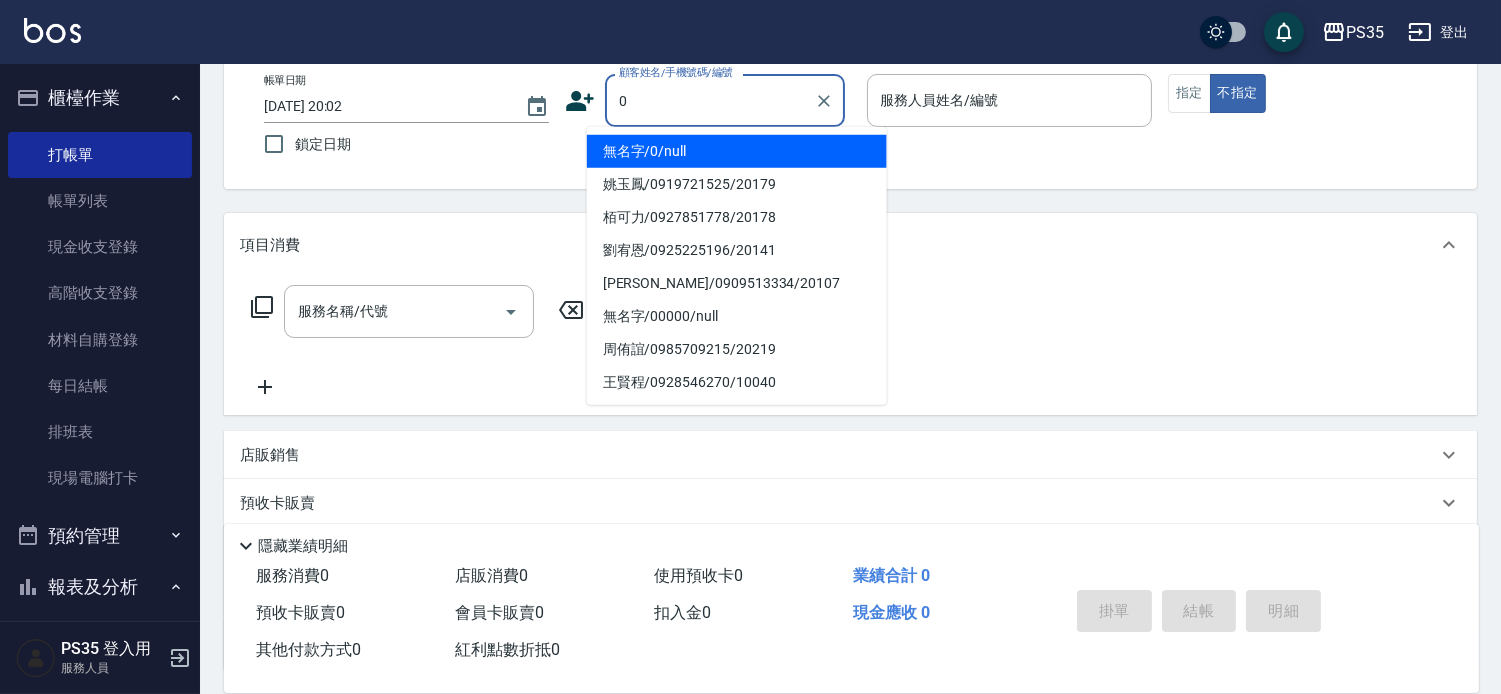 type on "0" 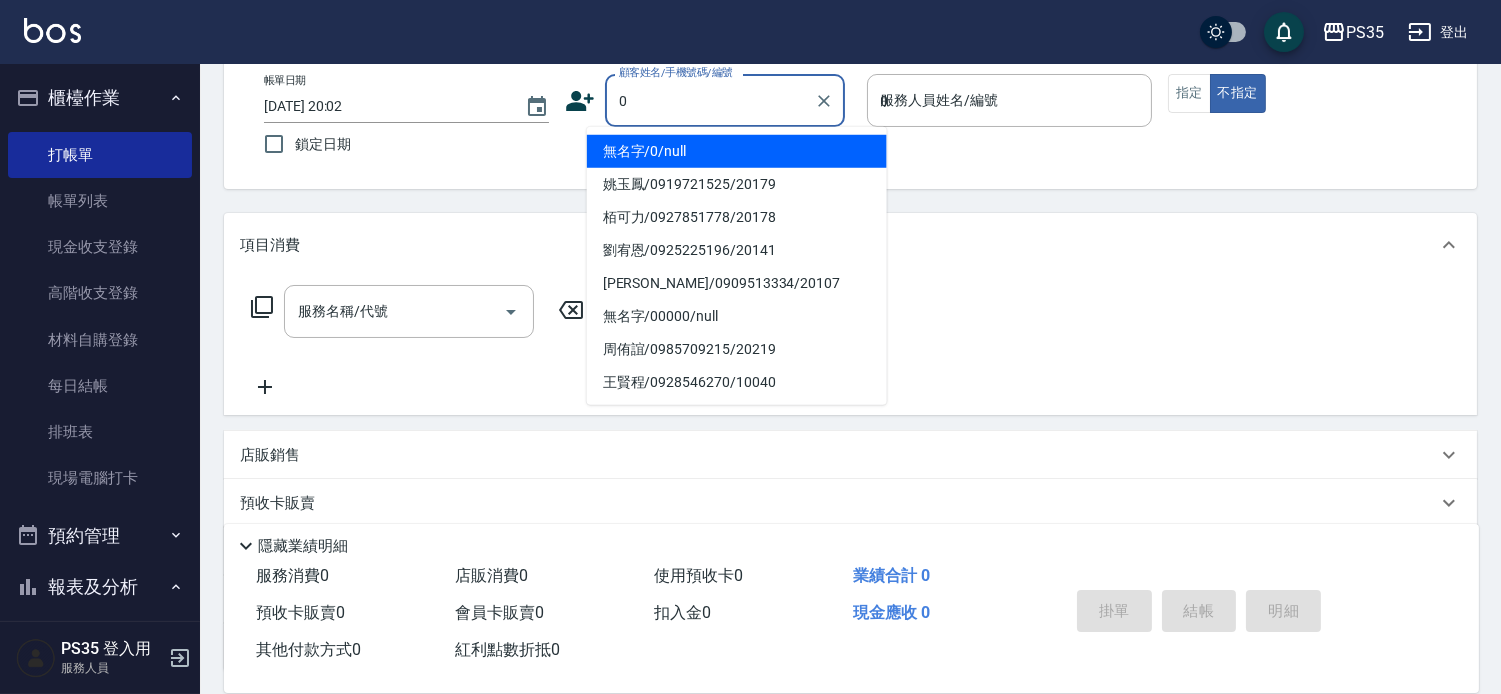 type on "無名字/0/null" 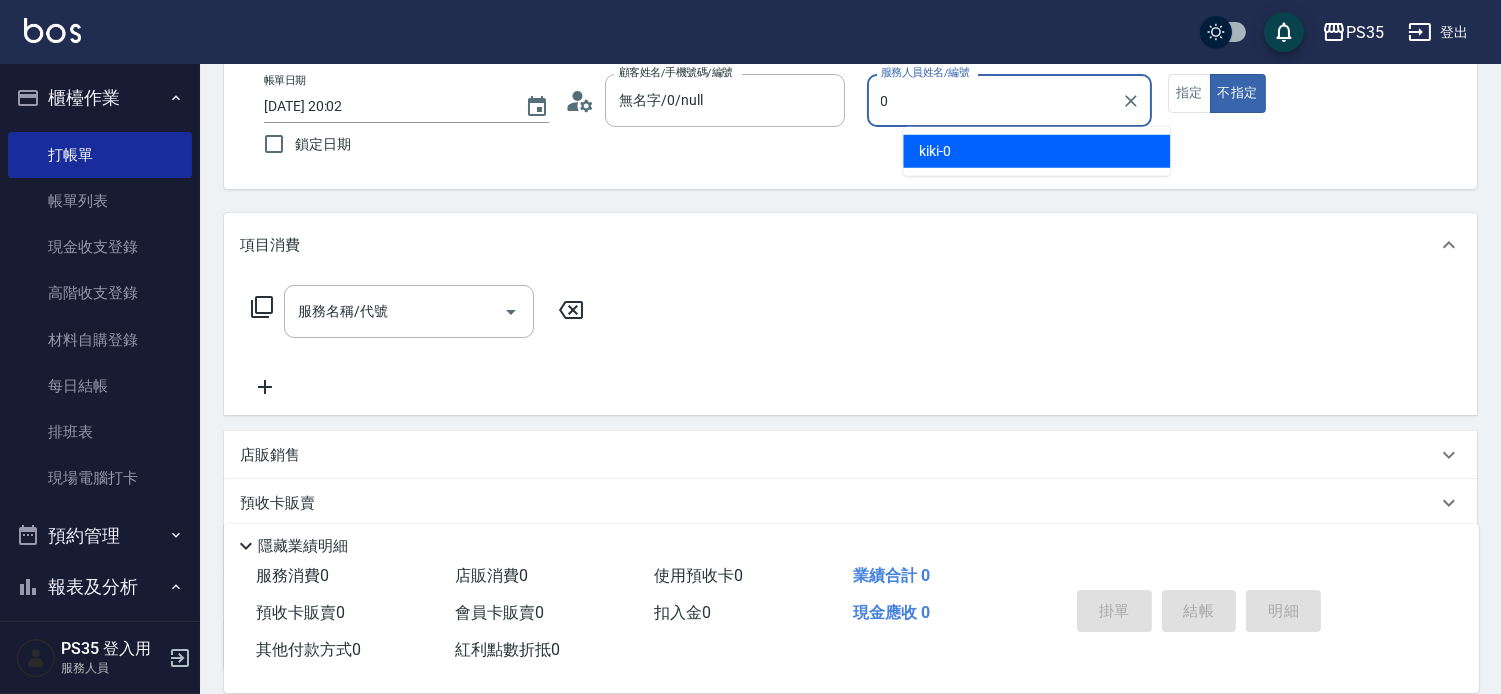 type on "kiki-0" 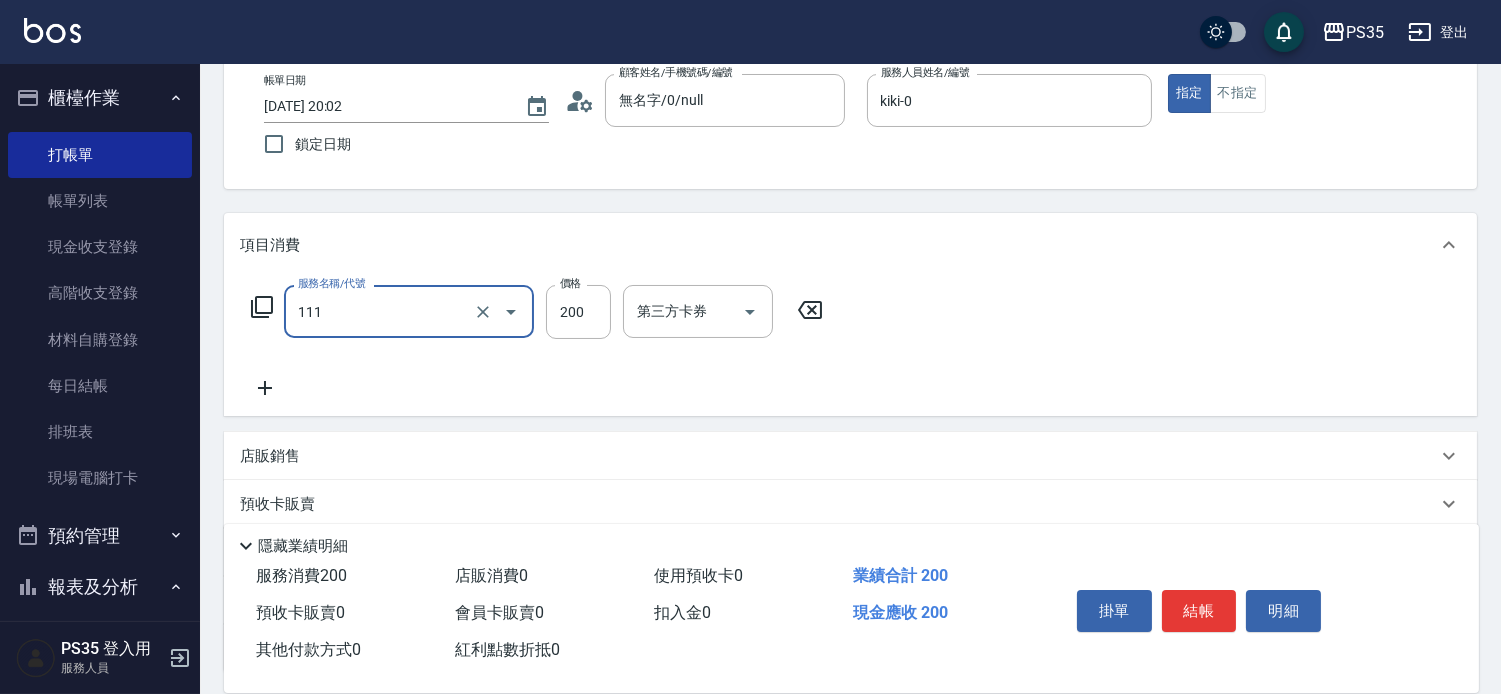 type on "200(111)" 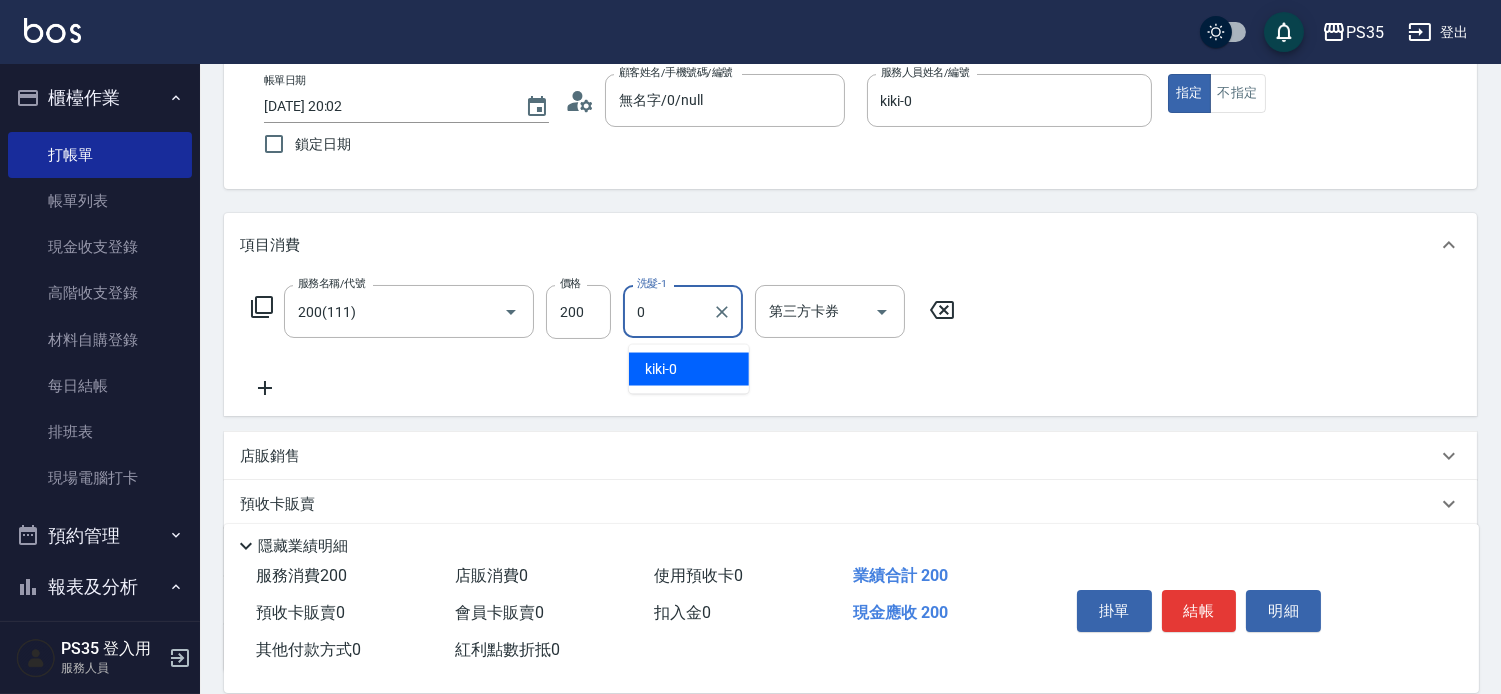 type on "kiki-0" 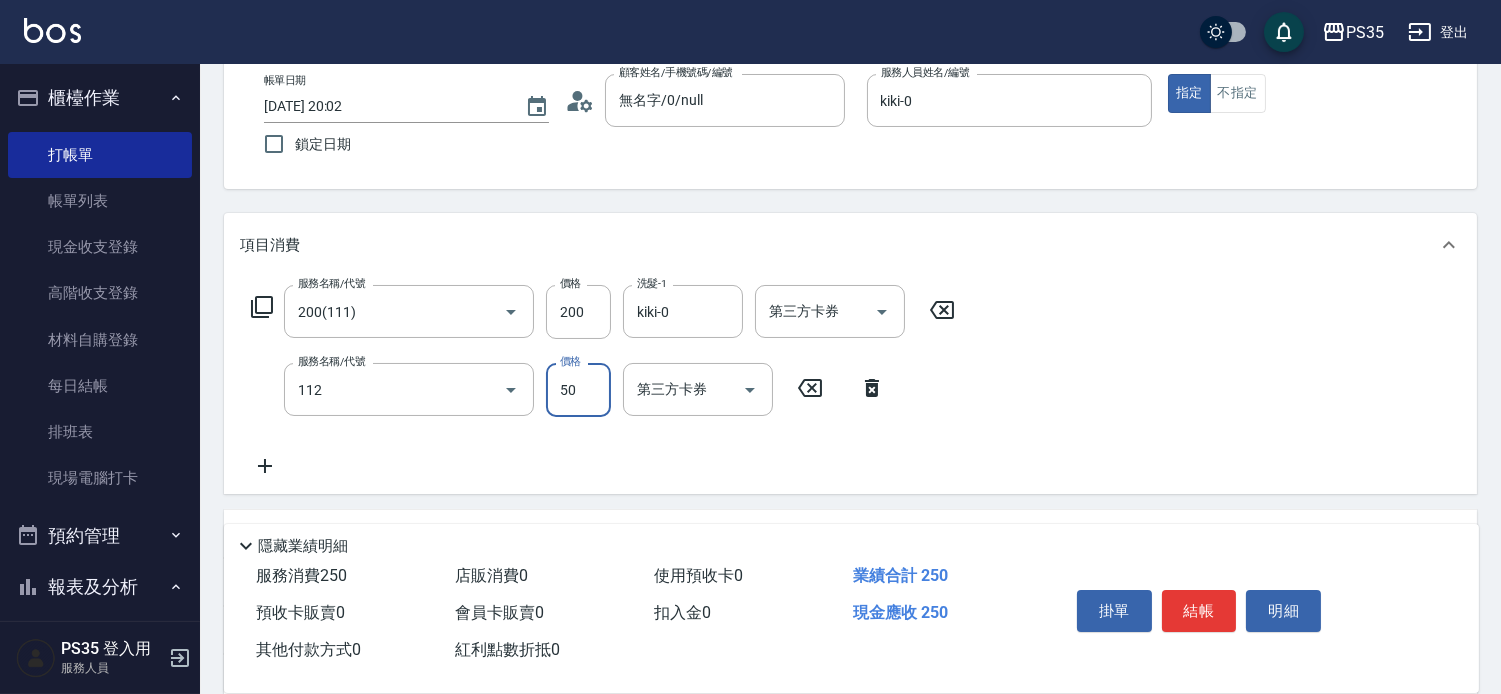 type on "精油50(112)" 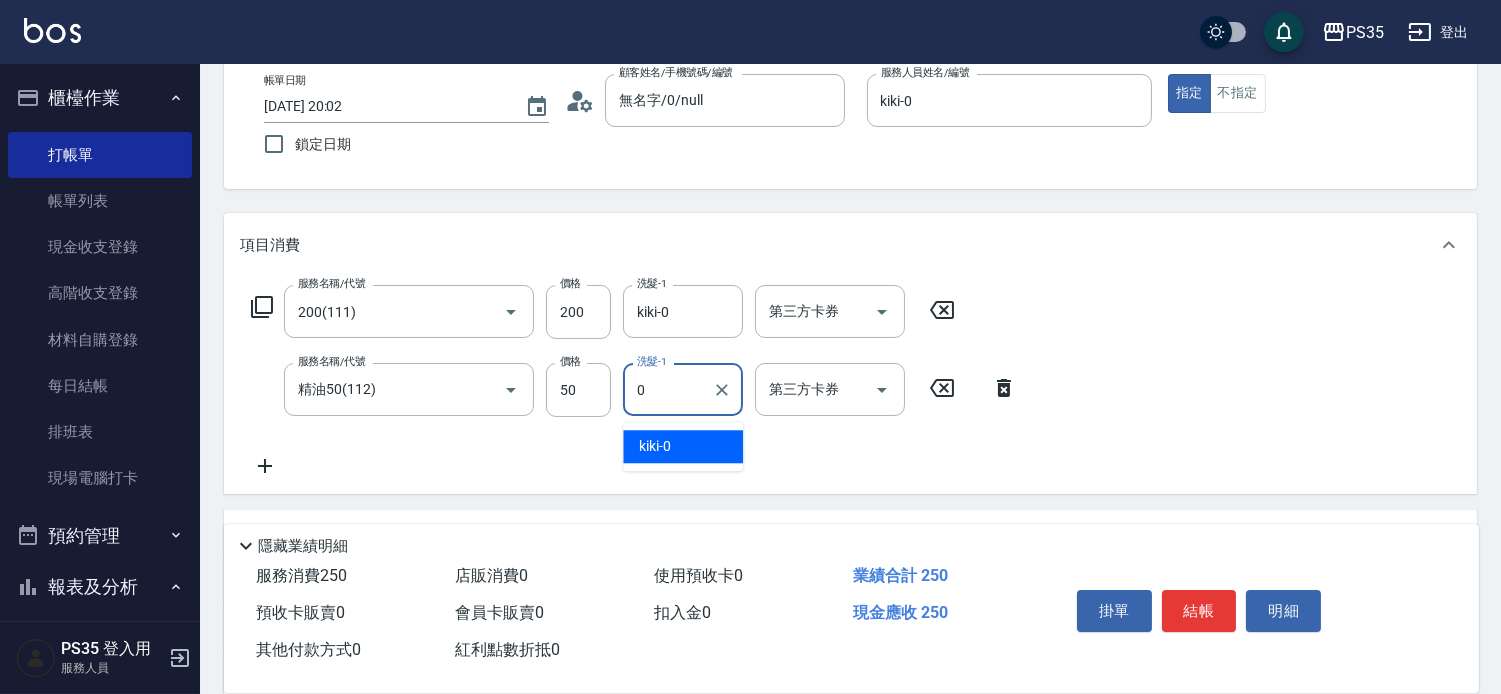 type on "kiki-0" 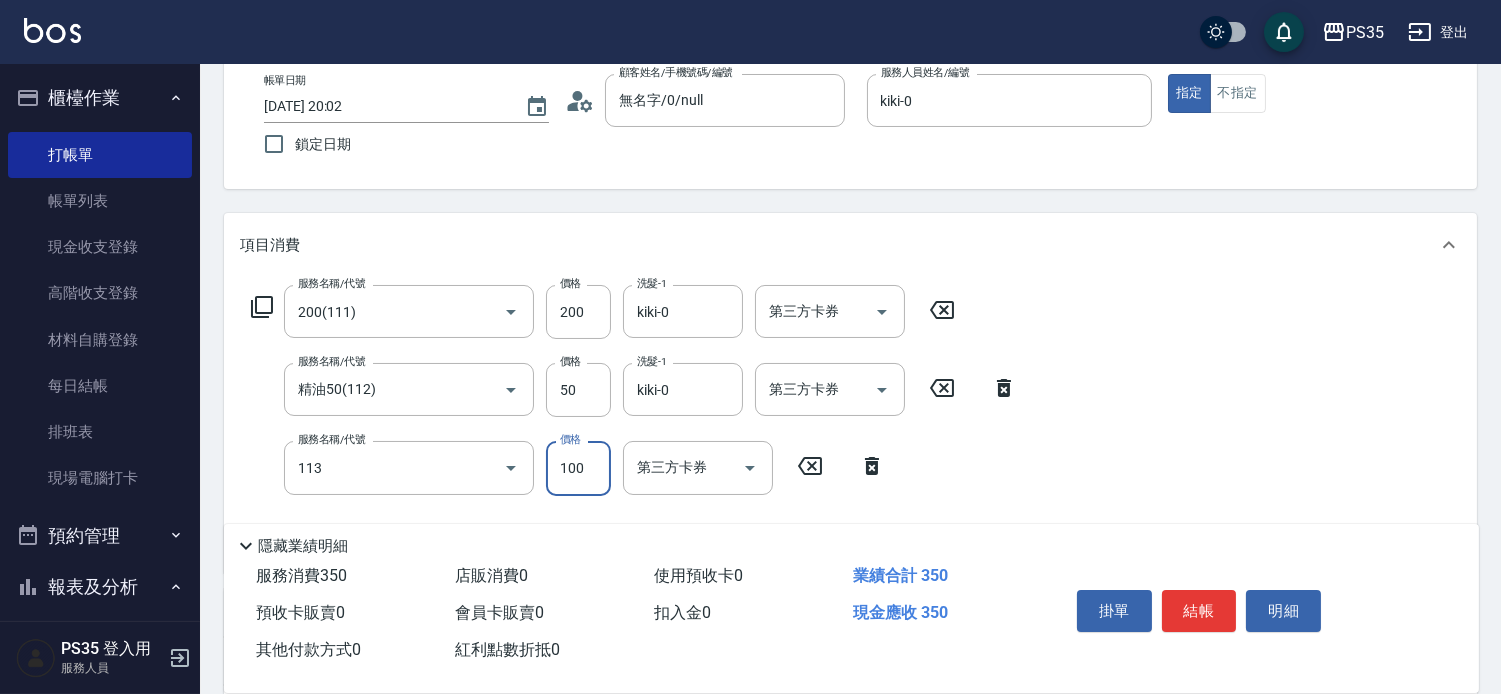 type on "瞬護100(113)" 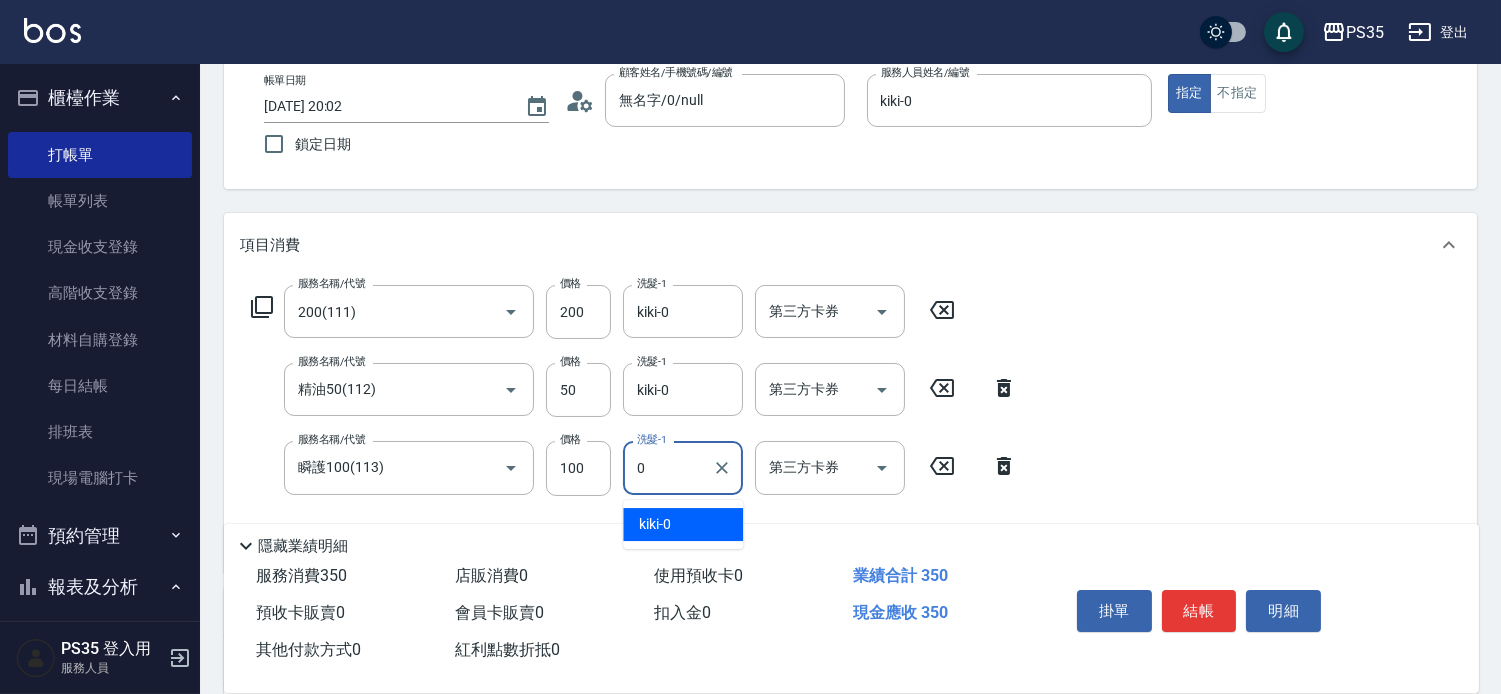 type on "kiki-0" 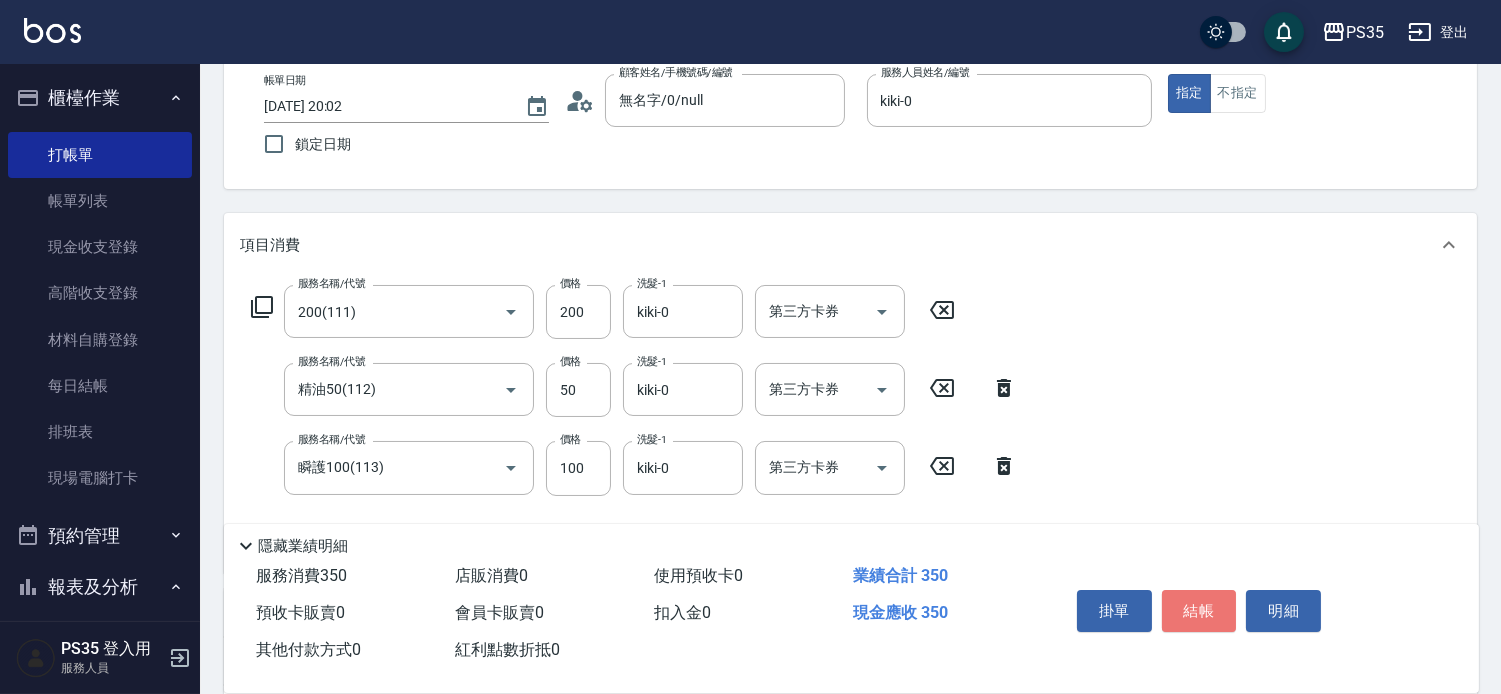 click on "結帳" at bounding box center [1199, 611] 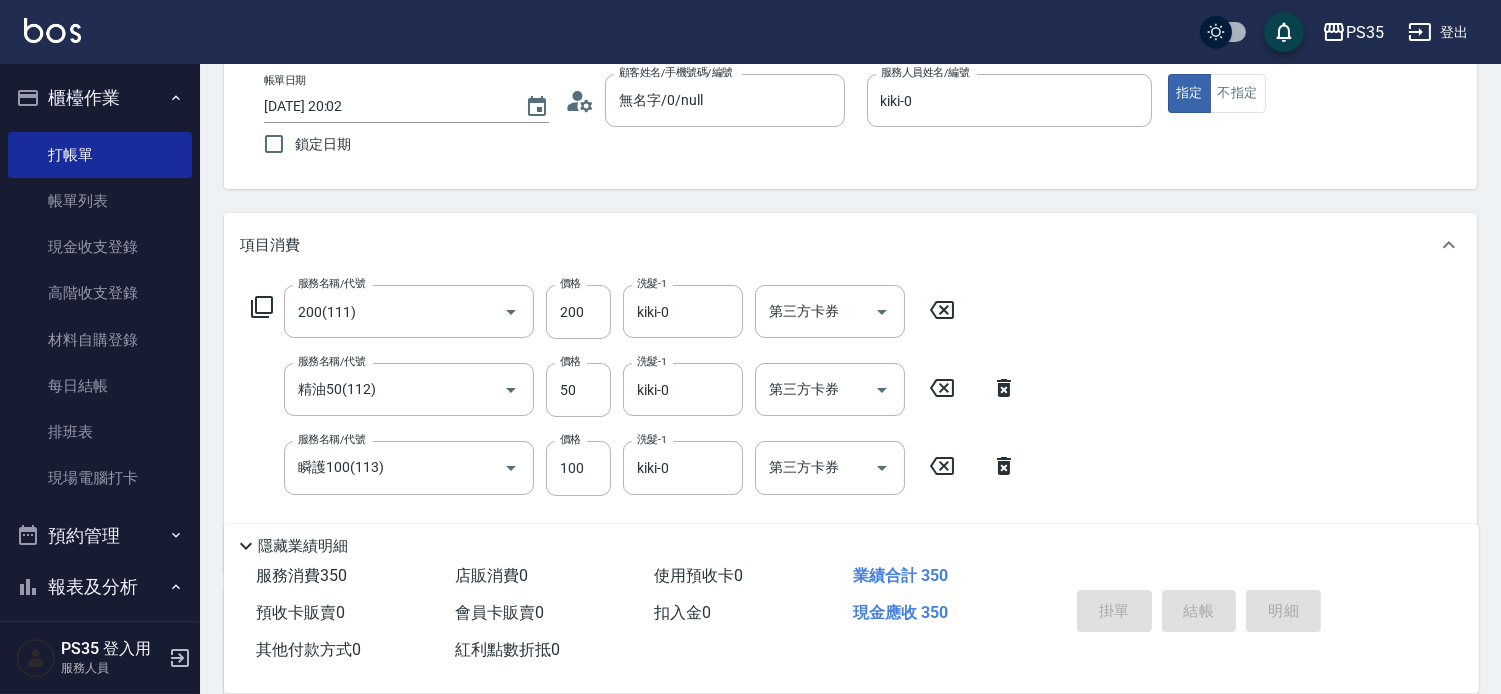 type 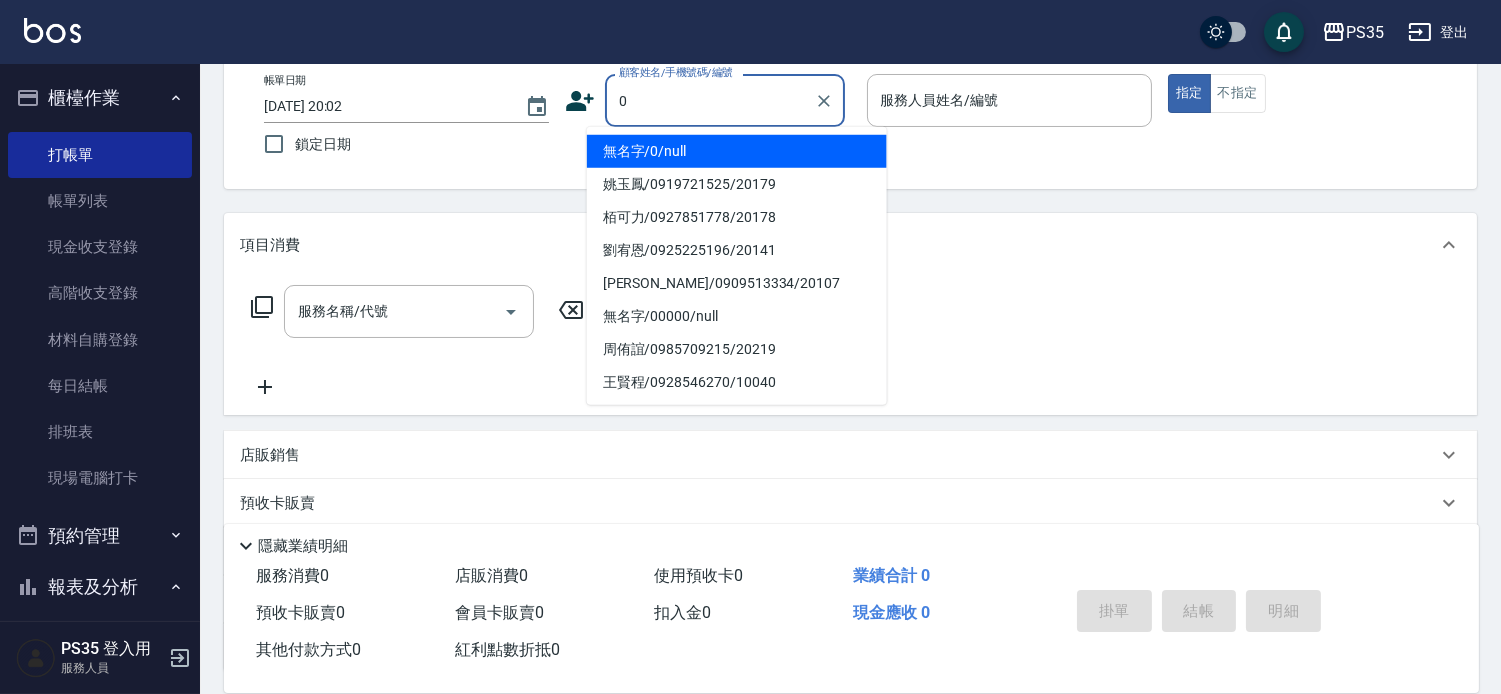 type on "無名字/0/null" 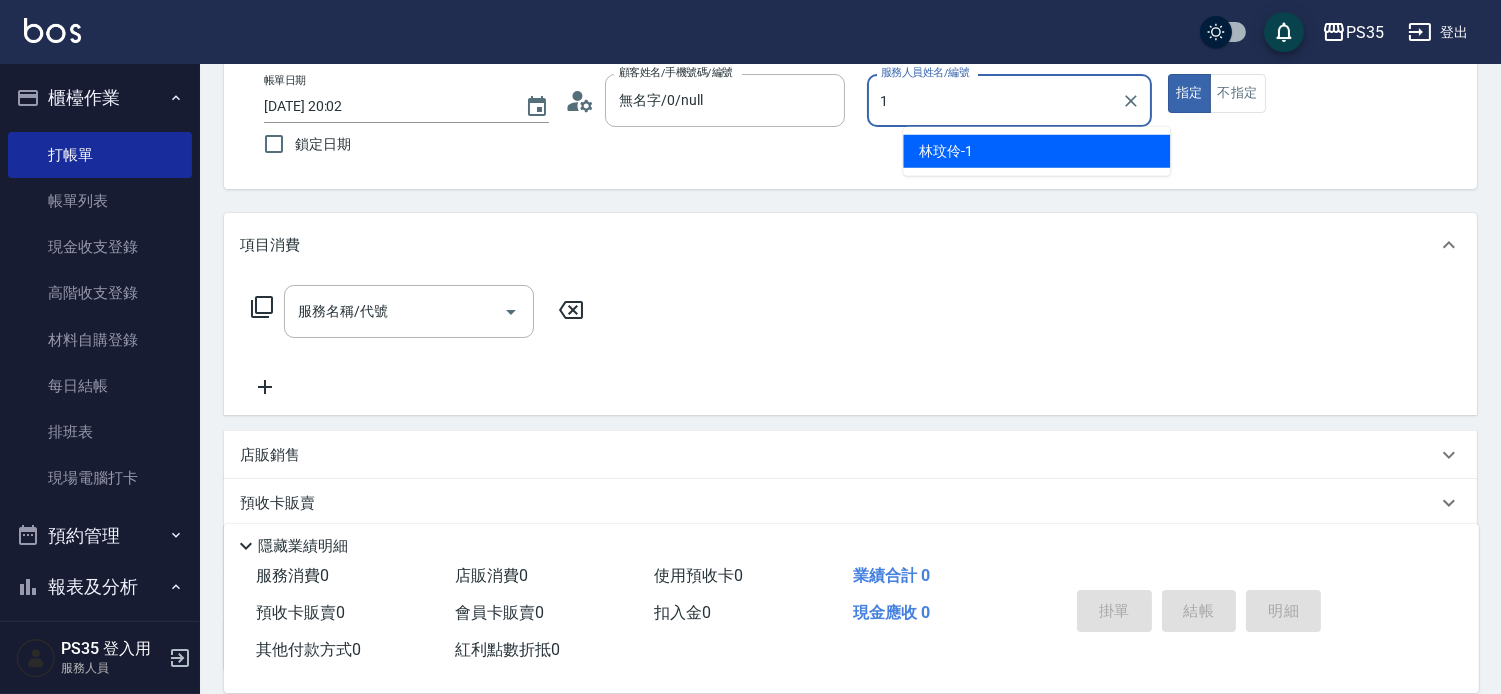 type on "林玟伶-1" 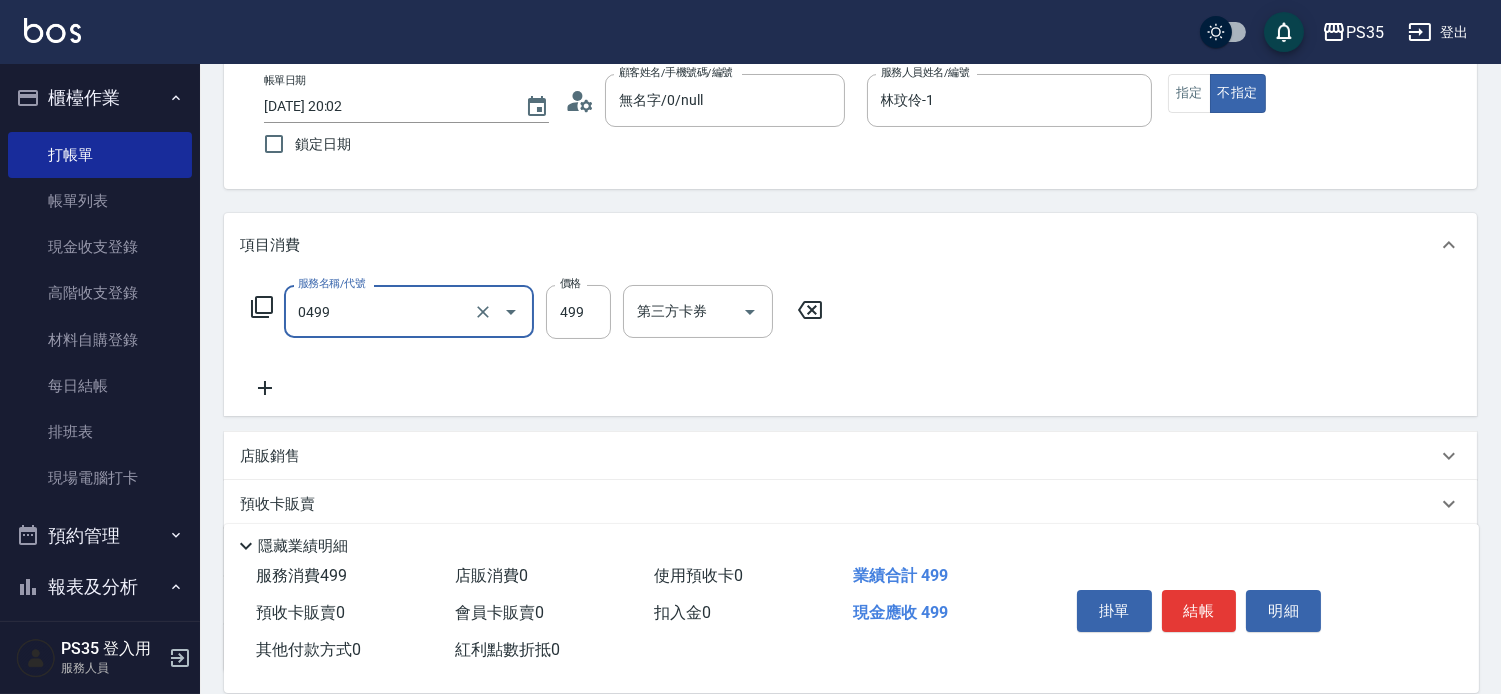 type on "伊黛莉499(0499)" 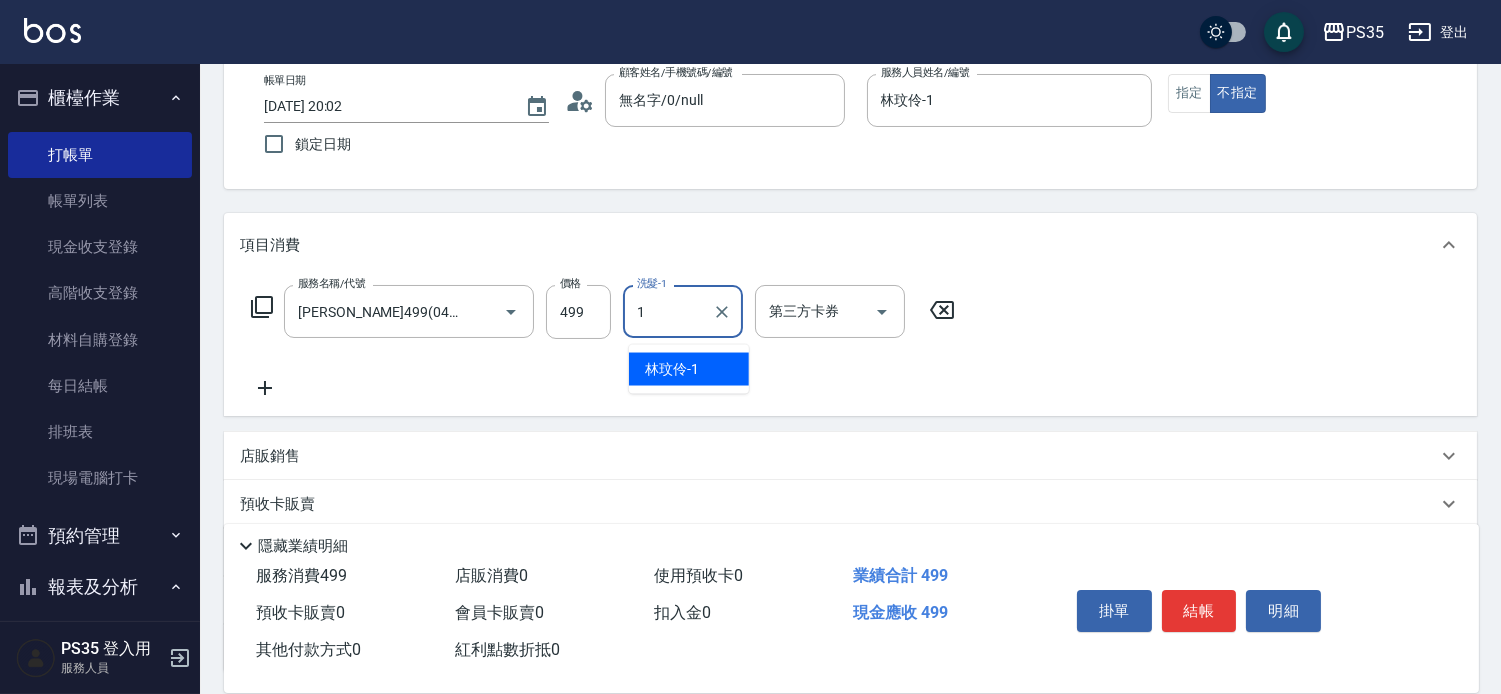 type on "林玟伶-1" 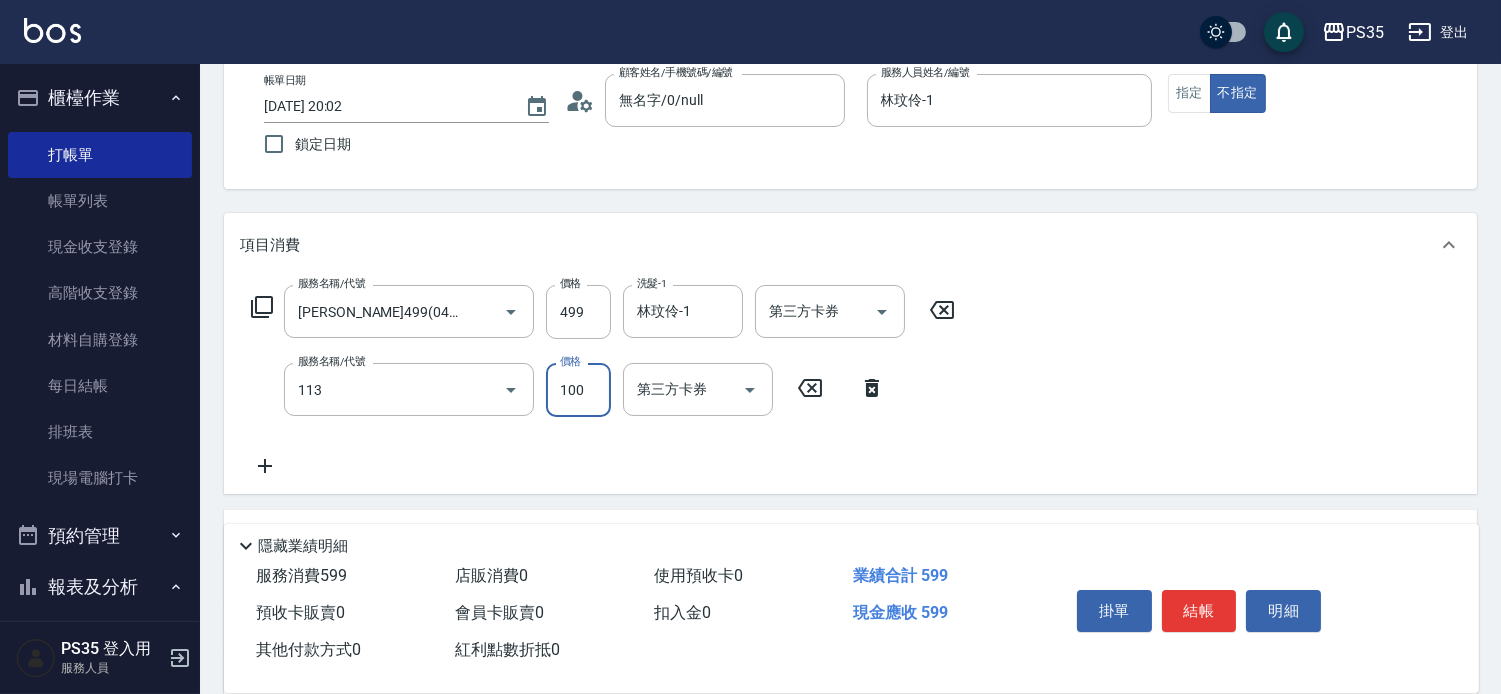 type on "瞬護100(113)" 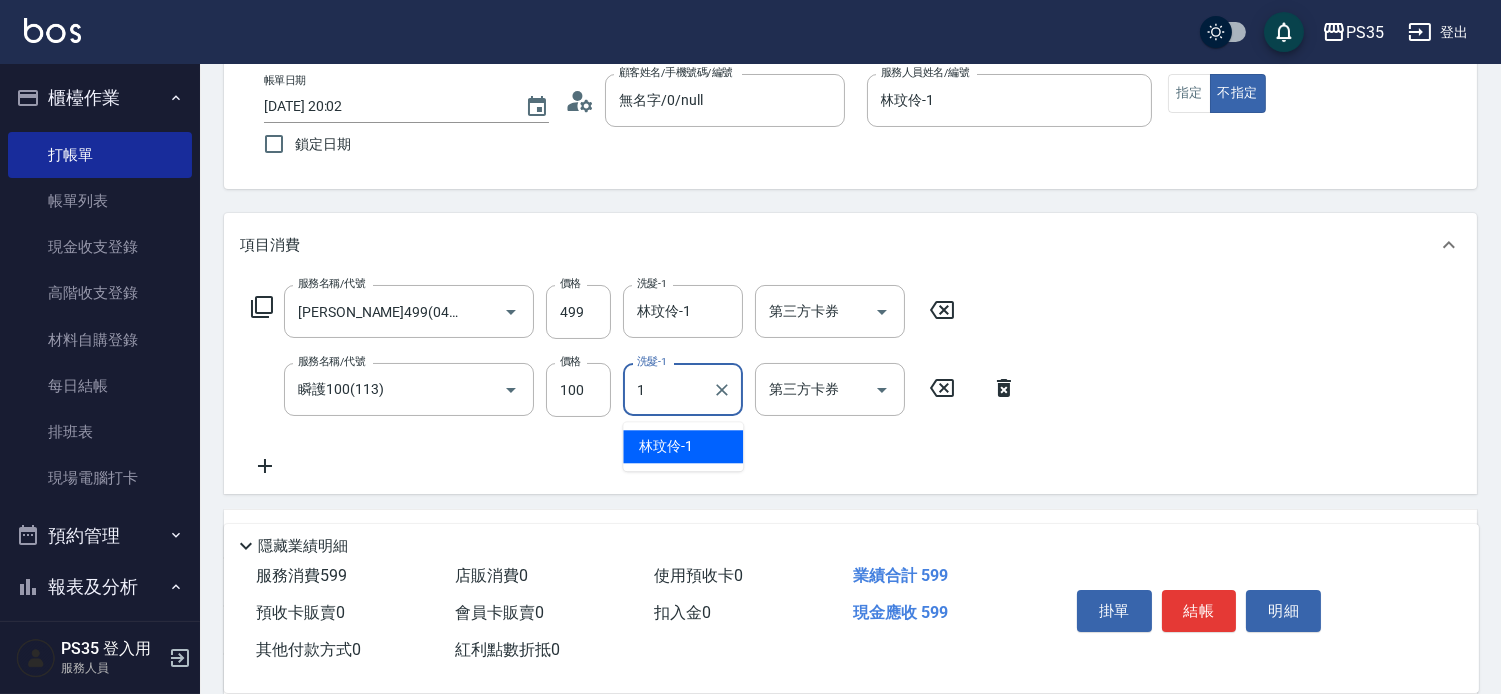 type on "林玟伶-1" 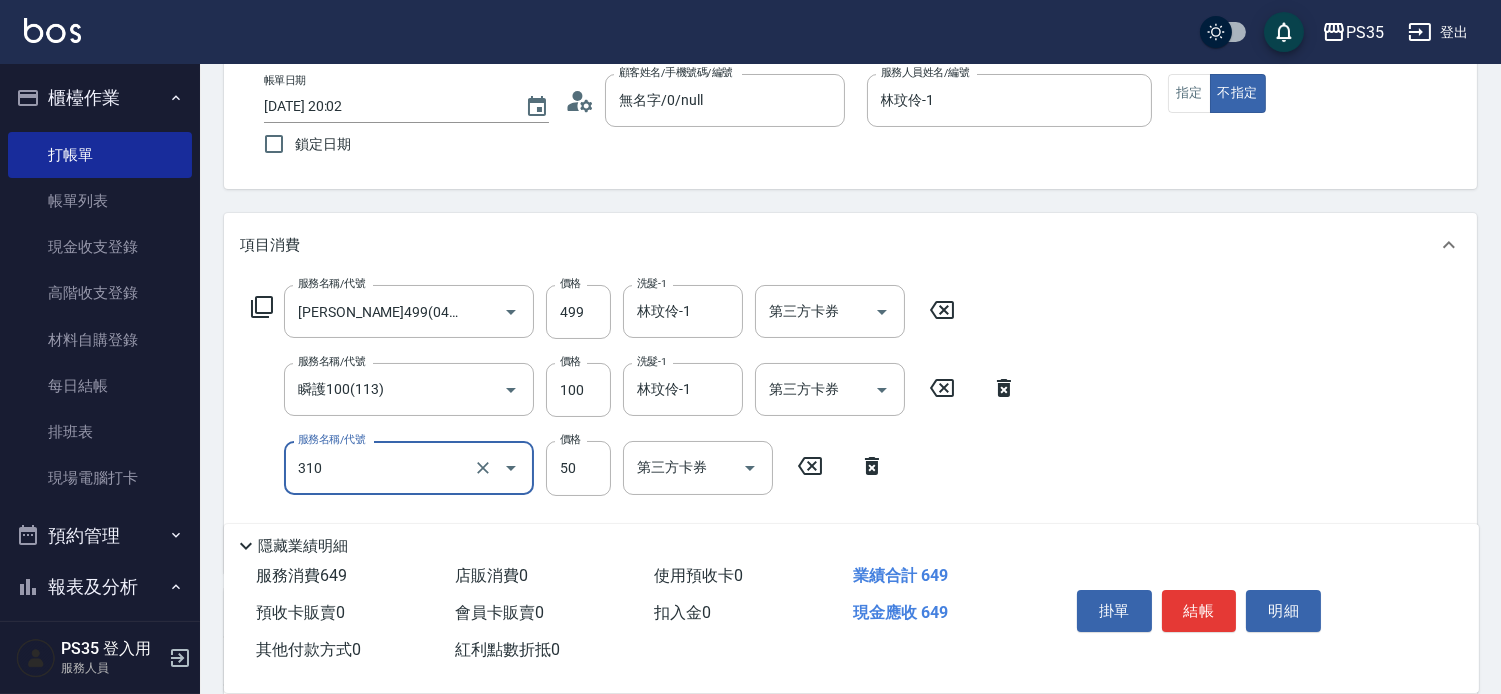 type on "剪瀏海(310)" 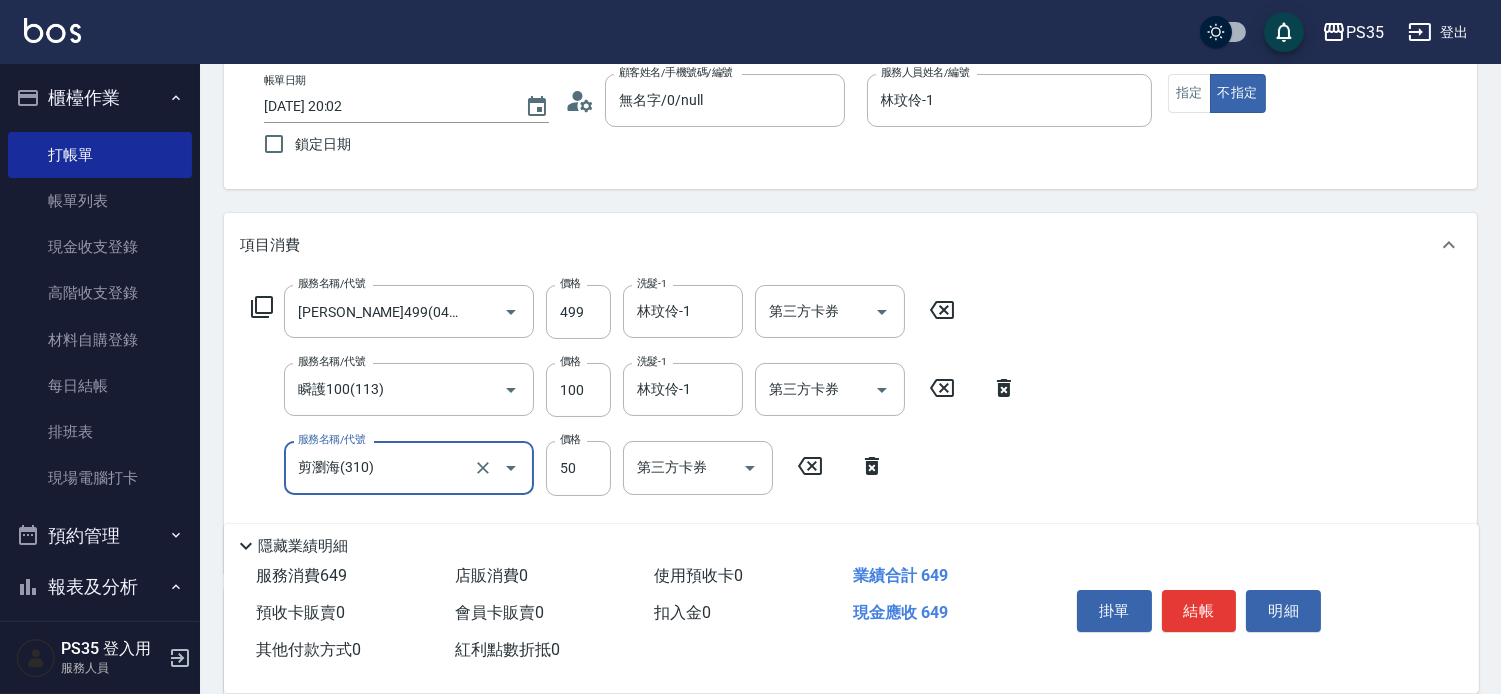 click on "結帳" at bounding box center (1199, 611) 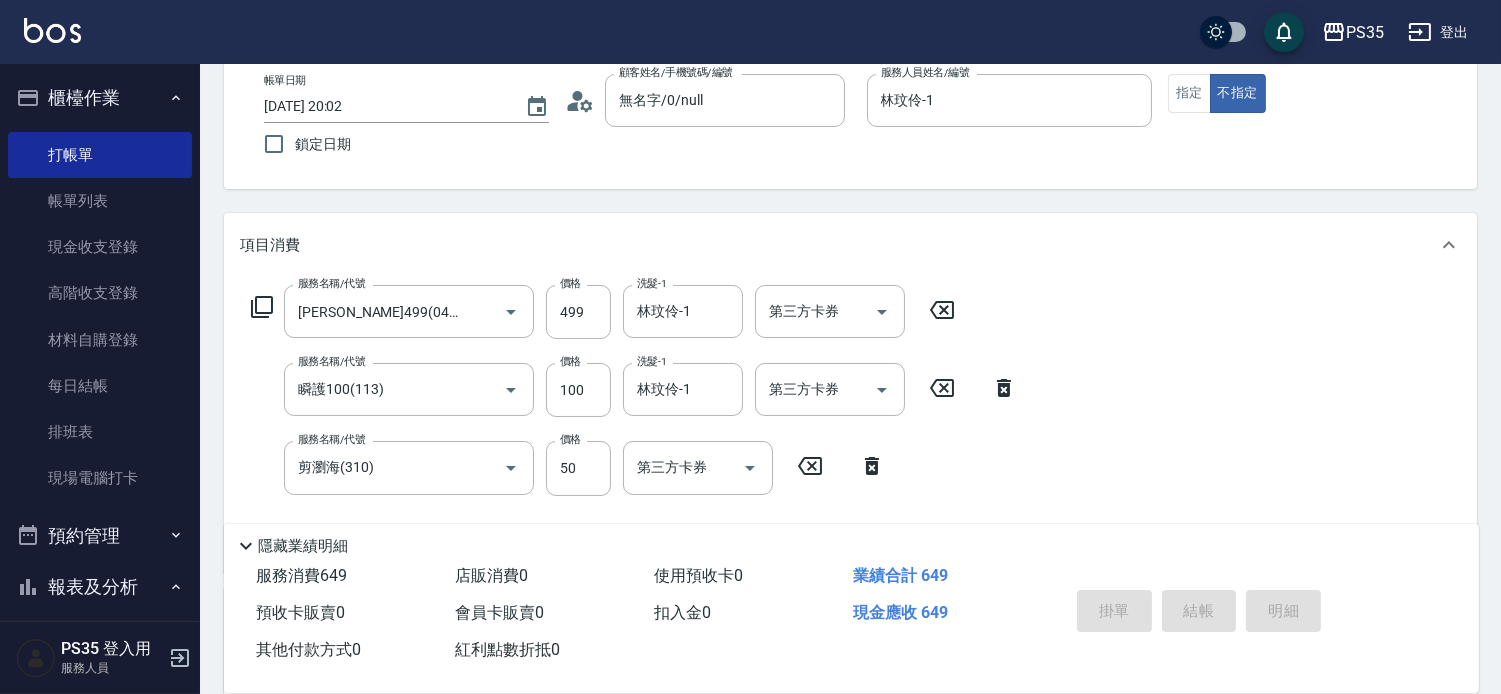 type 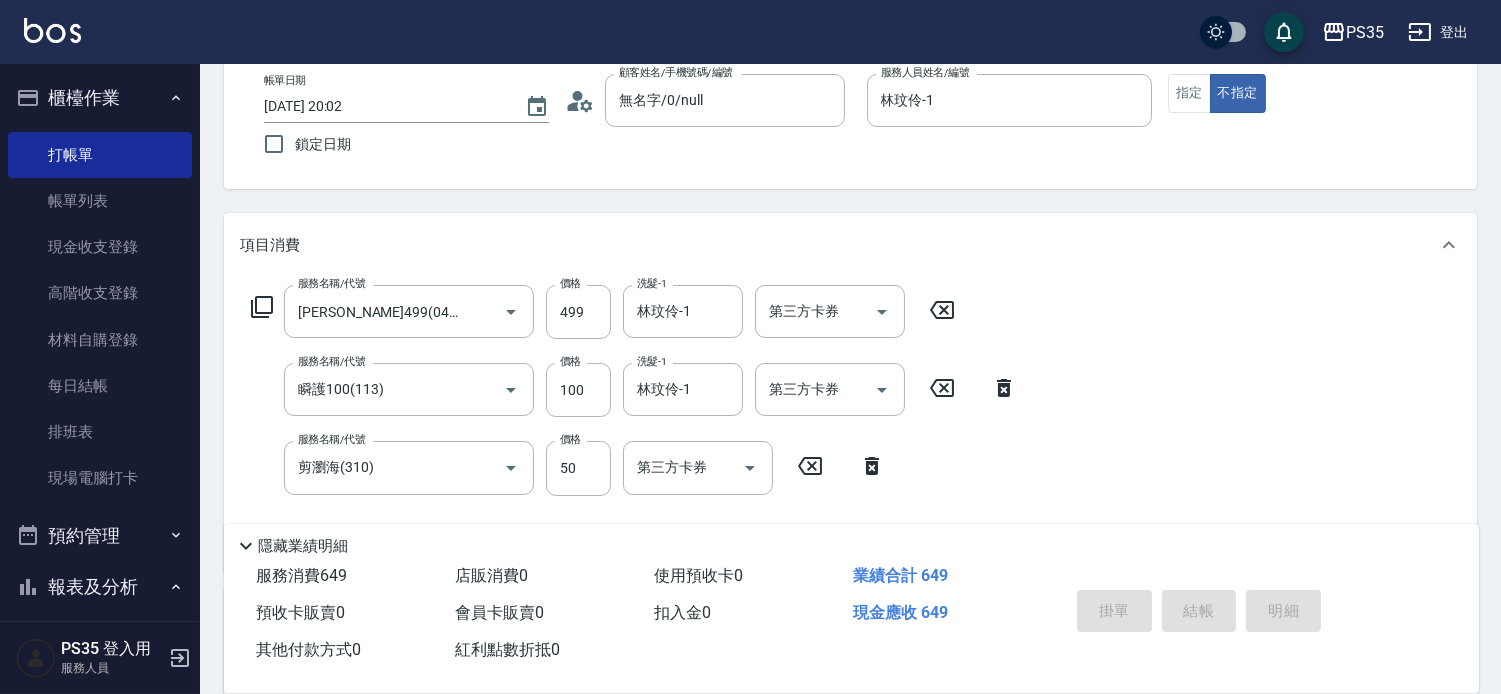 type 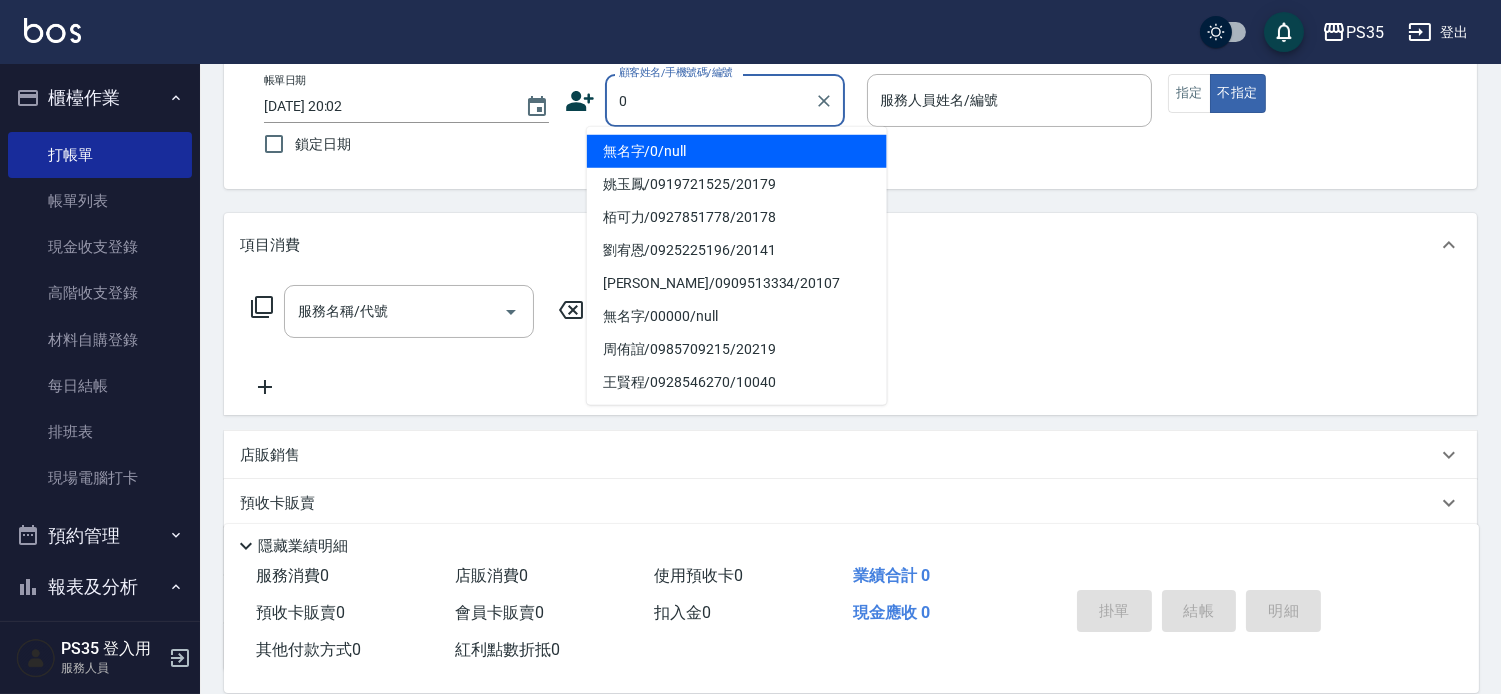 type on "0" 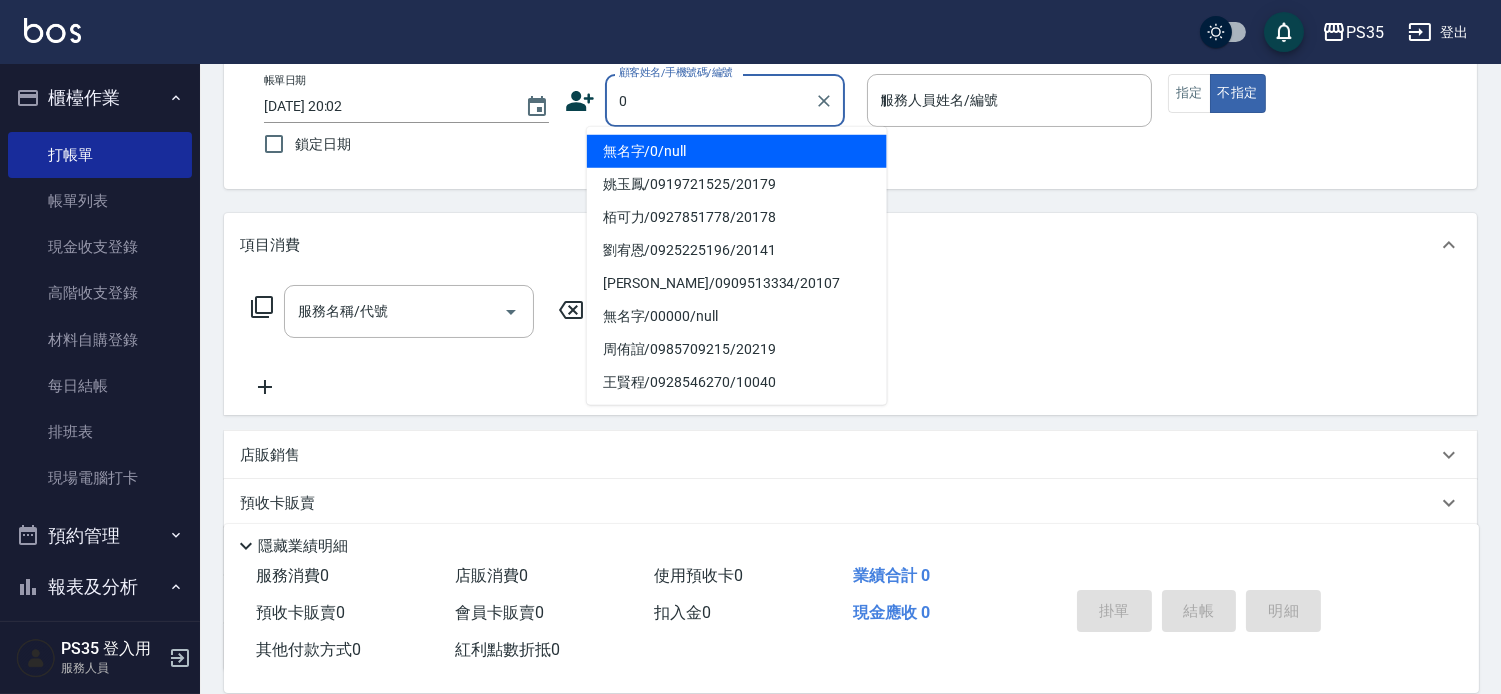 type on "無名字/0/null" 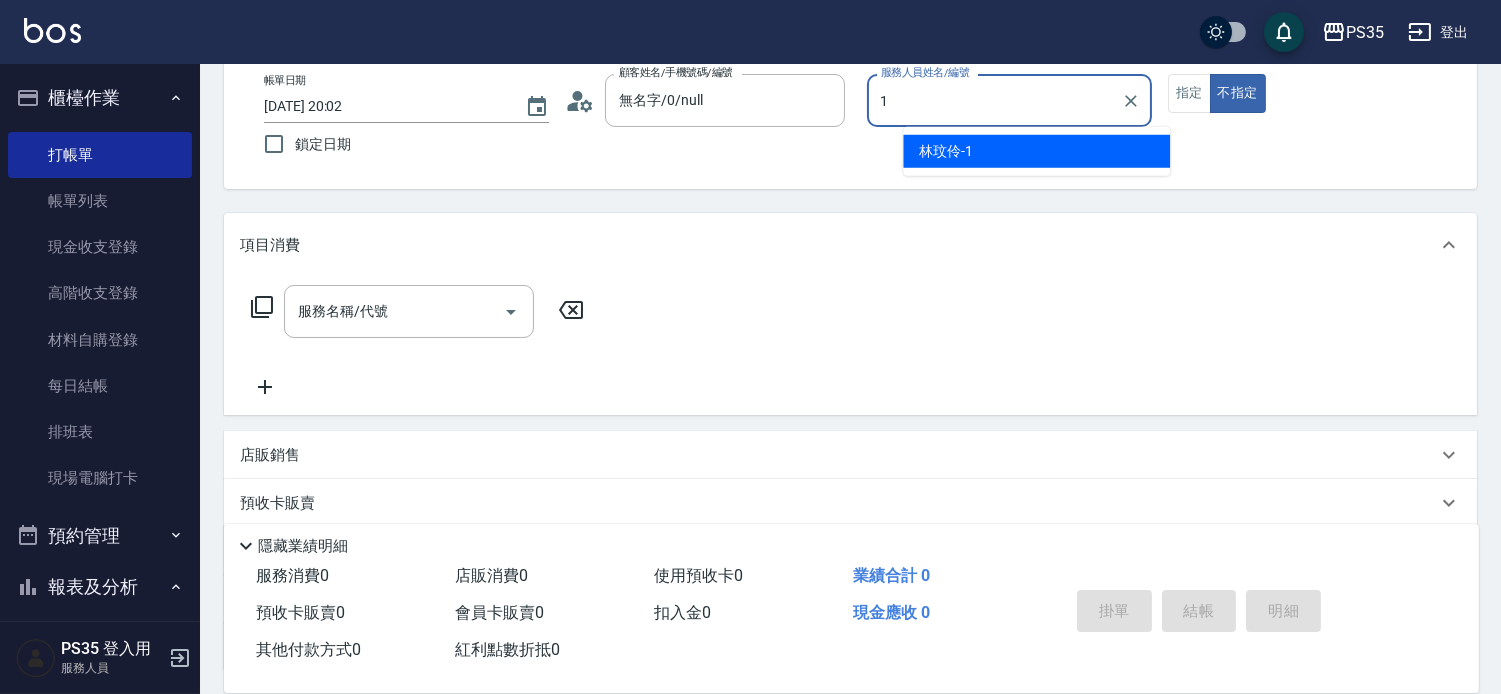 type on "林玟伶-1" 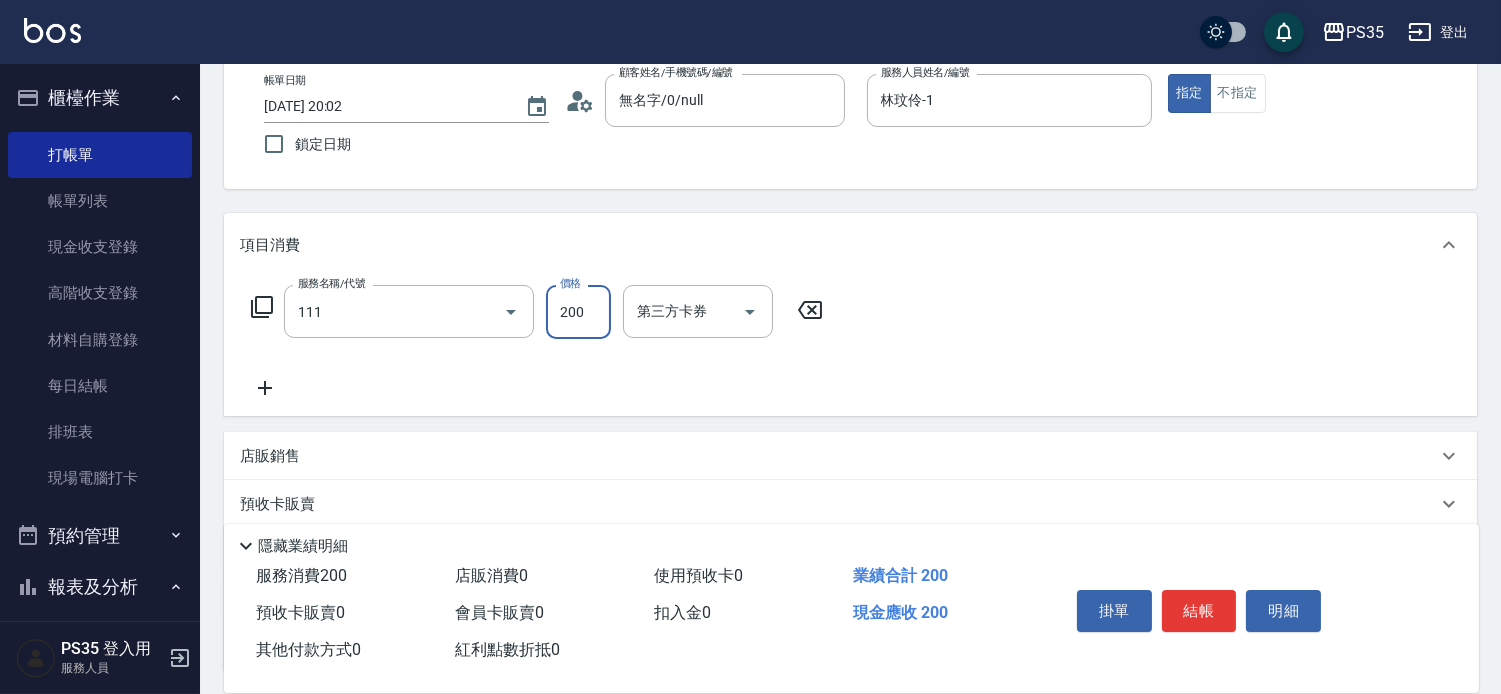 type on "200(111)" 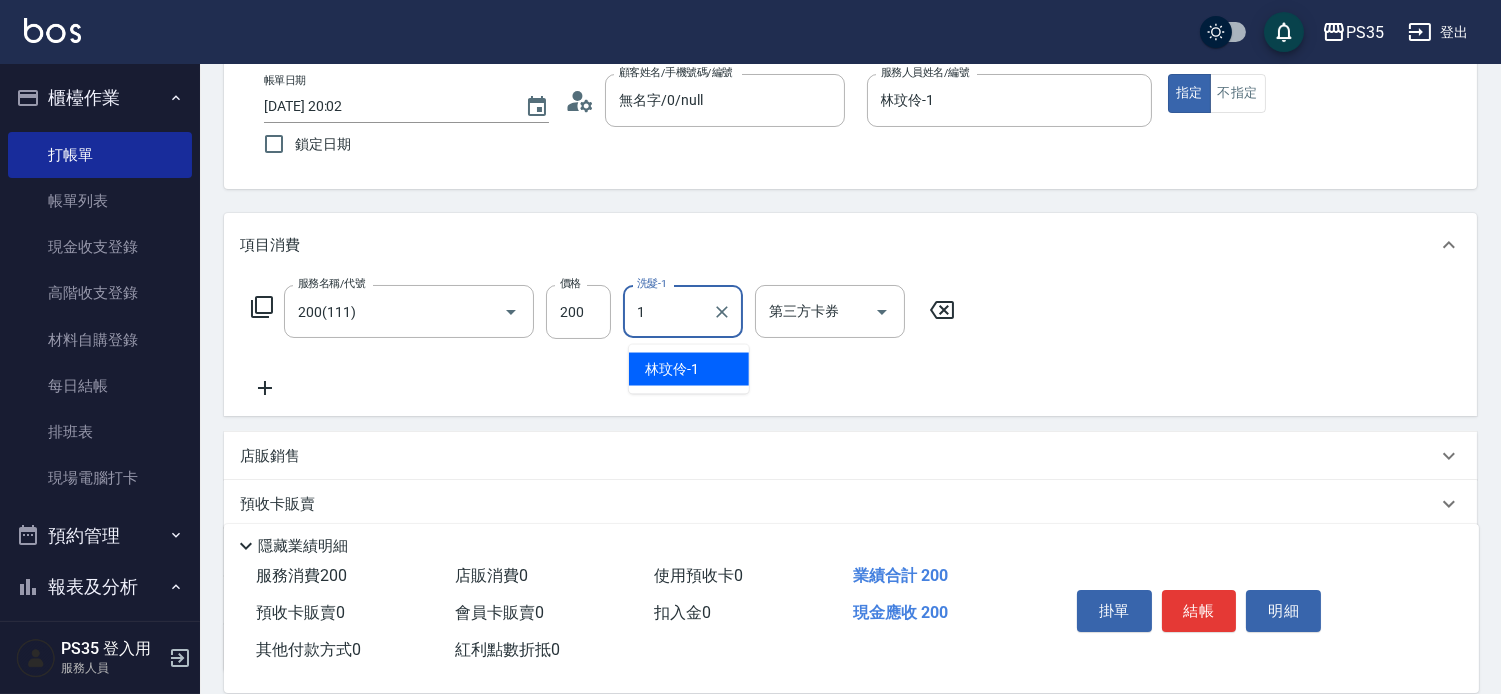 type on "林玟伶-1" 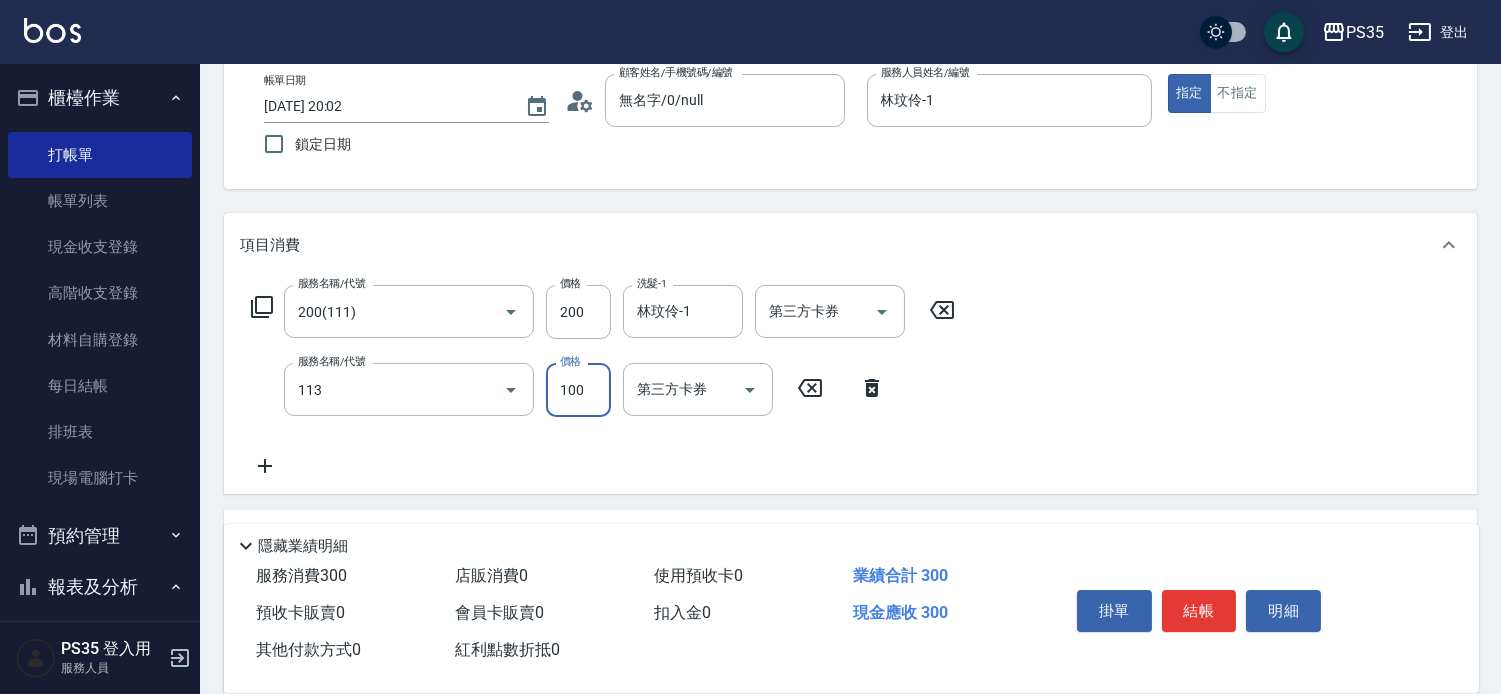 type on "瞬護100(113)" 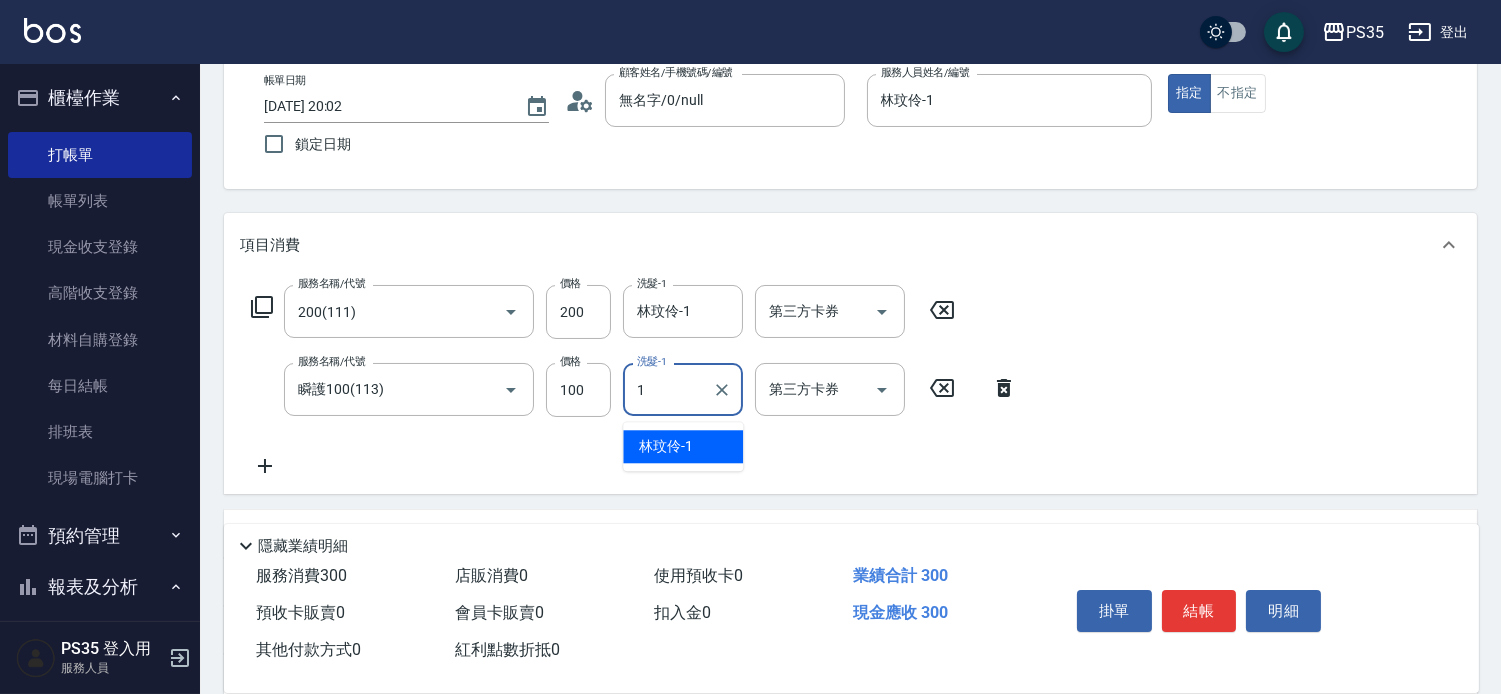 type on "林玟伶-1" 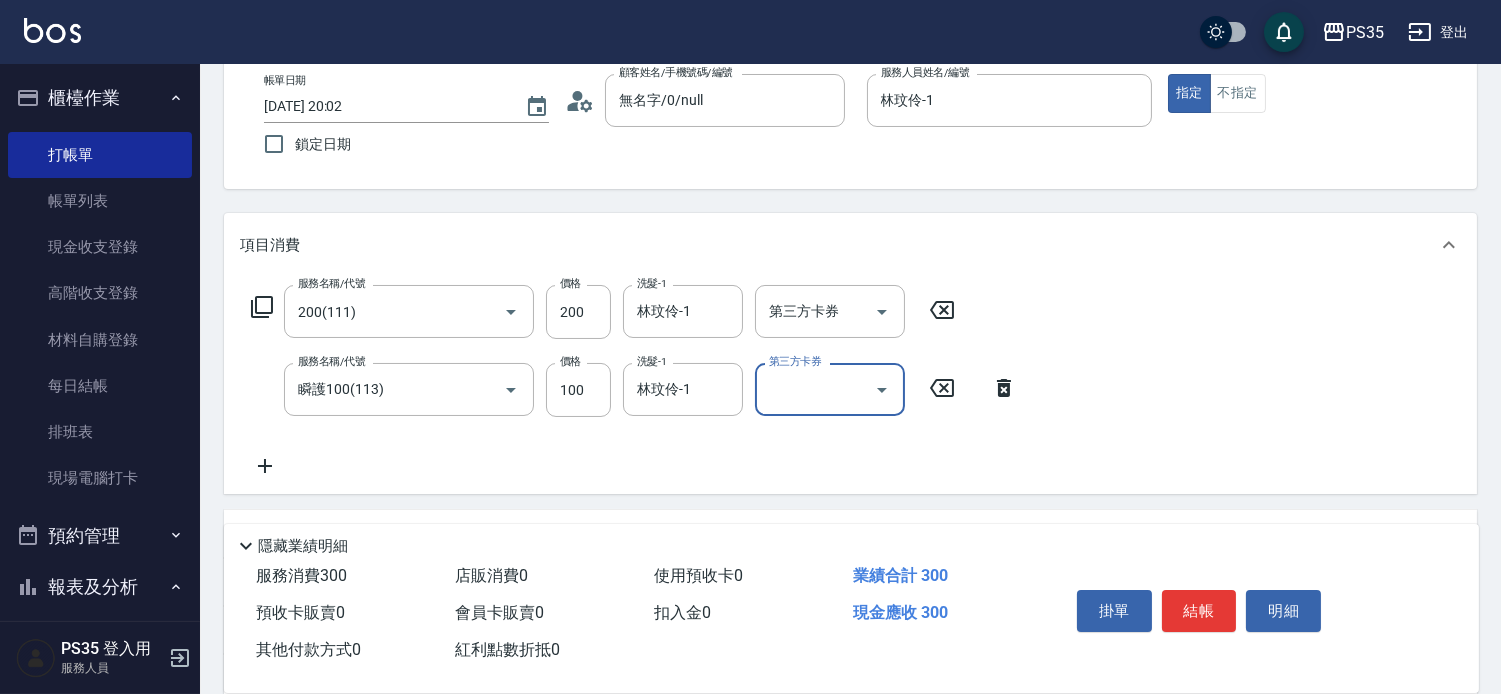 click on "結帳" at bounding box center (1199, 611) 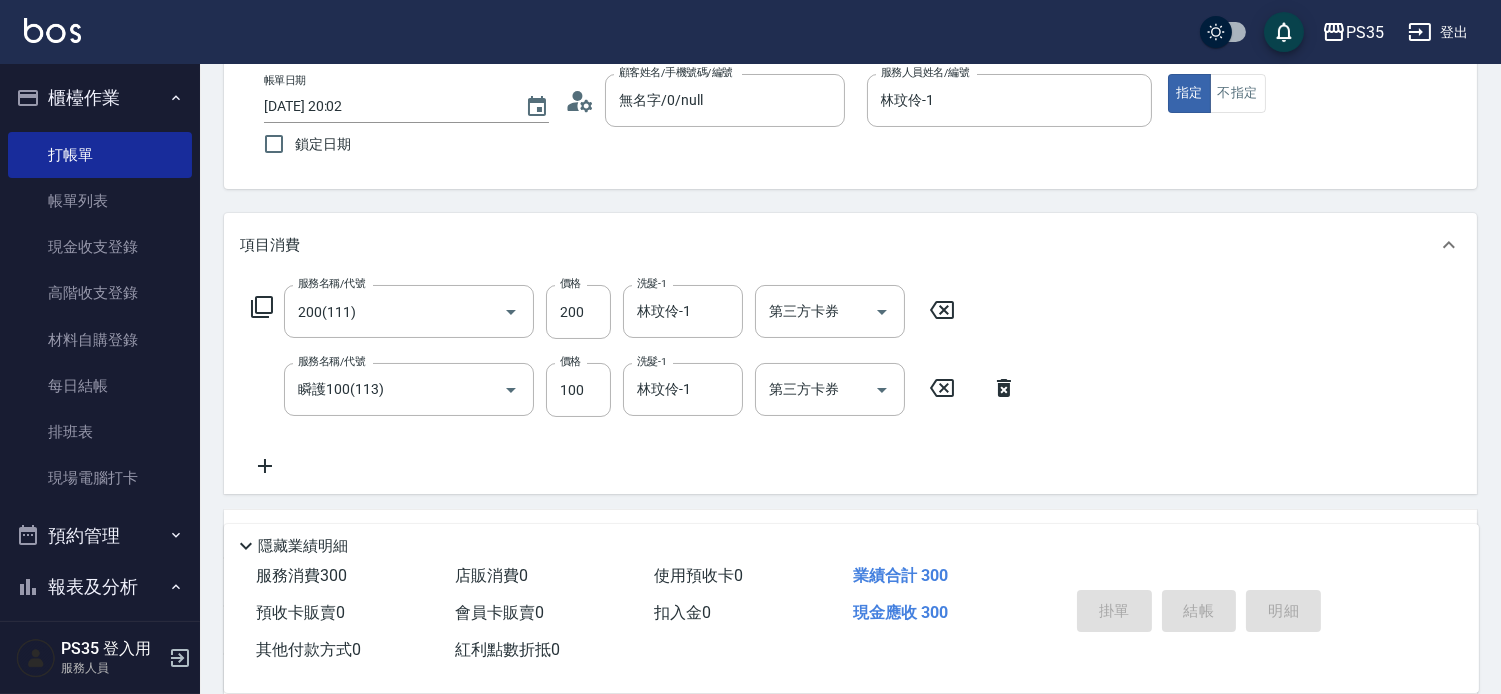 type on "2025/07/10 20:03" 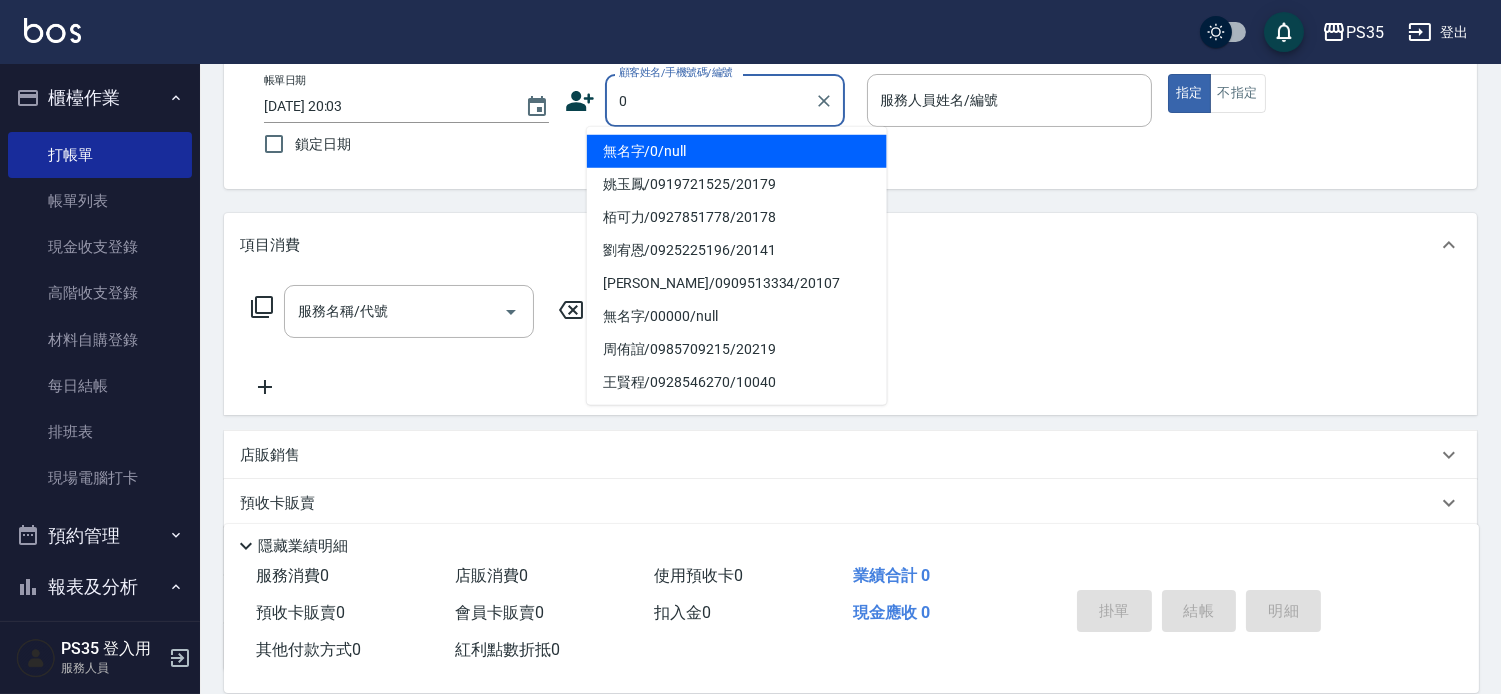 type on "0" 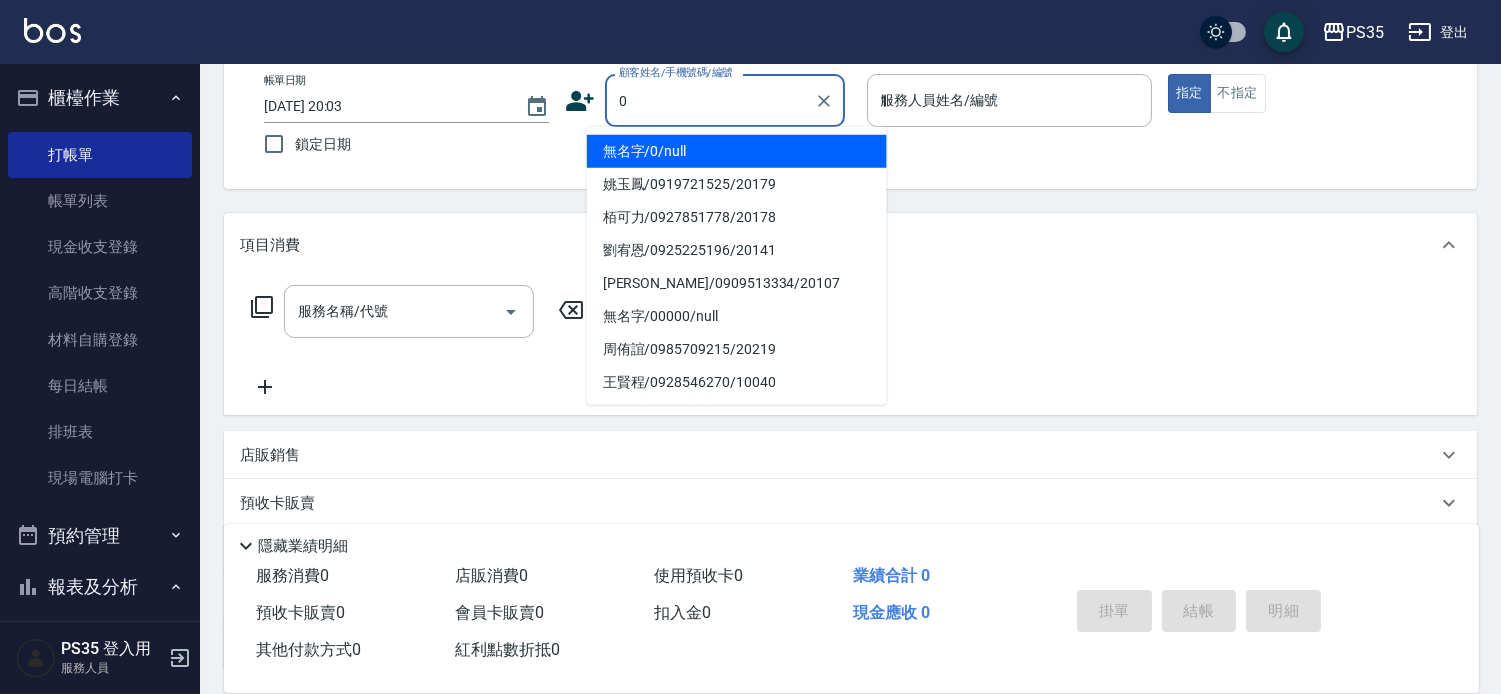 type on "無名字/0/null" 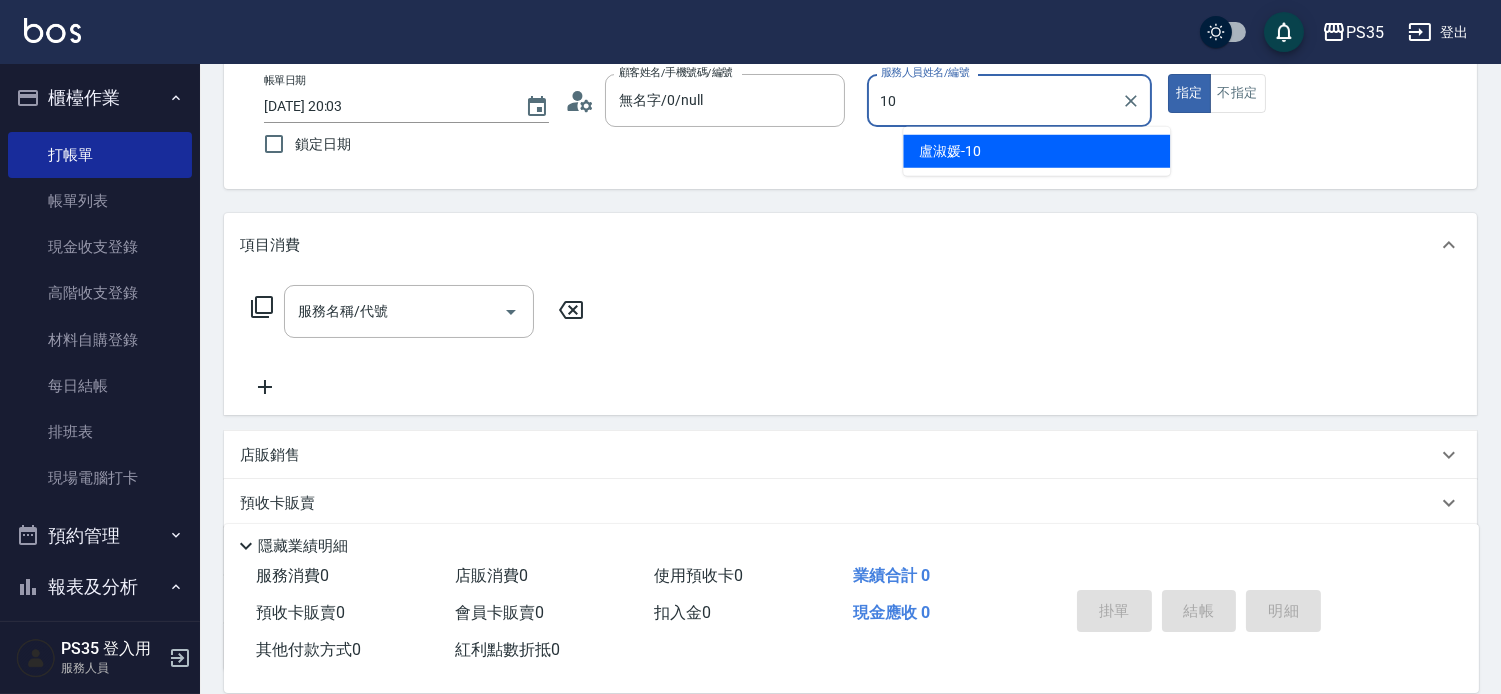 type on "盧淑媛-10" 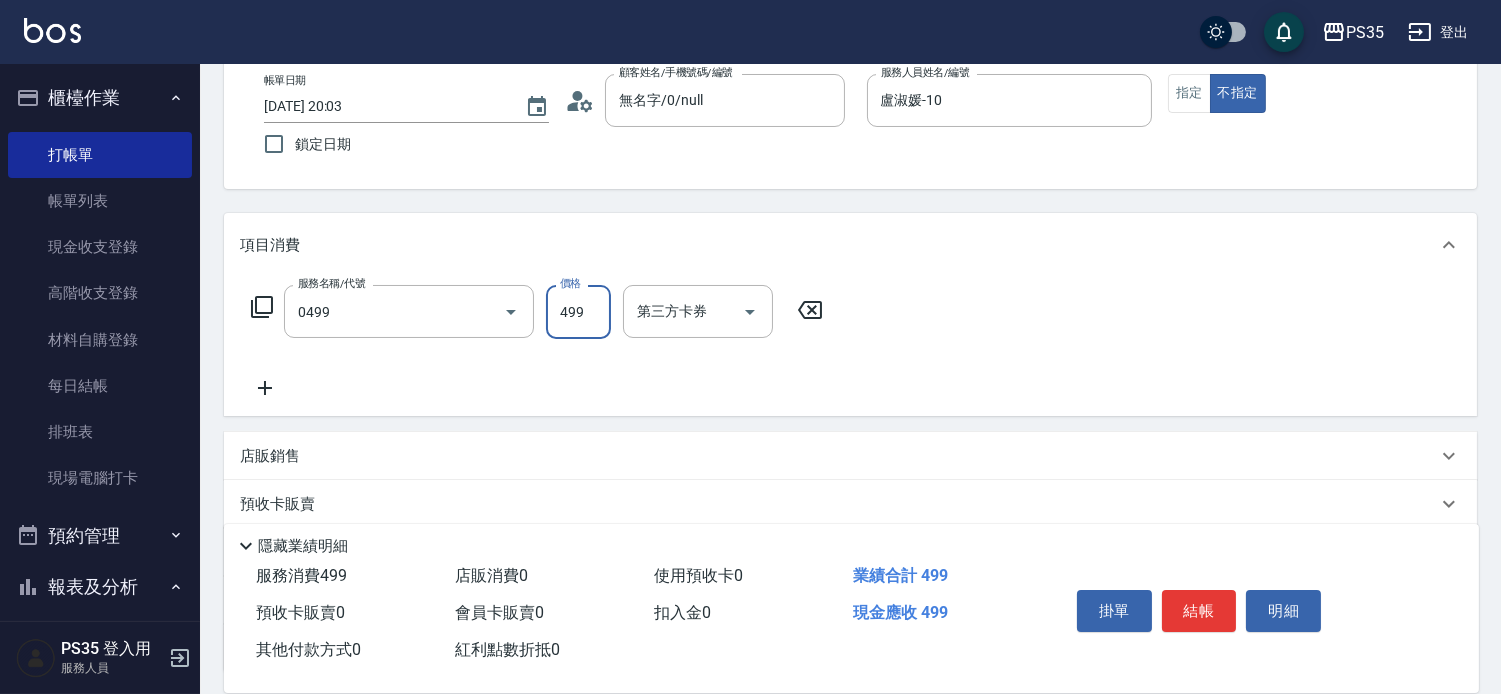 type on "伊黛莉499(0499)" 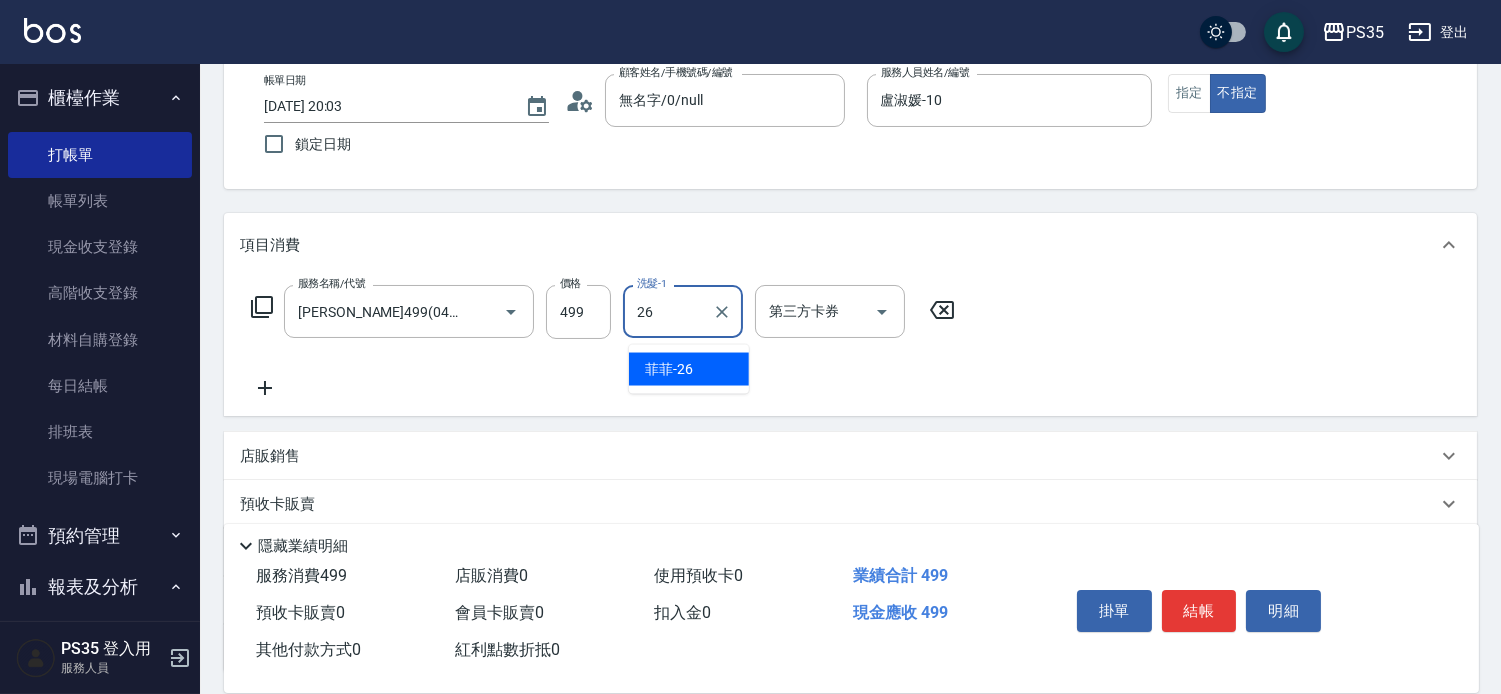 type on "菲菲-26" 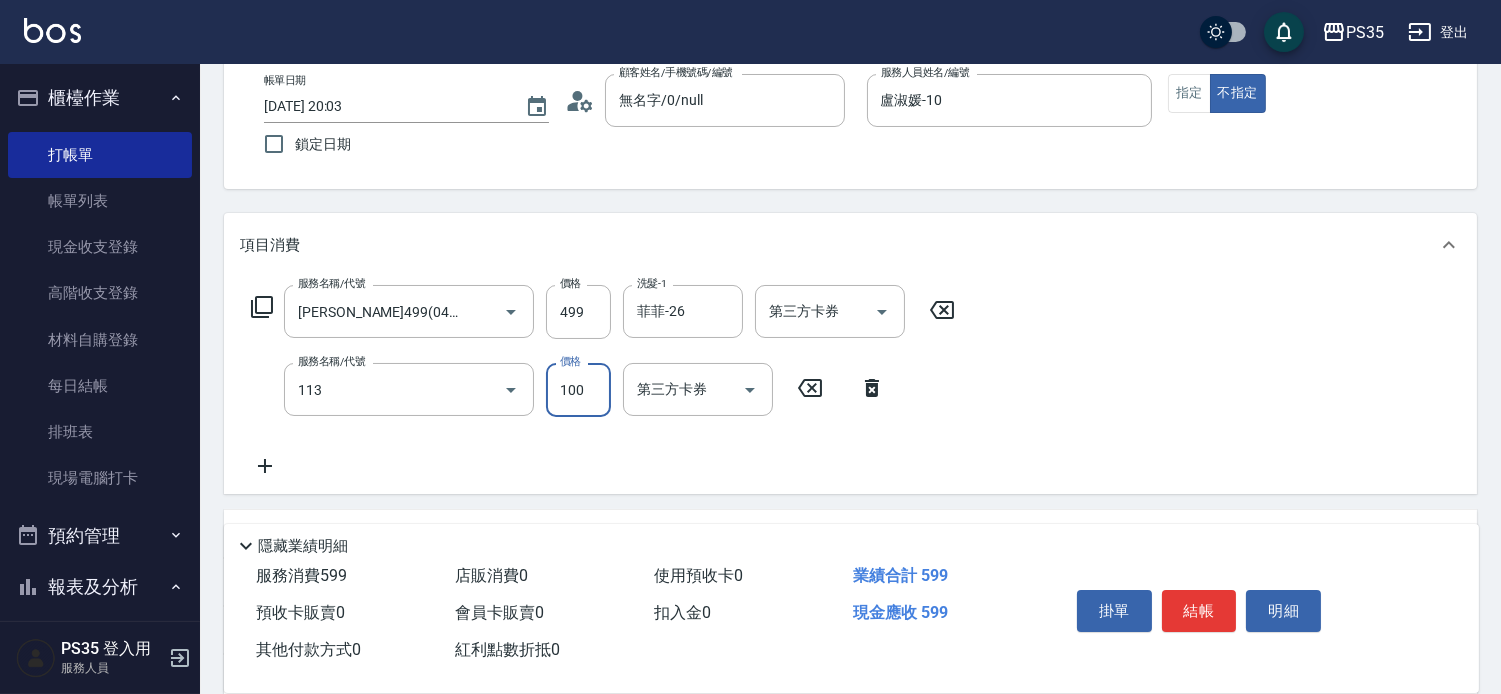 type on "瞬護100(113)" 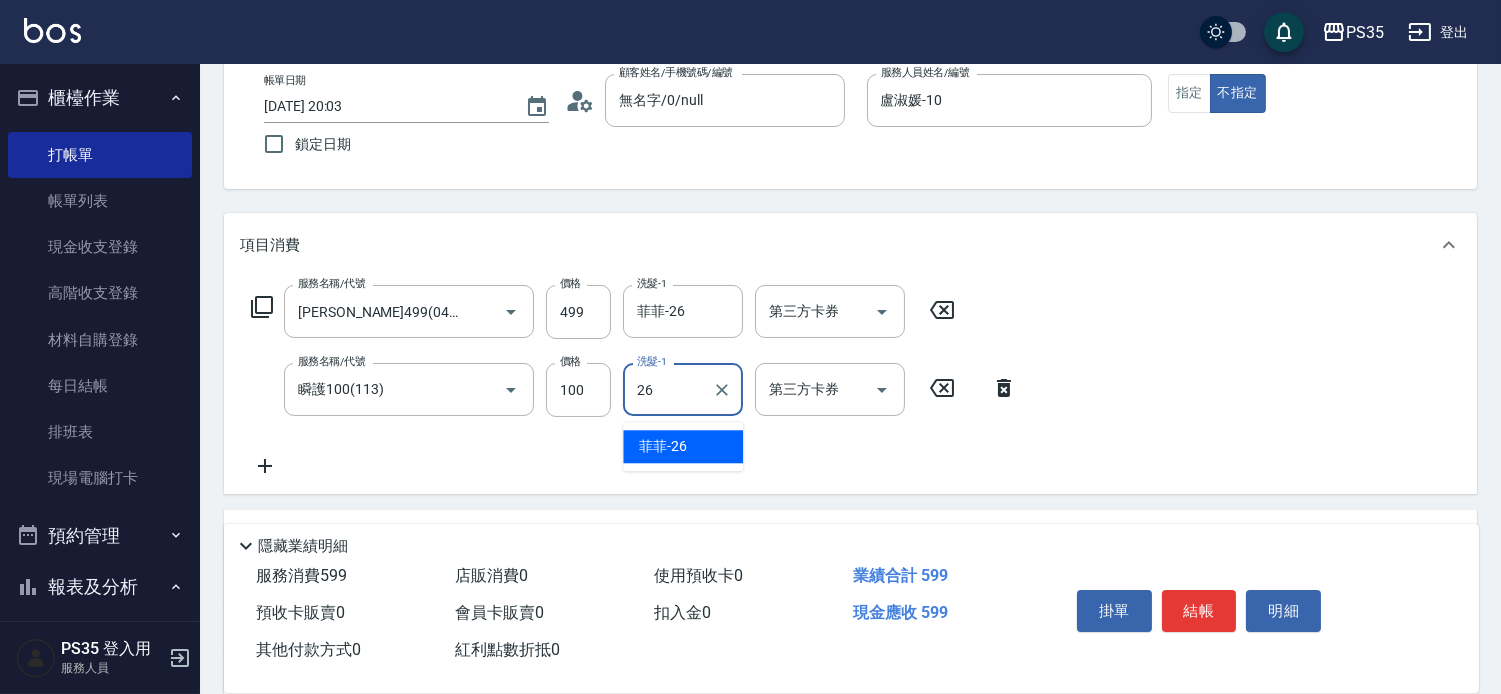 type on "菲菲-26" 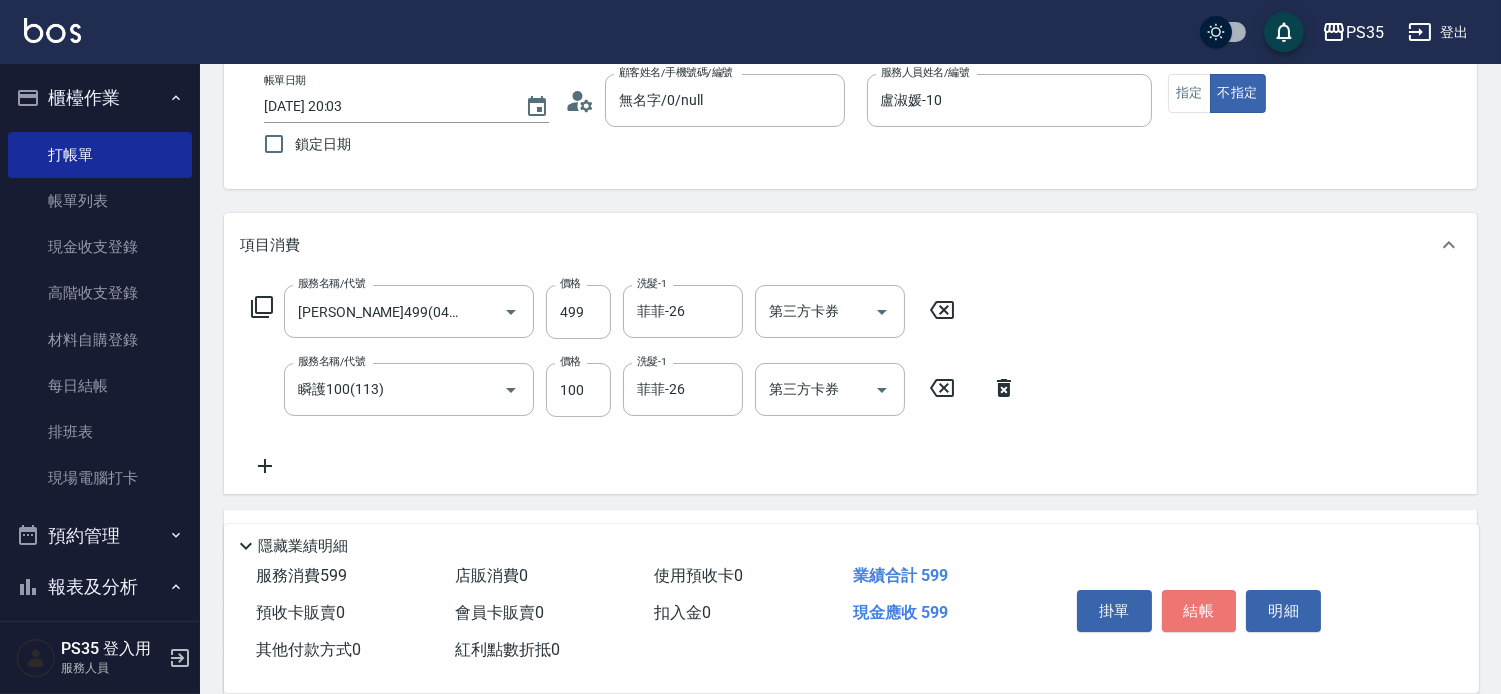 click on "結帳" at bounding box center [1199, 611] 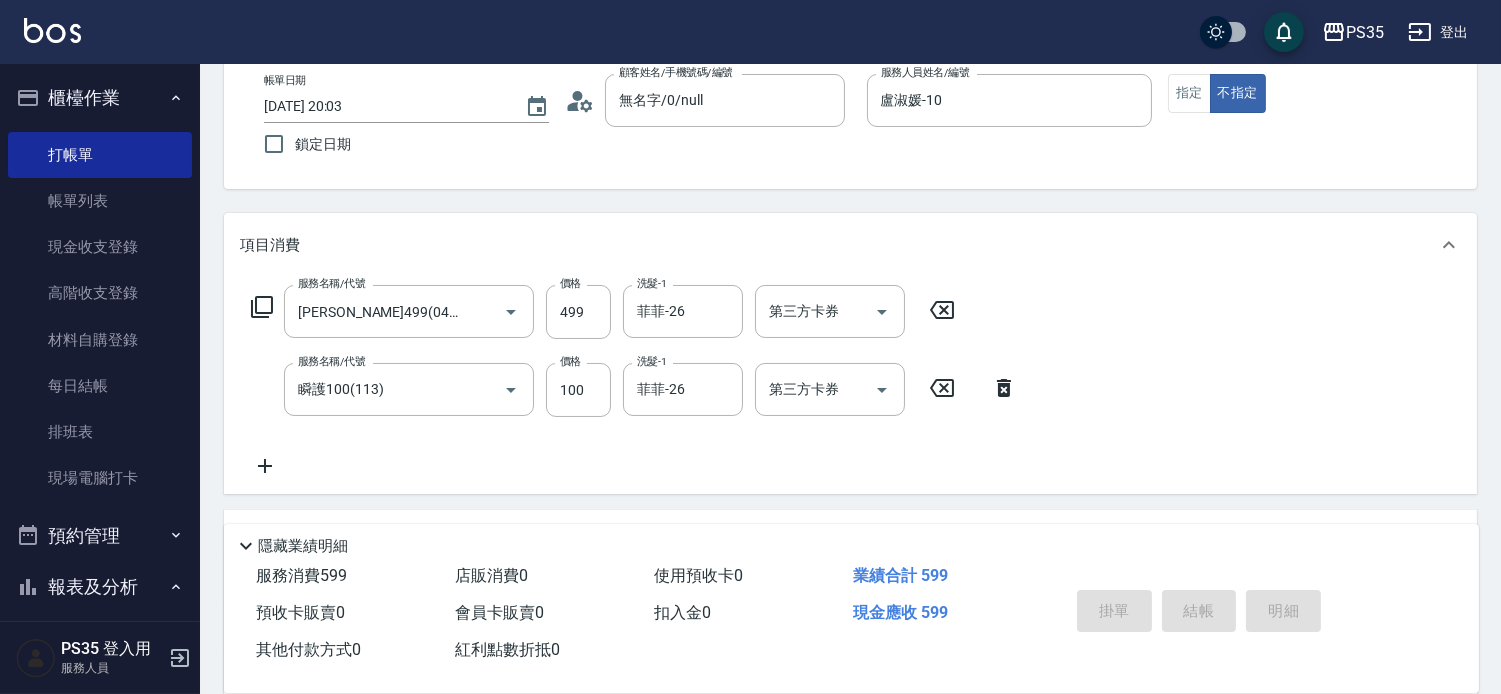 type 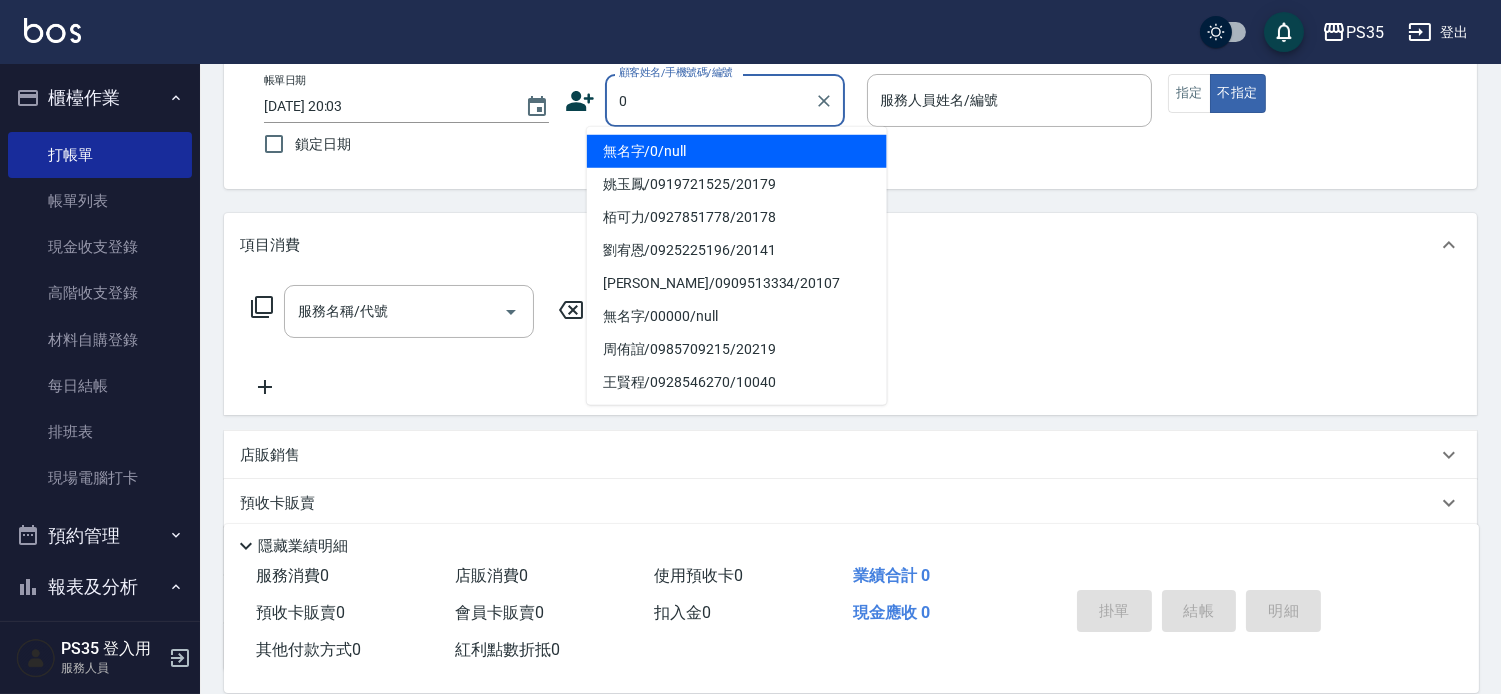 type on "0" 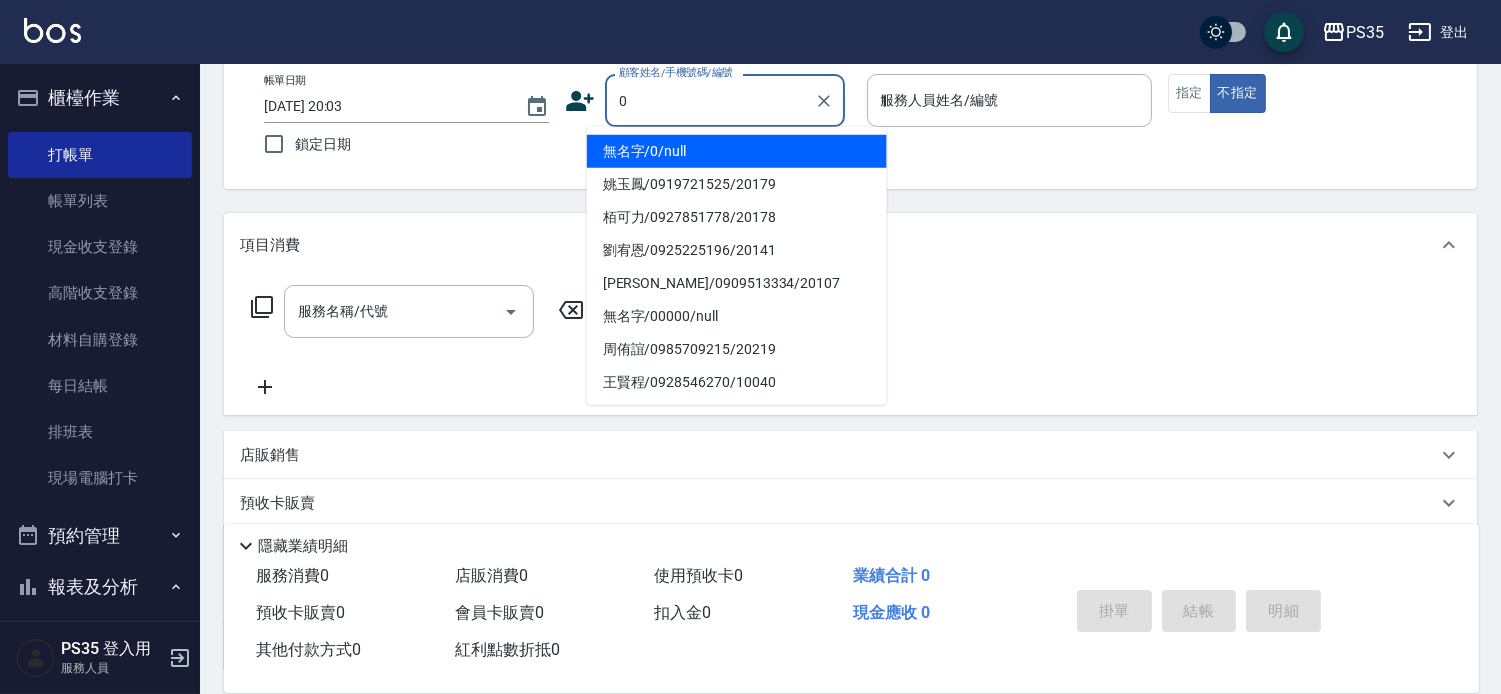 type on "無名字/0/null" 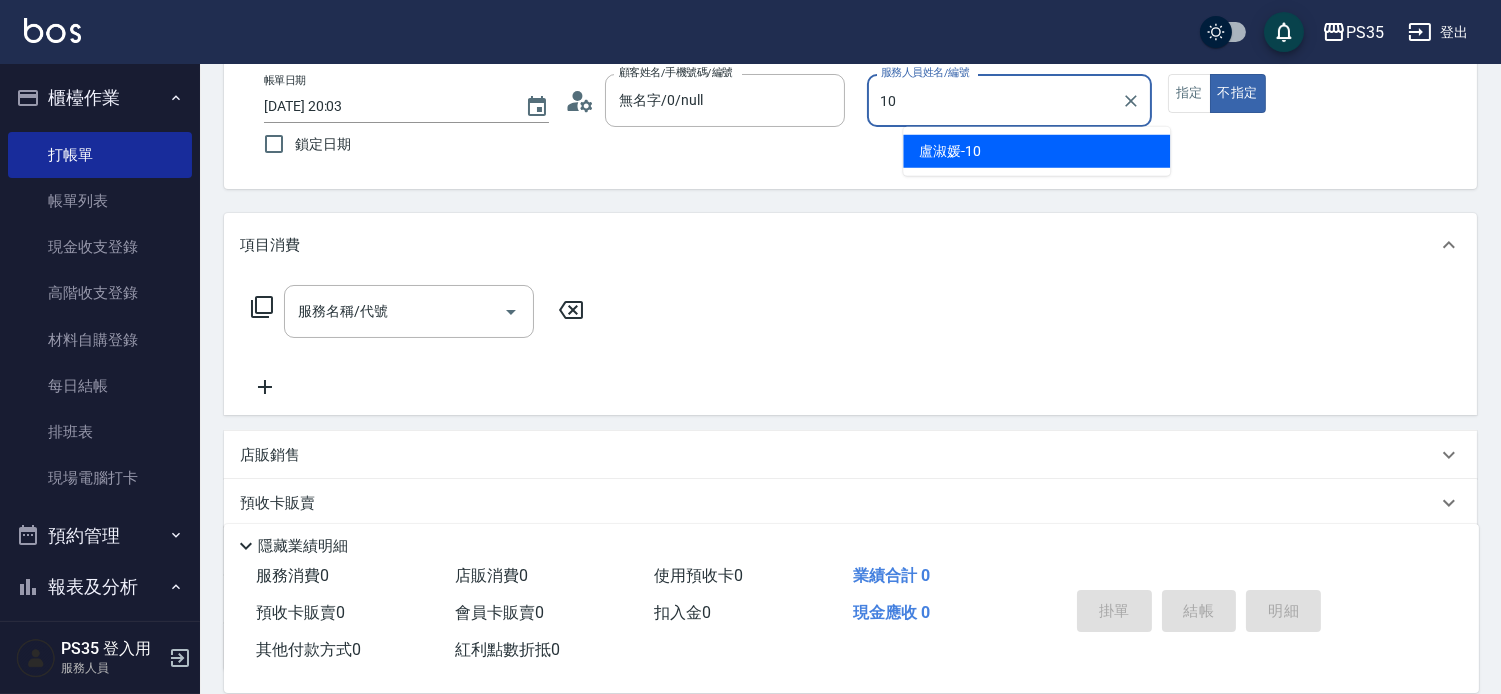 type on "盧淑媛-10" 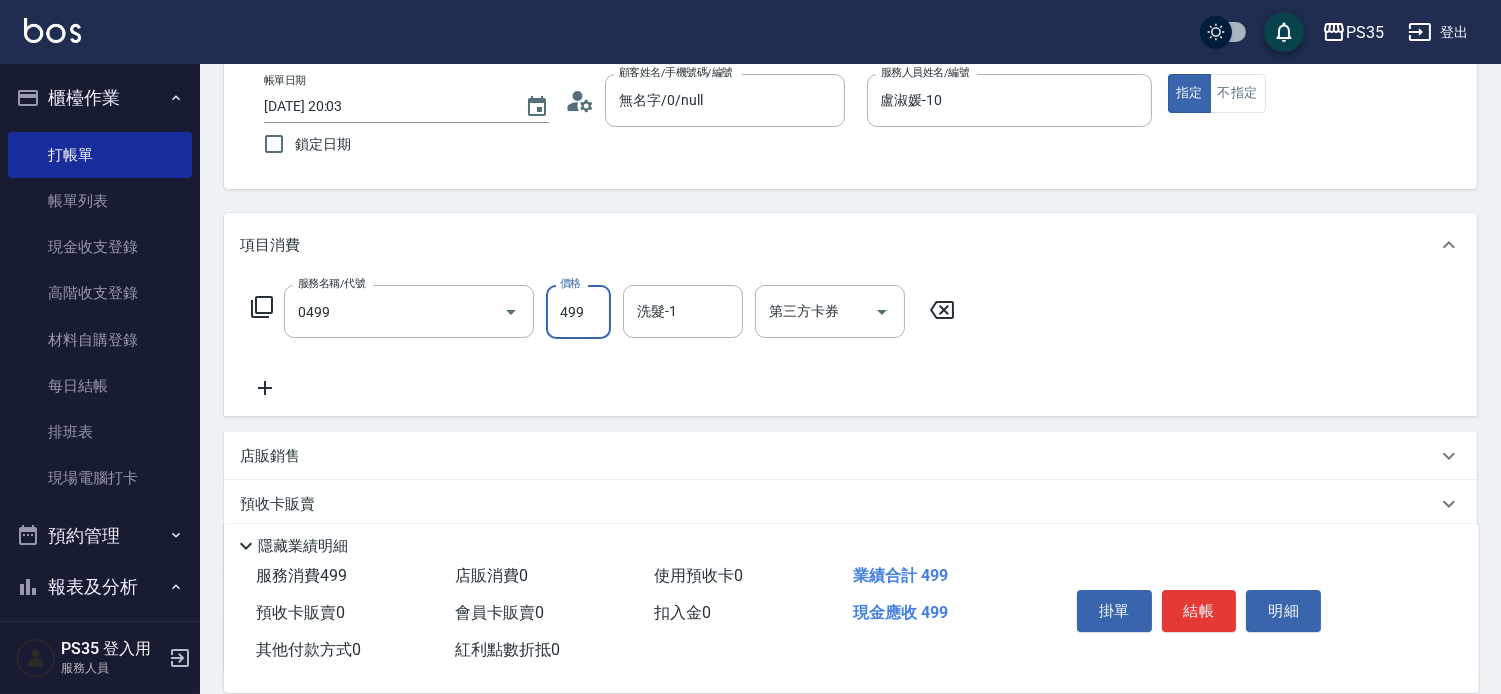 type on "伊黛莉499(0499)" 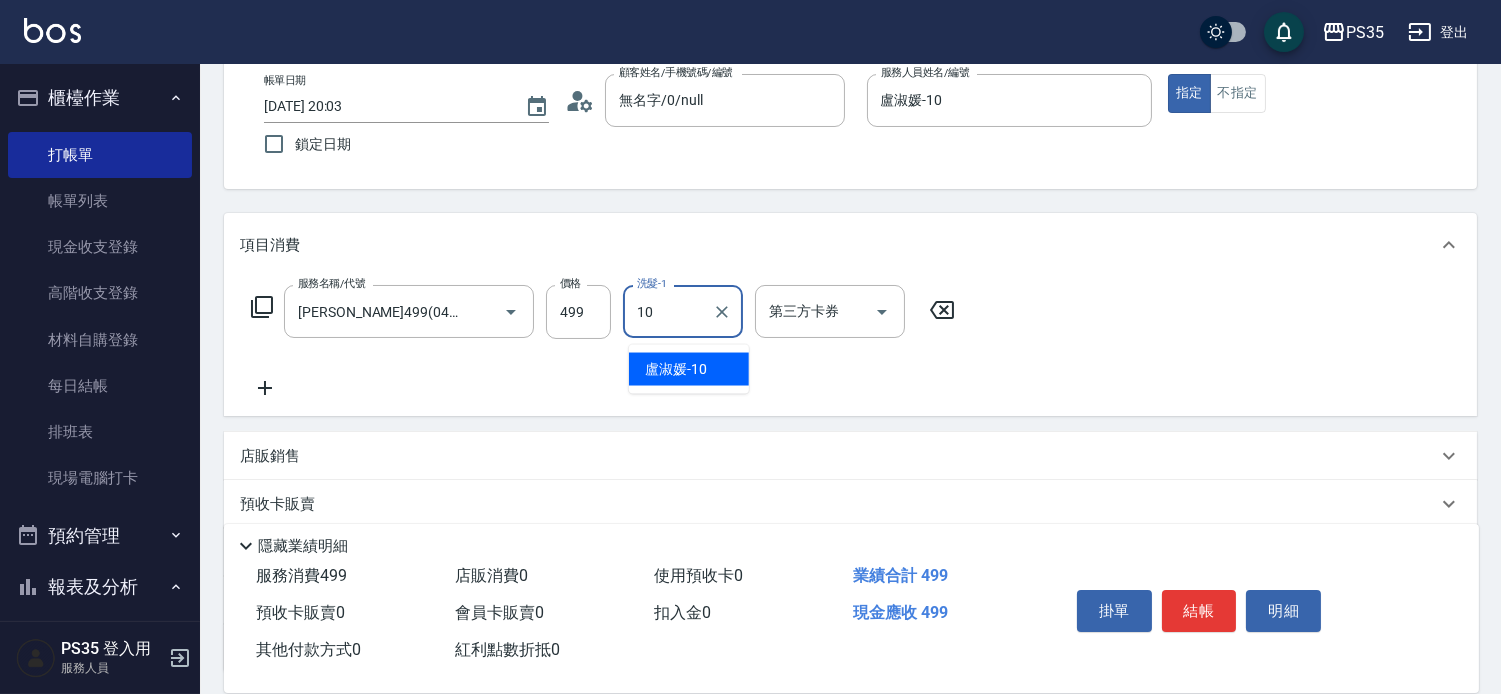 type on "盧淑媛-10" 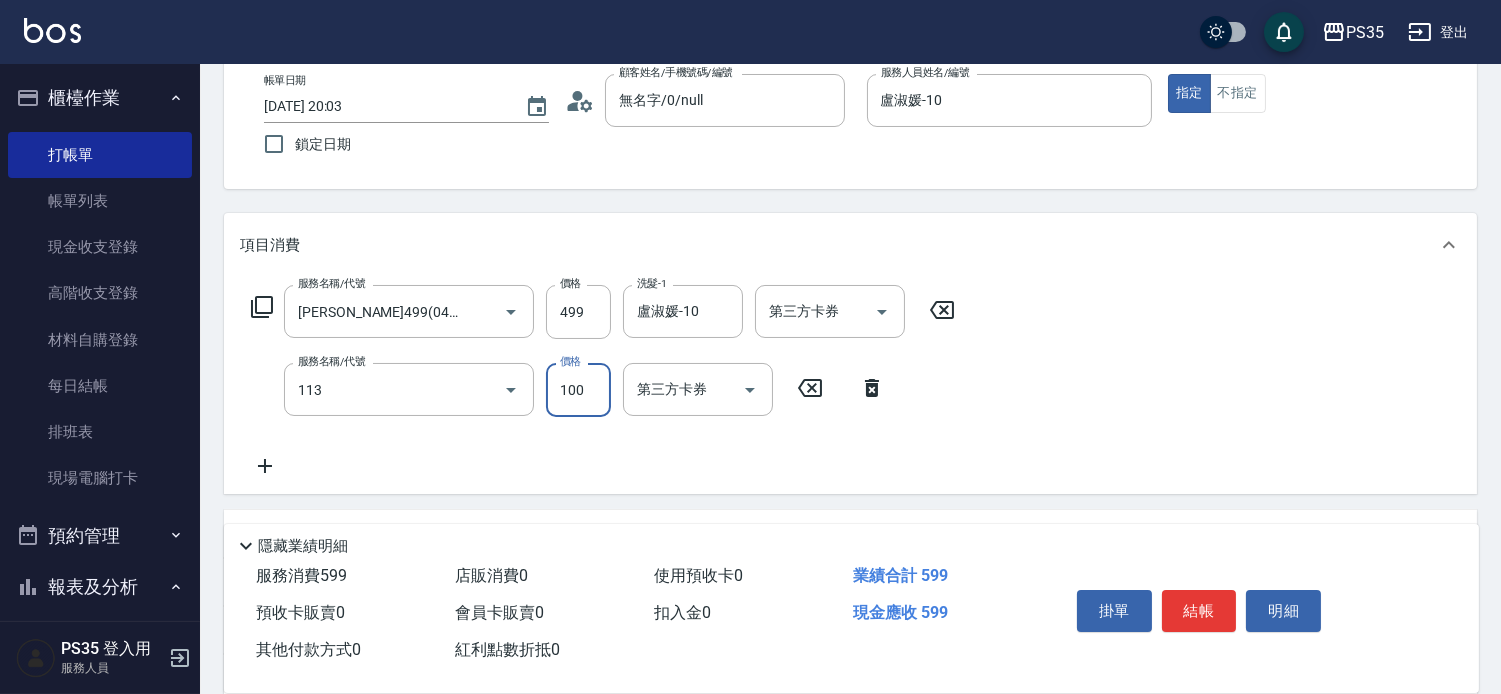 type on "瞬護100(113)" 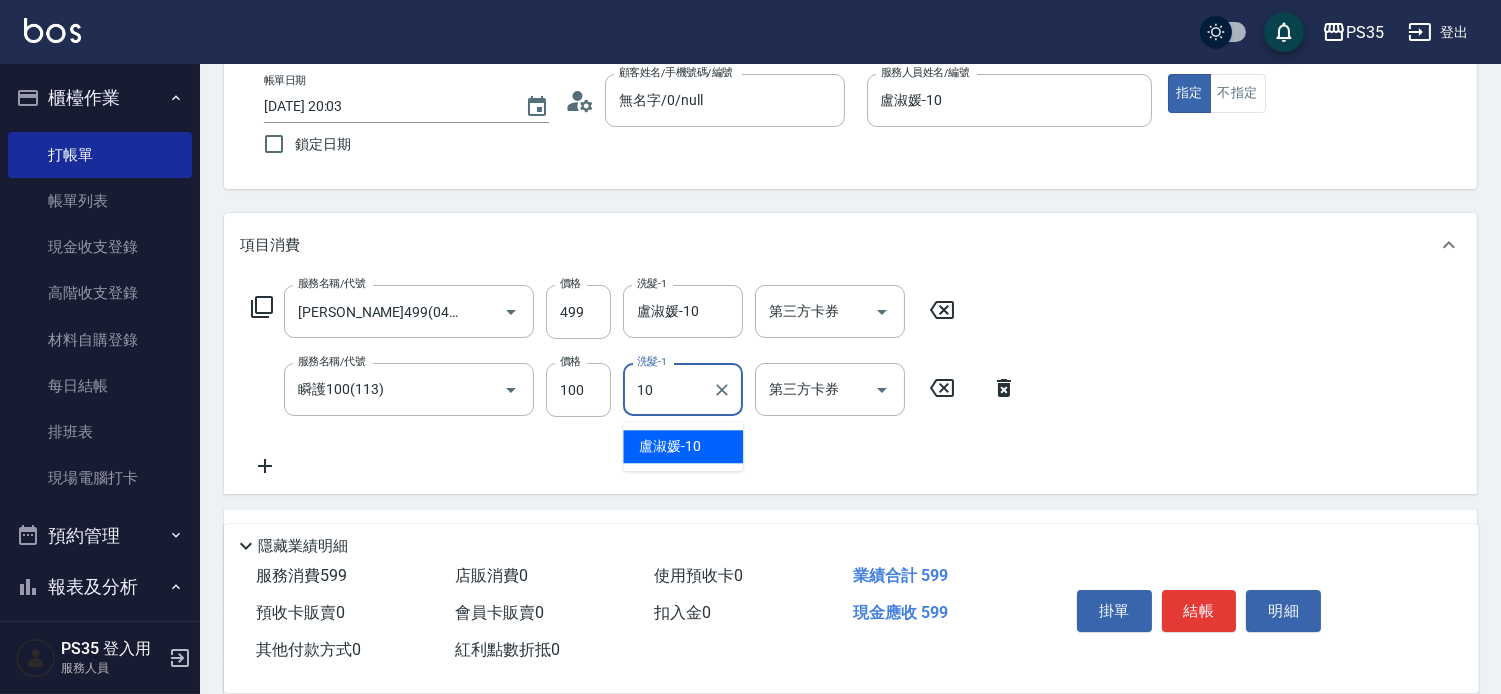 type on "盧淑媛-10" 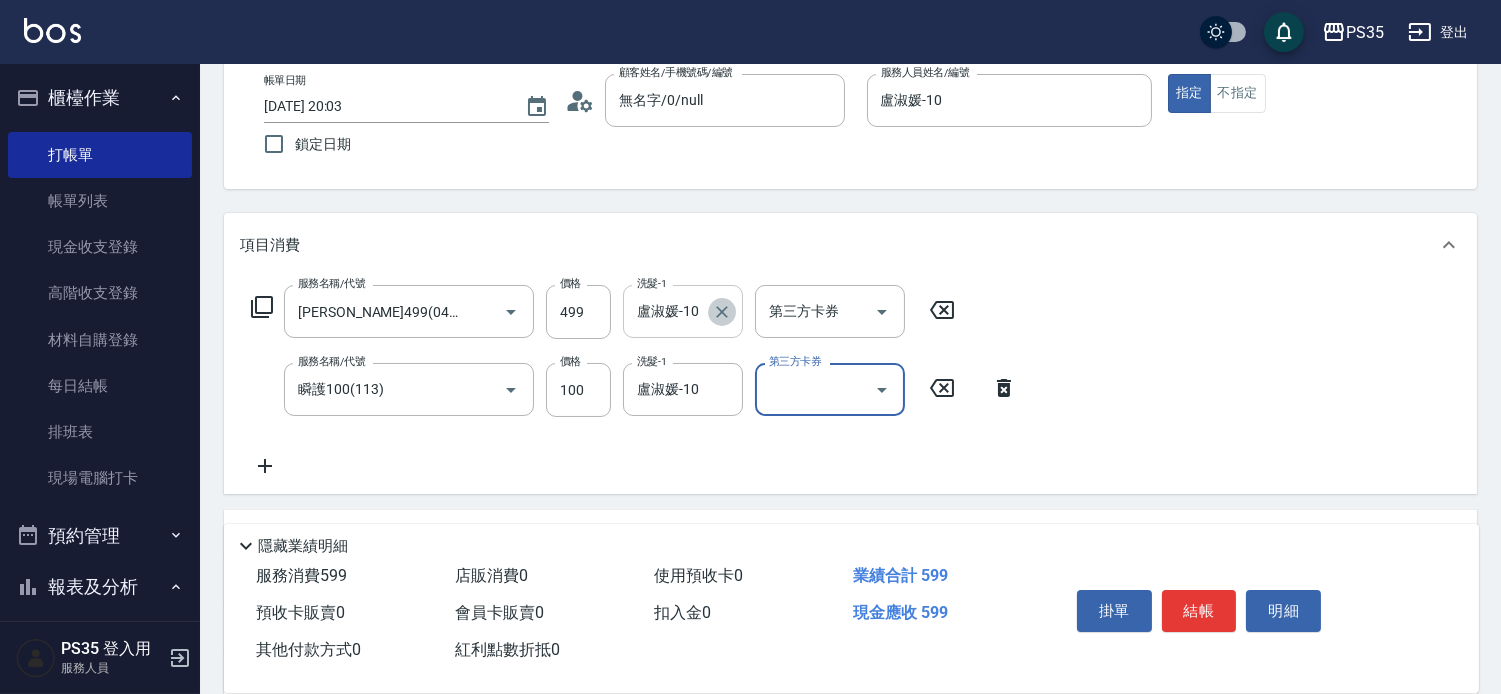 click 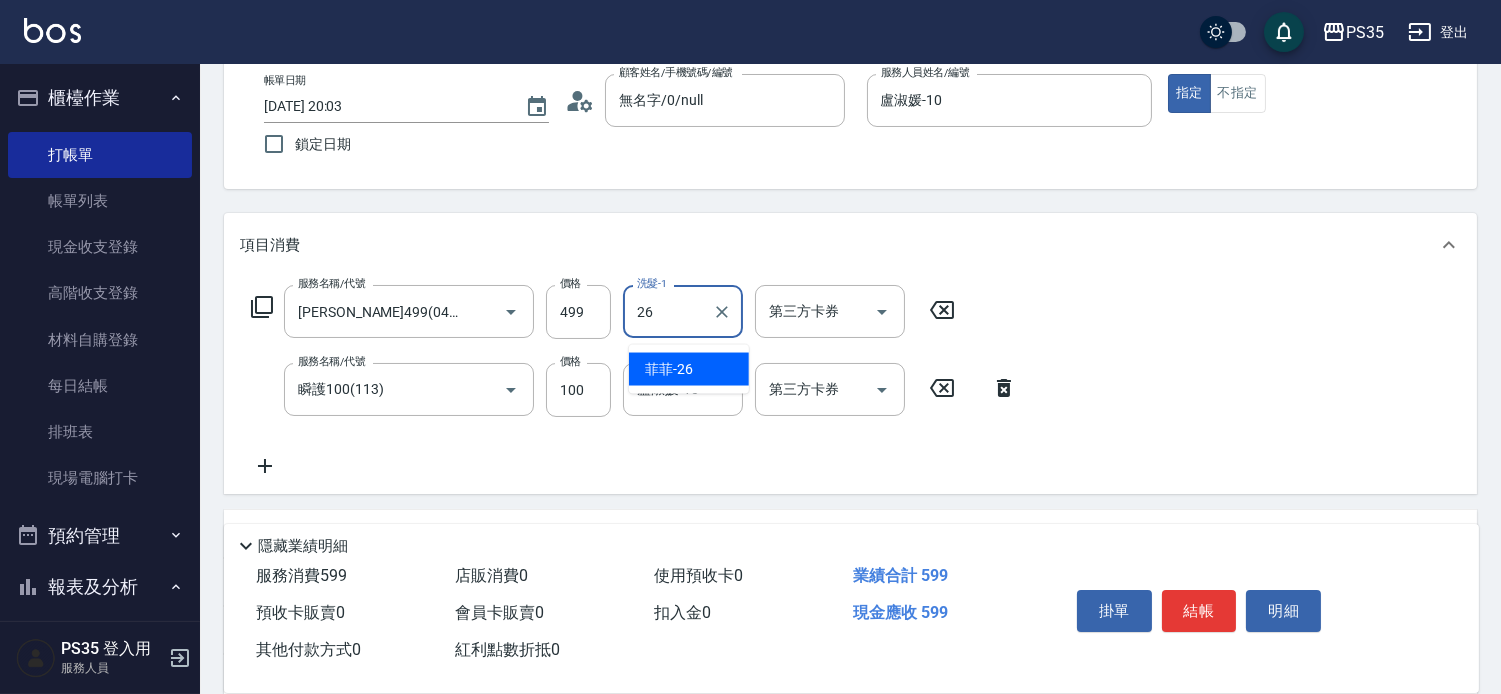 type on "菲菲-26" 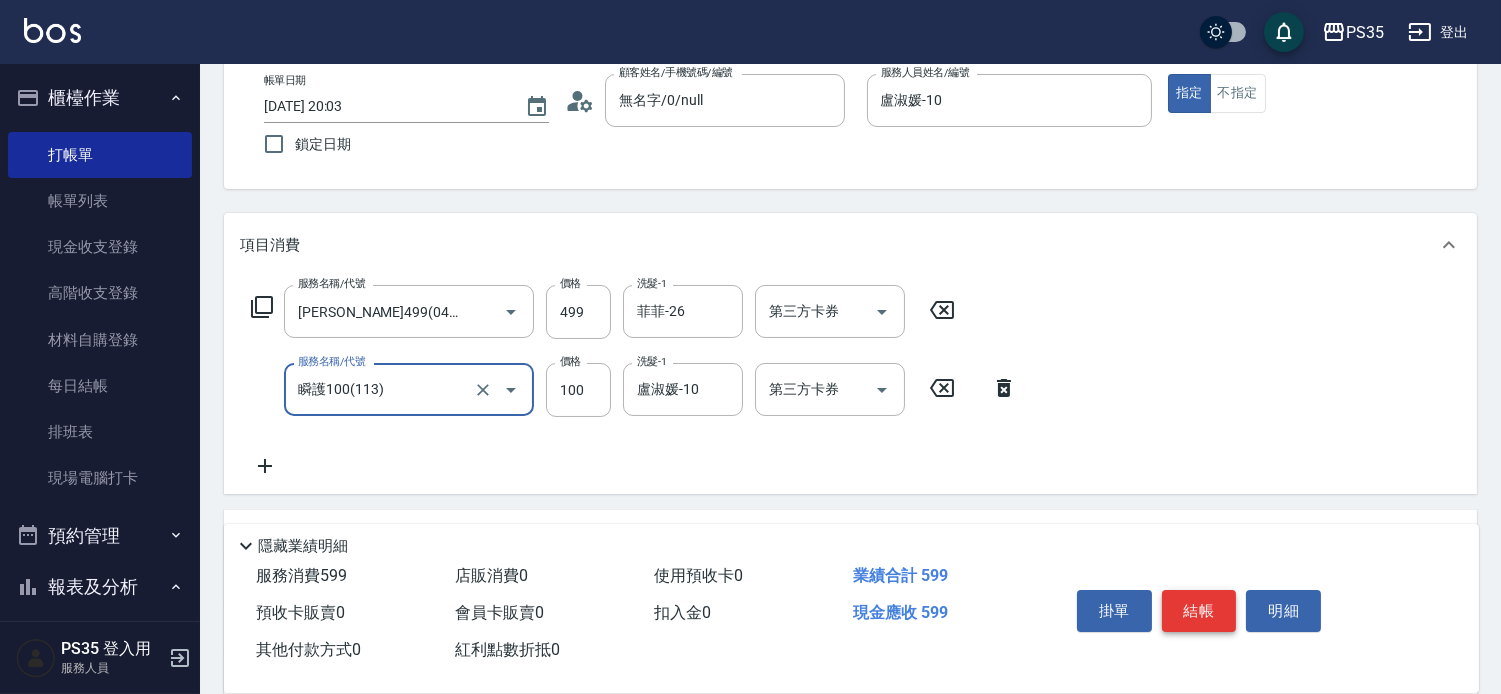 click on "結帳" at bounding box center (1199, 611) 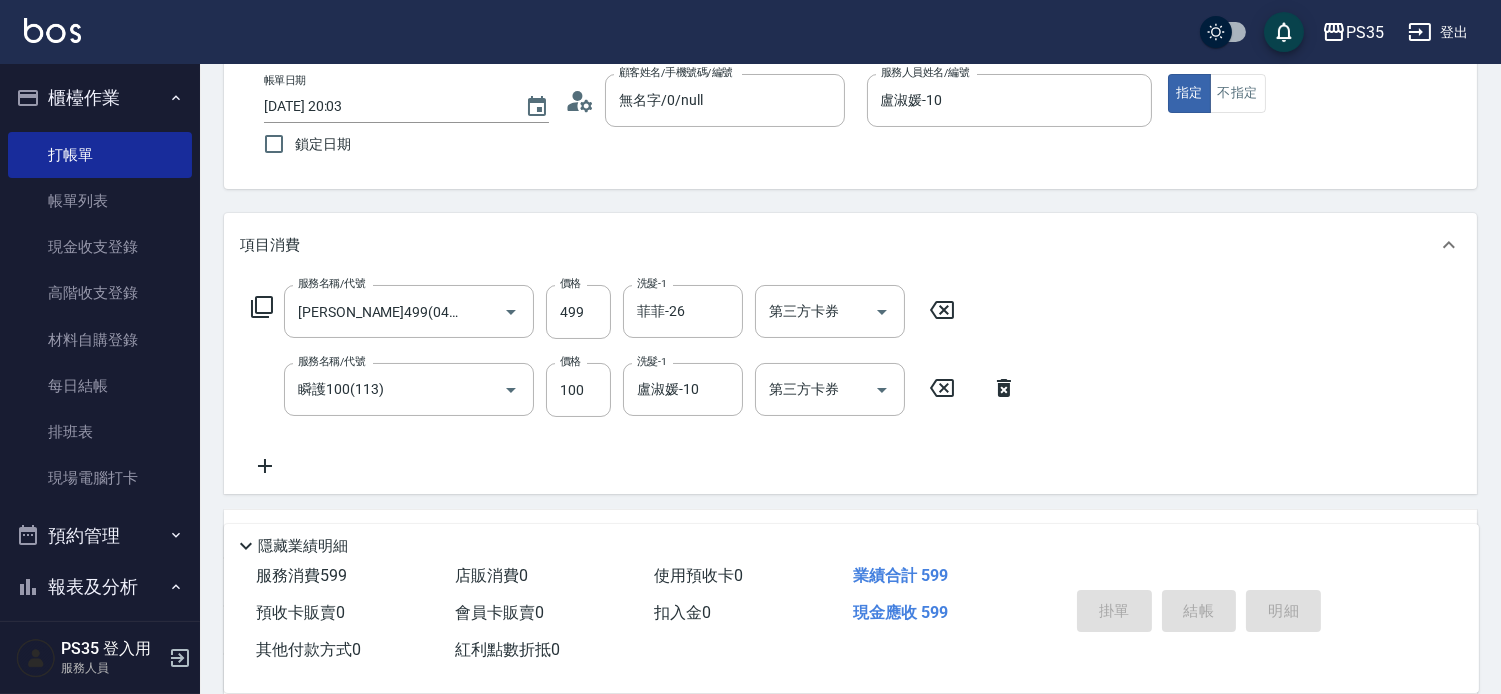 type on "2025/07/10 20:04" 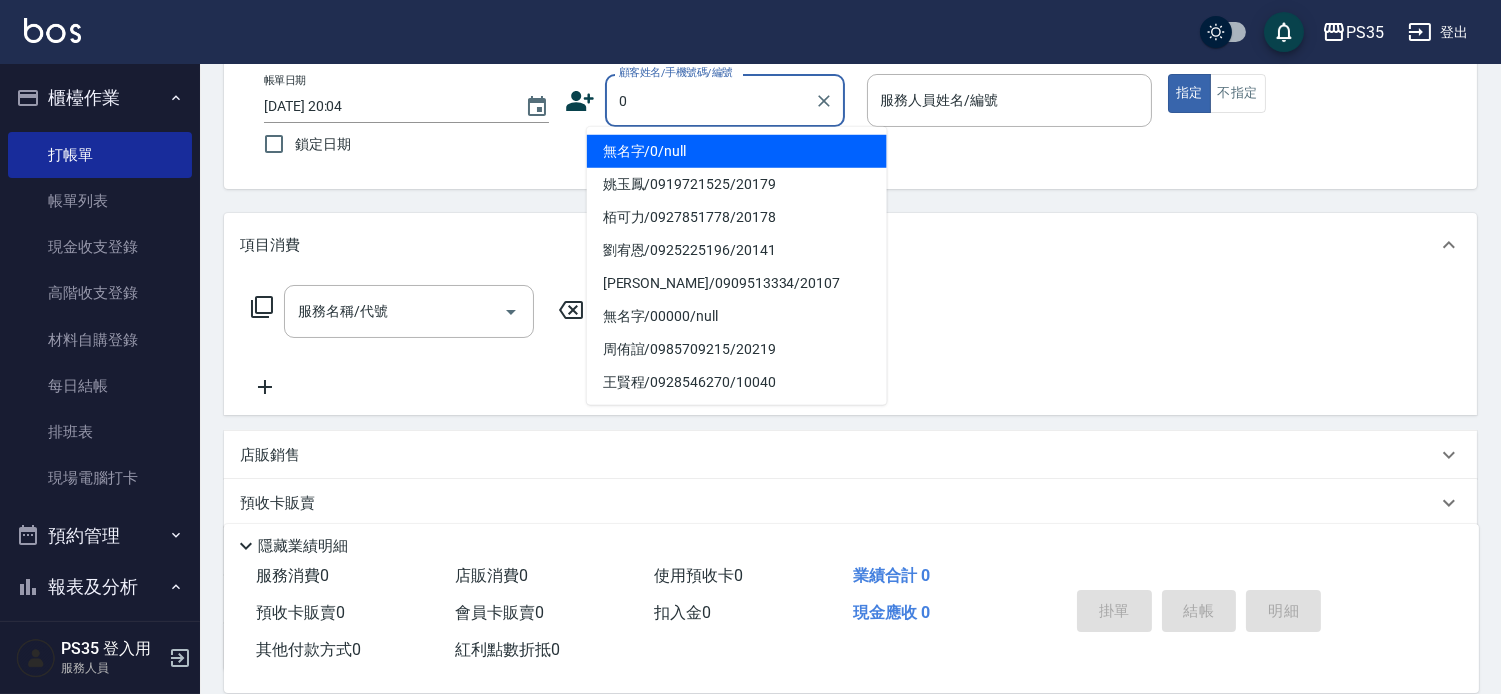 type on "0" 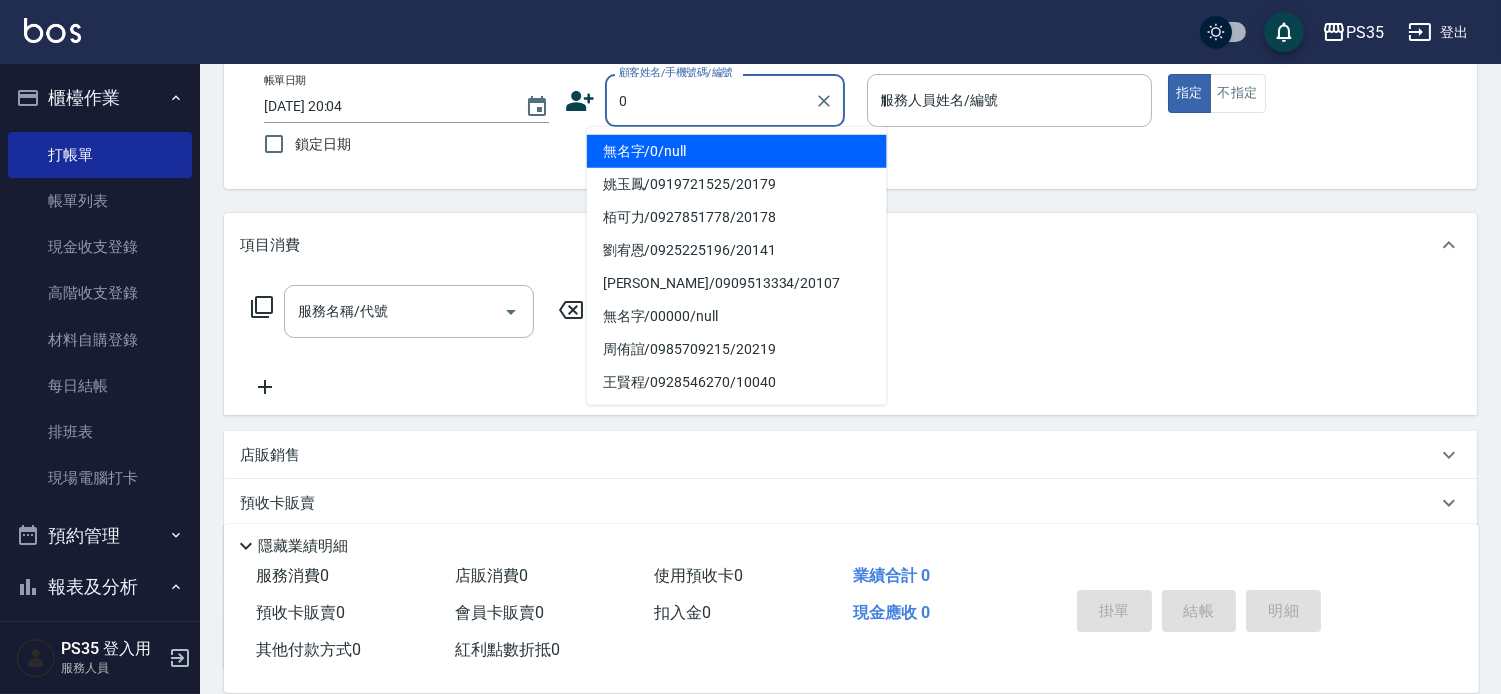 type on "無名字/0/null" 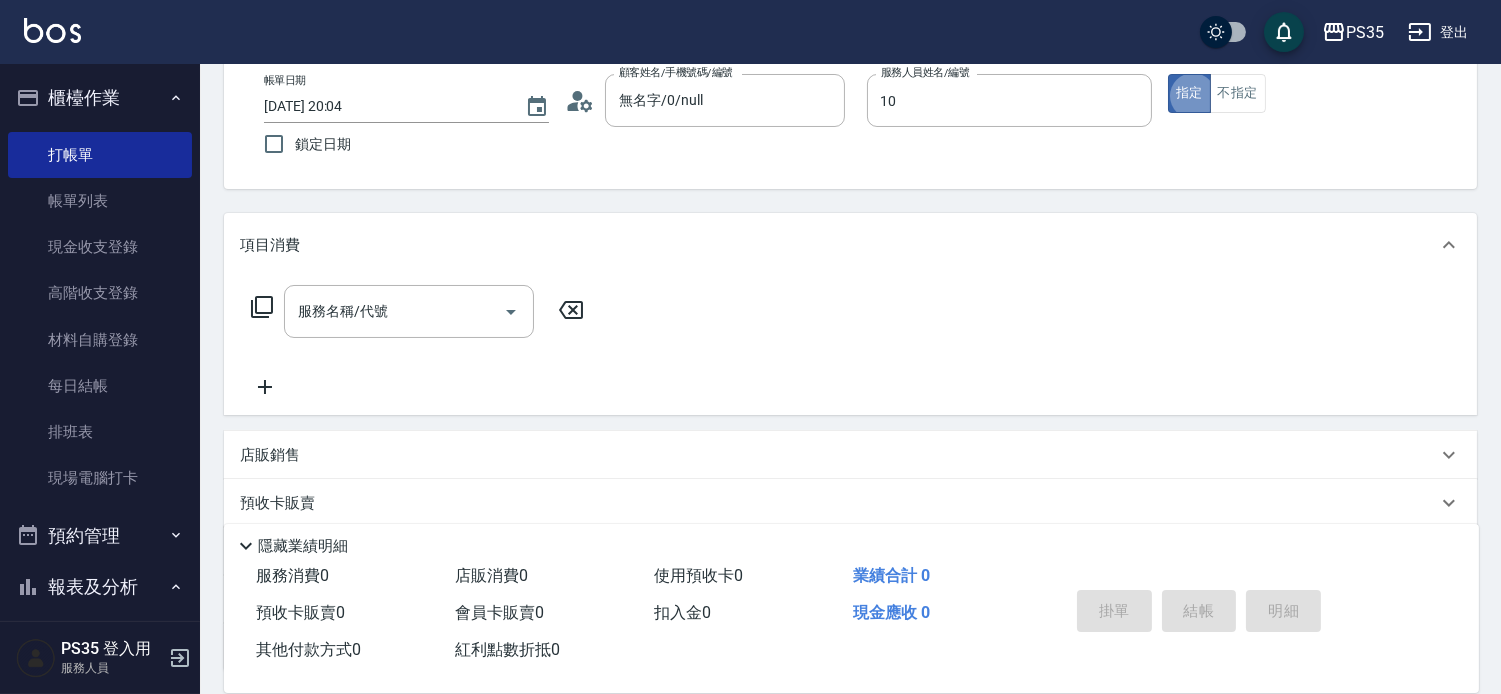 type on "盧淑媛-10" 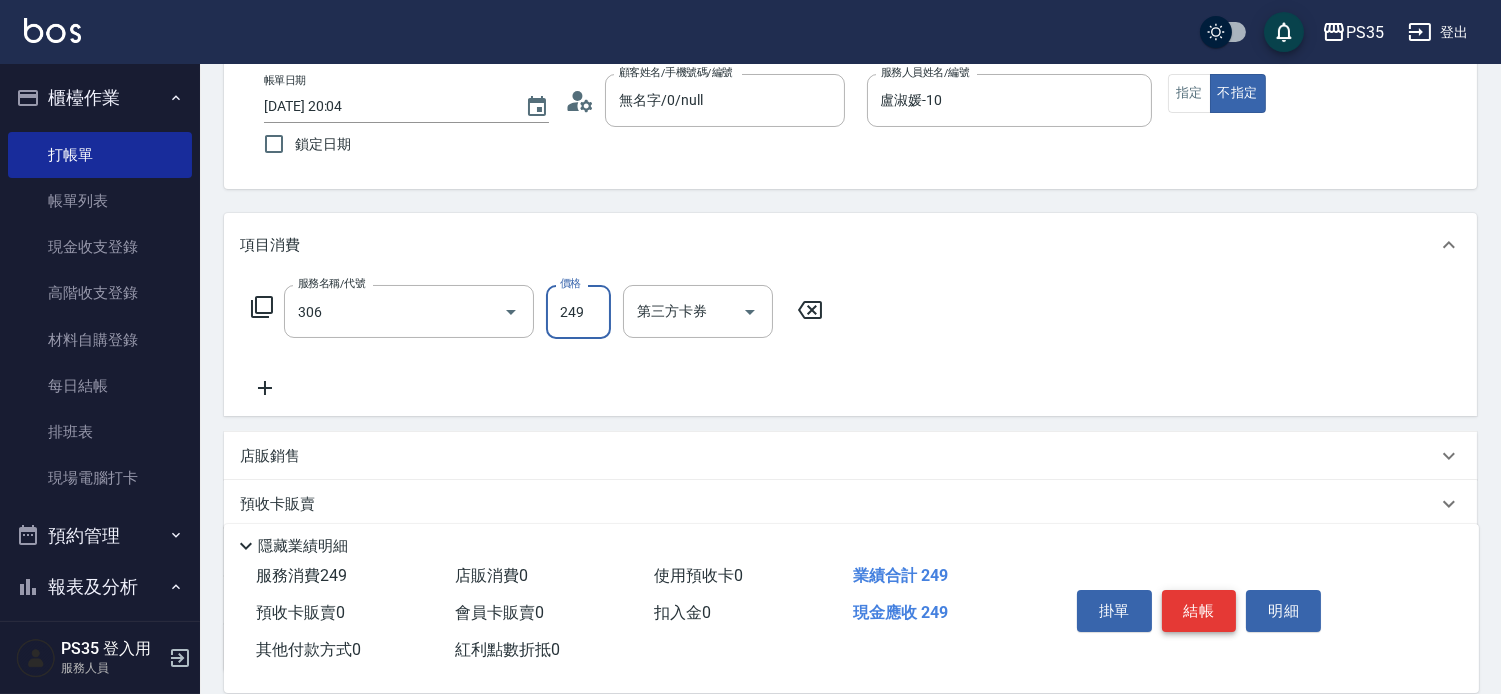 type on "剪髮(306)" 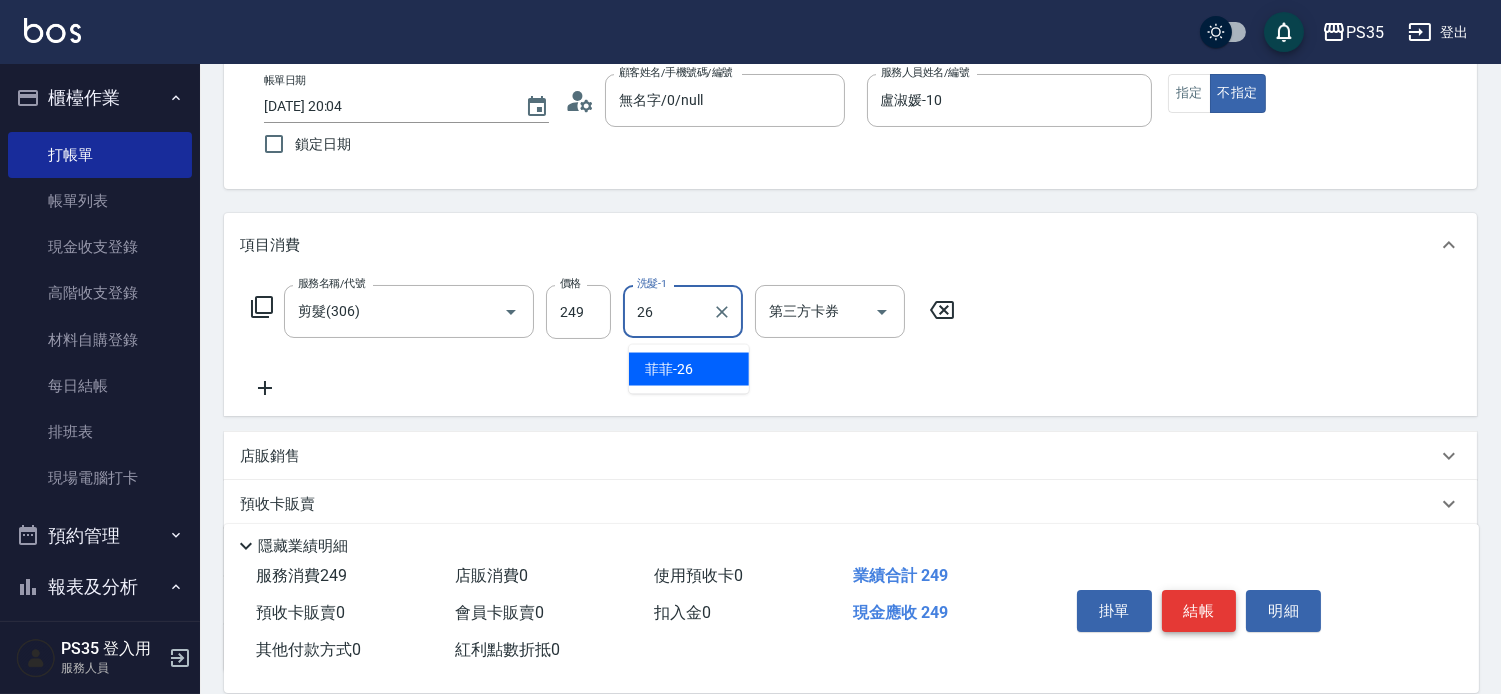 type on "菲菲-26" 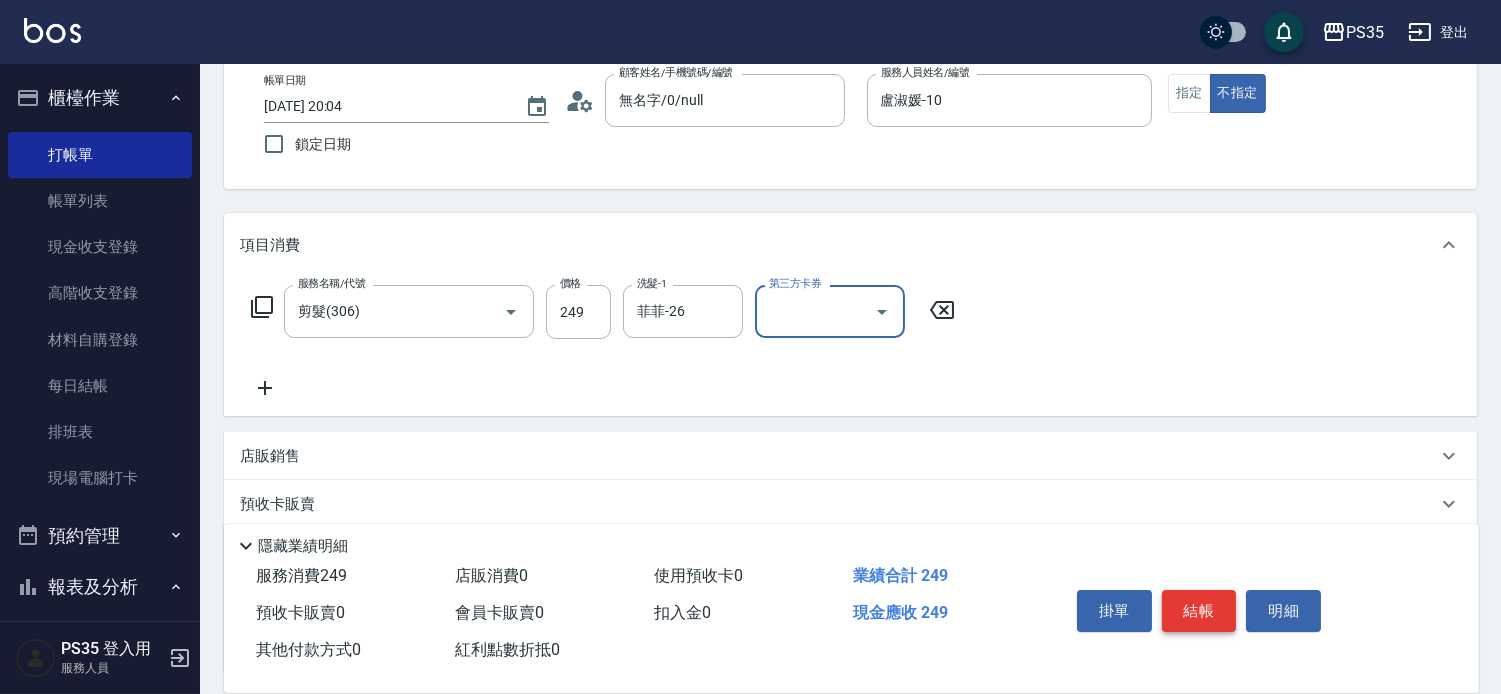 click on "結帳" at bounding box center [1199, 611] 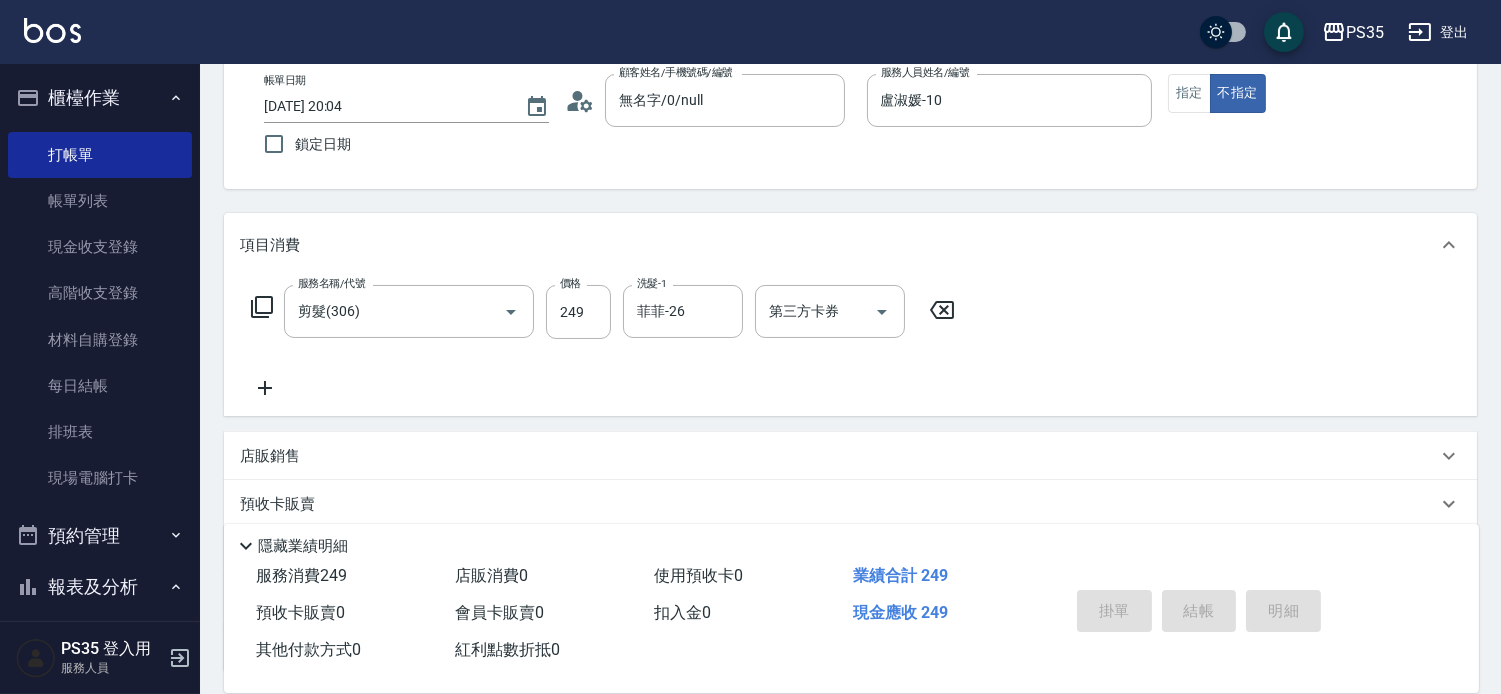 type 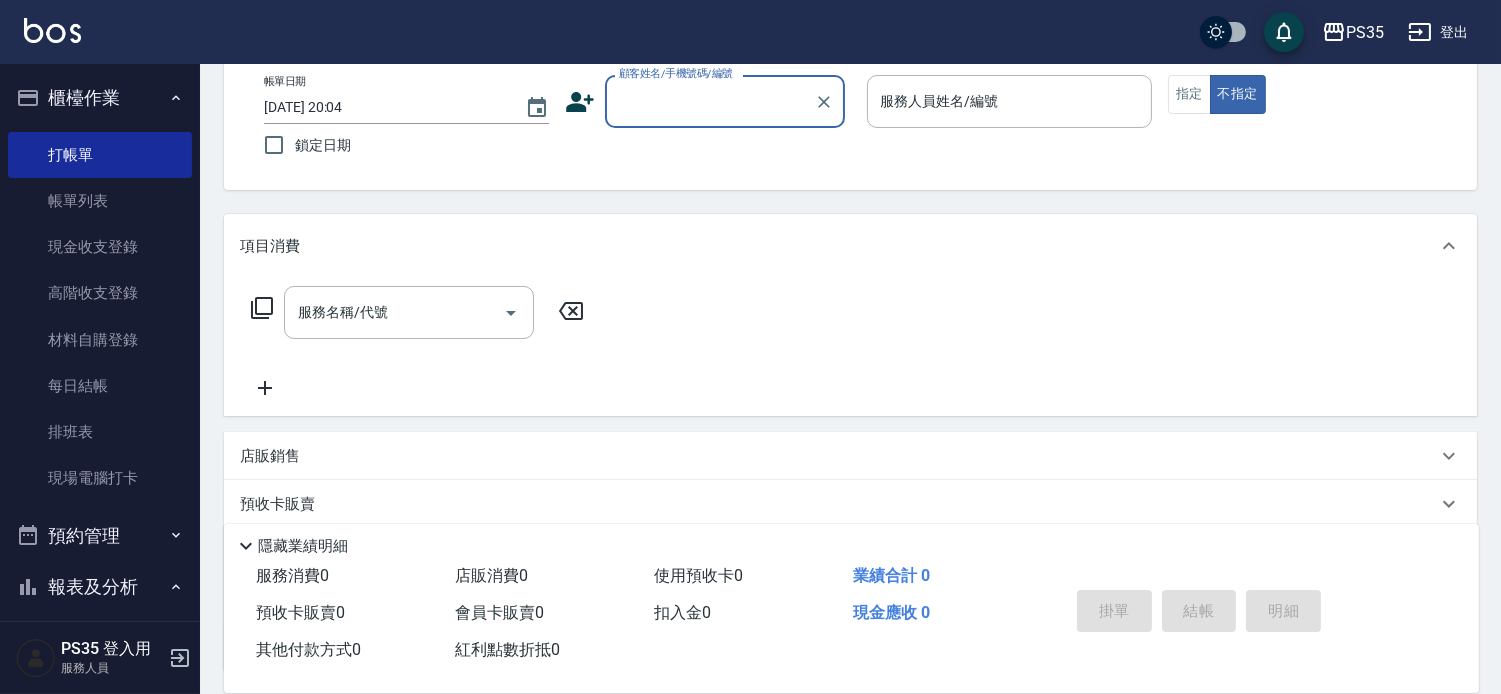 scroll, scrollTop: 111, scrollLeft: 0, axis: vertical 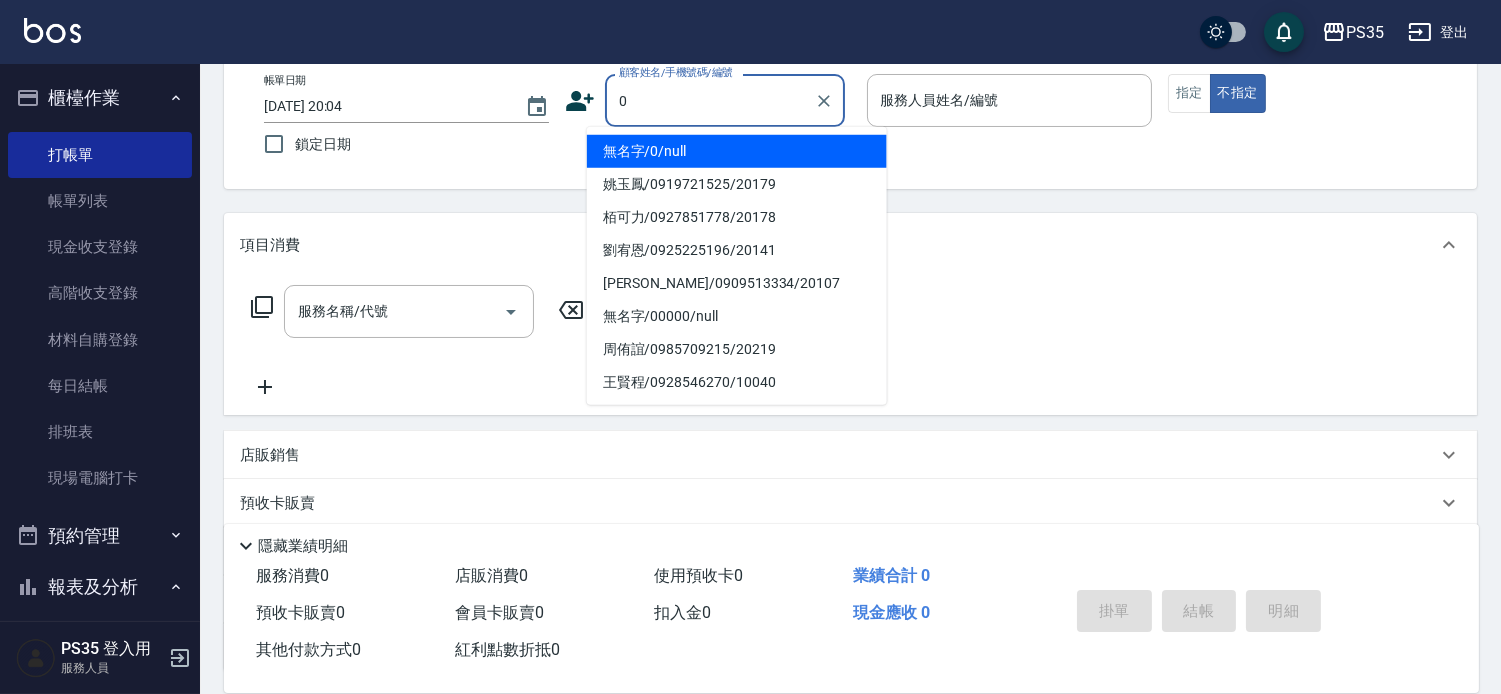 type on "無名字/0/null" 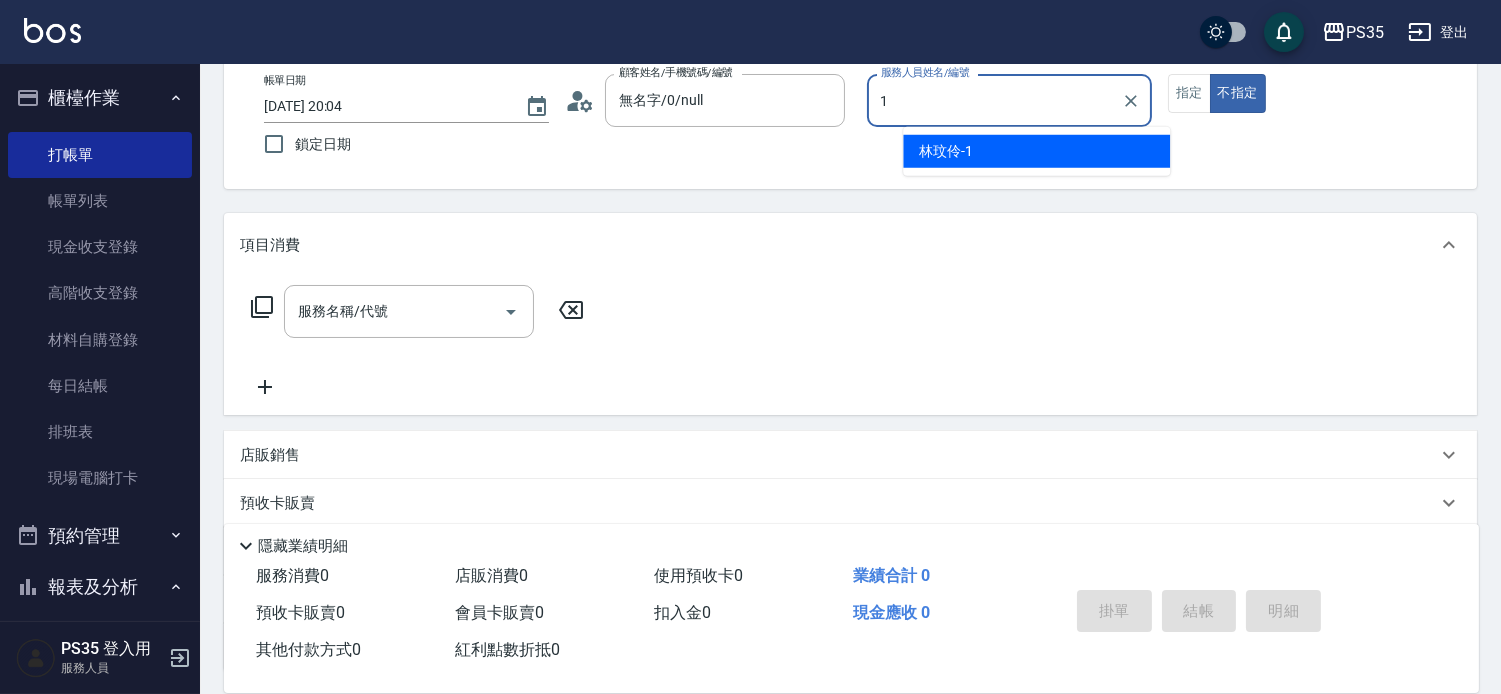 type on "林玟伶-1" 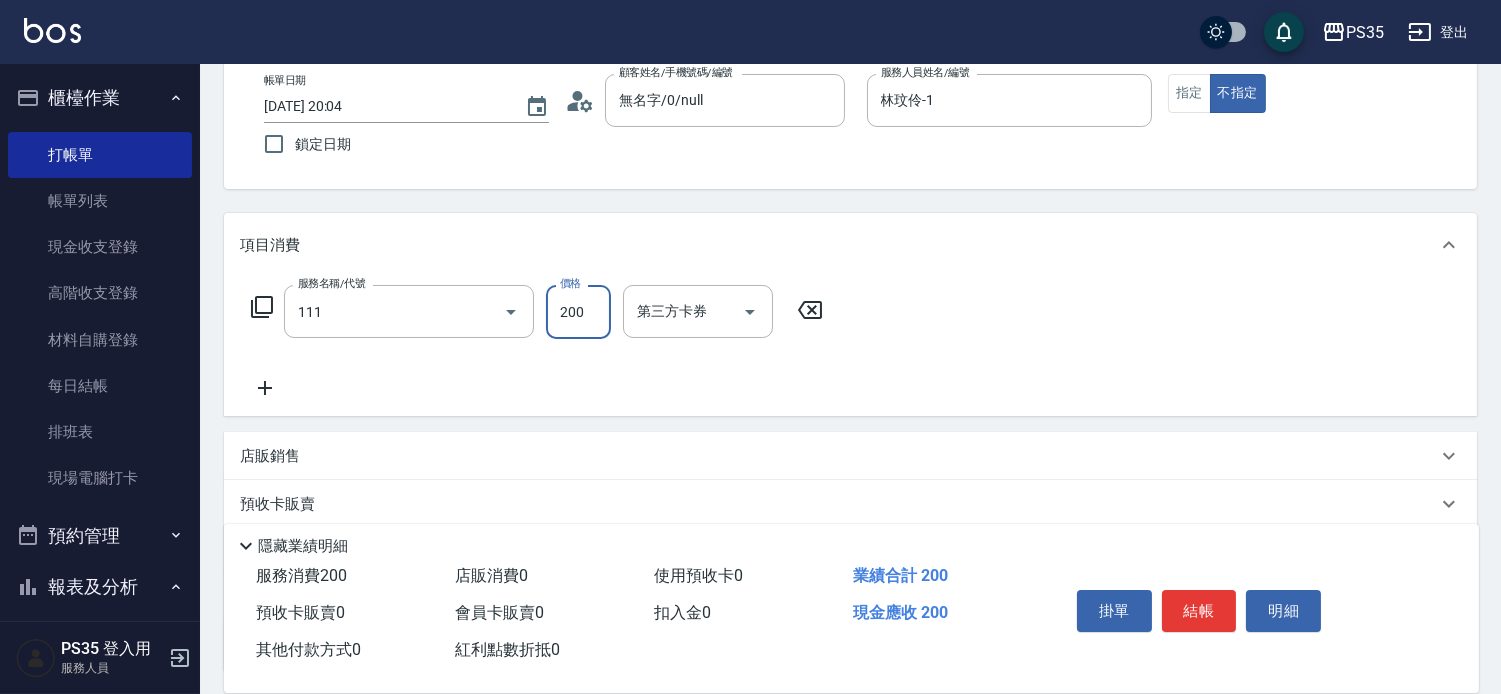 type on "200(111)" 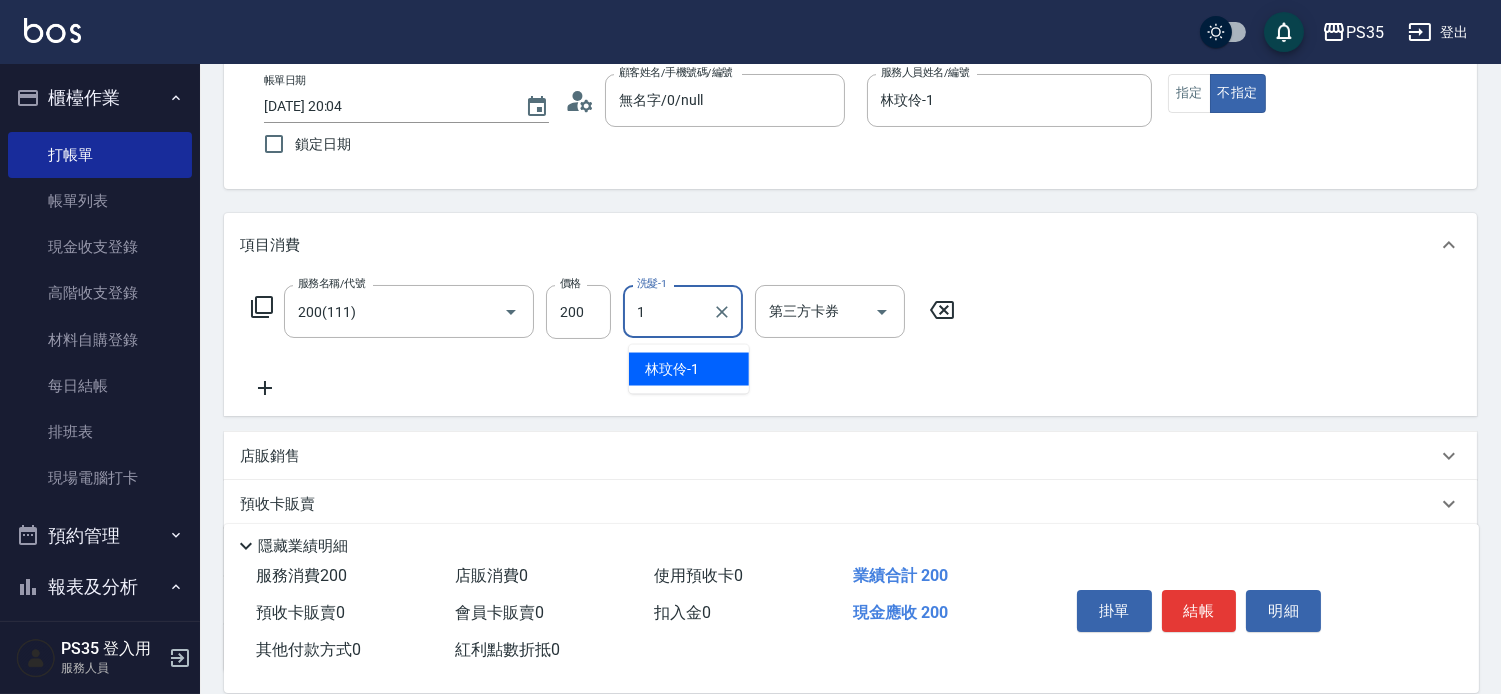 type on "林玟伶-1" 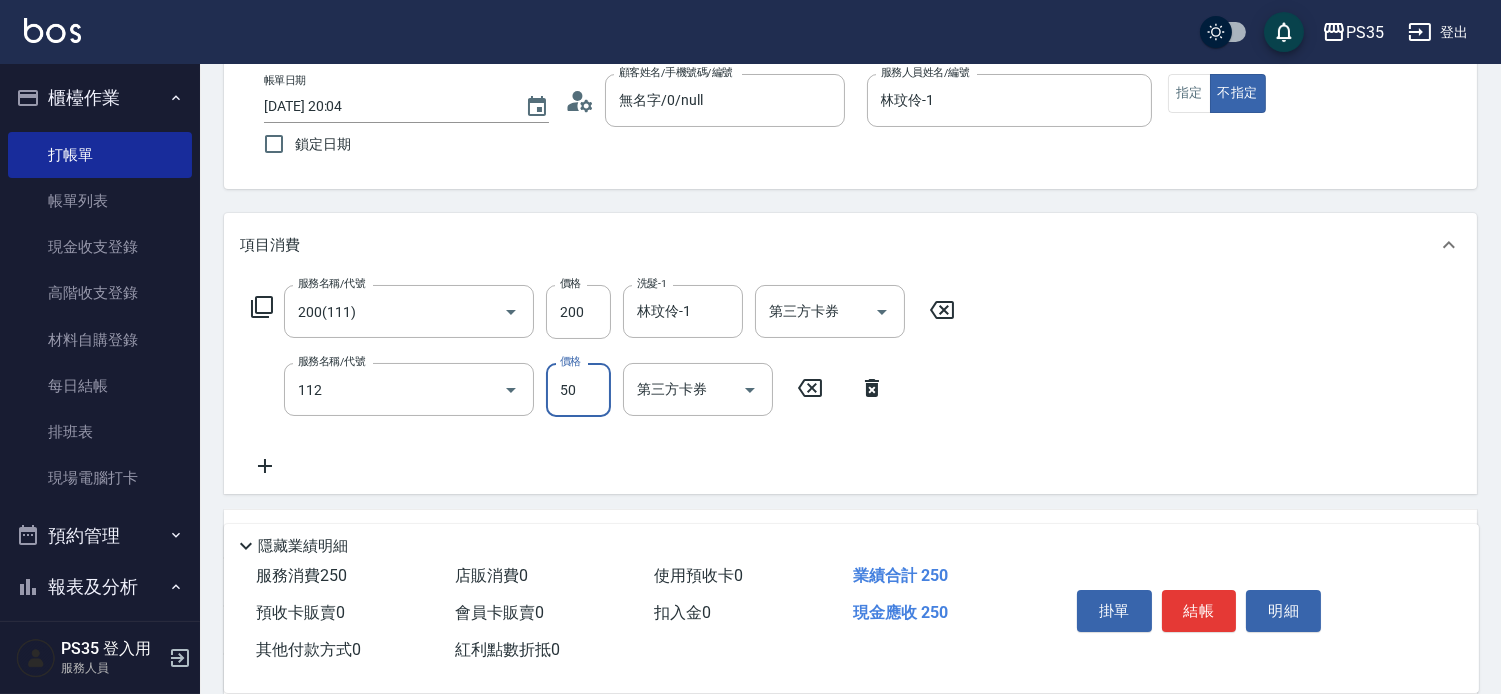 type on "精油50(112)" 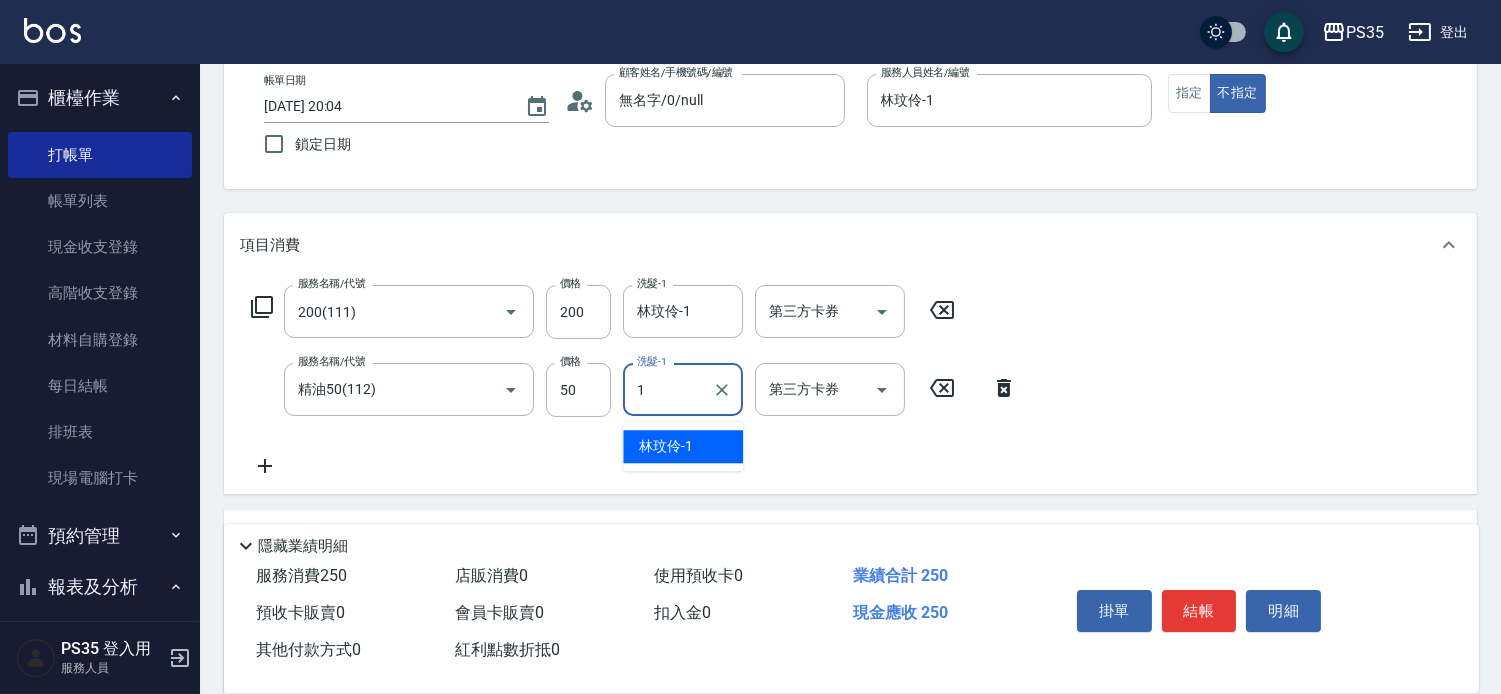 type on "林玟伶-1" 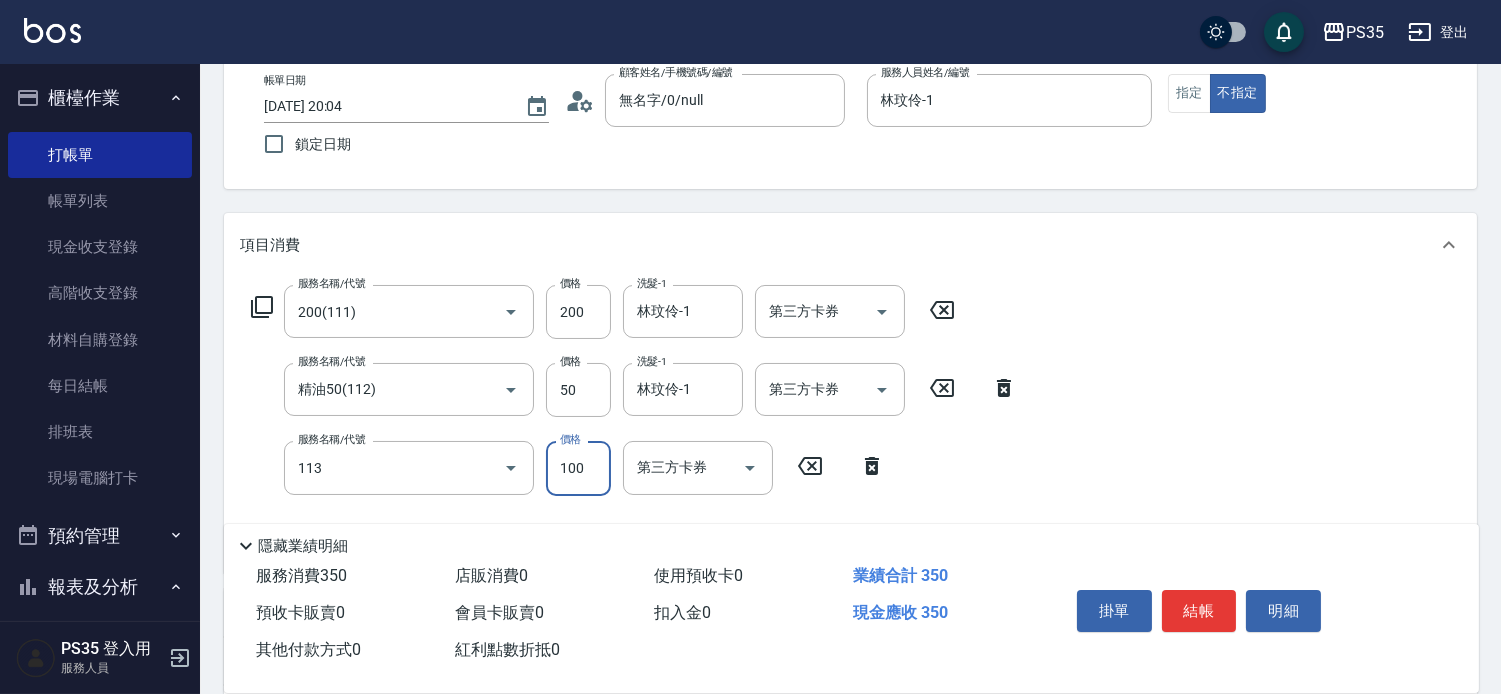 type on "瞬護100(113)" 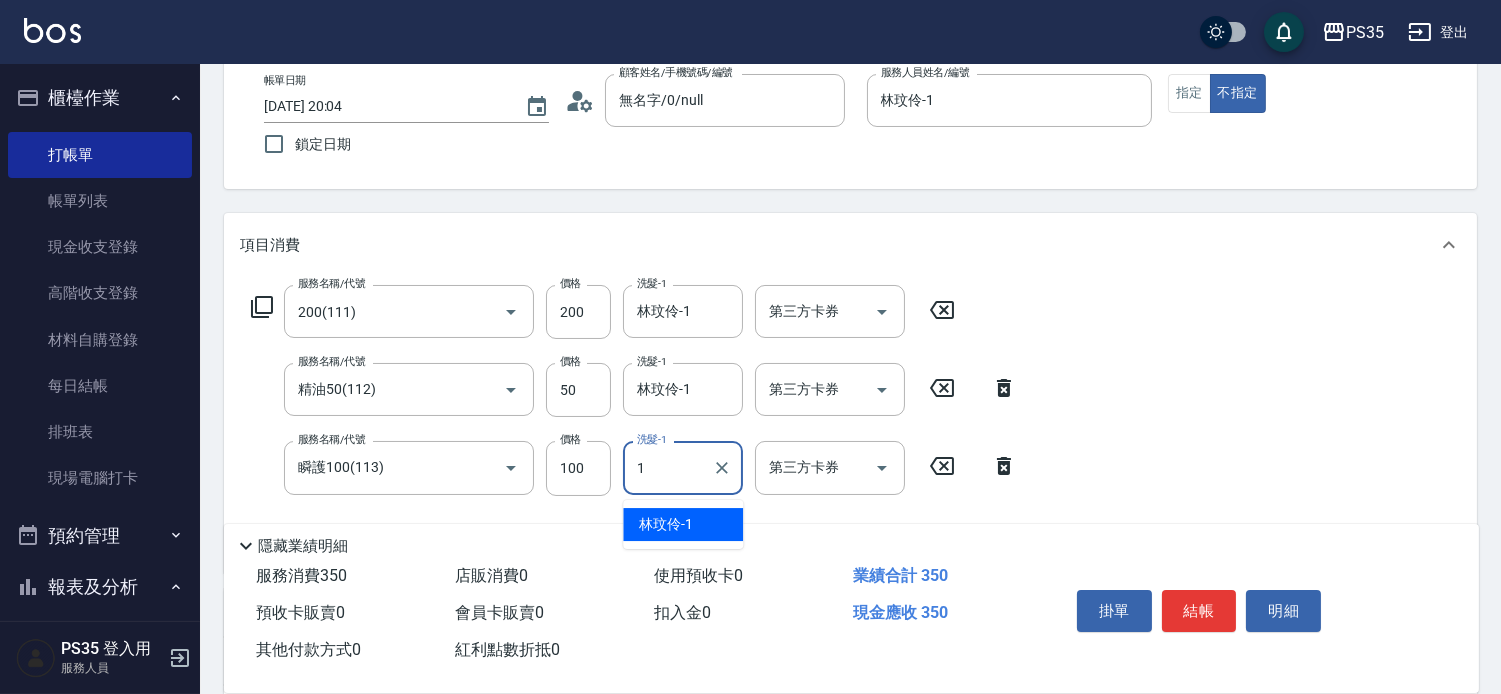 type on "林玟伶-1" 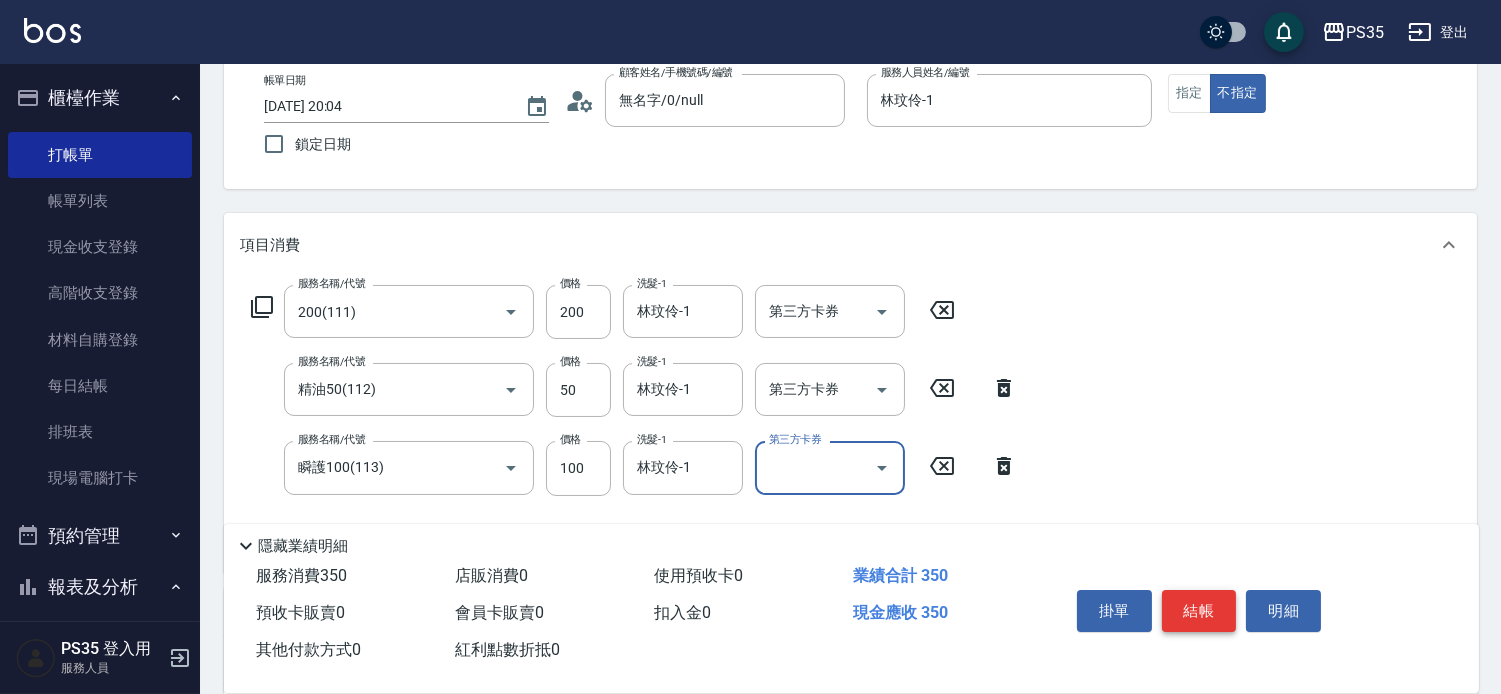 click on "結帳" at bounding box center [1199, 611] 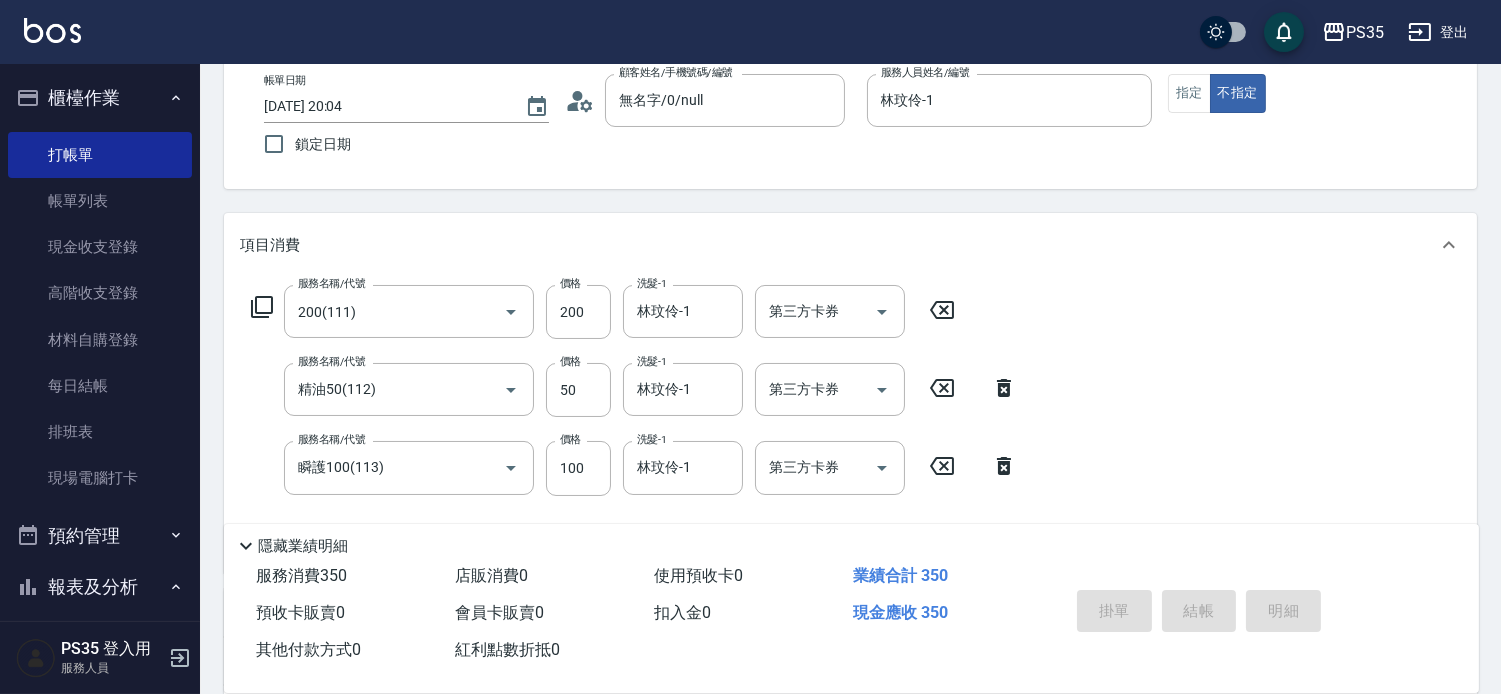 type on "2025/07/10 20:05" 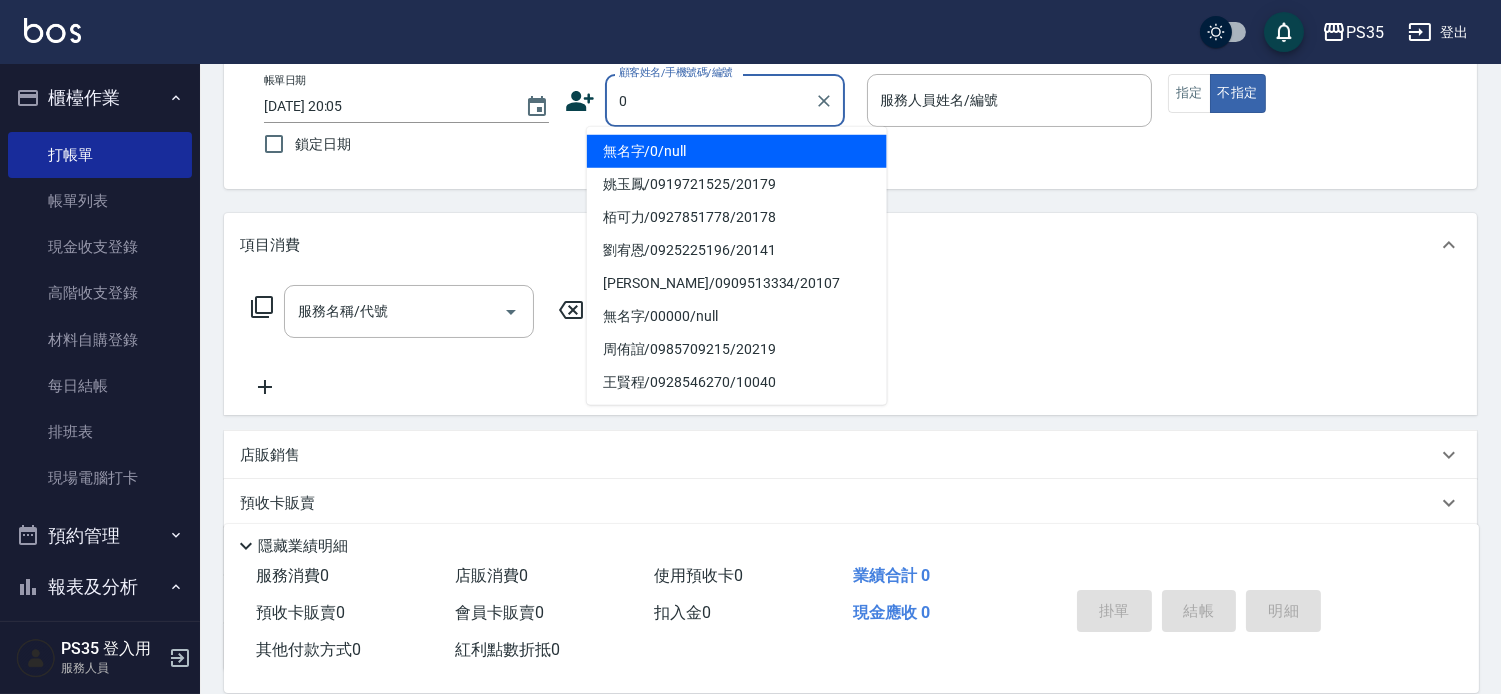 type on "0" 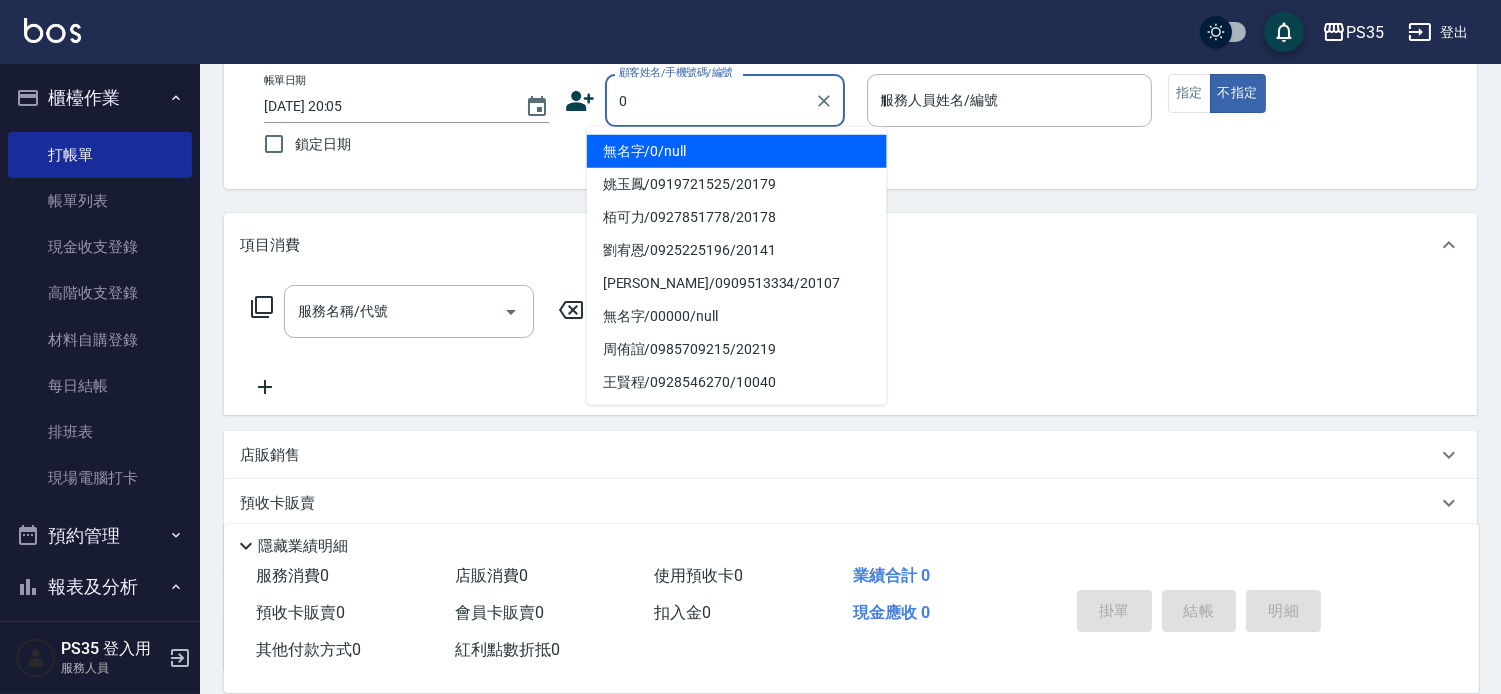 type on "無名字/0/null" 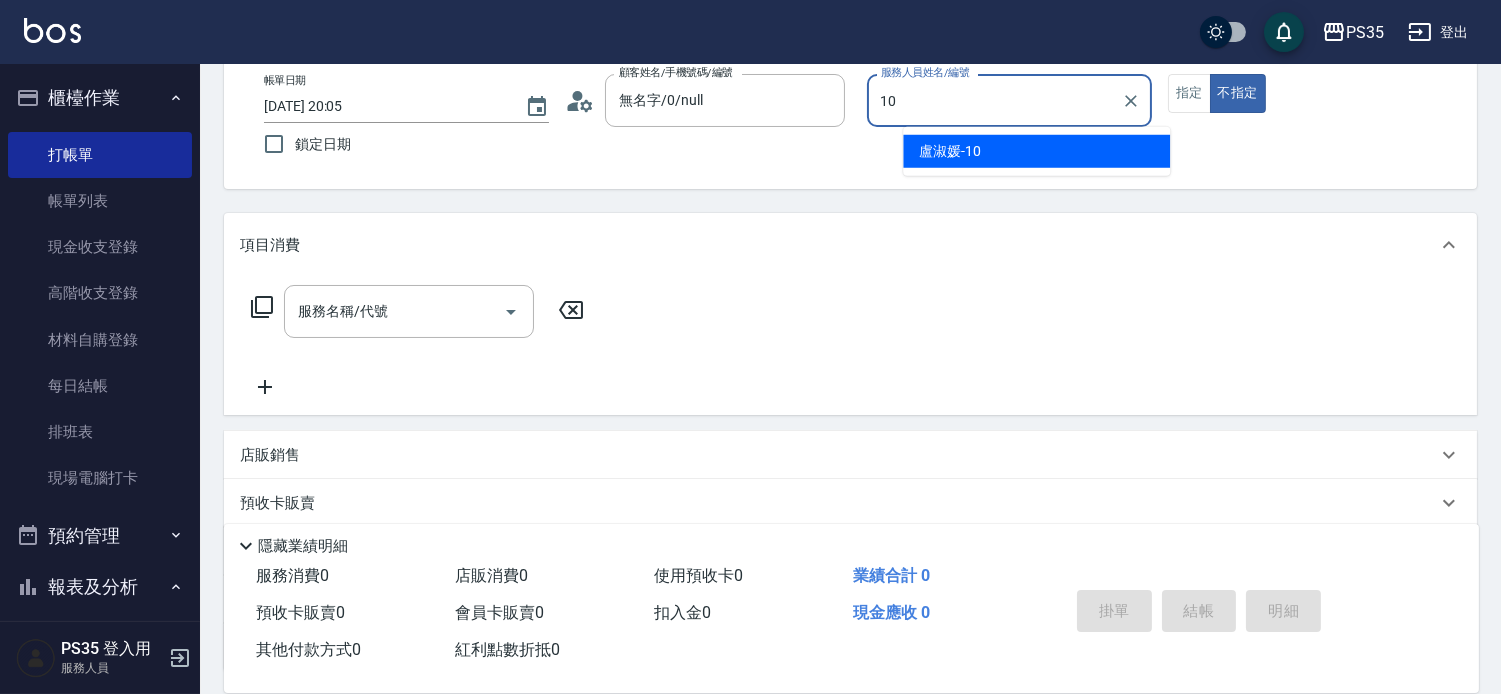 type on "盧淑媛-10" 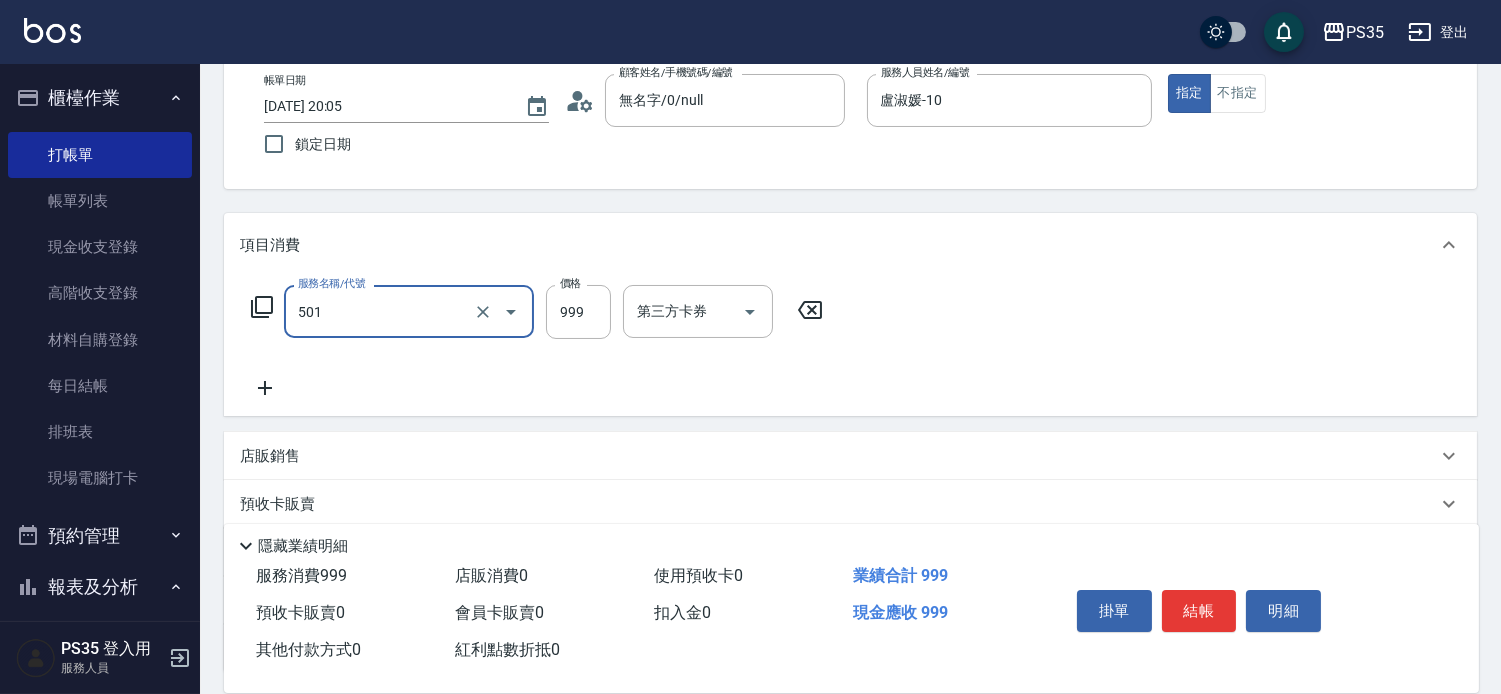 type on "染髮(501)" 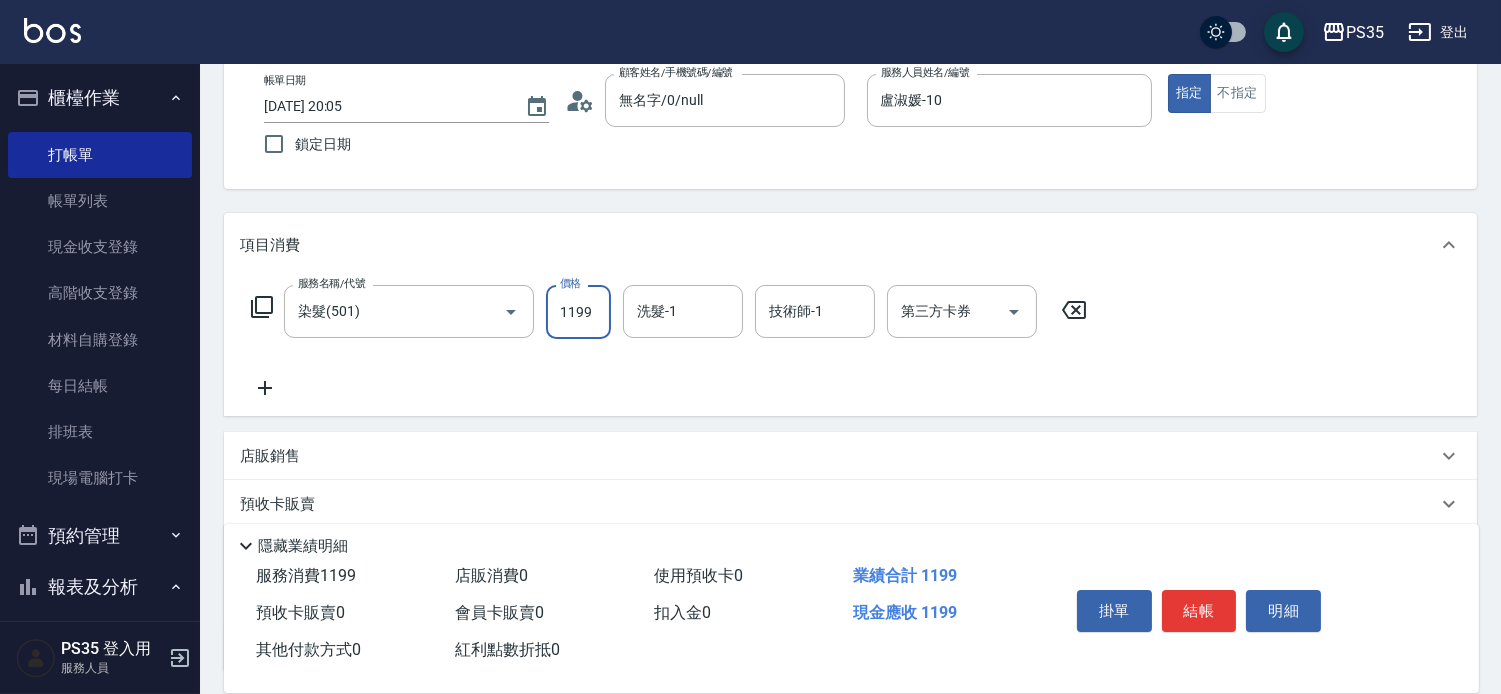 type on "1199" 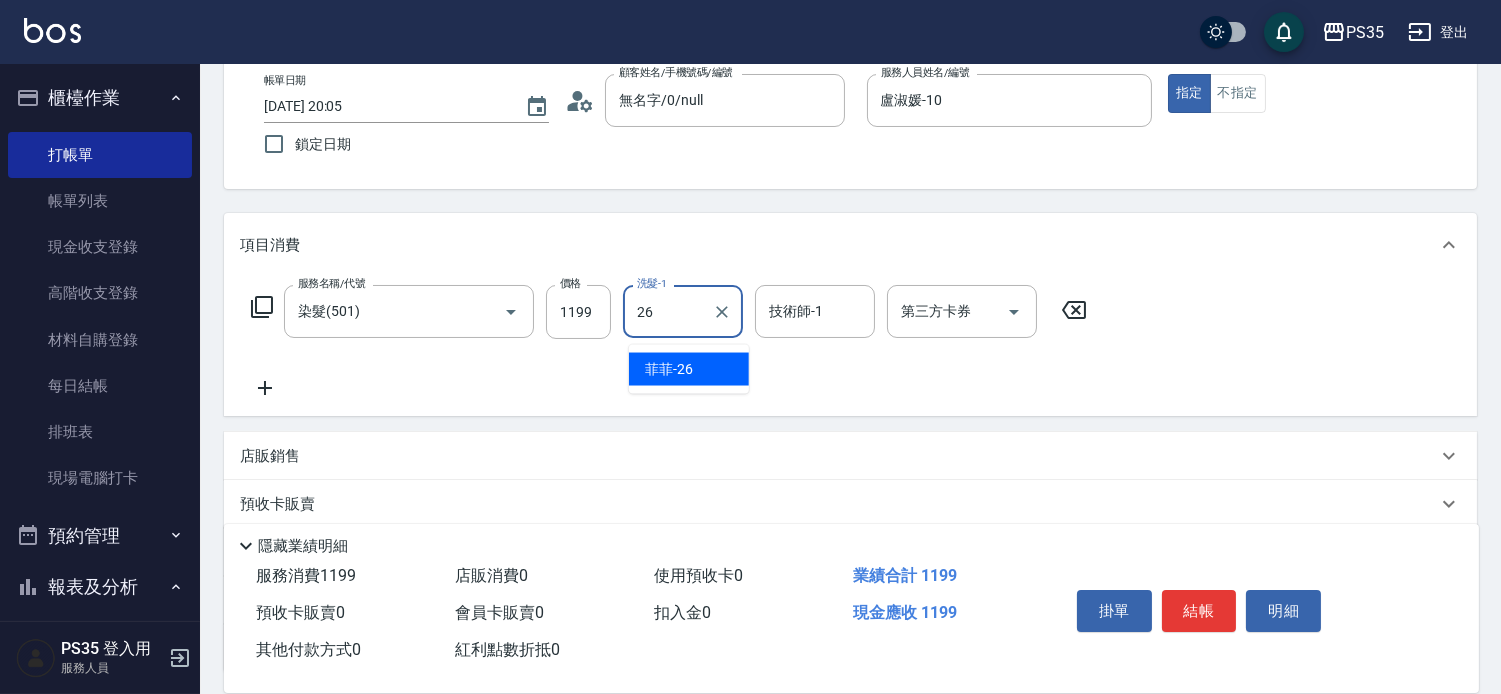 type on "菲菲-26" 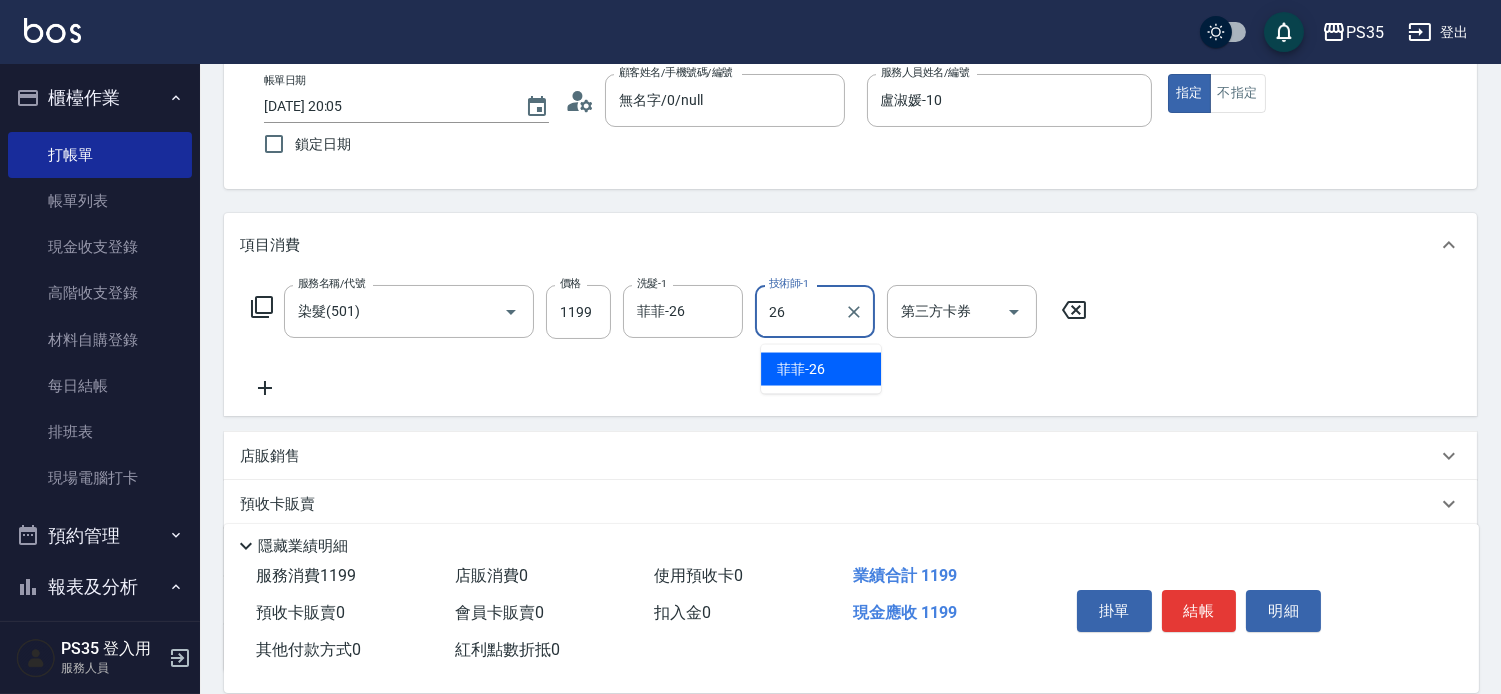type on "菲菲-26" 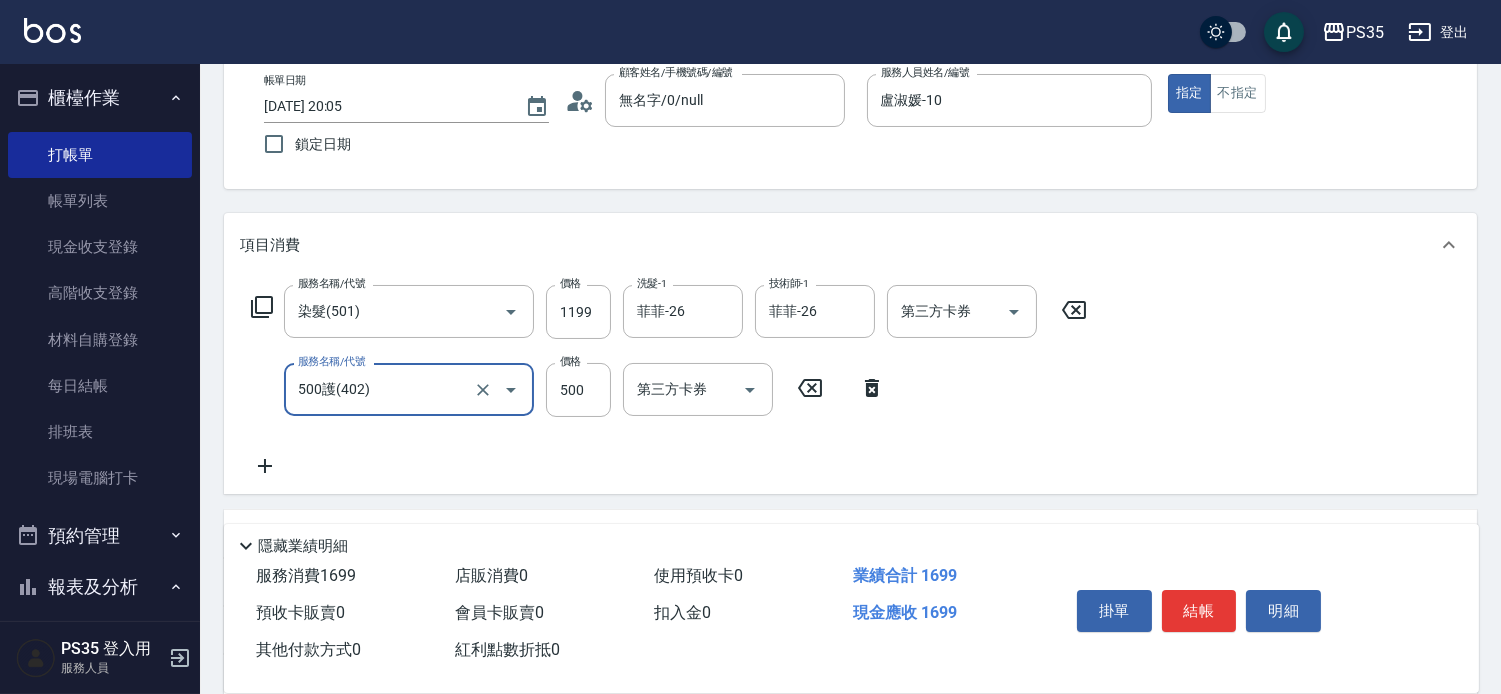 type on "500護(402)" 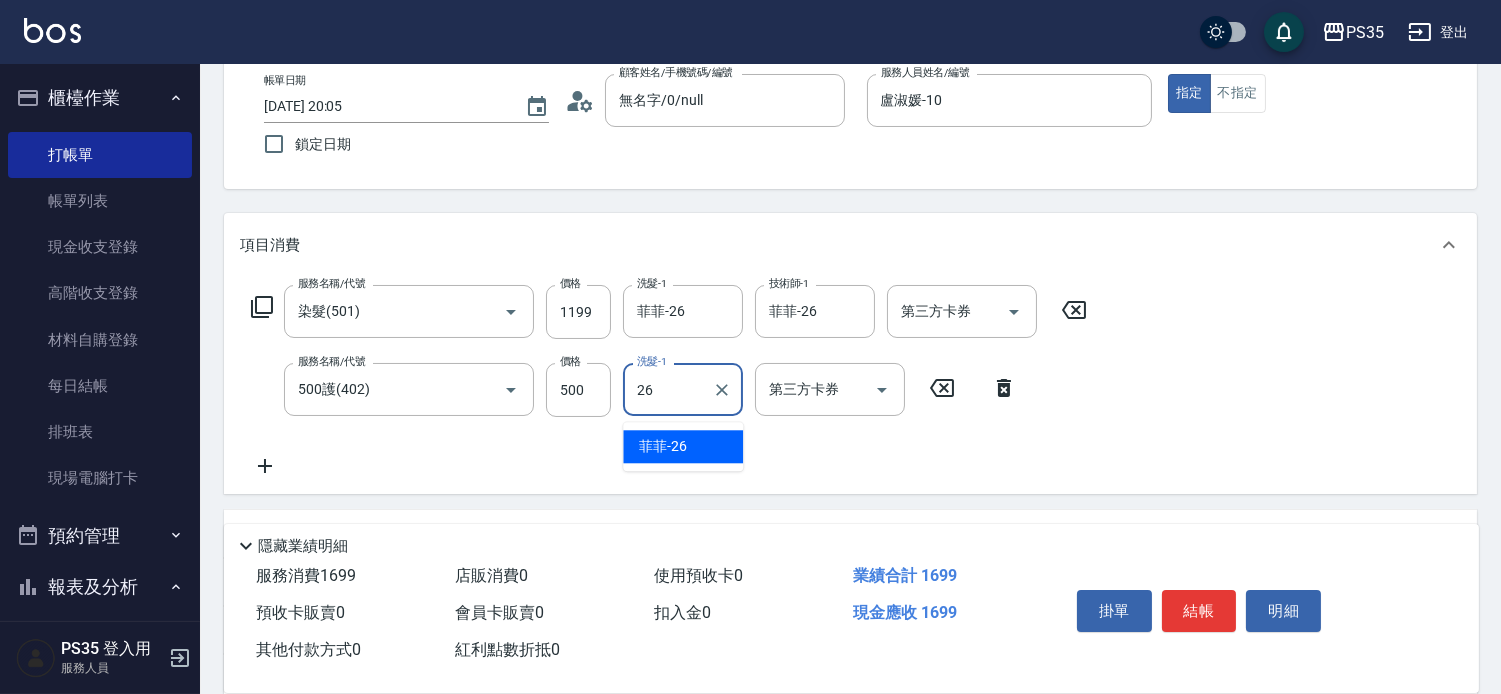 type on "菲菲-26" 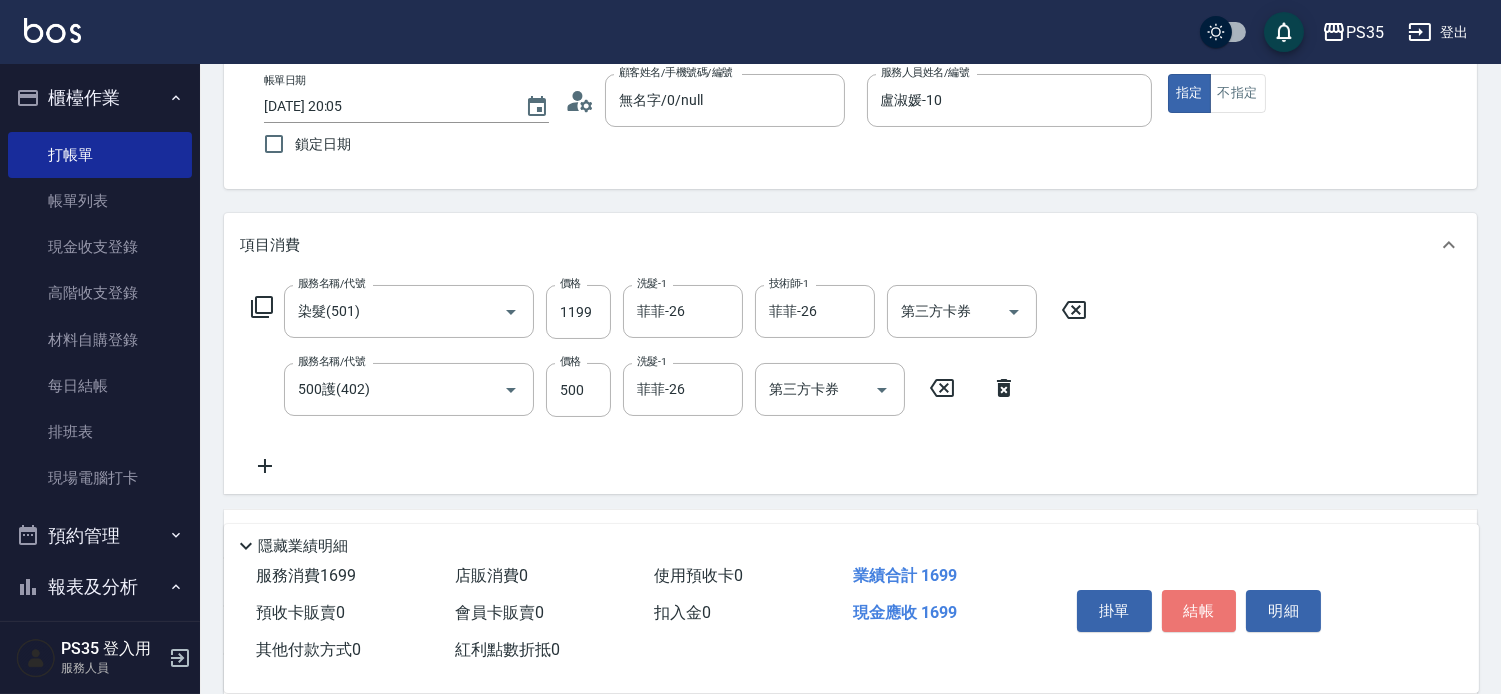 click on "結帳" at bounding box center [1199, 611] 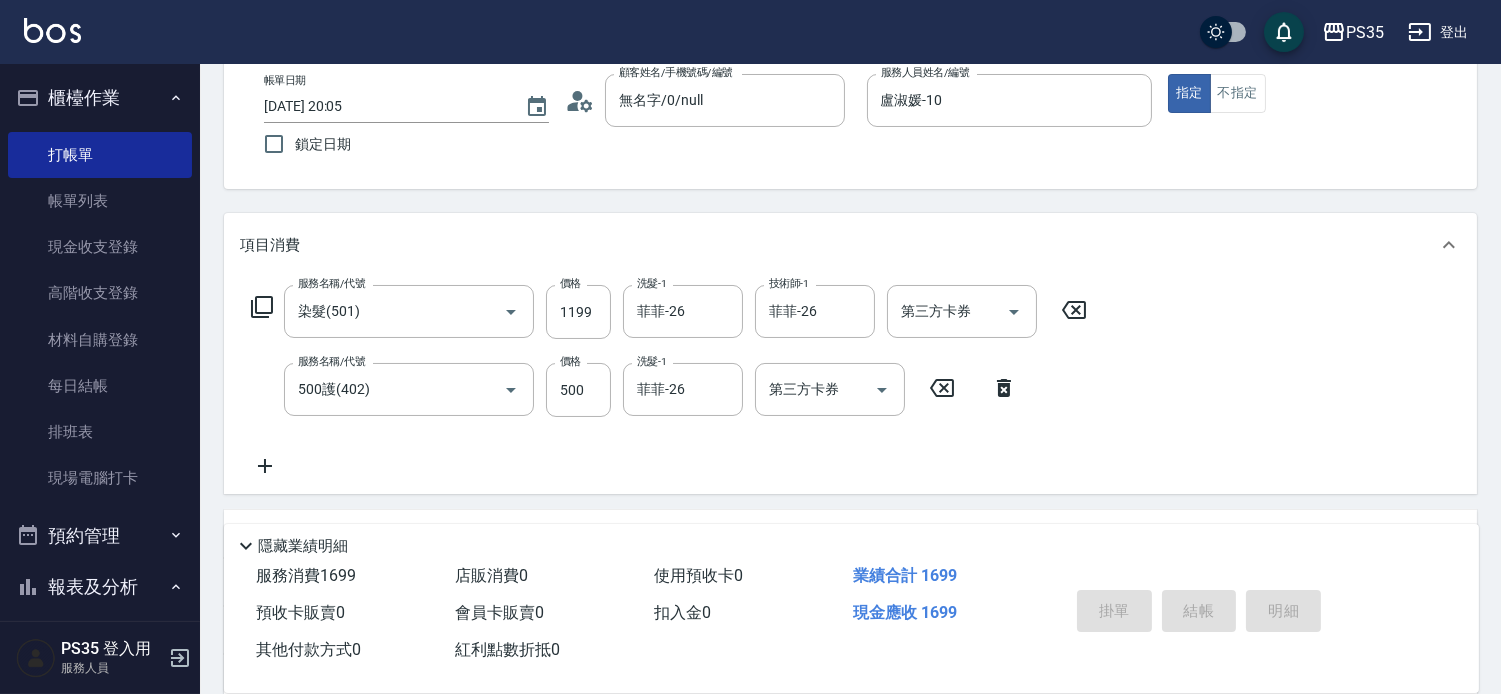 type 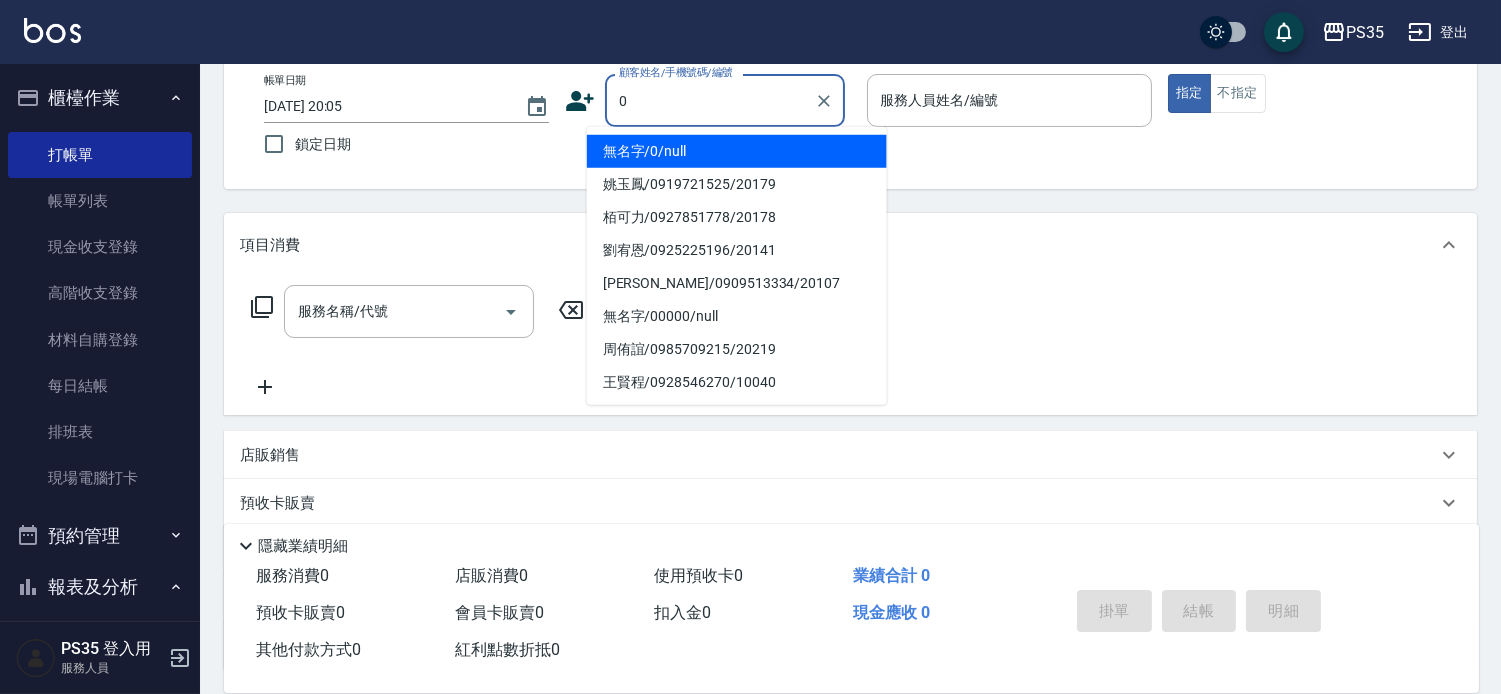 type on "無名字/0/null" 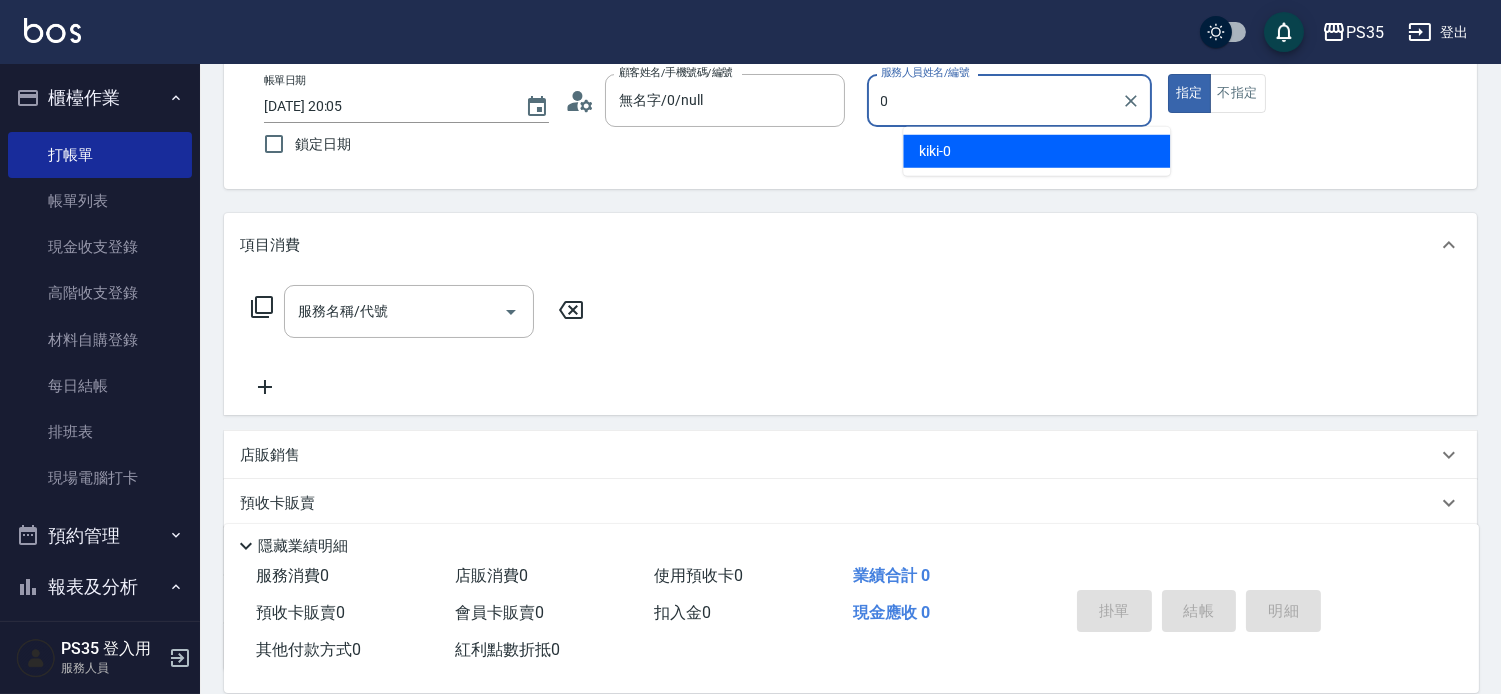 type on "kiki-0" 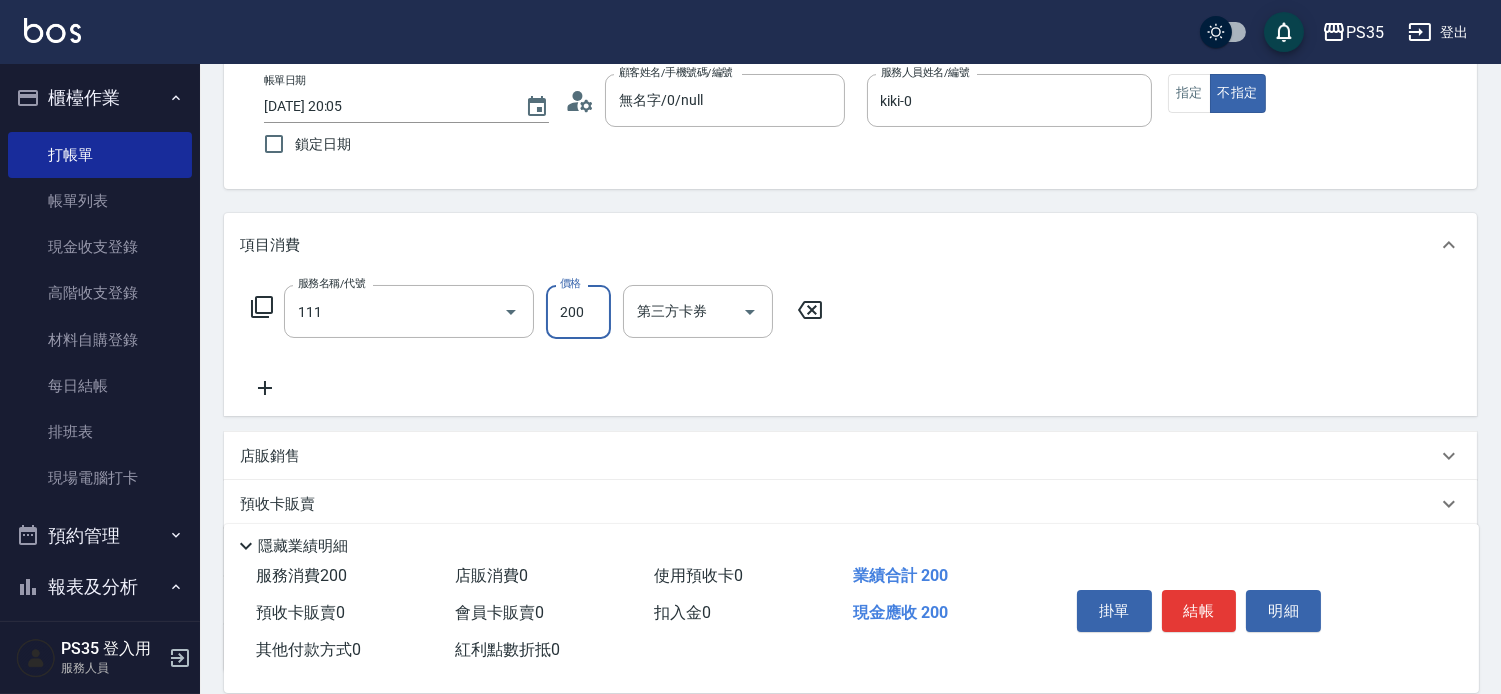 type on "200(111)" 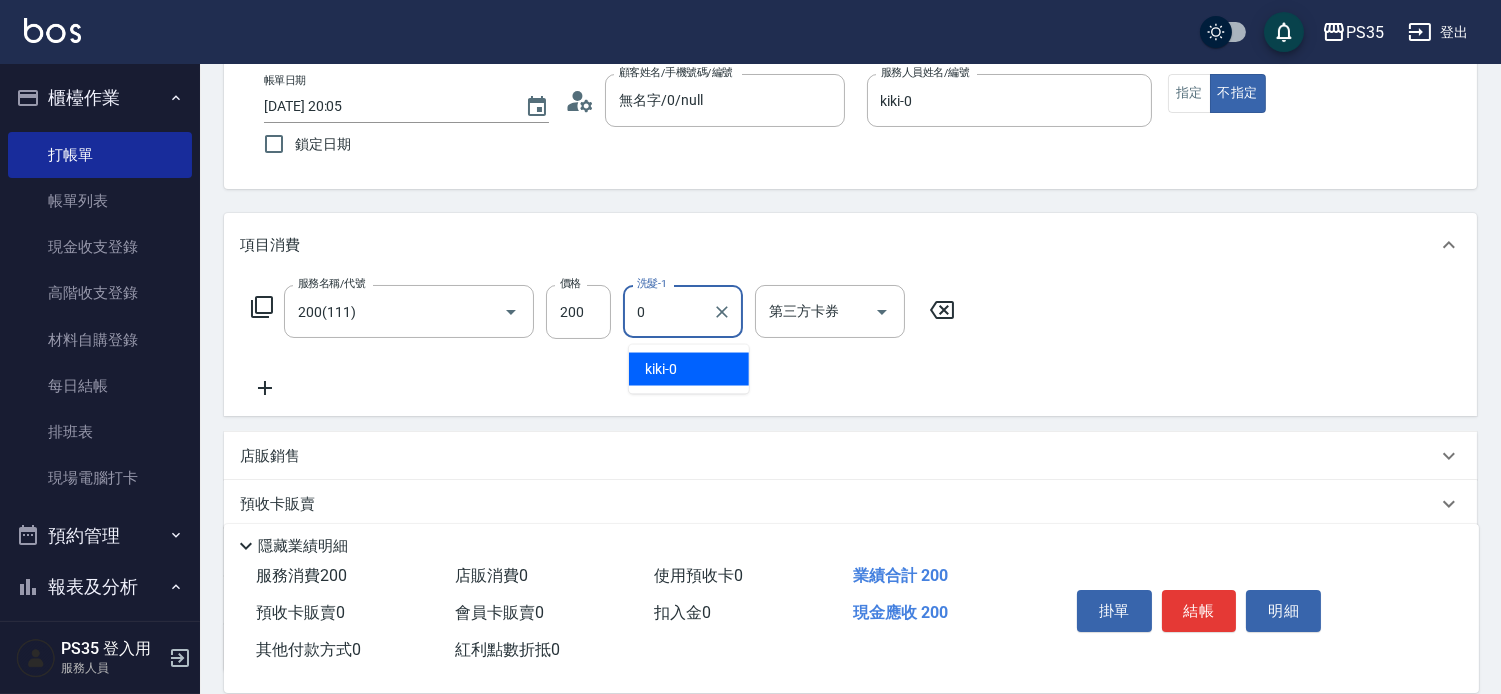 type on "kiki-0" 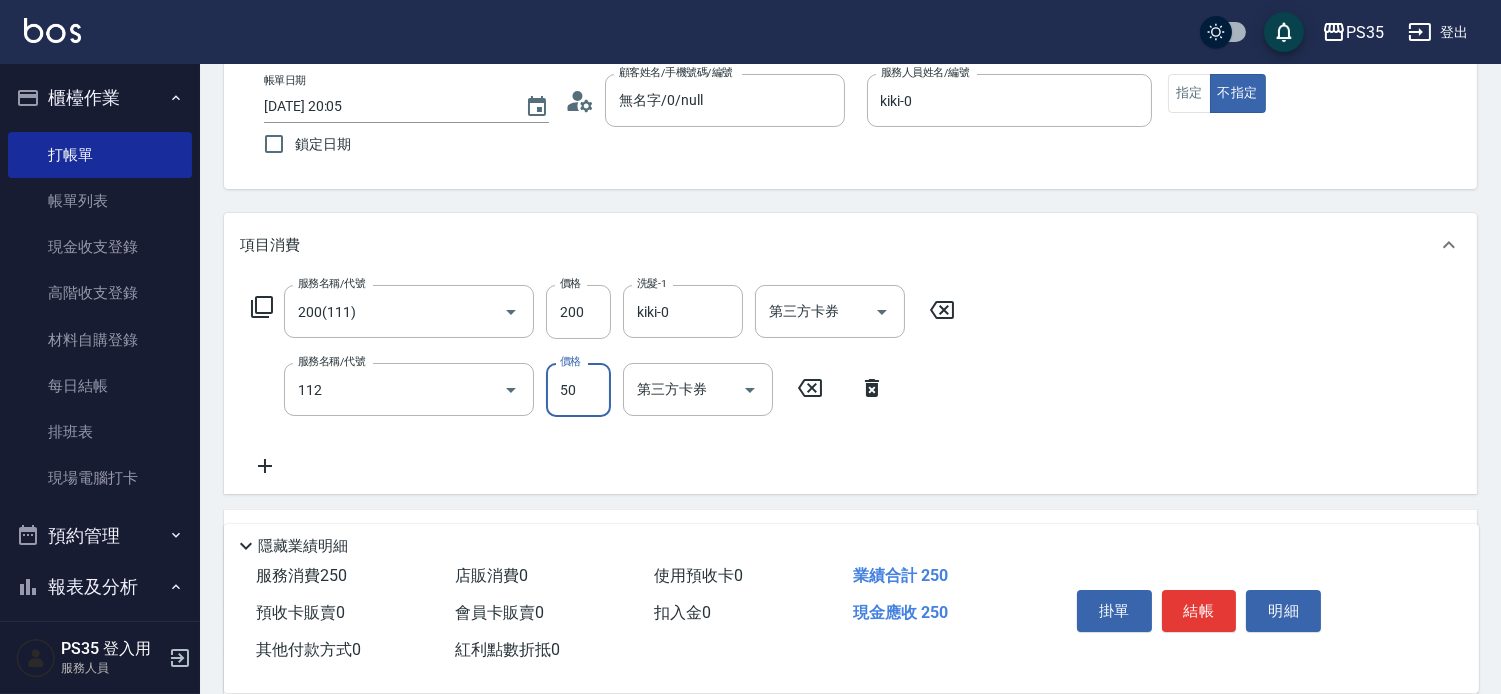 type on "精油50(112)" 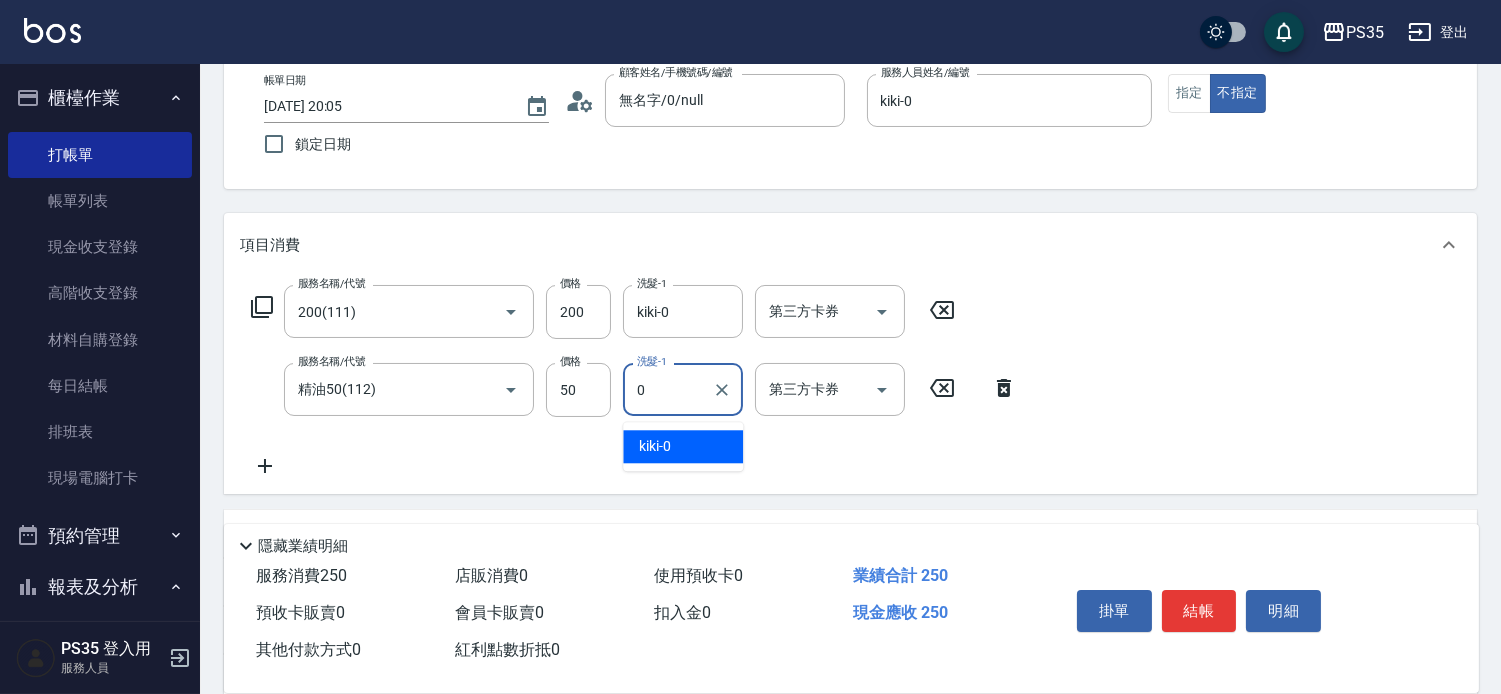 type on "kiki-0" 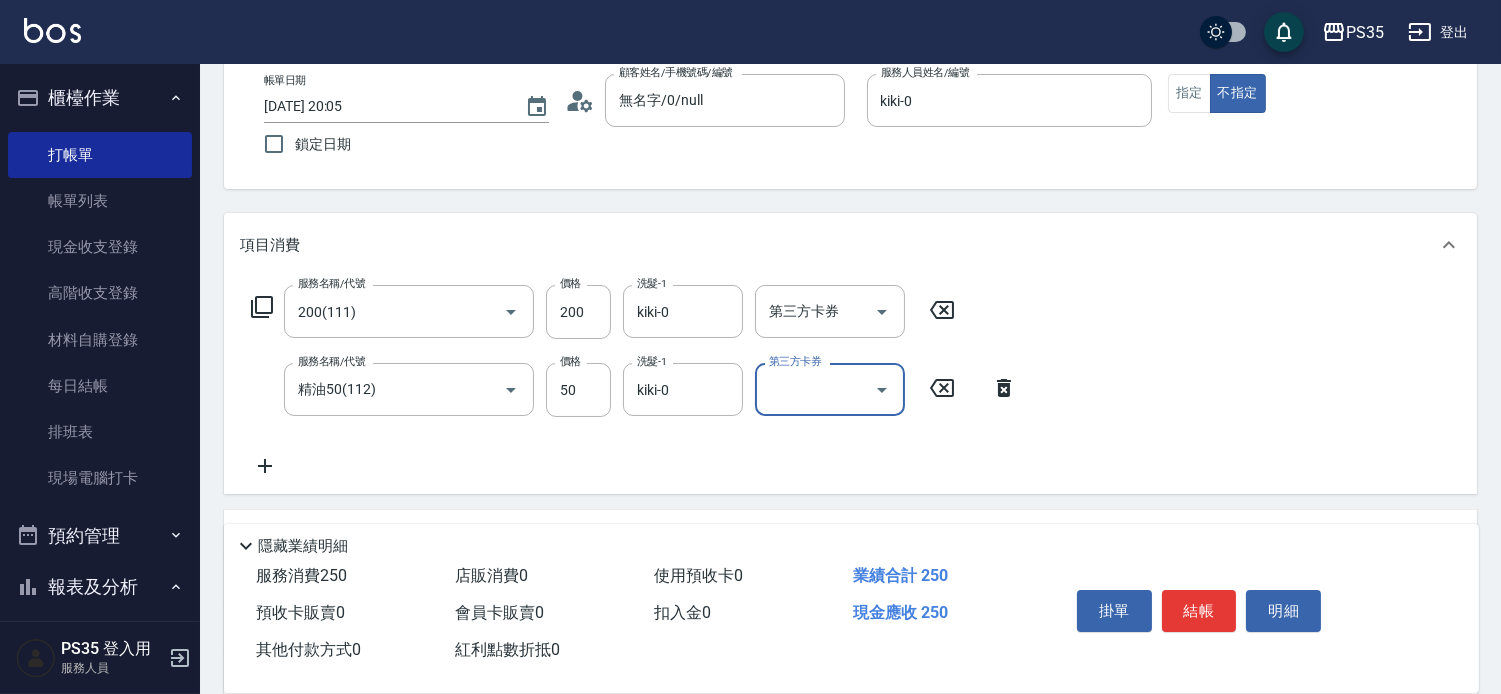 click on "結帳" at bounding box center [1199, 611] 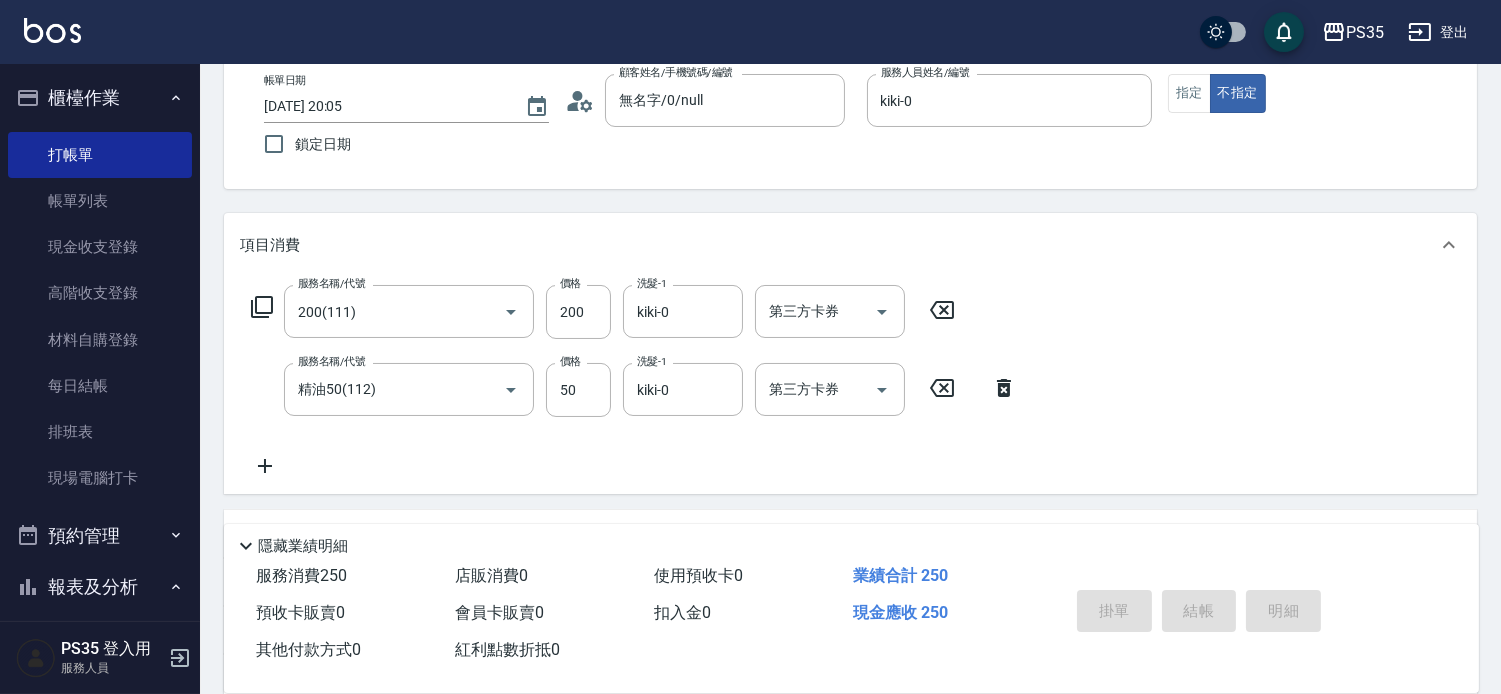 type 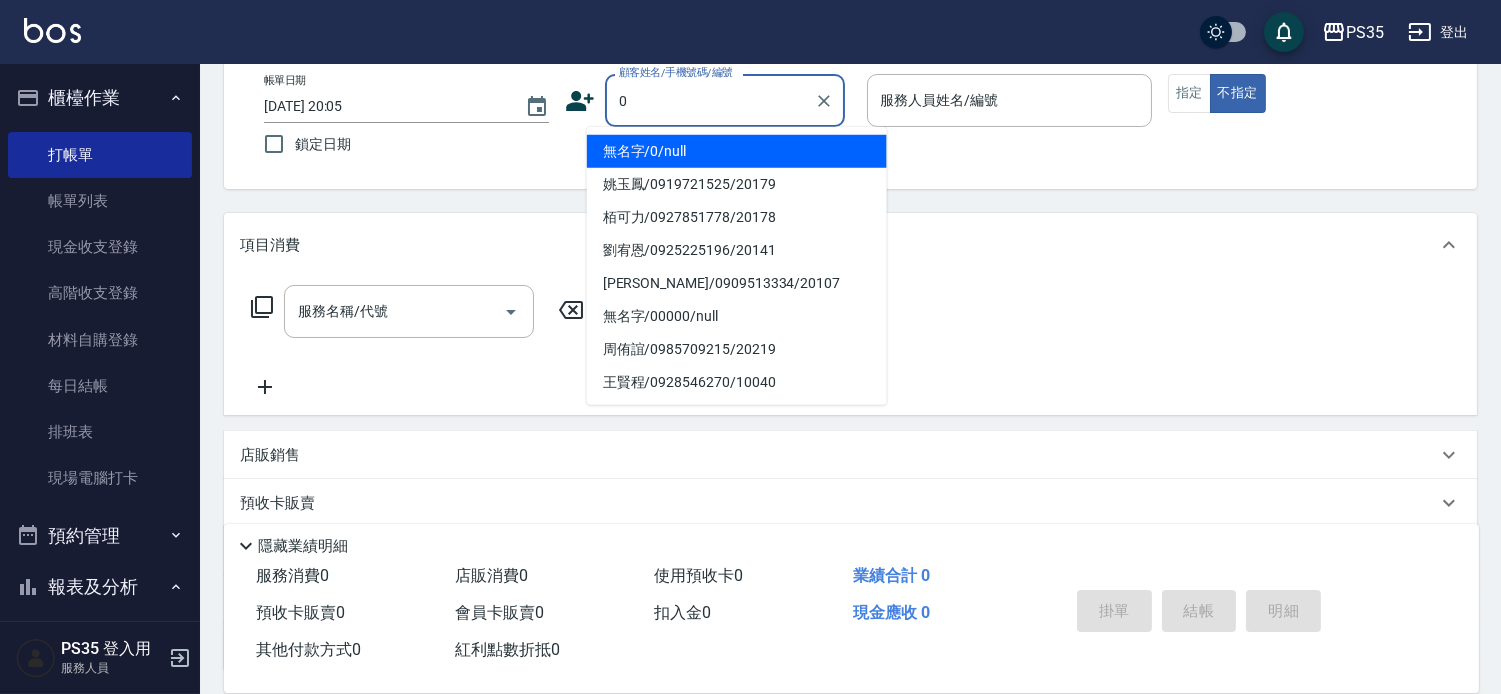 type on "0" 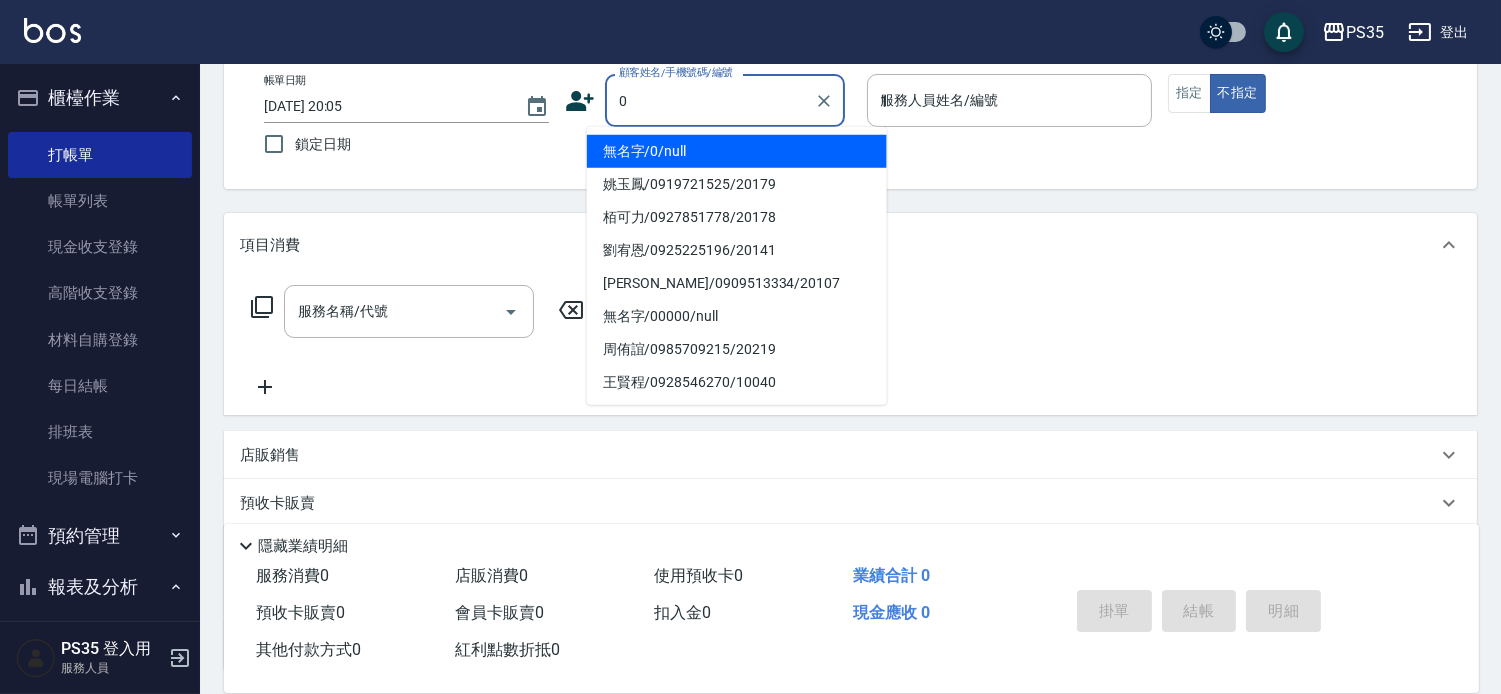 type on "無名字/0/null" 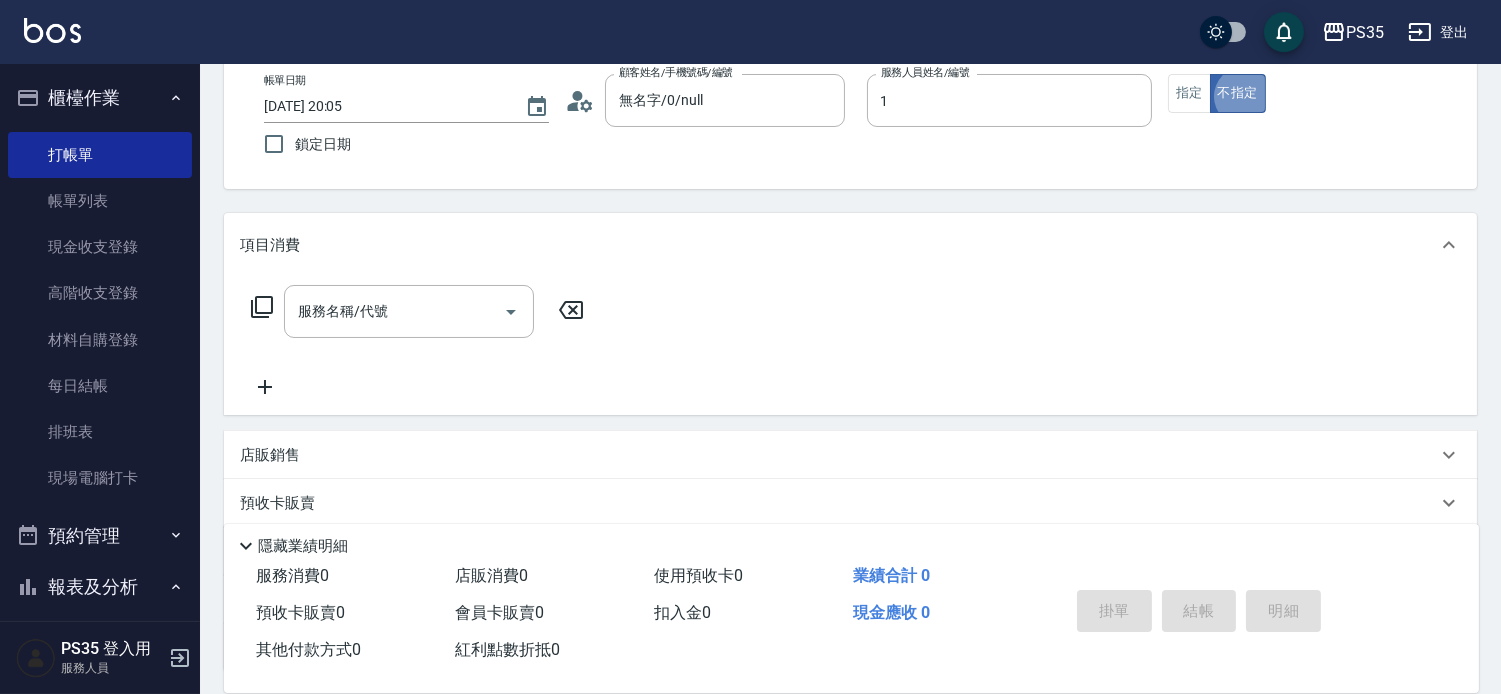 type on "林玟伶-1" 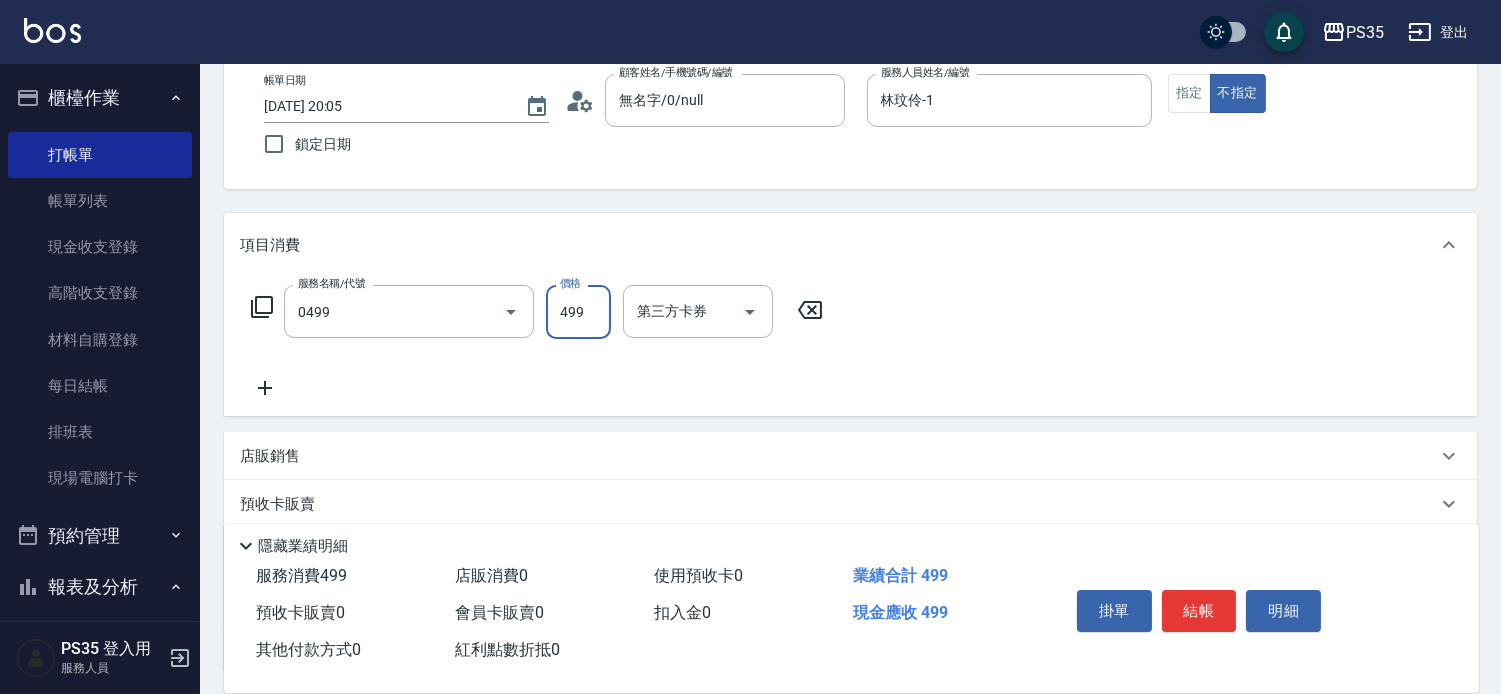 type on "伊黛莉499(0499)" 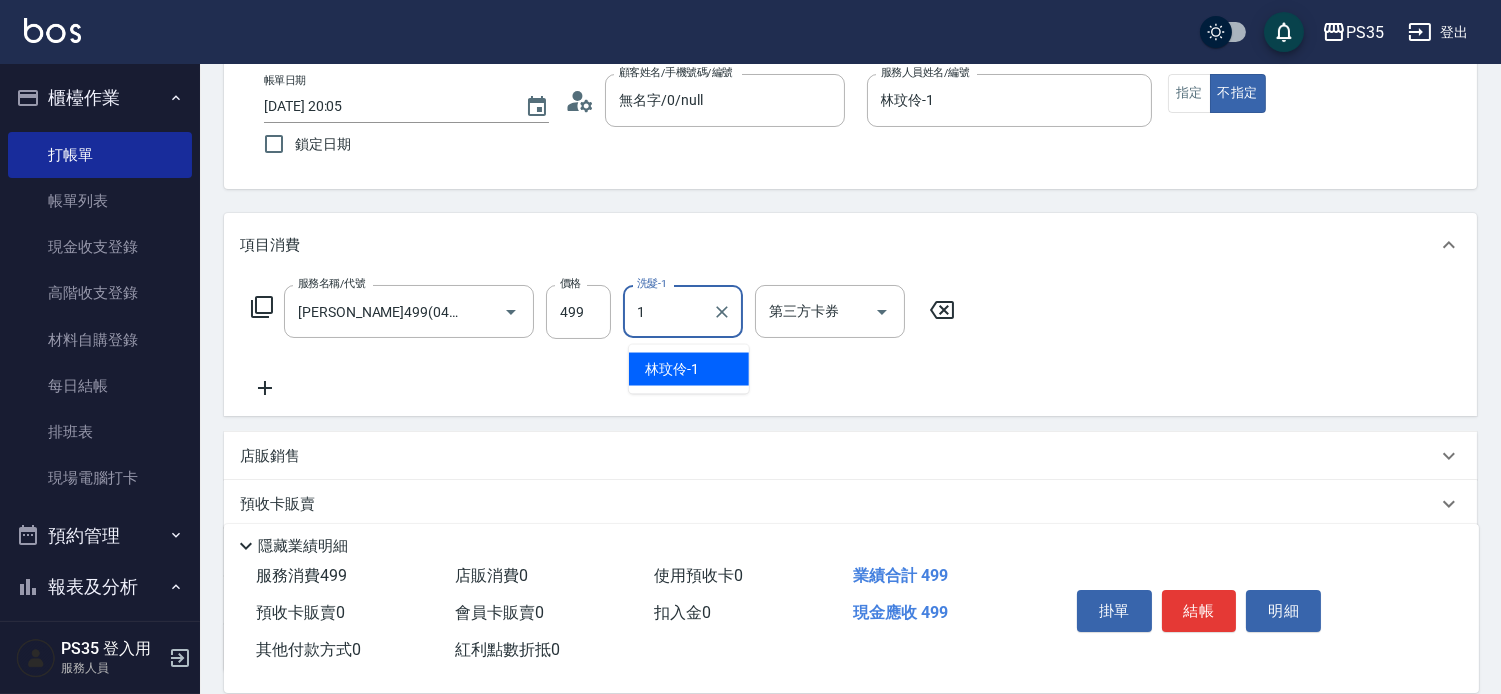 type on "林玟伶-1" 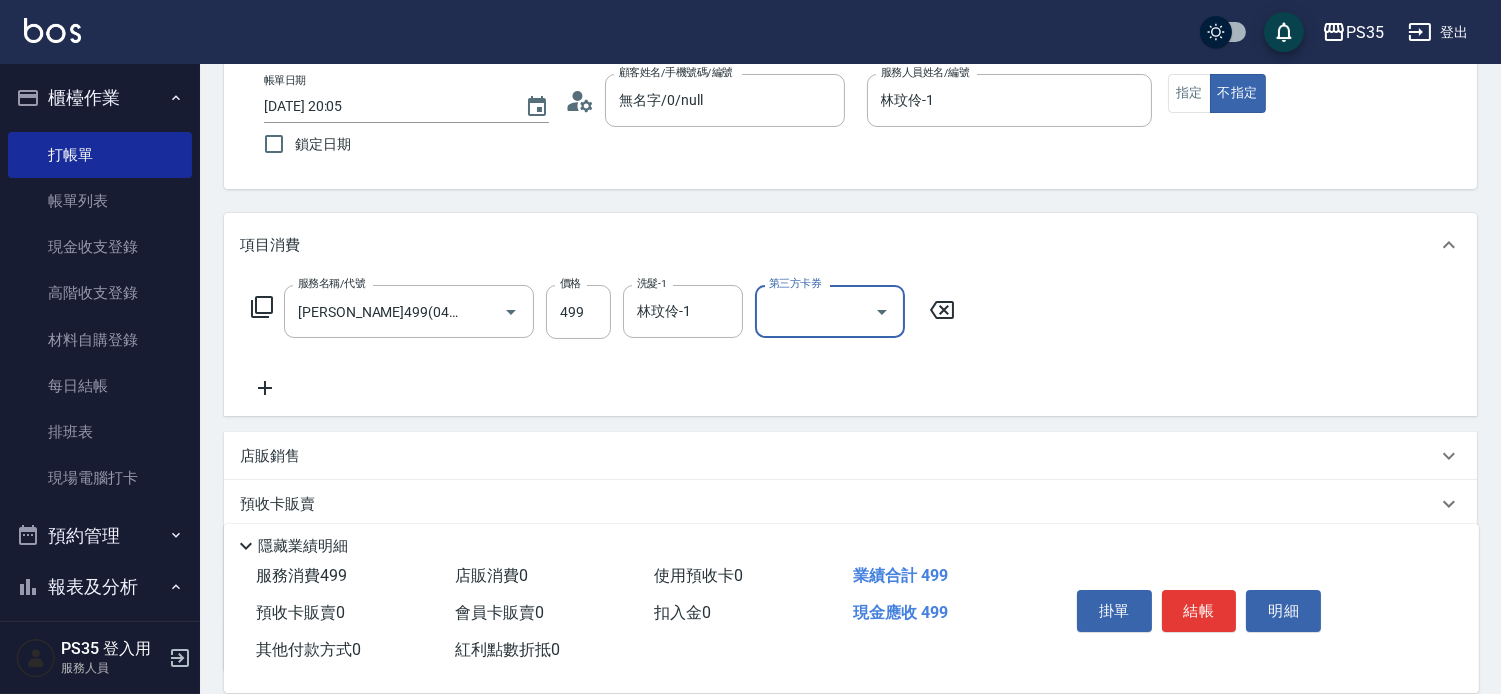 click on "結帳" at bounding box center [1199, 611] 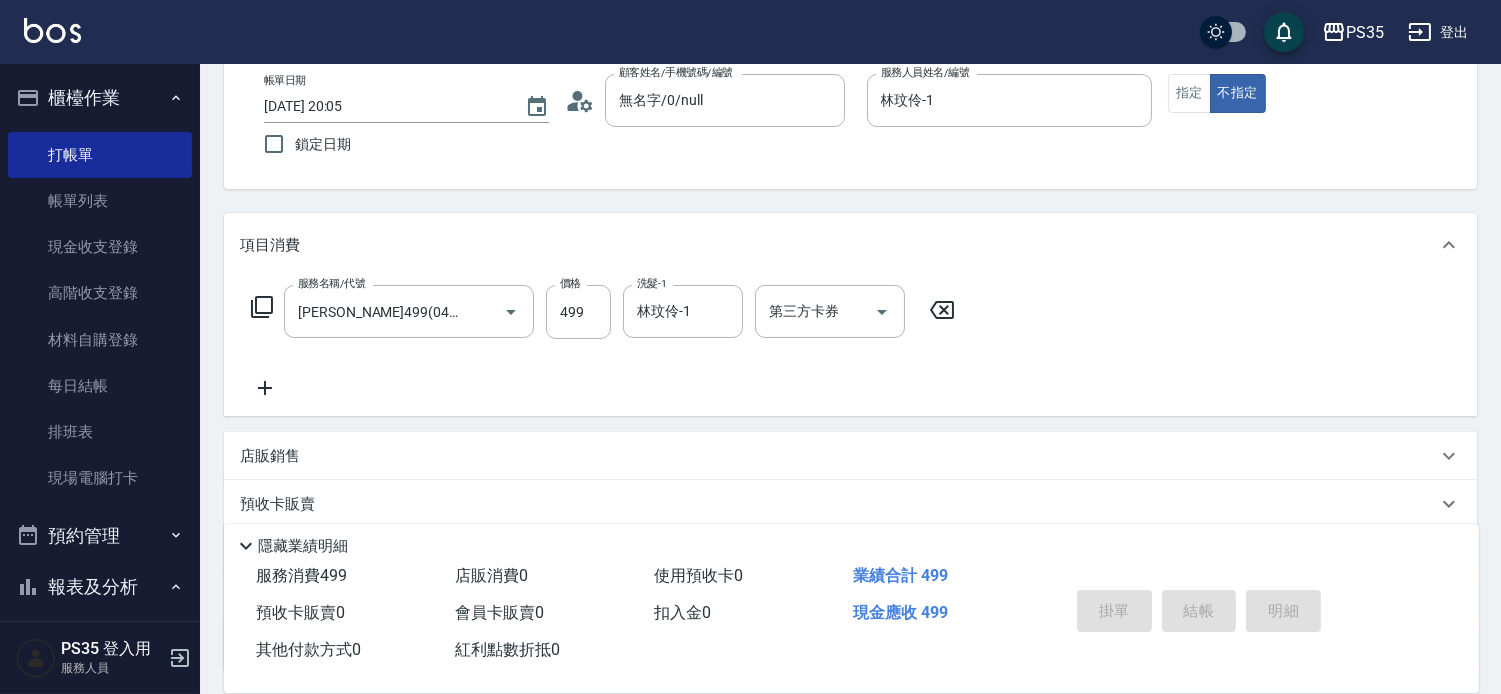 type 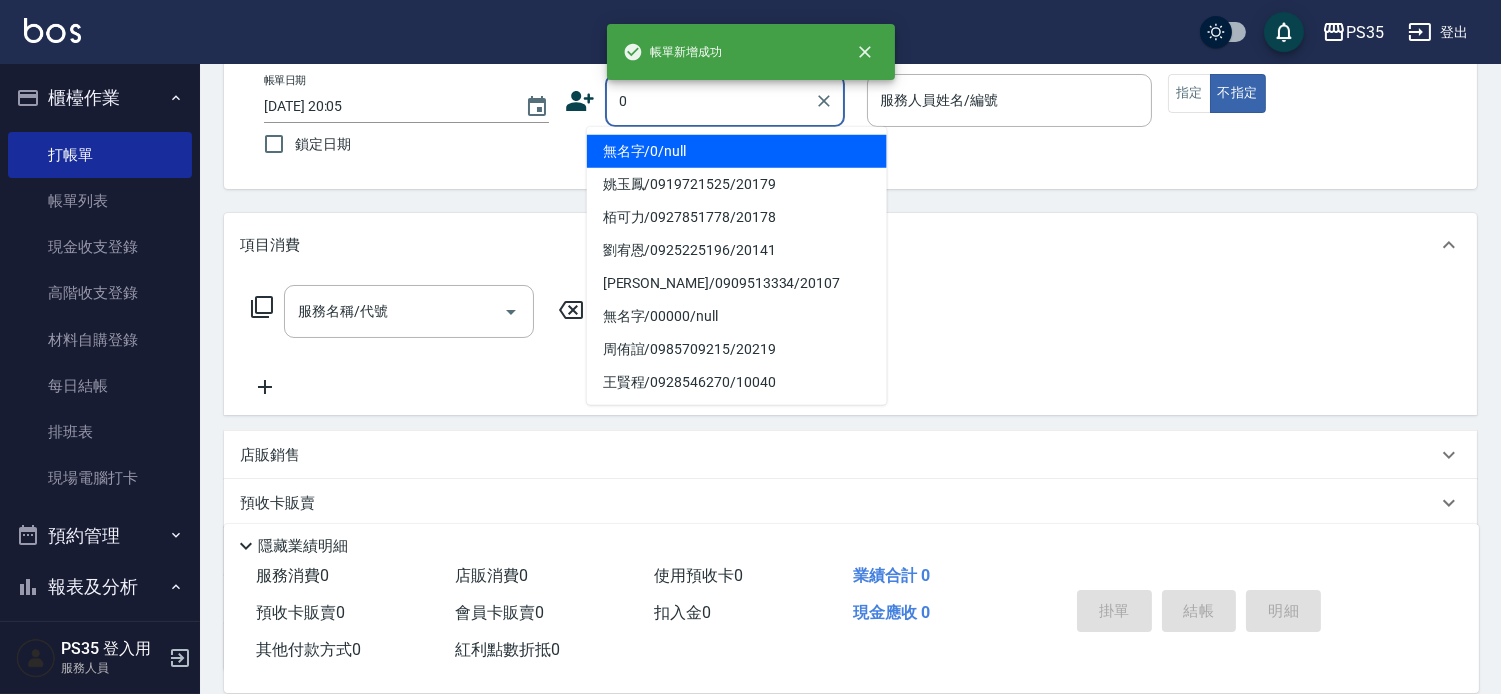 type on "0" 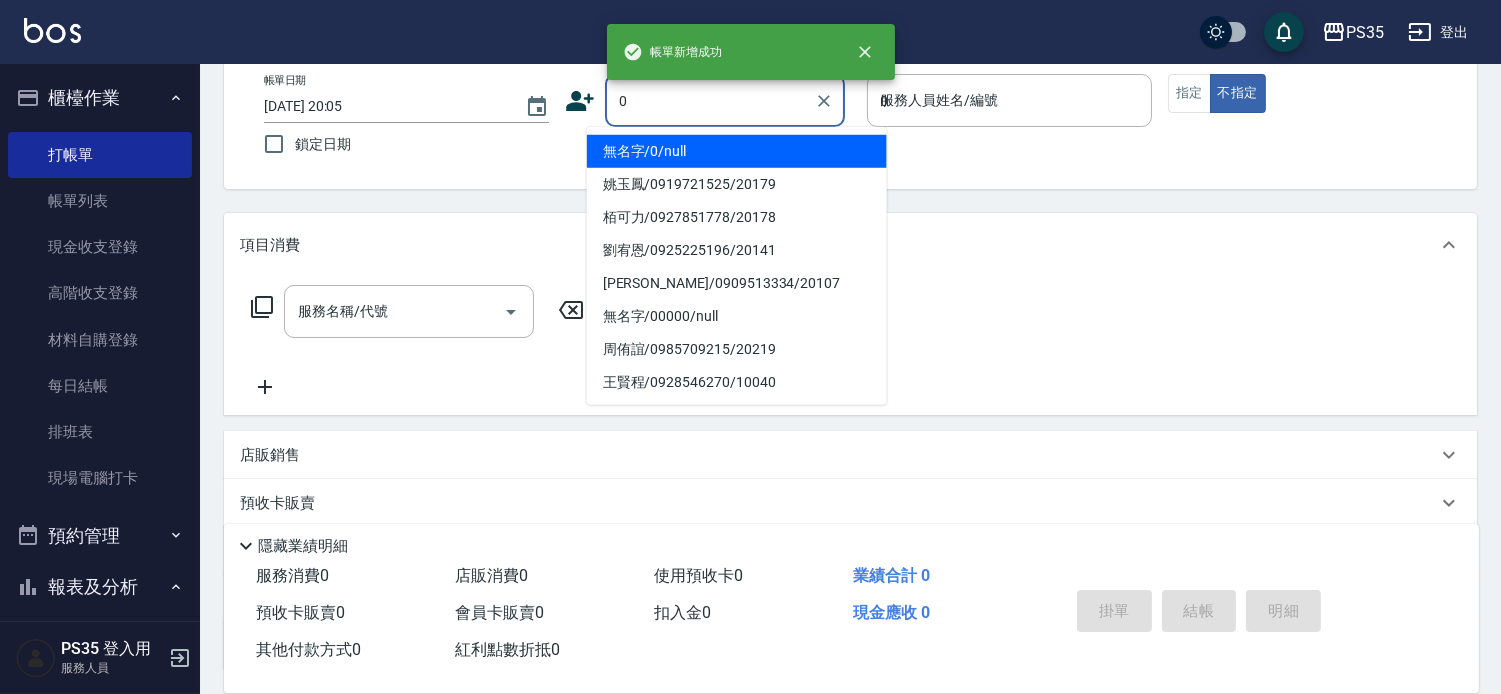 type on "無名字/0/null" 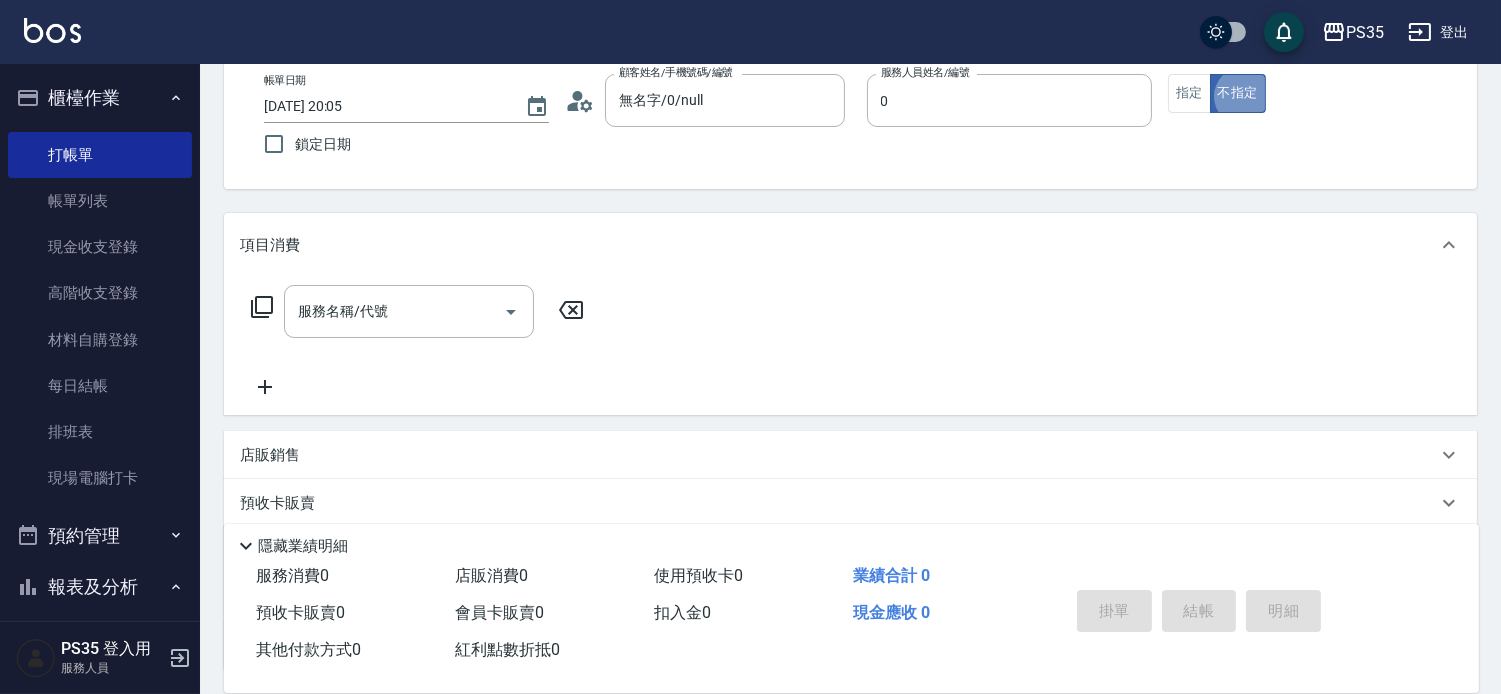 type on "kiki-0" 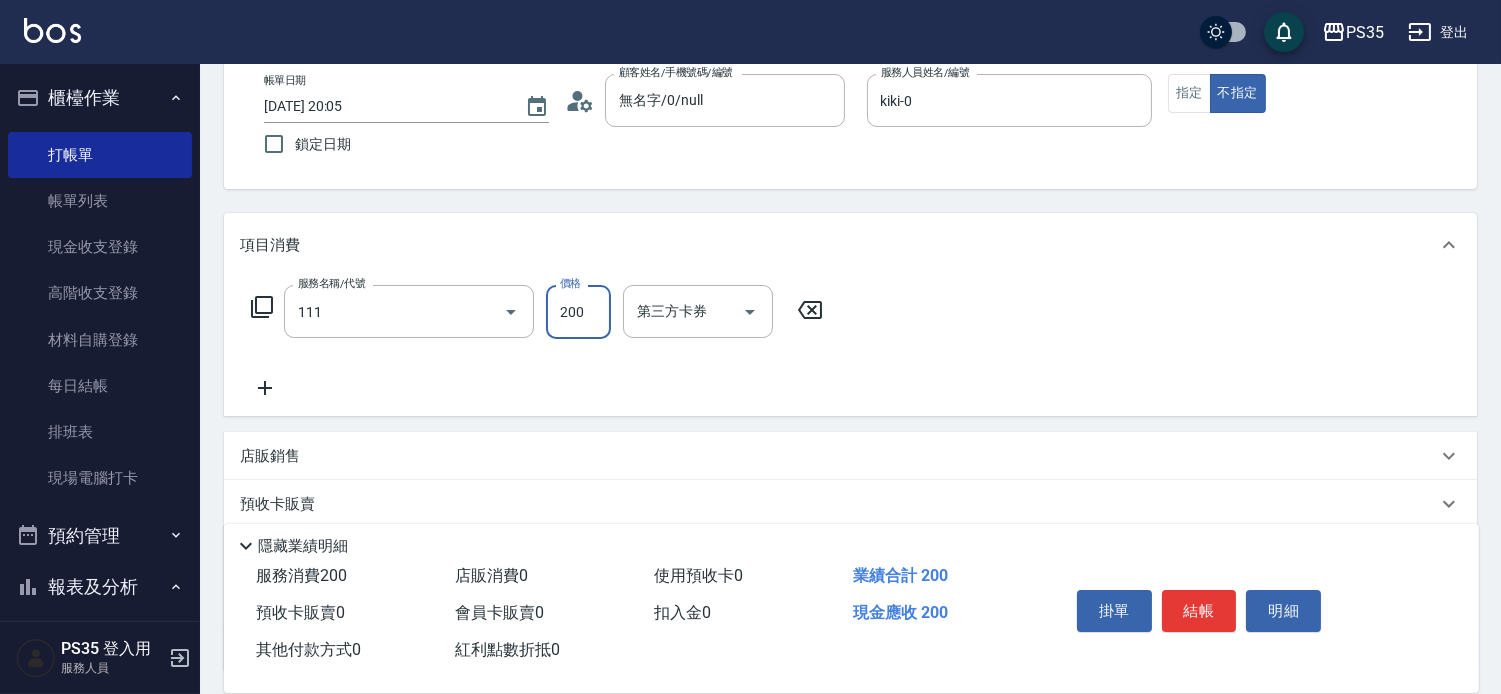 type on "200(111)" 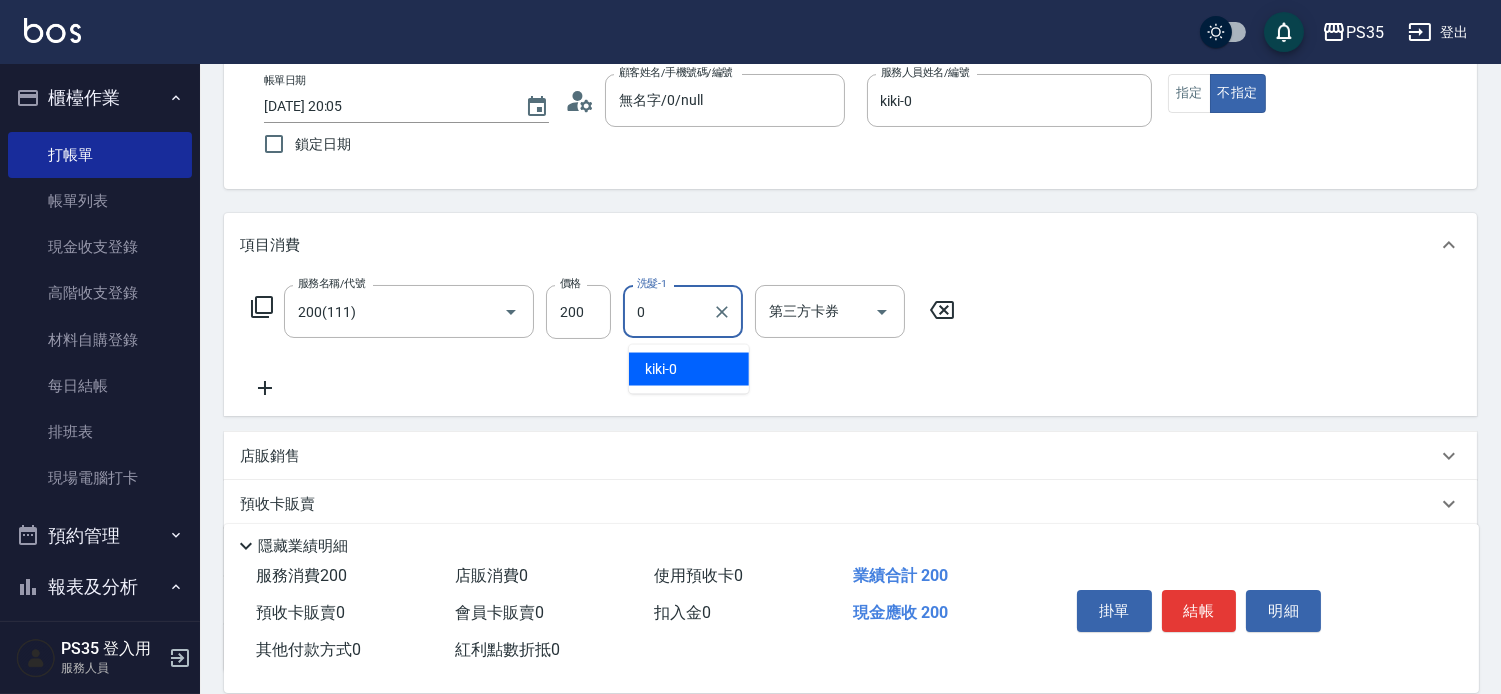type on "kiki-0" 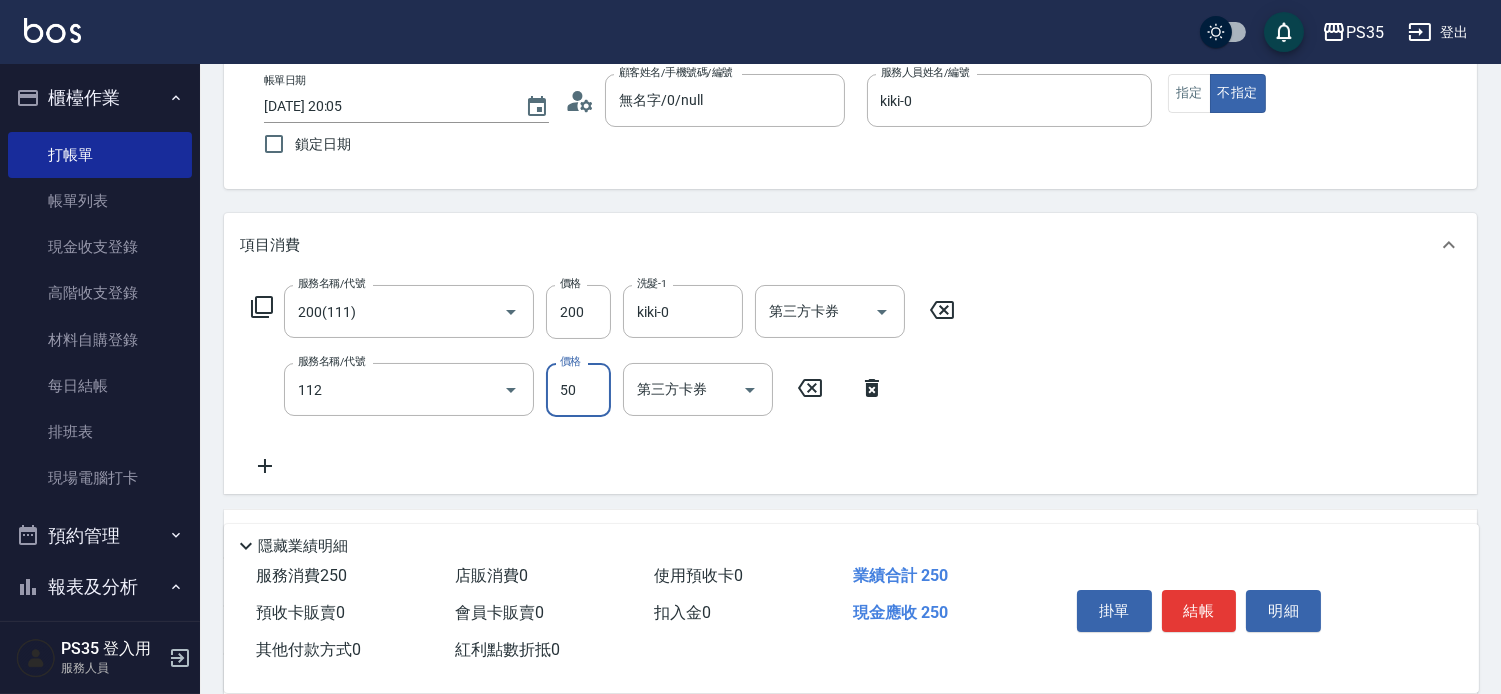 type on "精油50(112)" 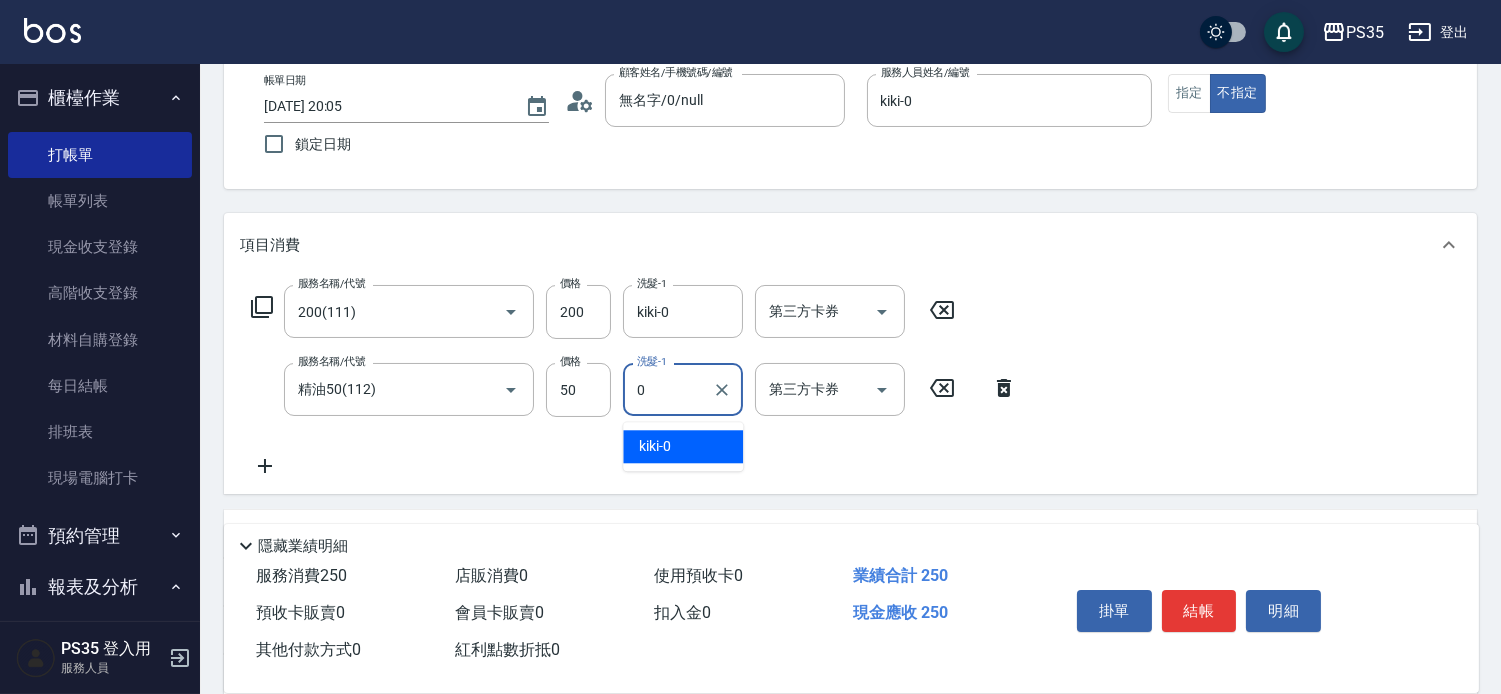 type on "kiki-0" 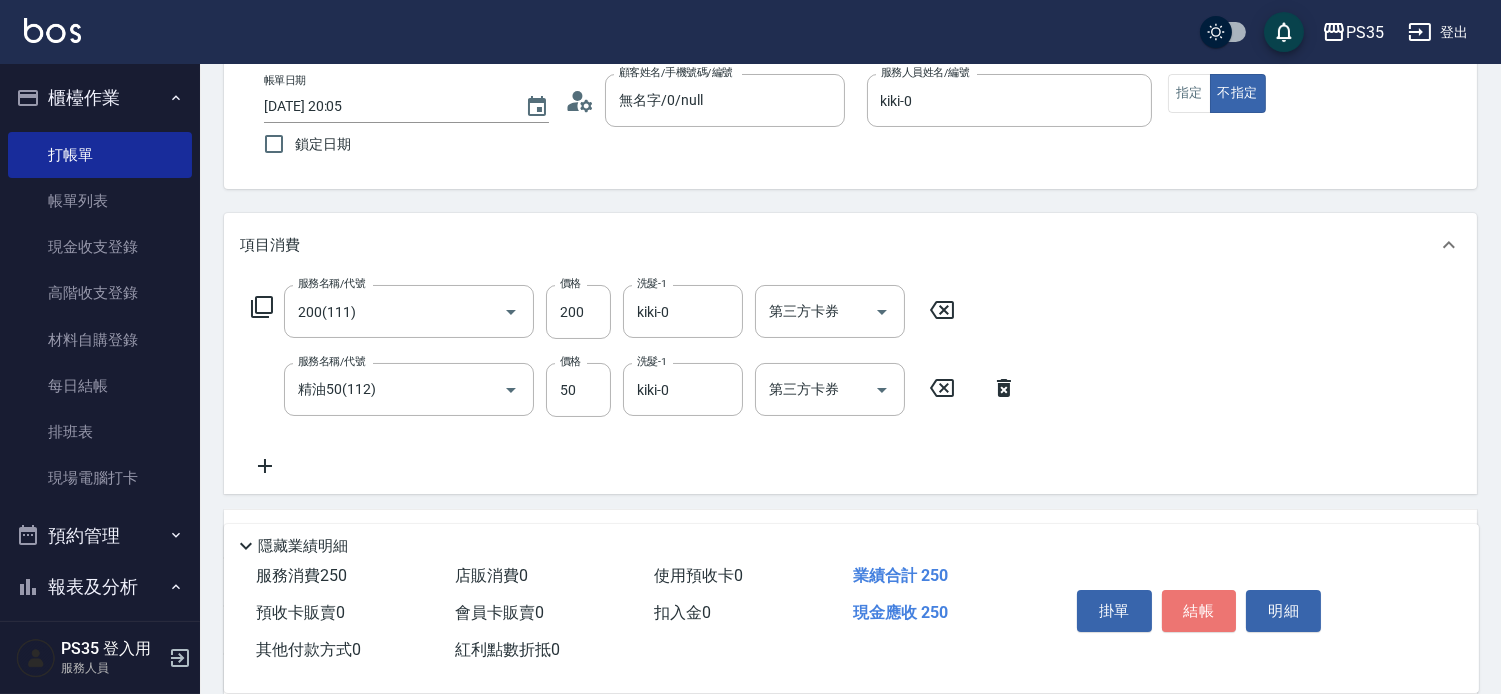 click on "結帳" at bounding box center [1199, 611] 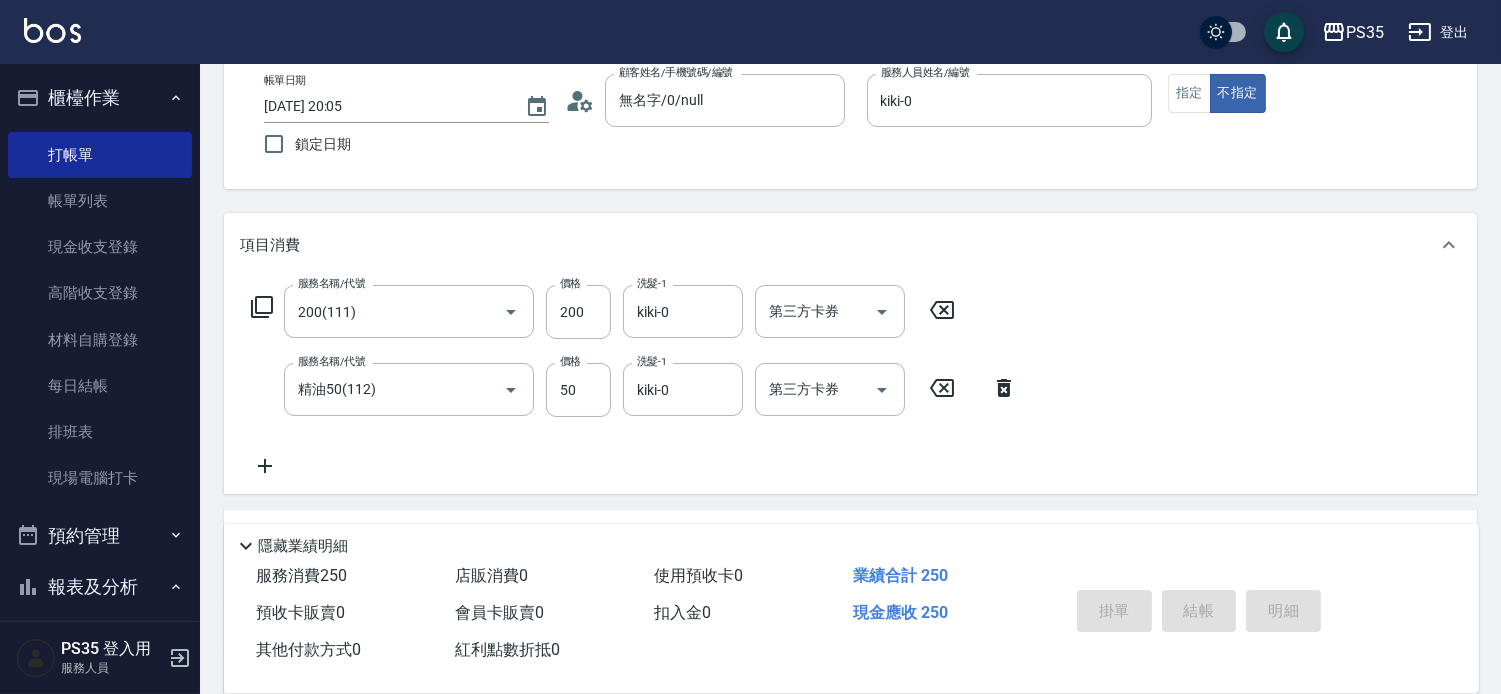 type on "2025/07/10 20:06" 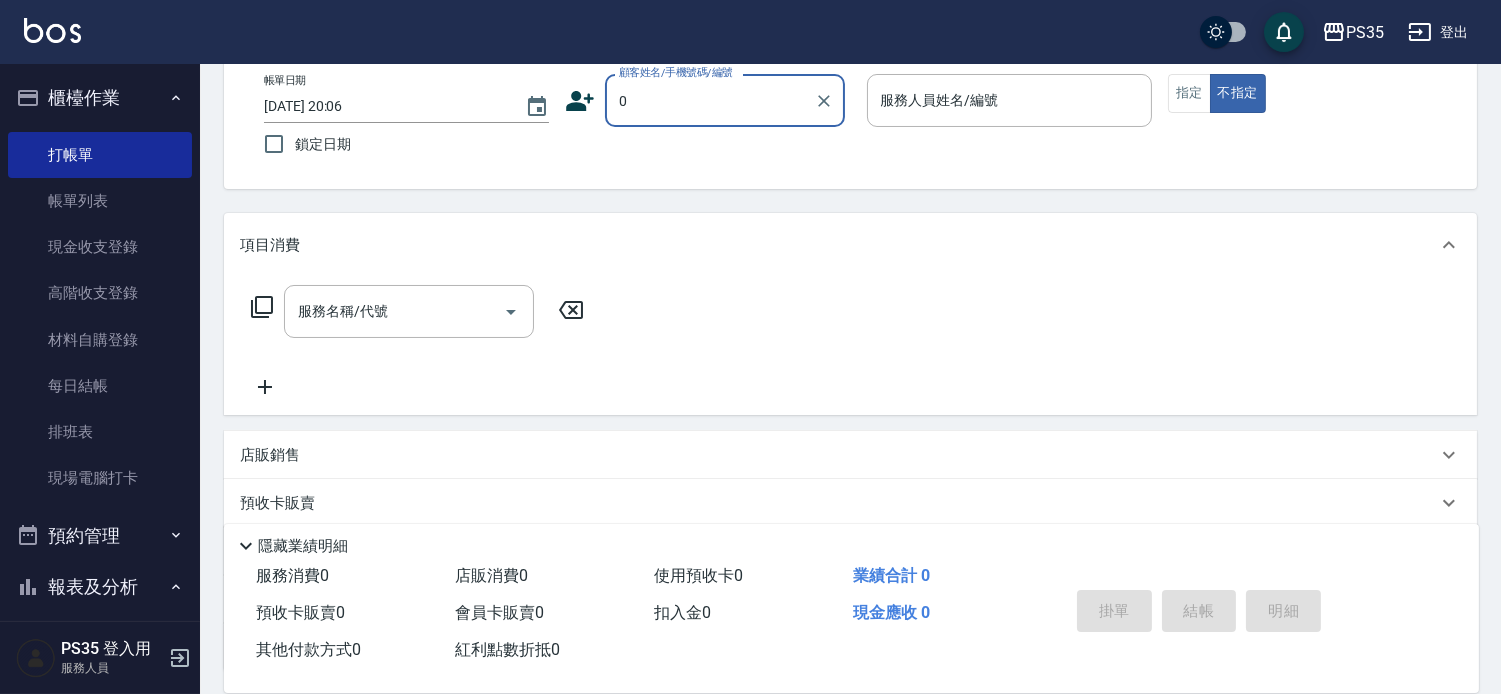 type on "0" 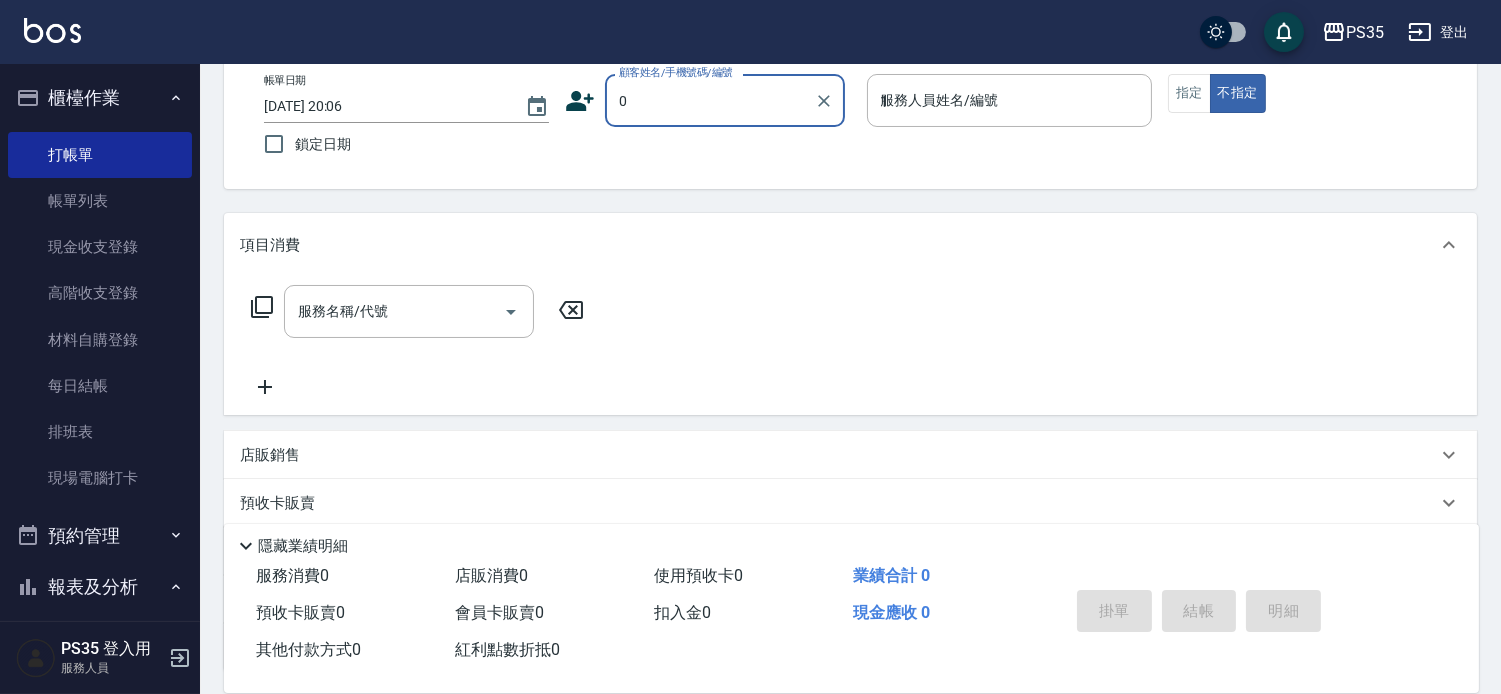 type on "無名字/0/null" 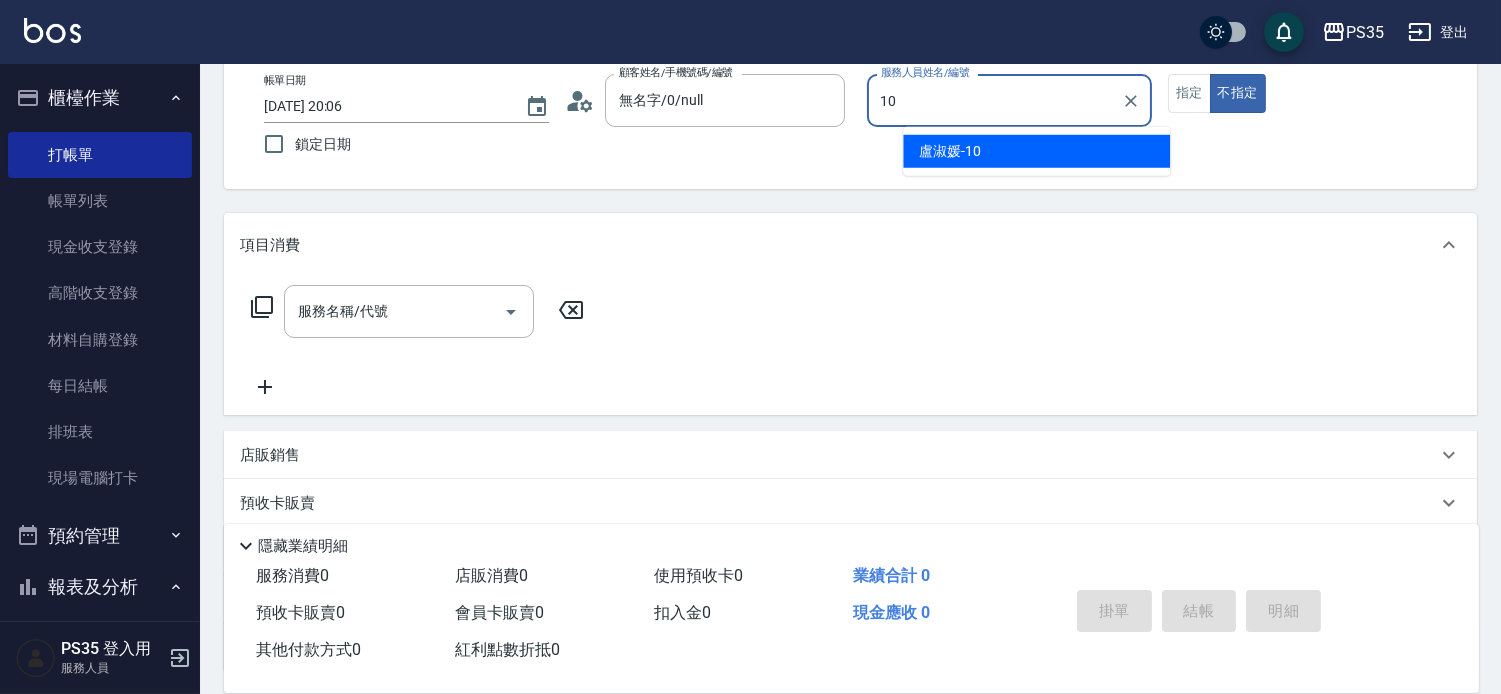 type on "盧淑媛-10" 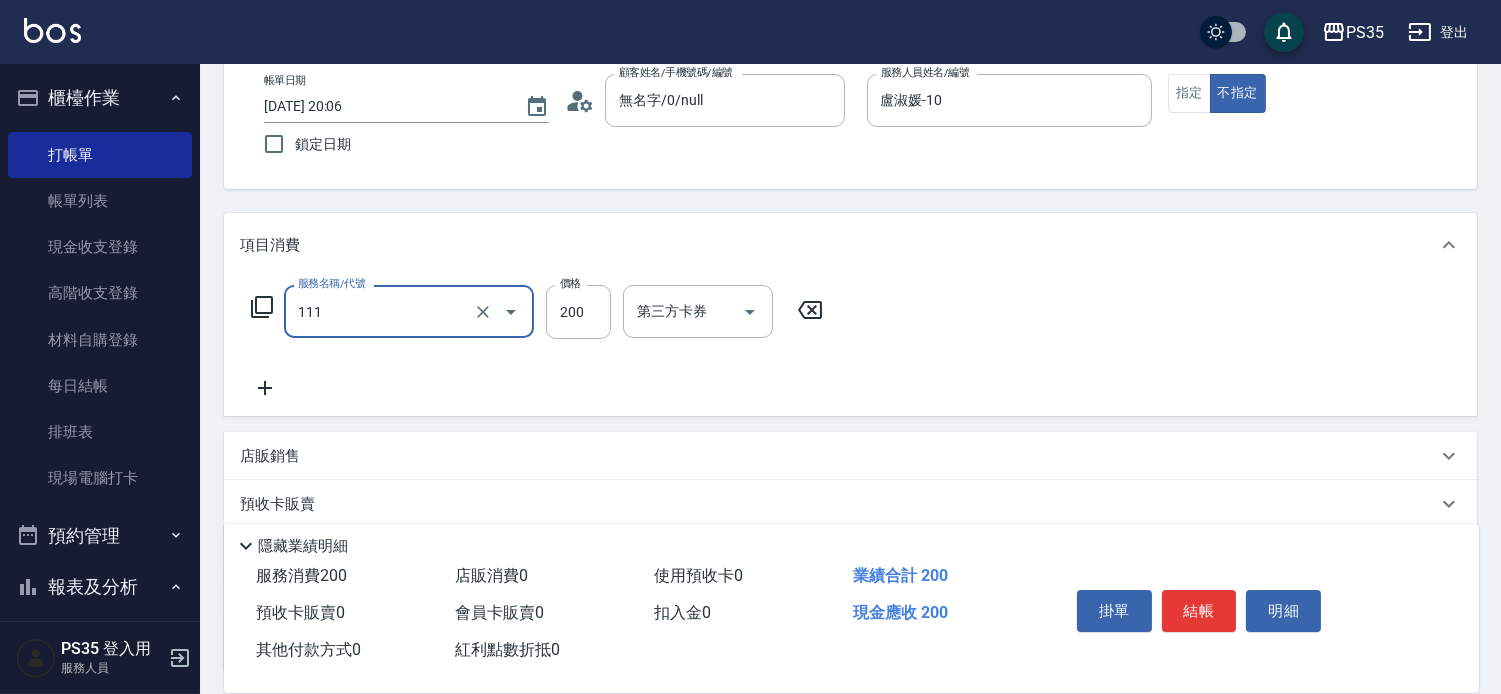 type on "200(111)" 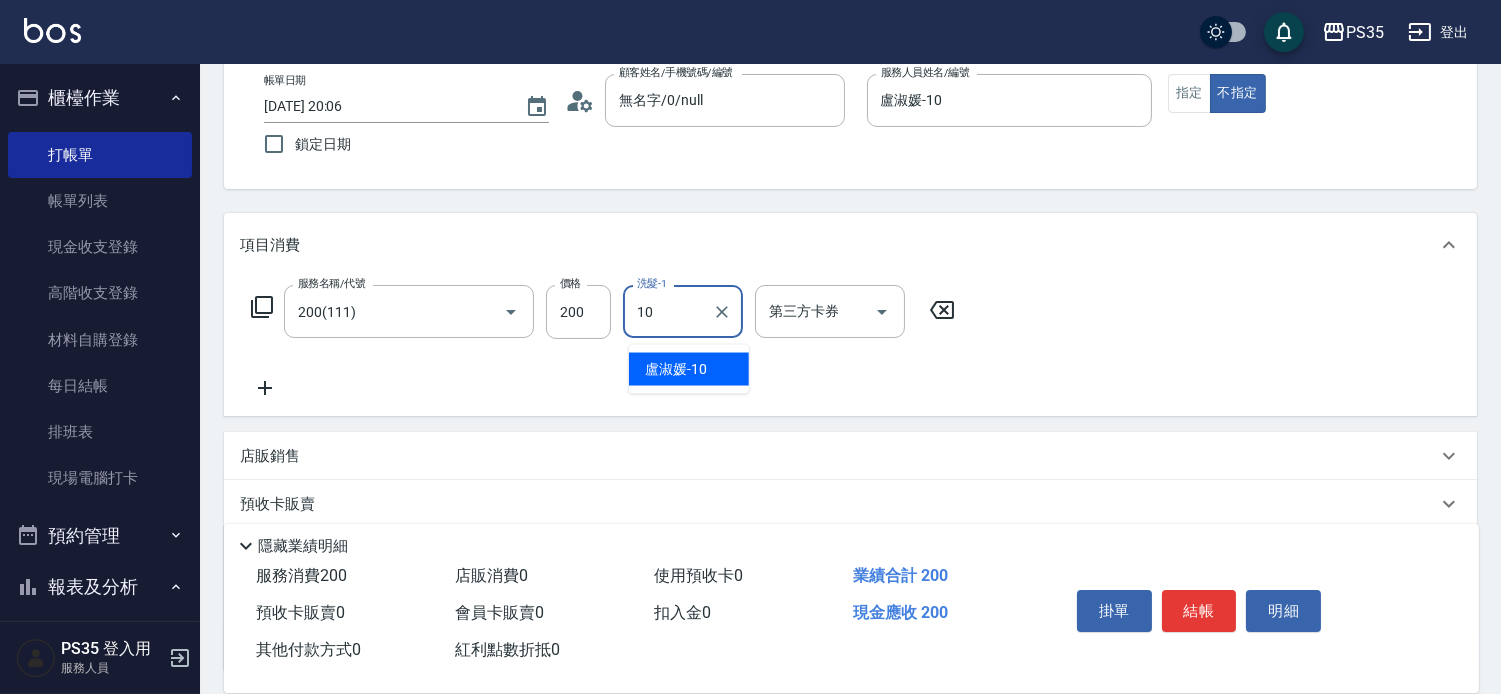 type on "盧淑媛-10" 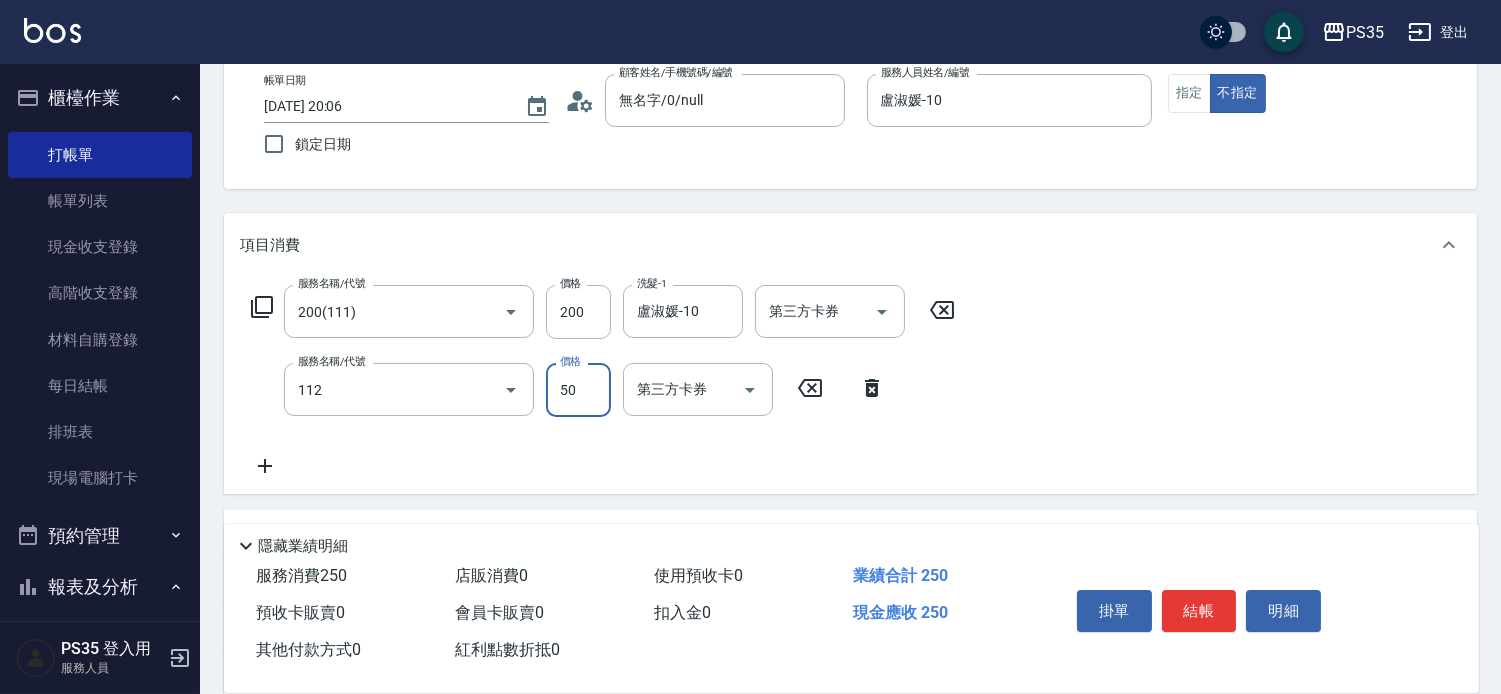 type on "精油50(112)" 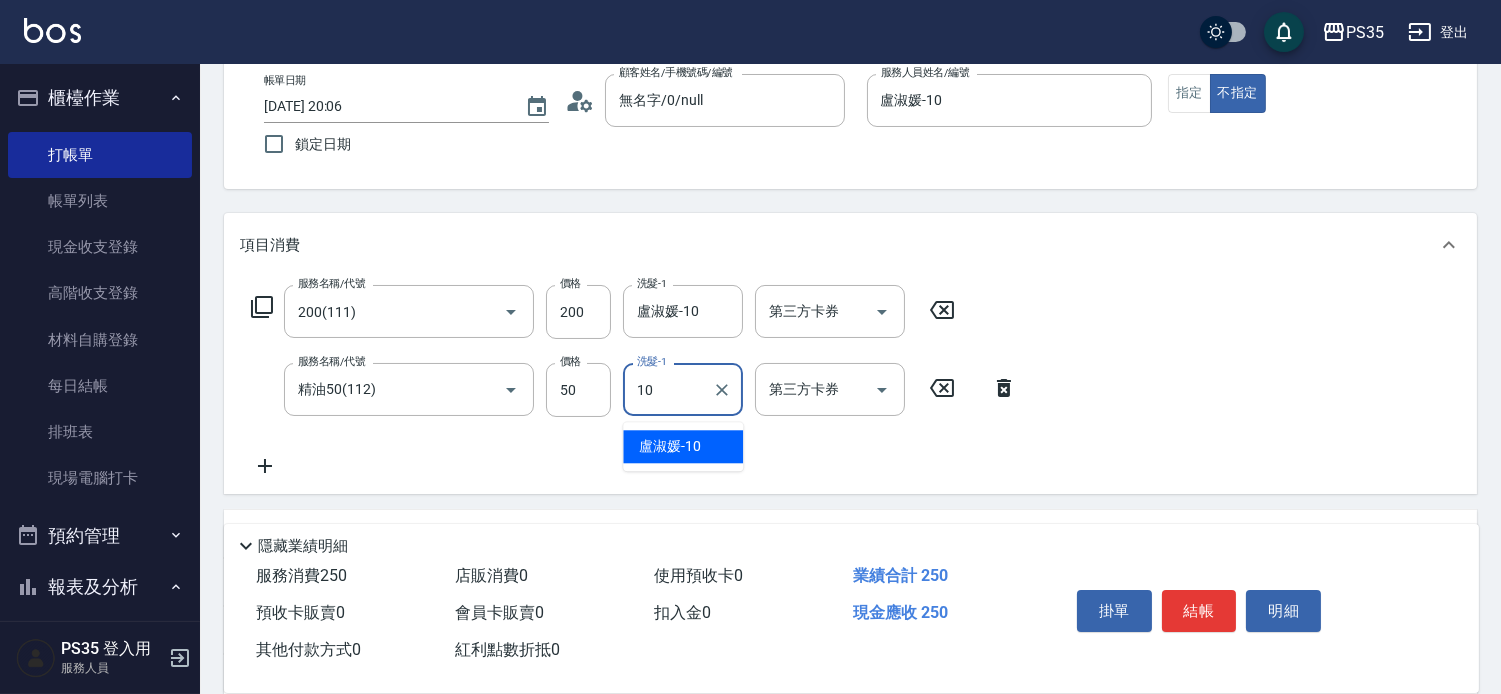type on "盧淑媛-10" 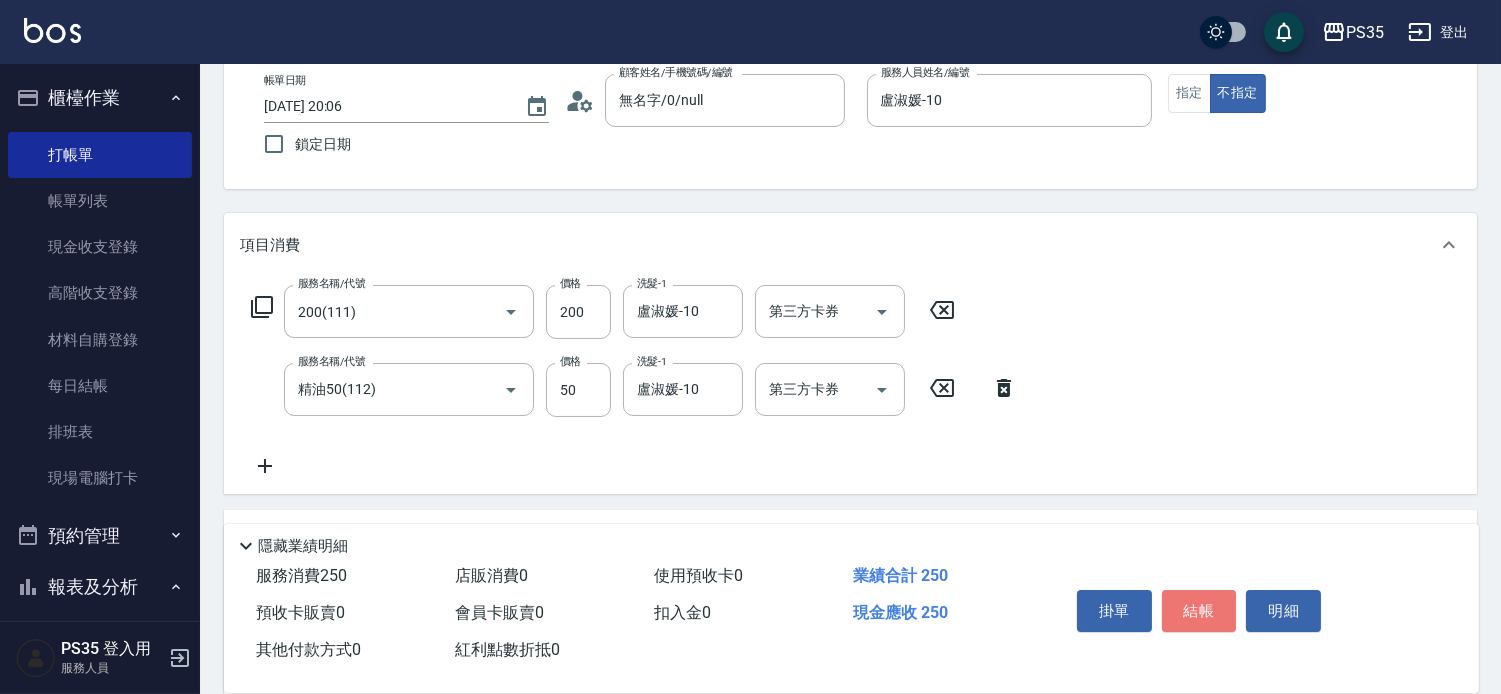click on "結帳" at bounding box center [1199, 611] 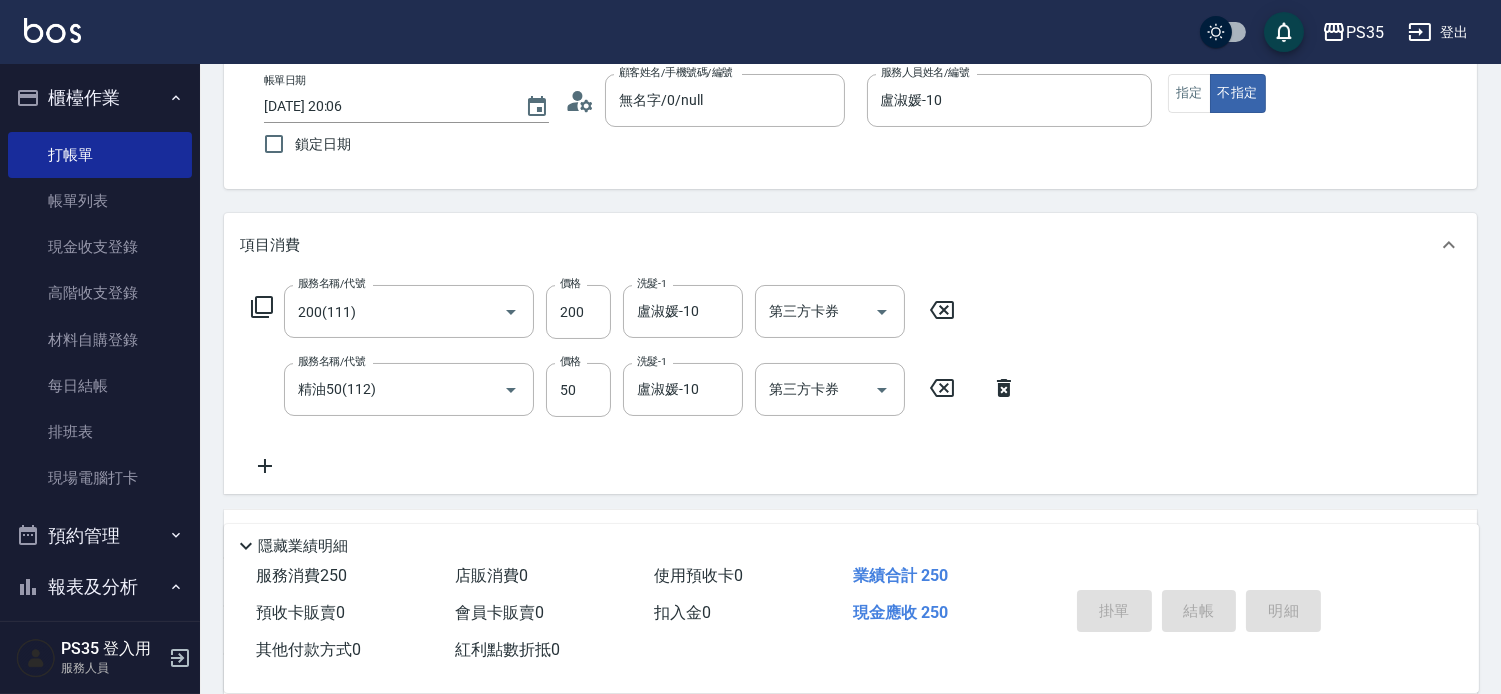 type 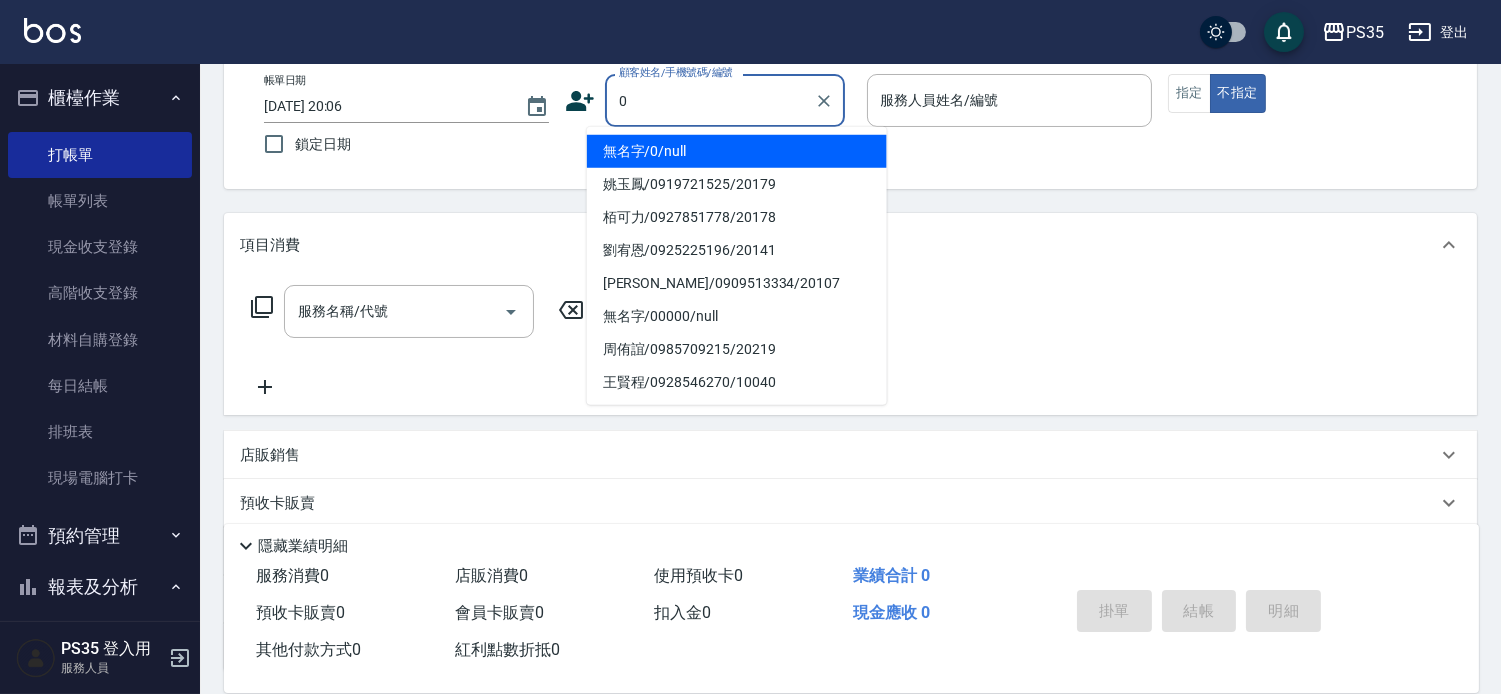 type on "0" 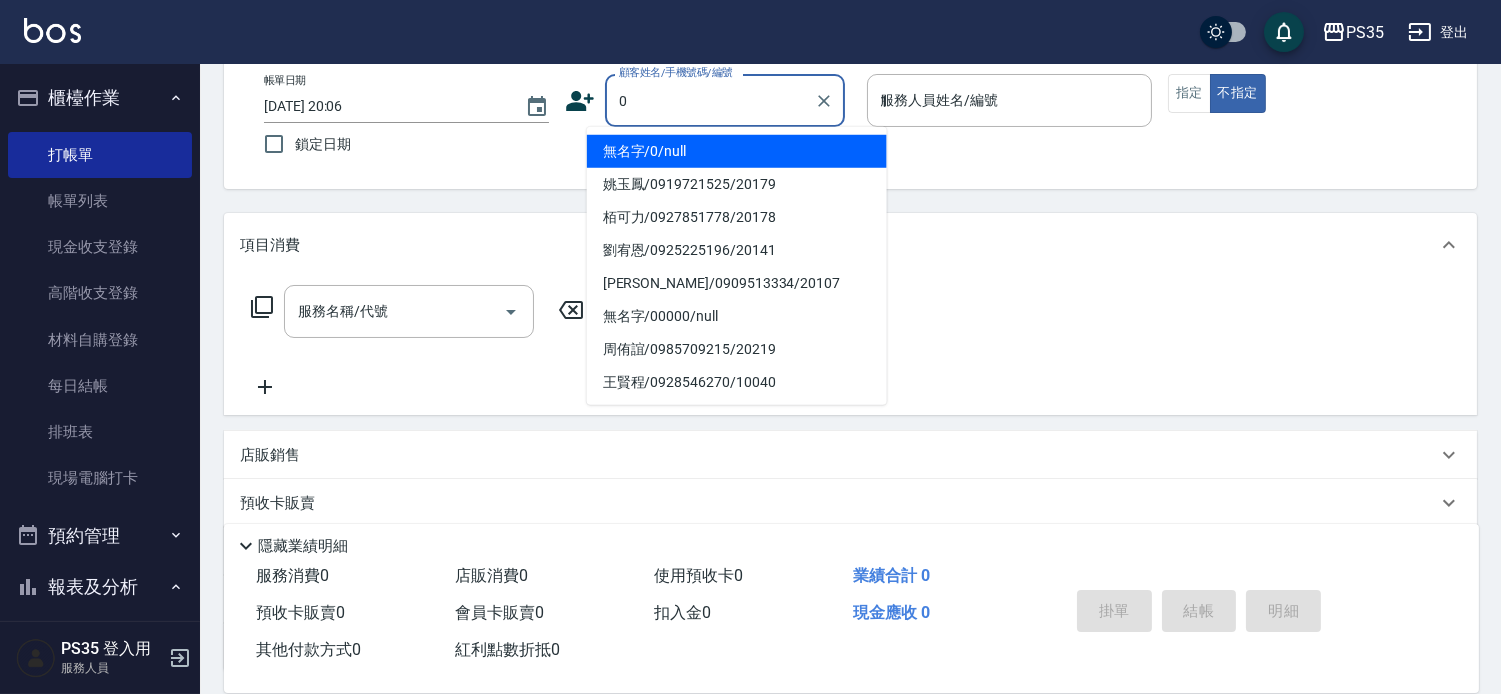 type on "無名字/0/null" 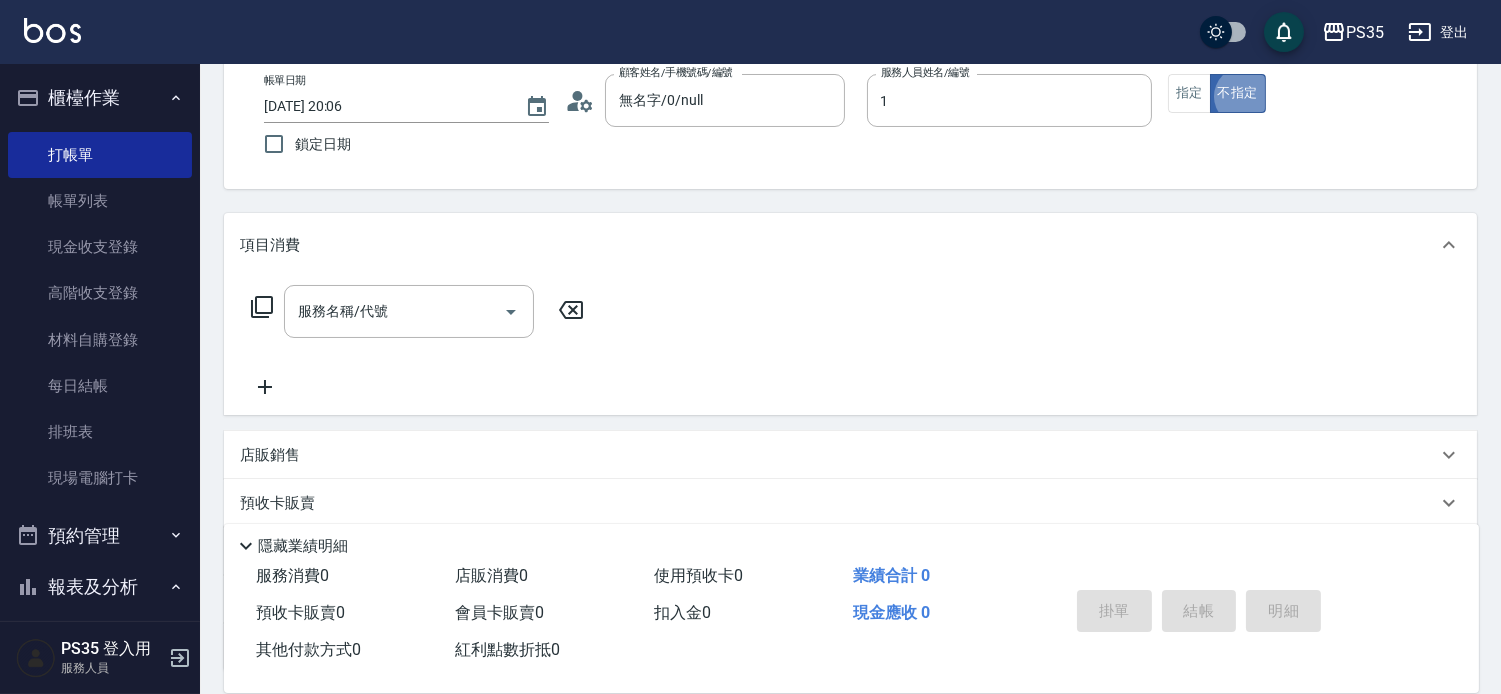 type on "林玟伶-1" 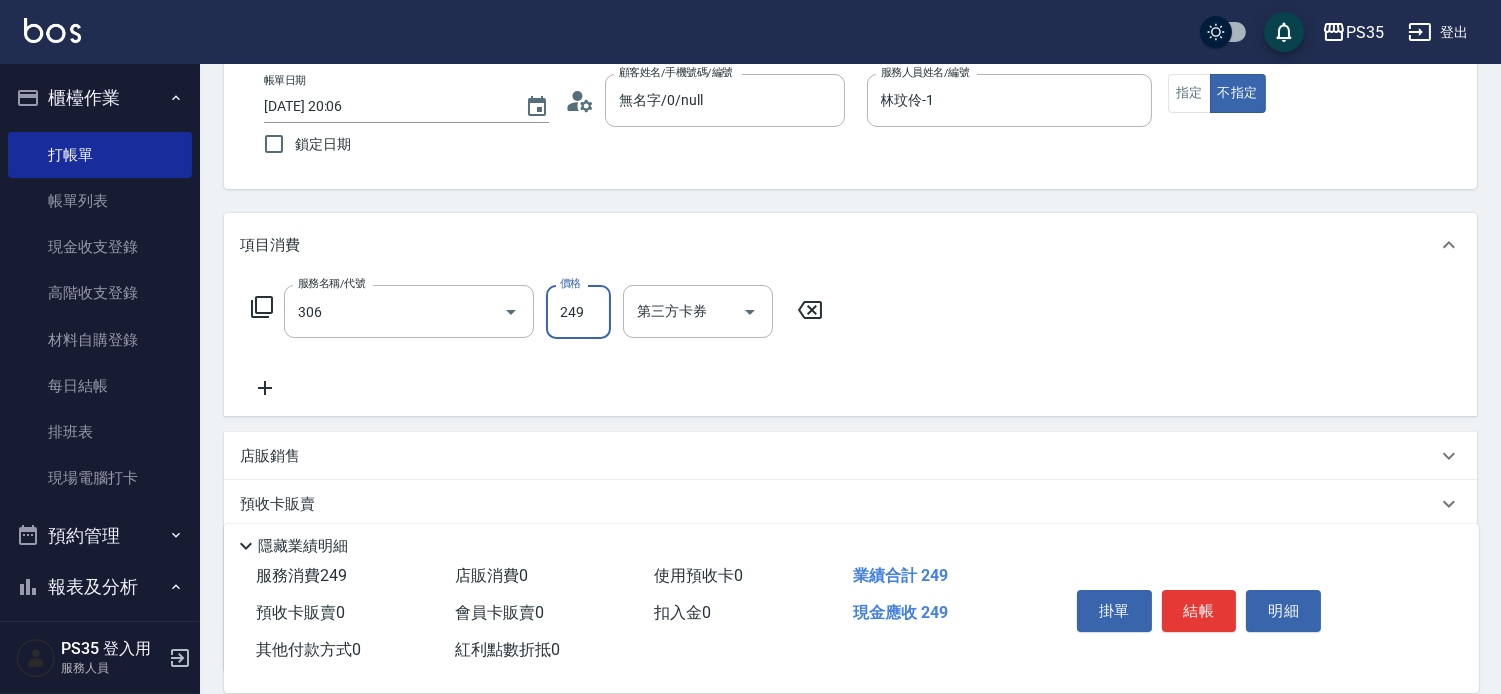 type on "剪髮(306)" 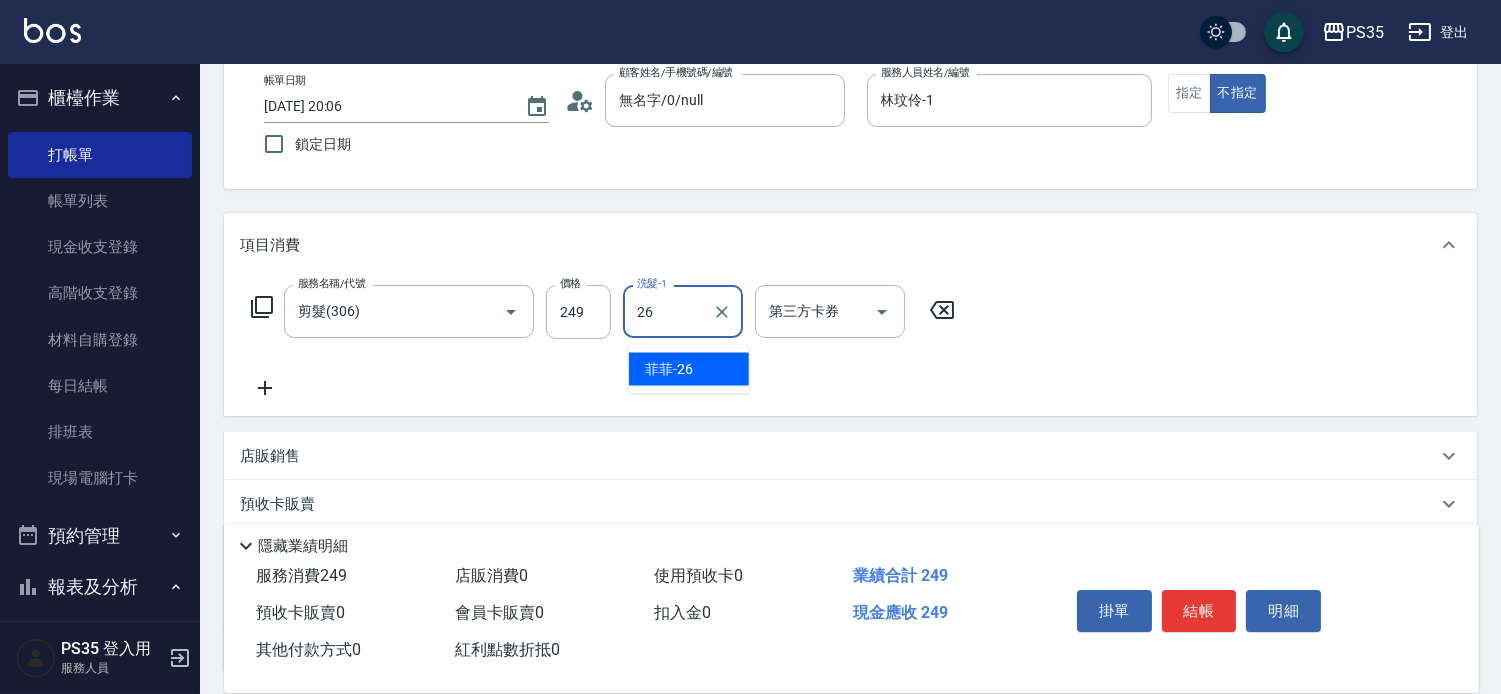 type on "菲菲-26" 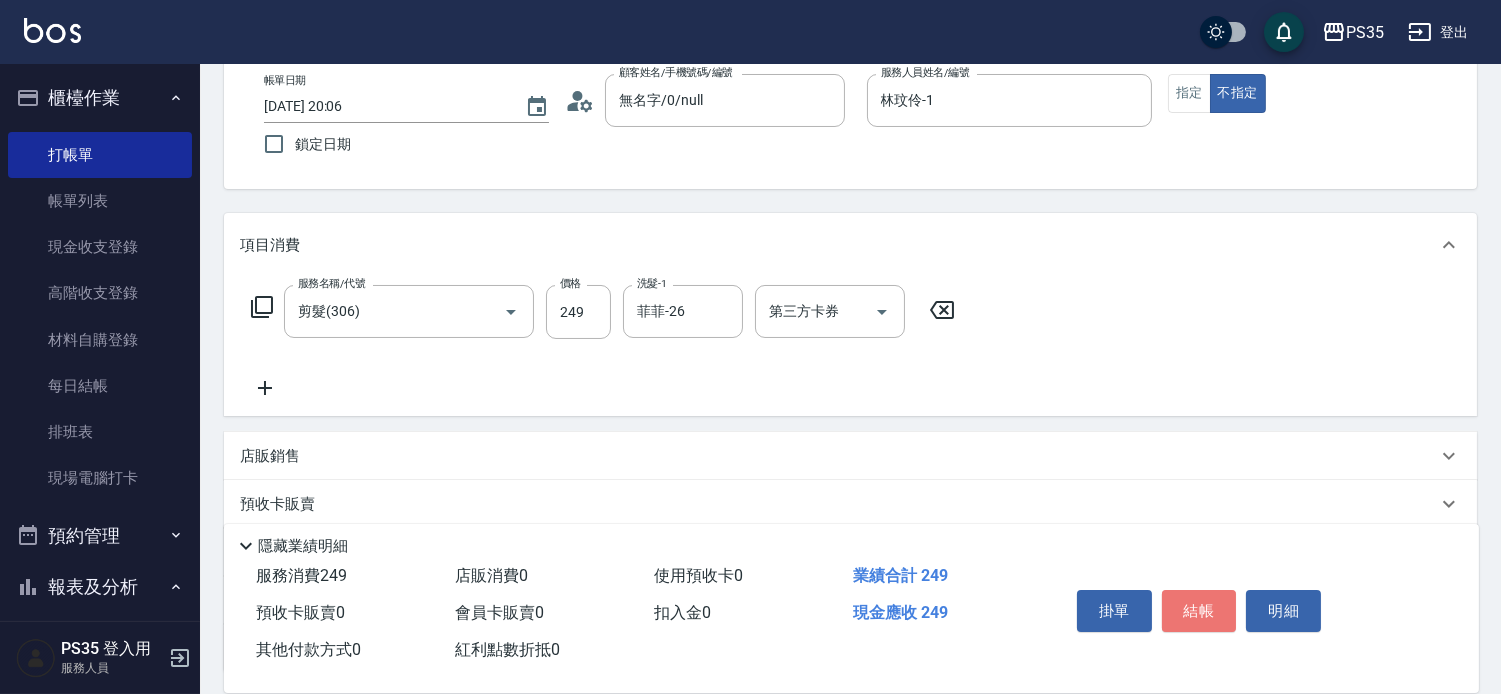 click on "結帳" at bounding box center (1199, 611) 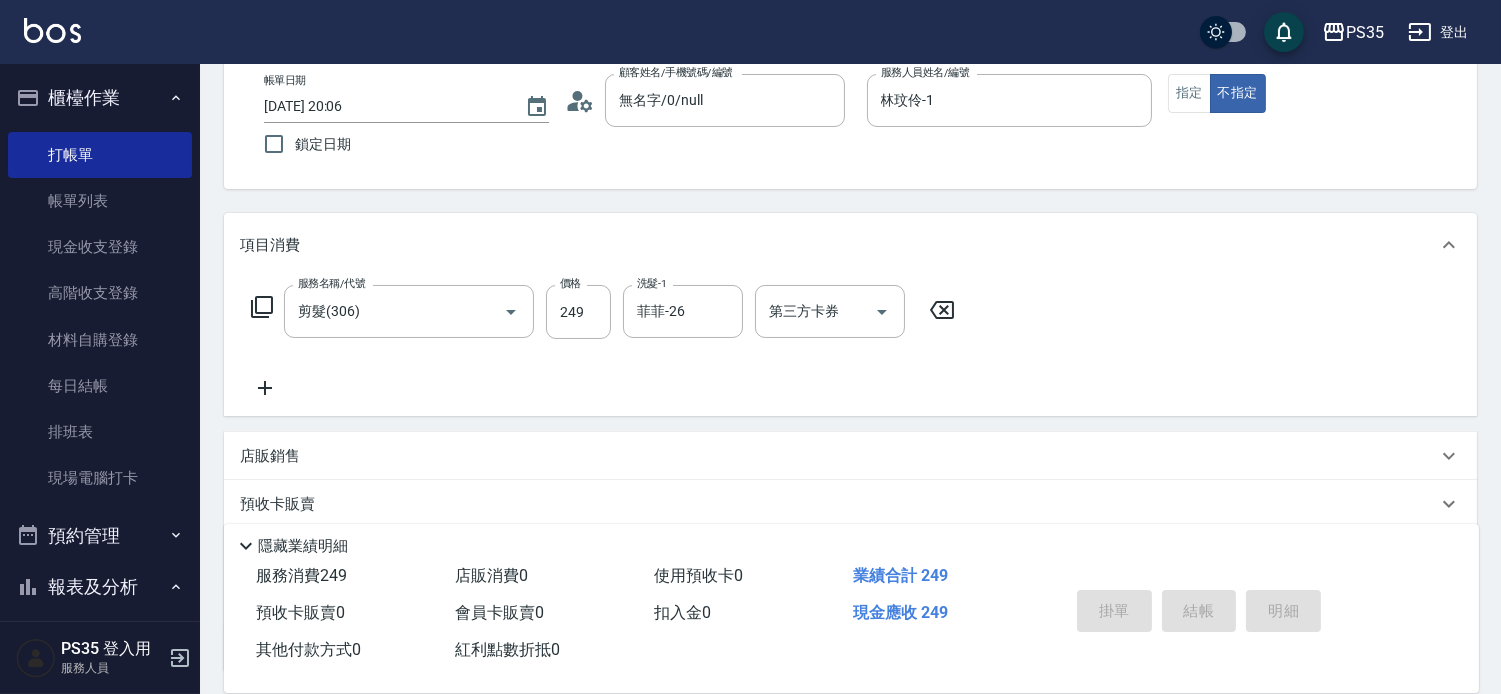 type 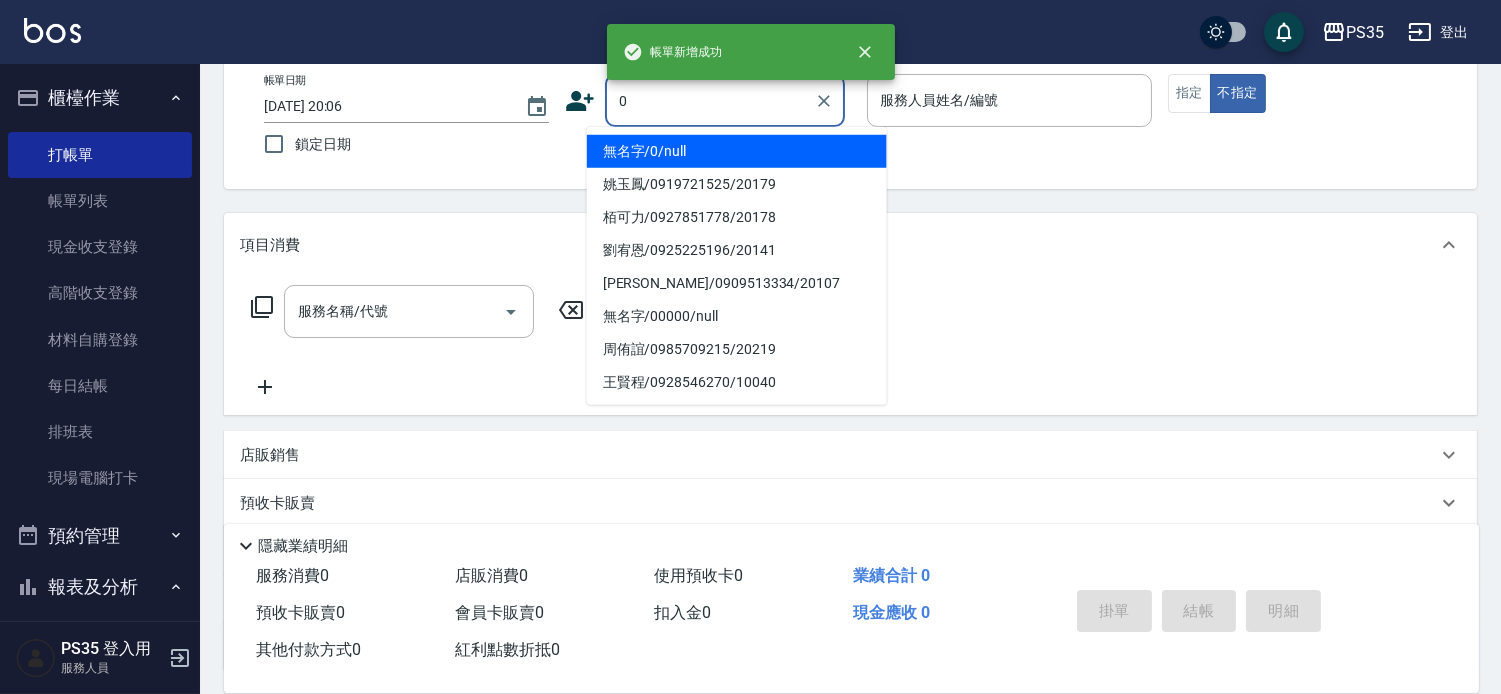 type 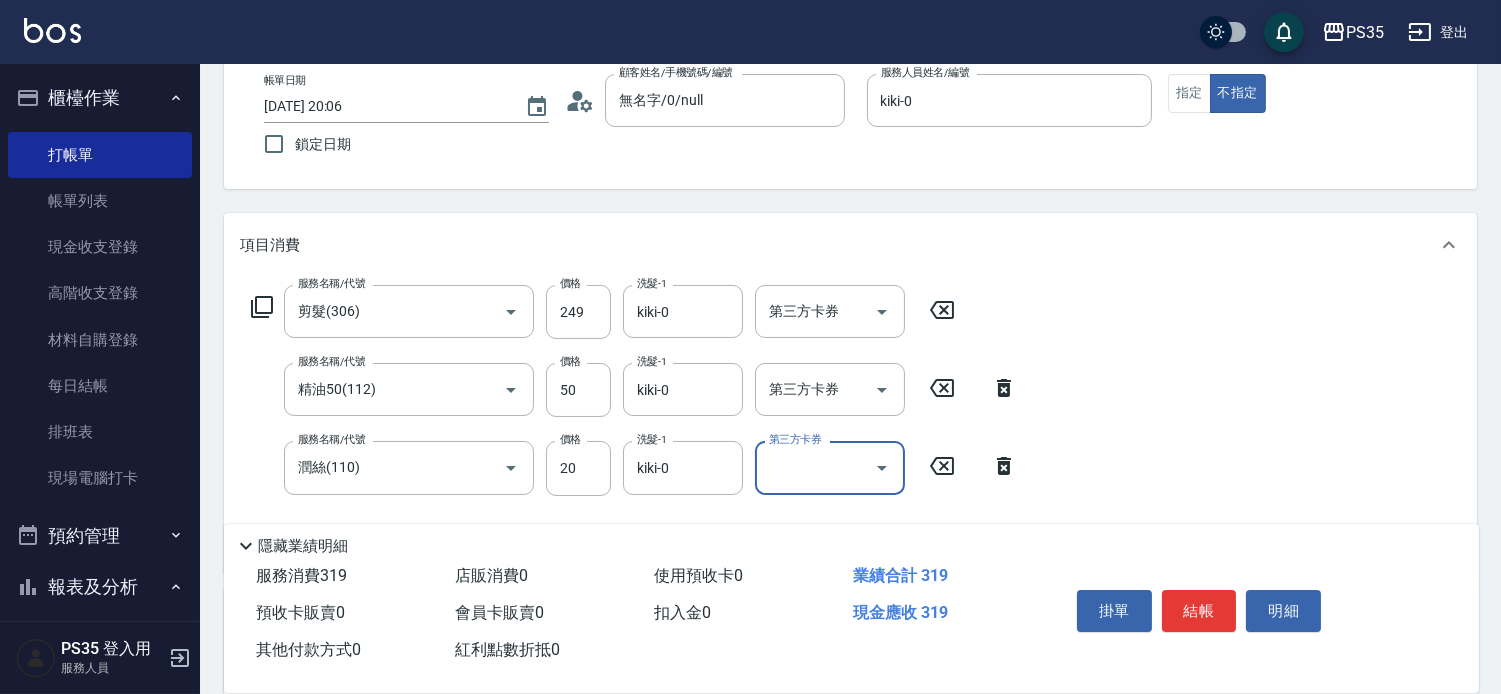 click on "結帳" at bounding box center [1199, 611] 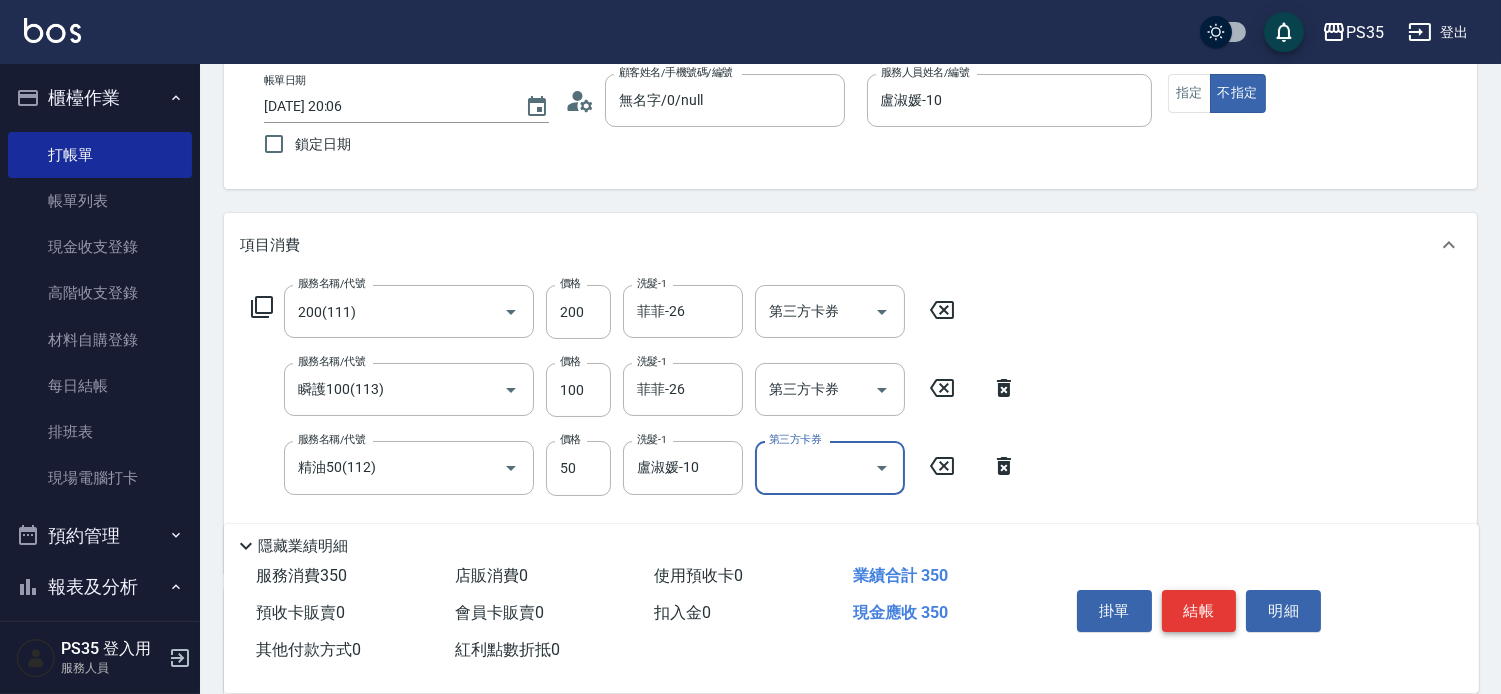 click on "結帳" at bounding box center [1199, 611] 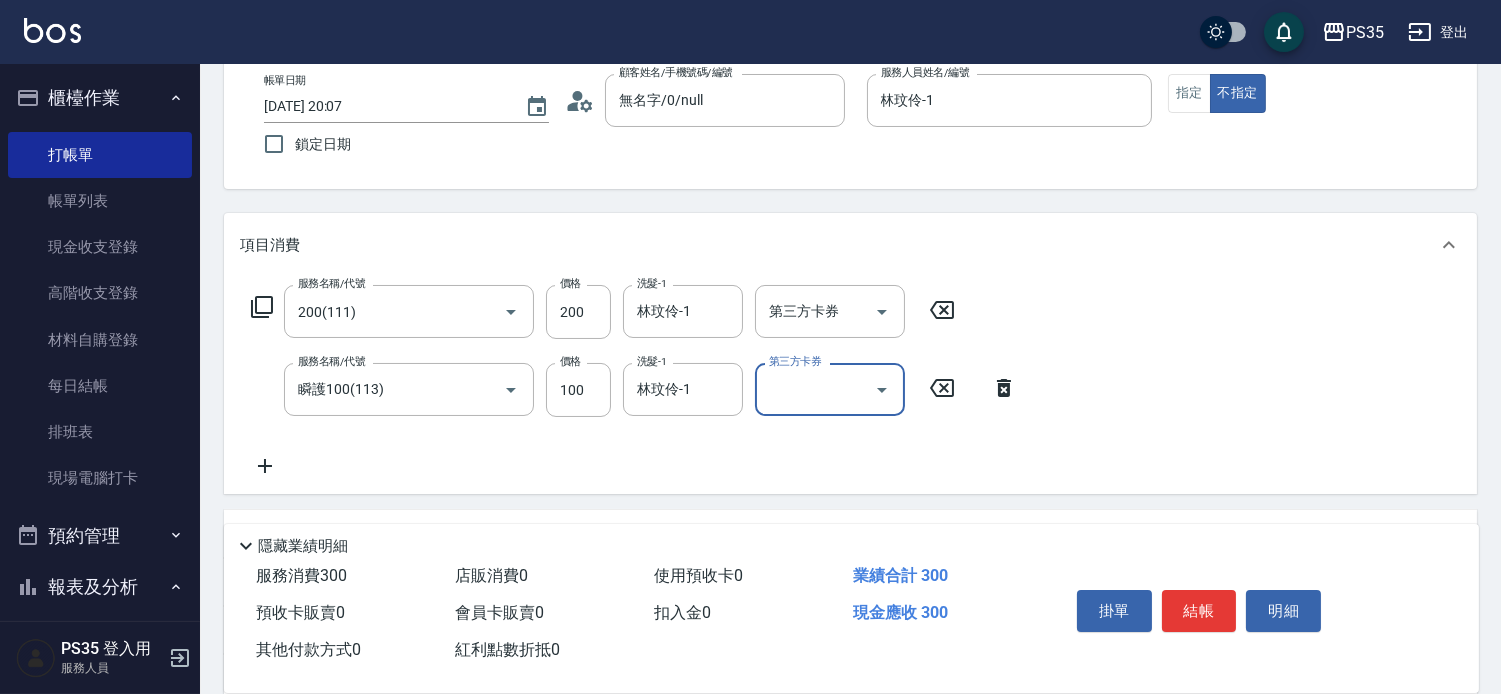 click on "結帳" at bounding box center (1199, 611) 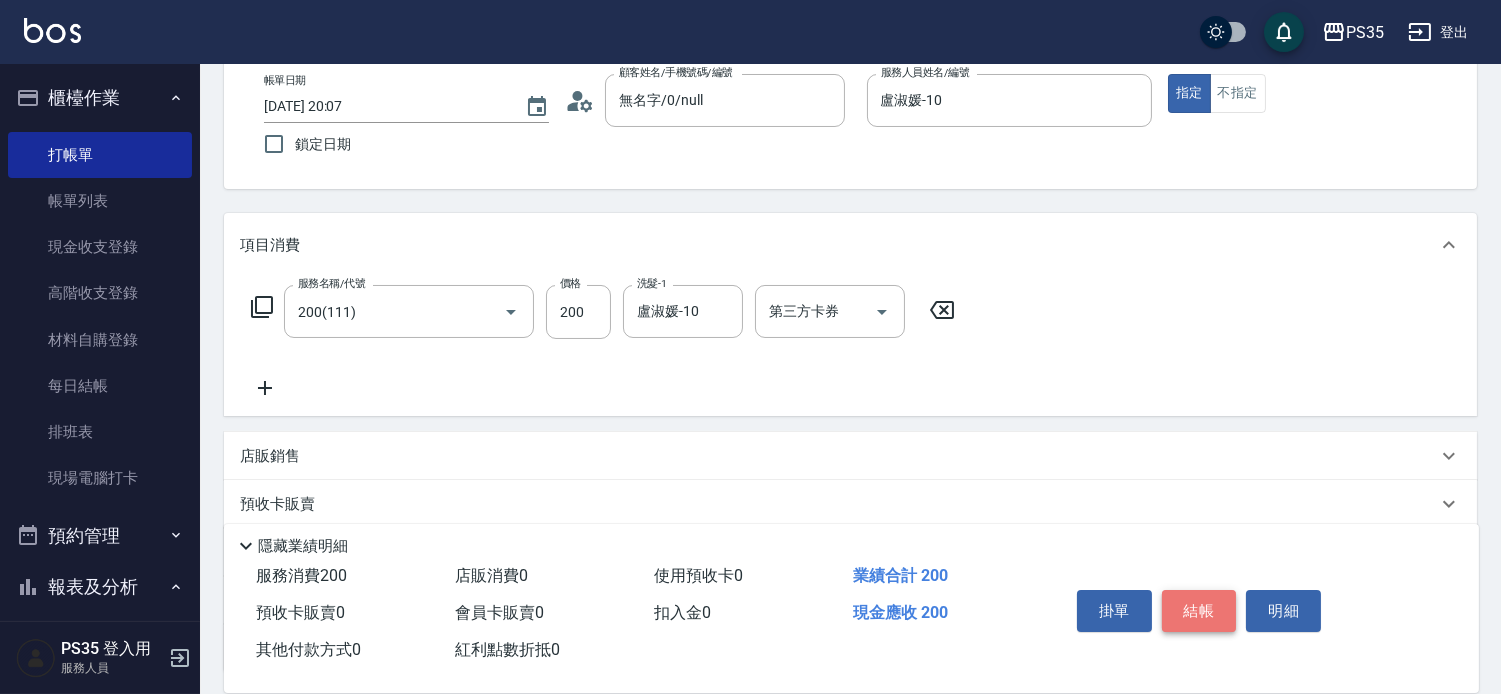 click on "結帳" at bounding box center [1199, 611] 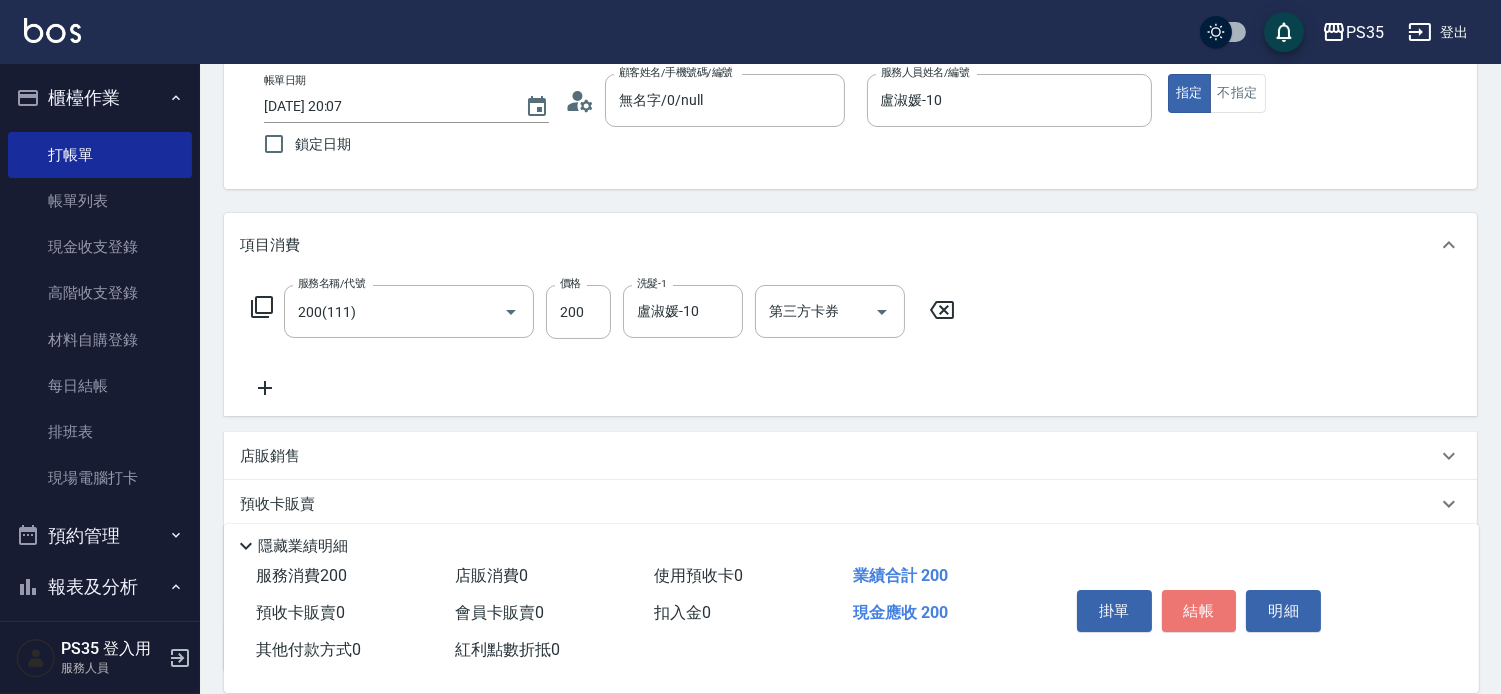 click on "結帳" at bounding box center [1199, 611] 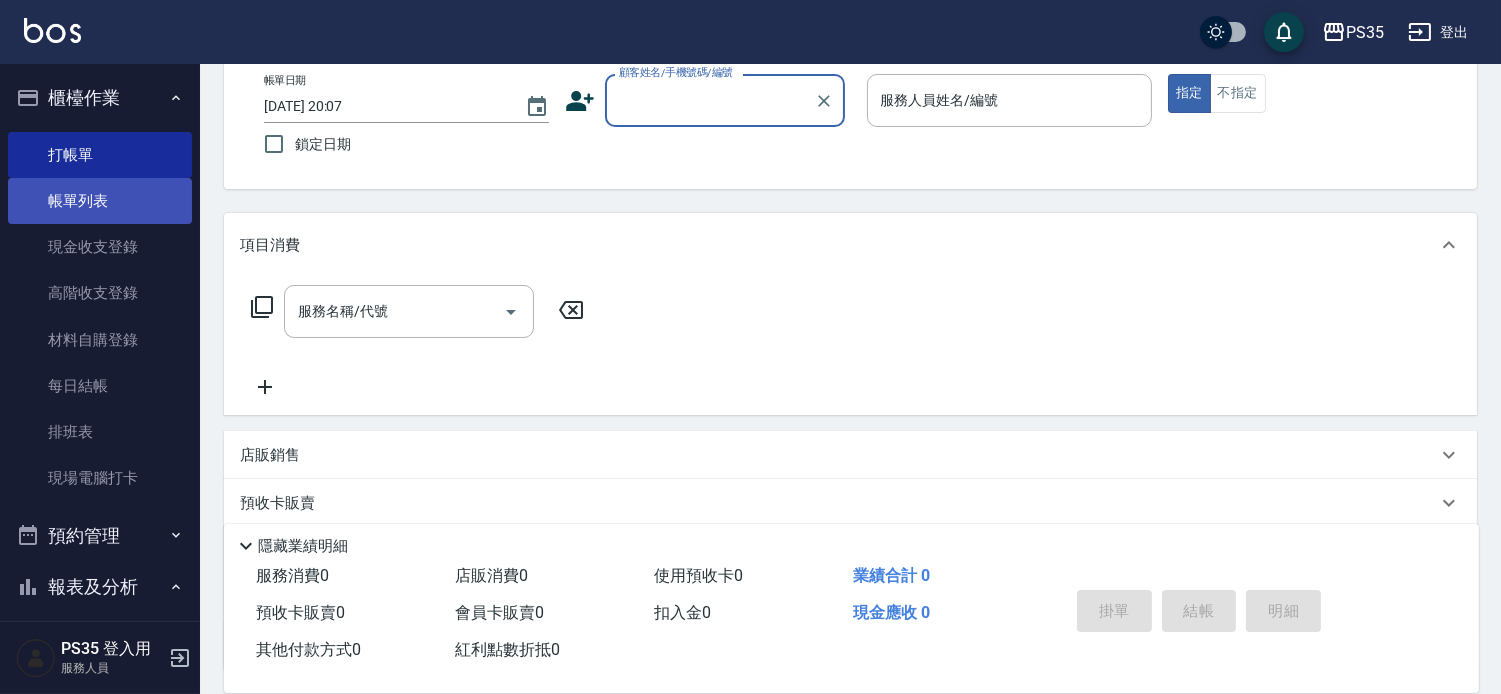click on "帳單列表" at bounding box center [100, 201] 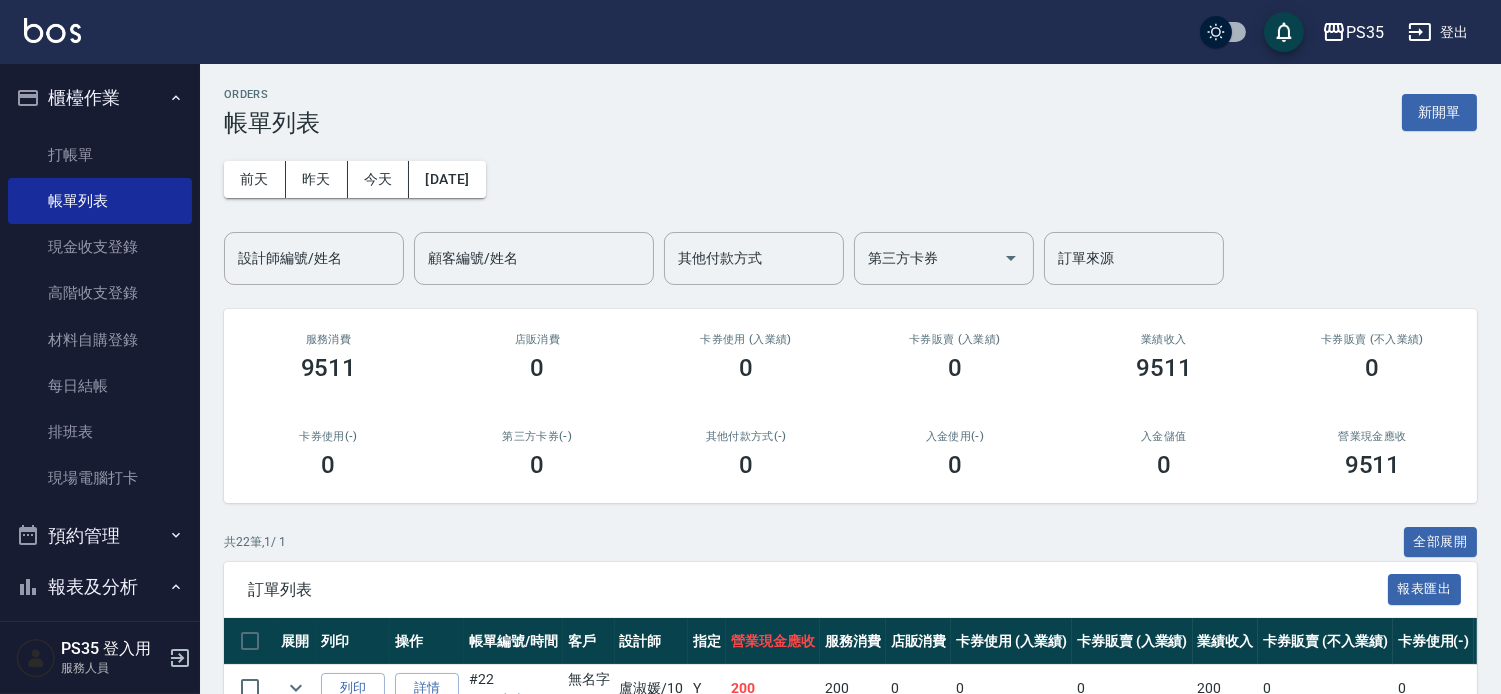 scroll, scrollTop: 333, scrollLeft: 0, axis: vertical 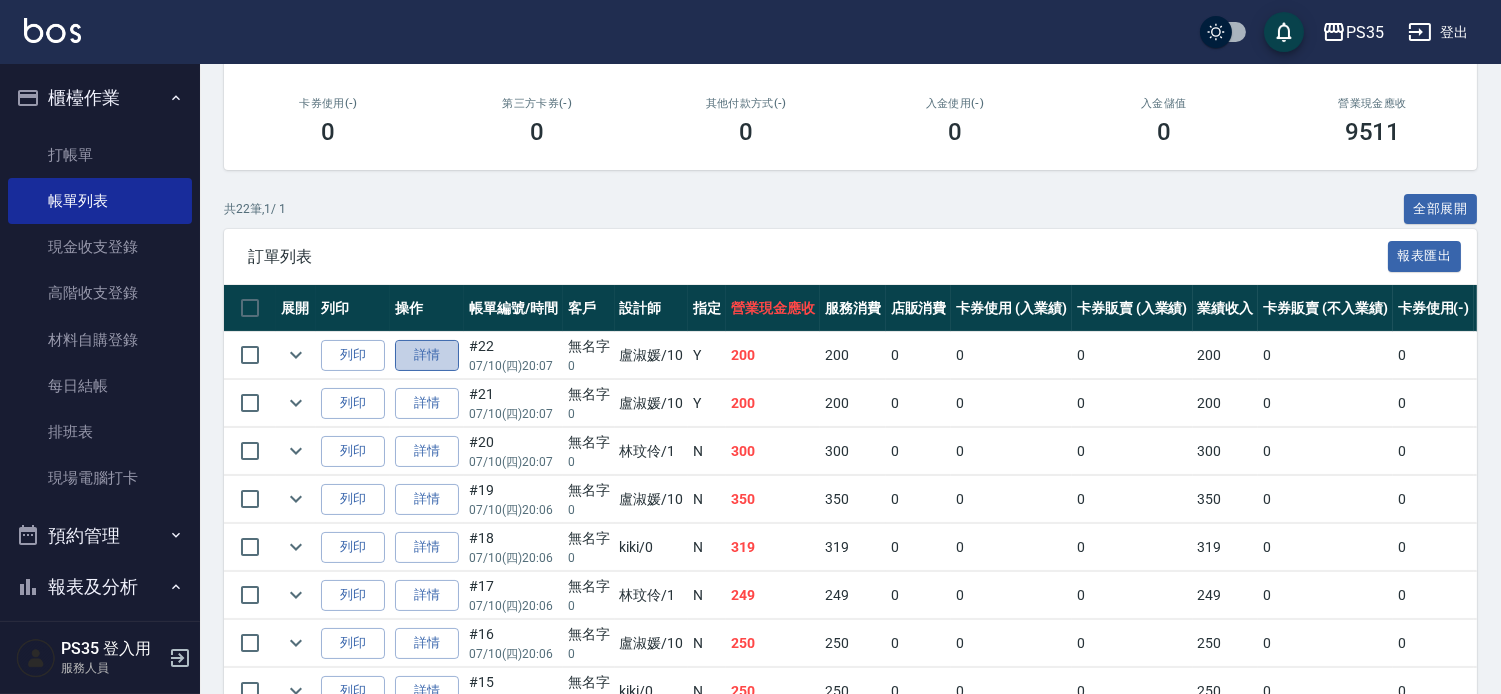 click on "詳情" at bounding box center (427, 355) 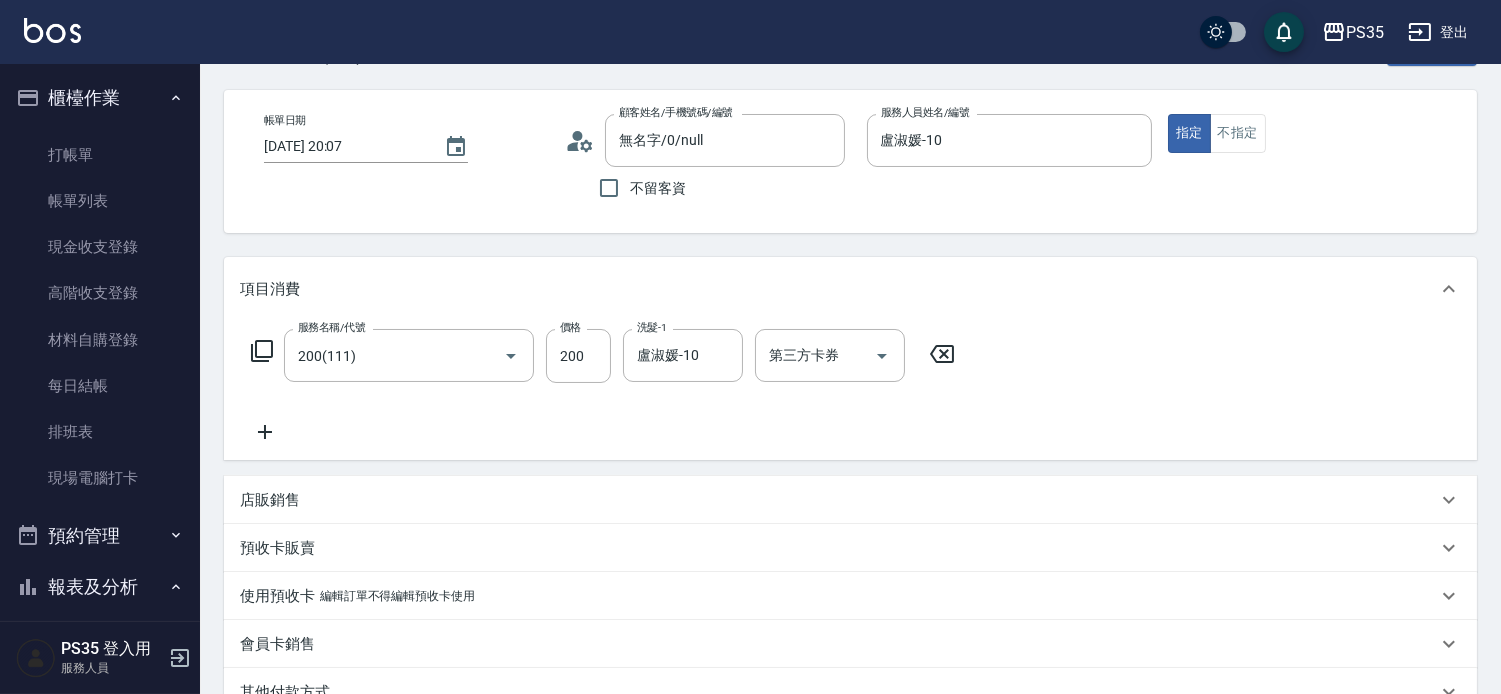 scroll, scrollTop: 111, scrollLeft: 0, axis: vertical 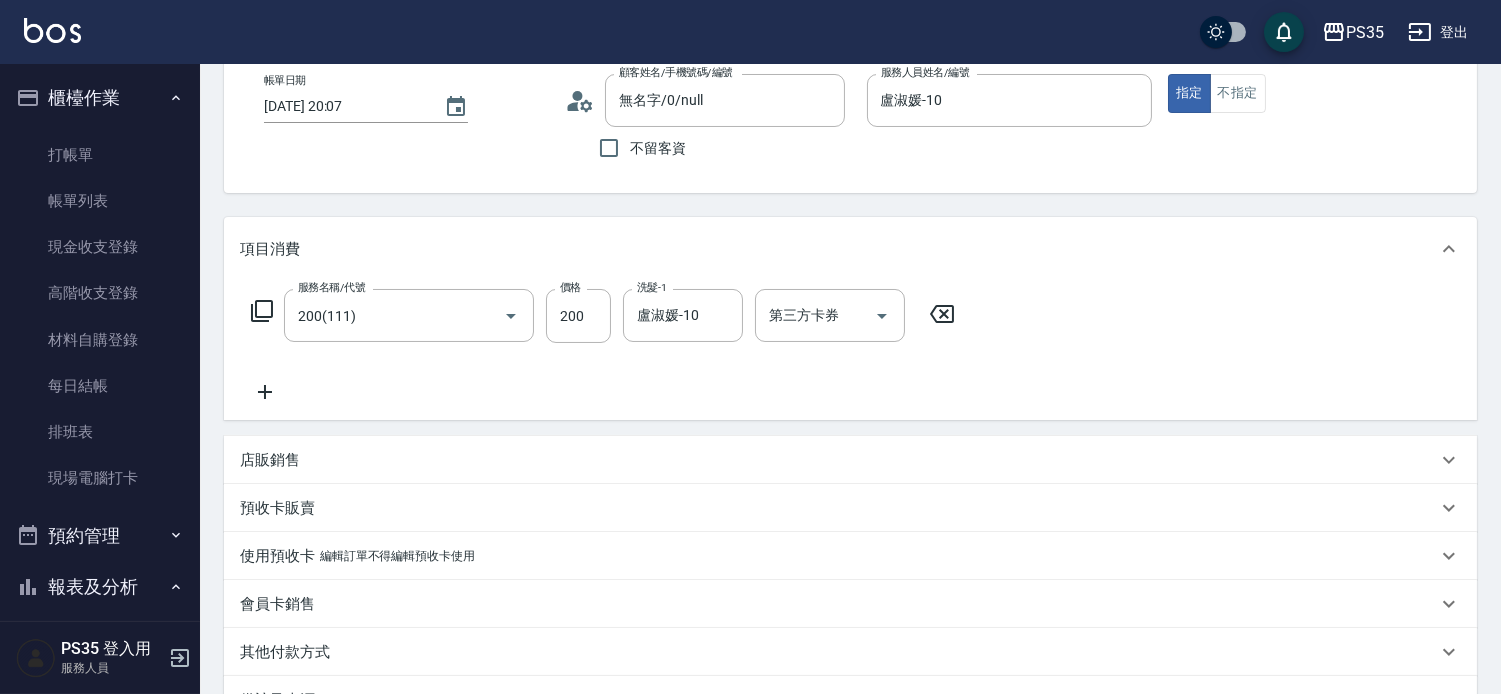click 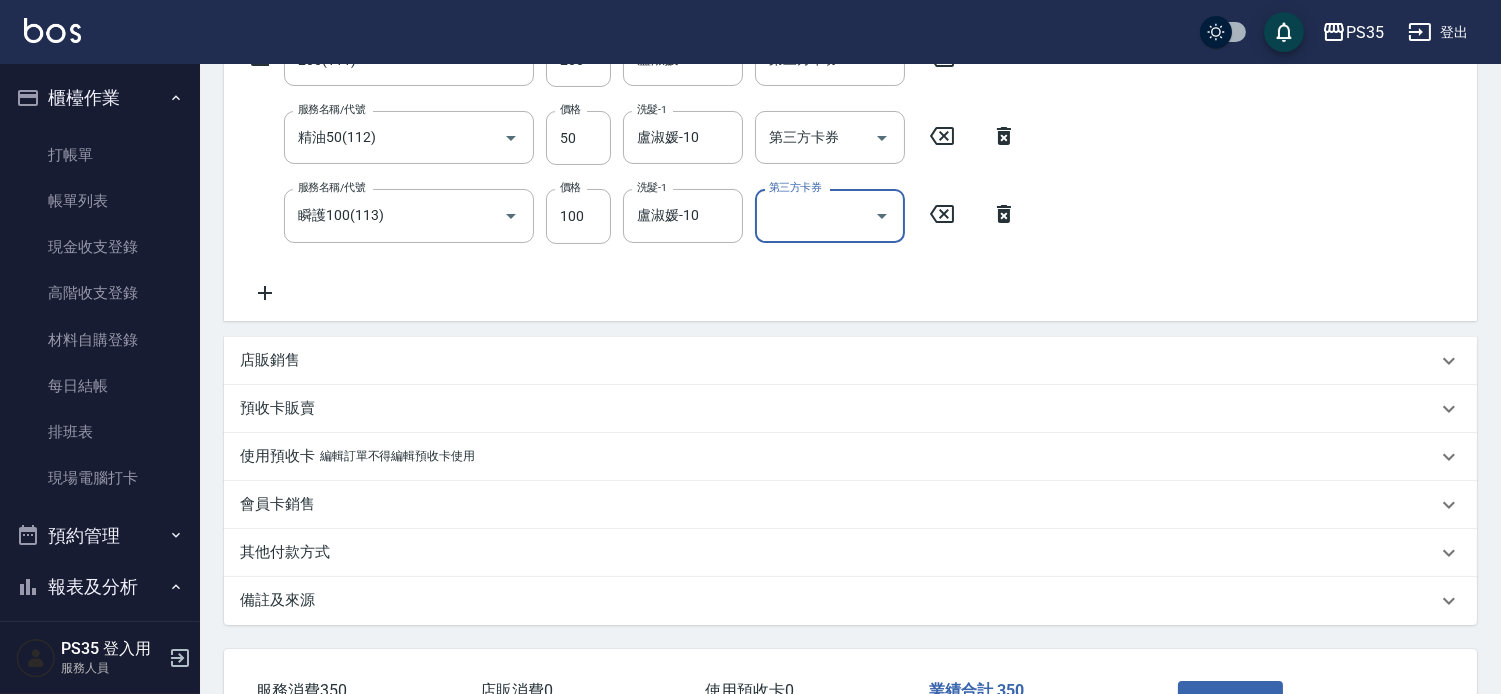 scroll, scrollTop: 538, scrollLeft: 0, axis: vertical 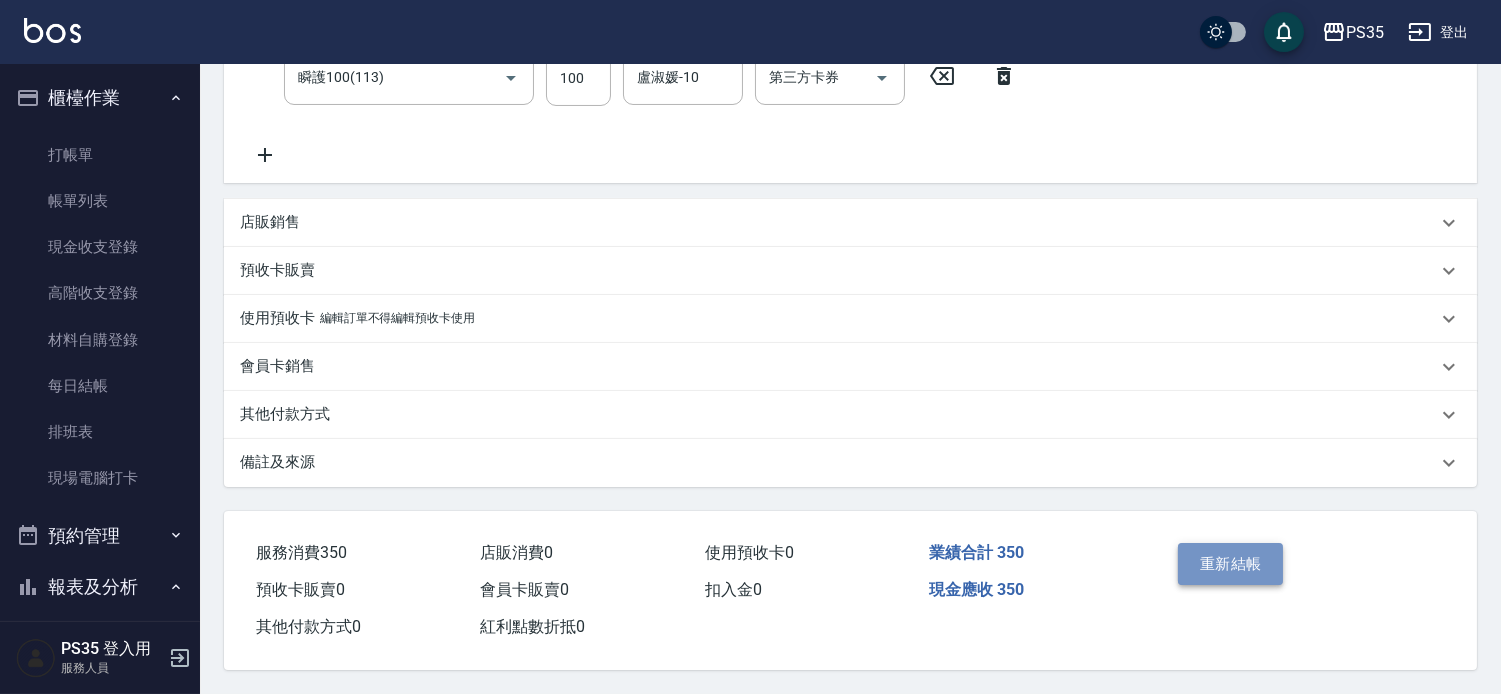click on "重新結帳" at bounding box center (1231, 564) 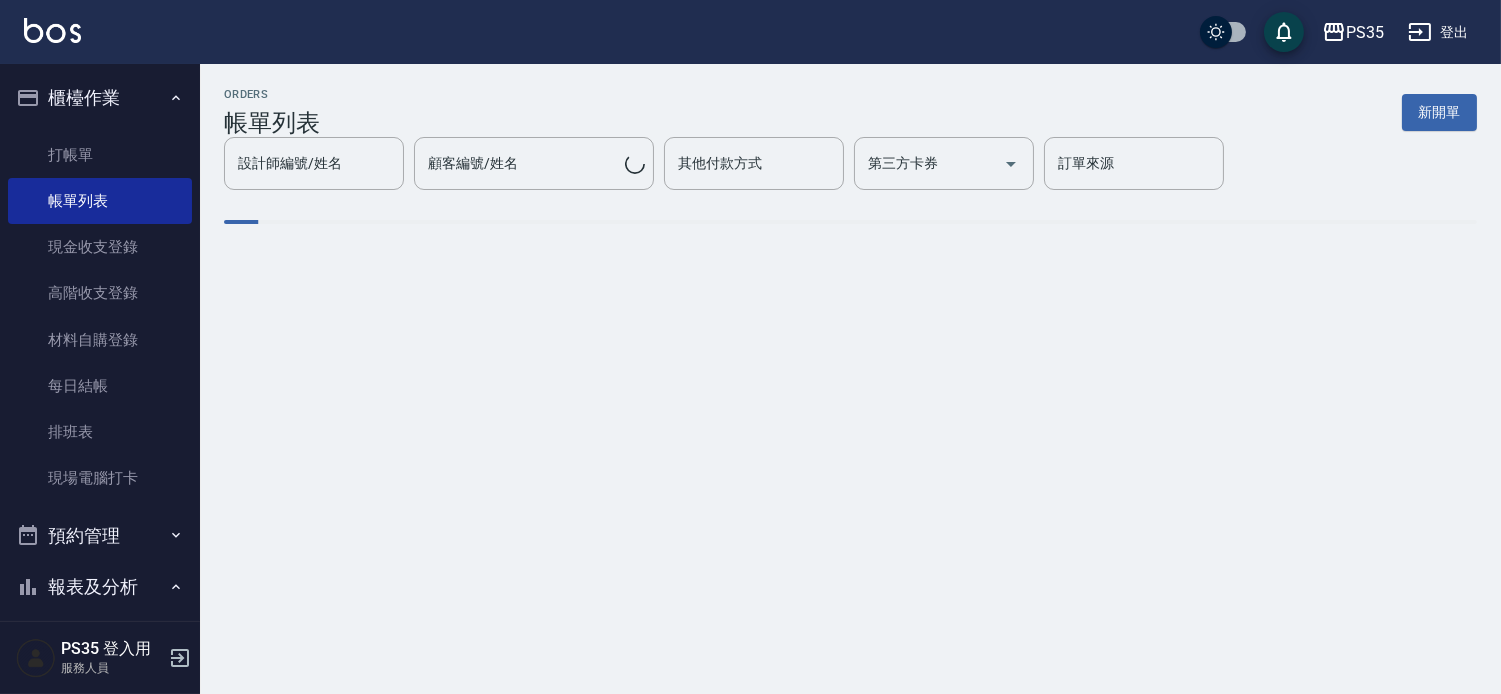 scroll, scrollTop: 0, scrollLeft: 0, axis: both 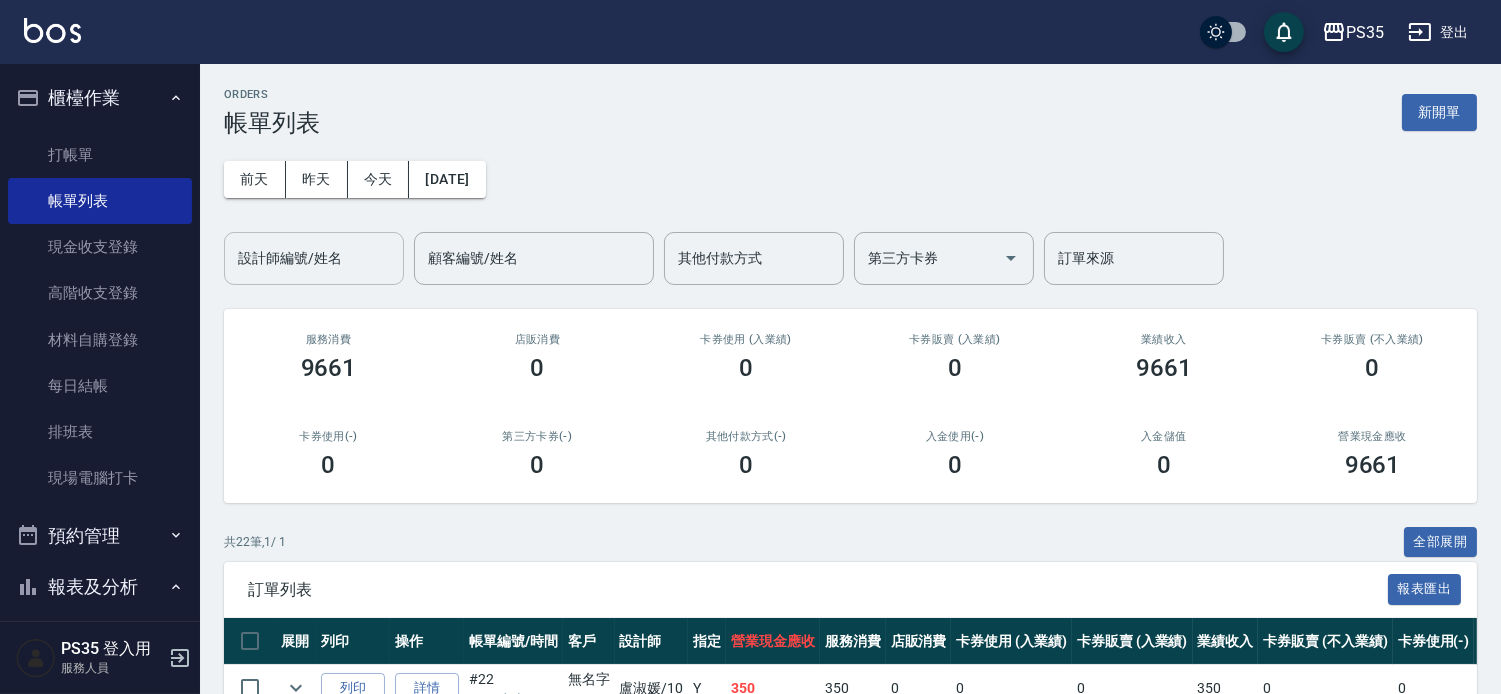 click on "設計師編號/姓名" at bounding box center [314, 258] 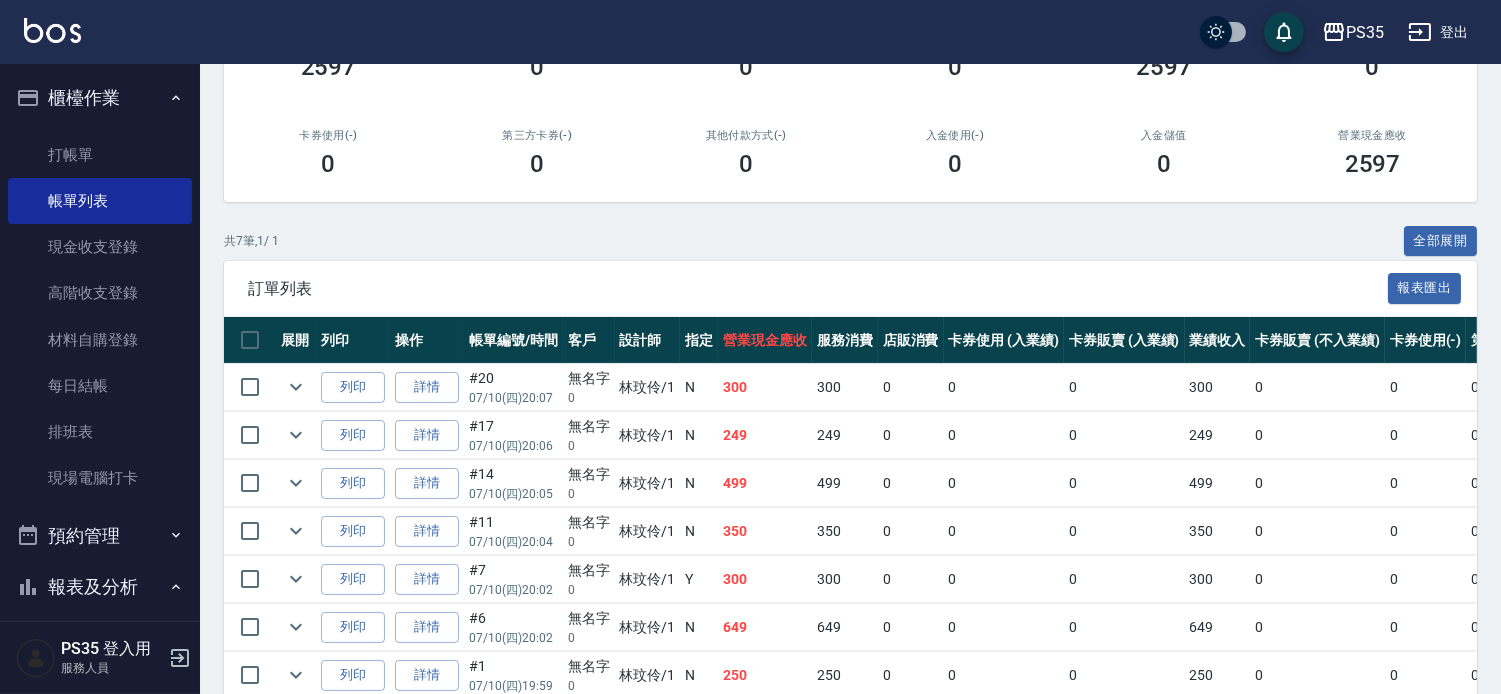 scroll, scrollTop: 111, scrollLeft: 0, axis: vertical 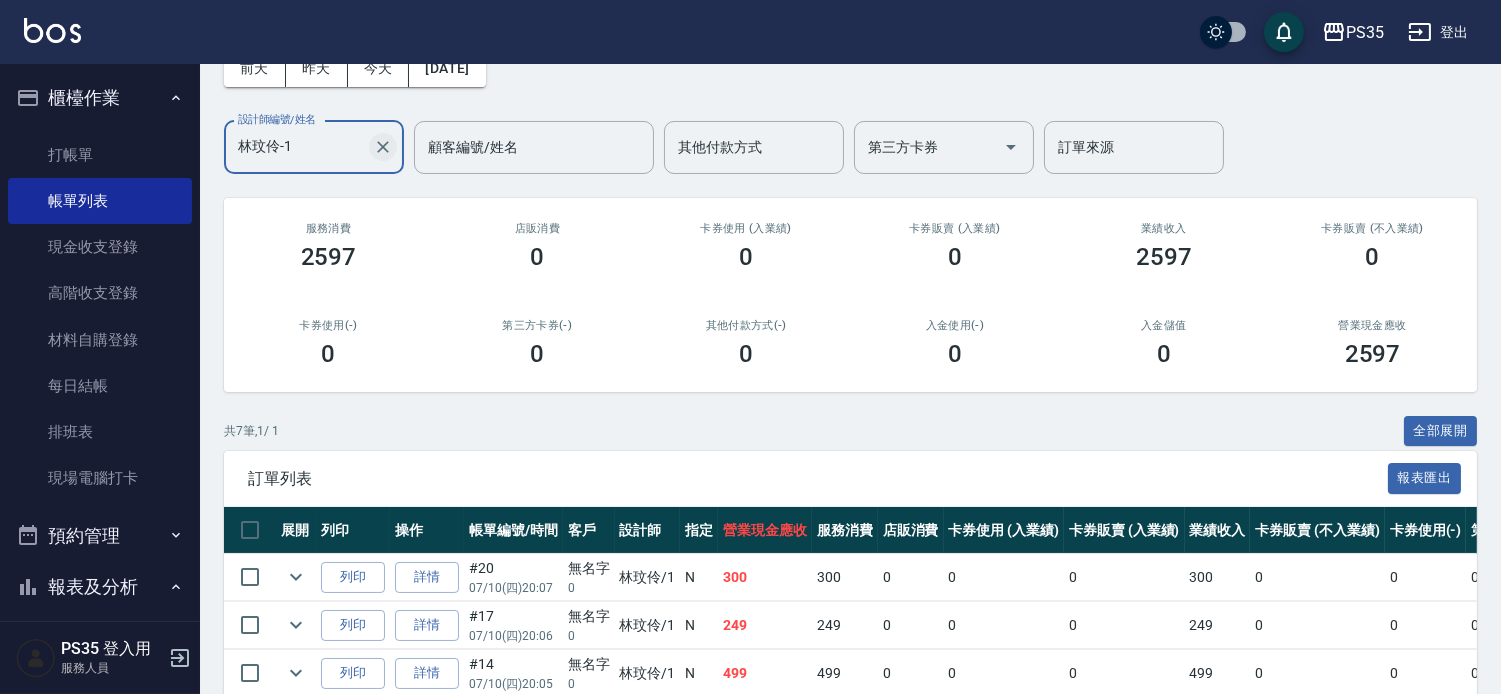 click 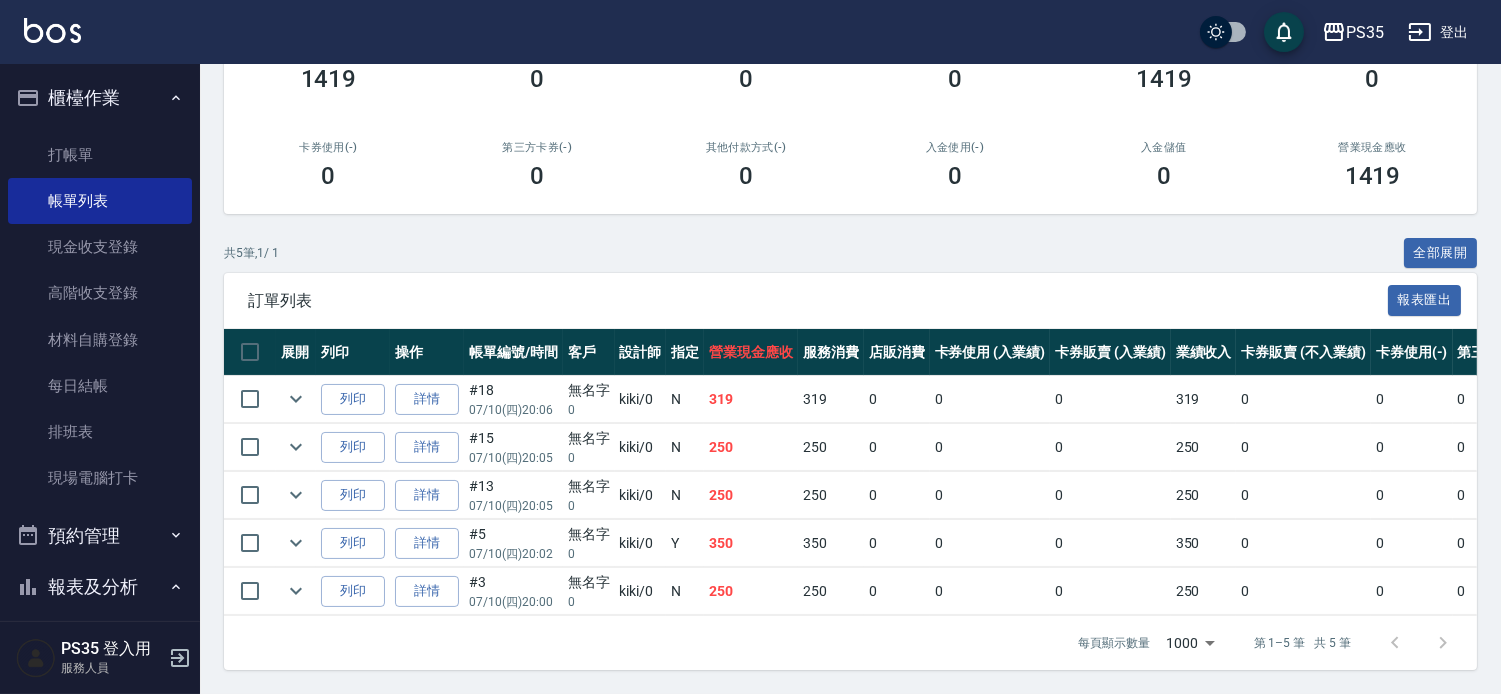 scroll, scrollTop: 361, scrollLeft: 0, axis: vertical 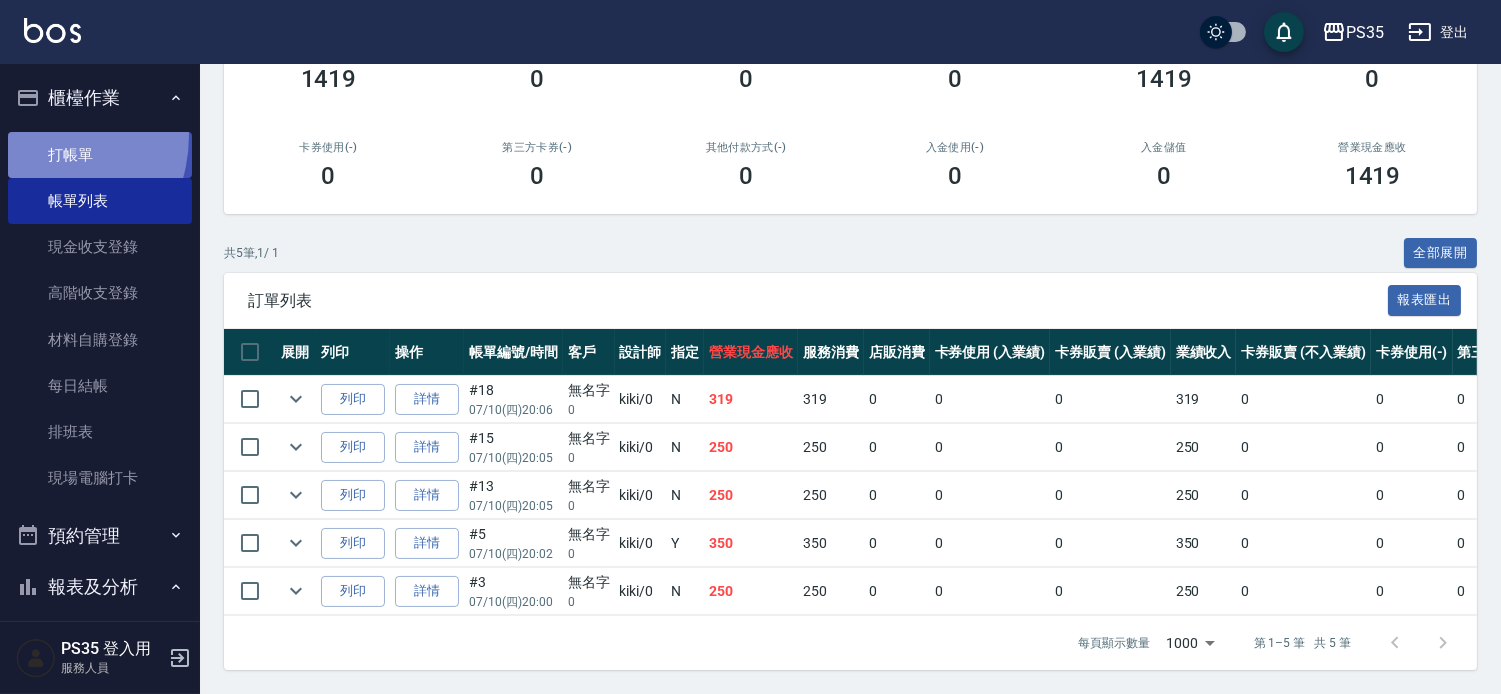 click on "打帳單" at bounding box center [100, 155] 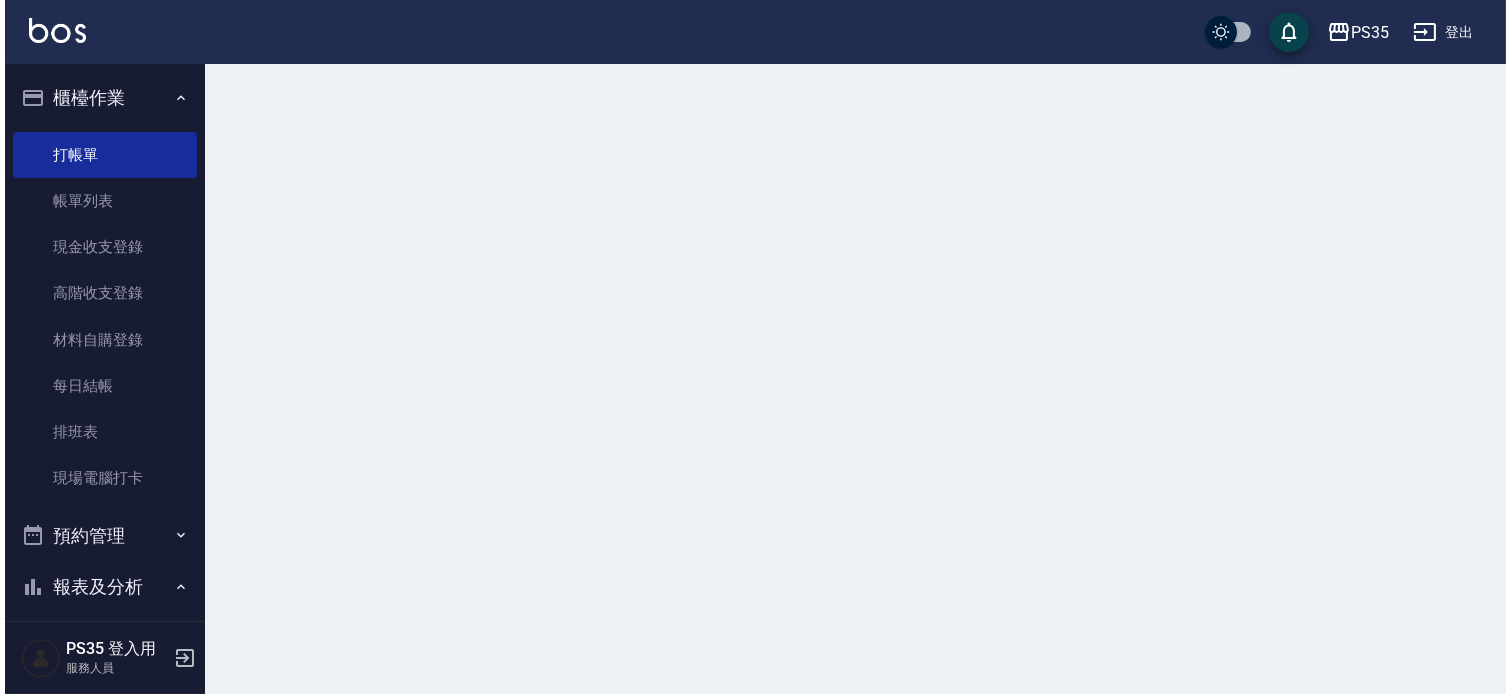 scroll, scrollTop: 0, scrollLeft: 0, axis: both 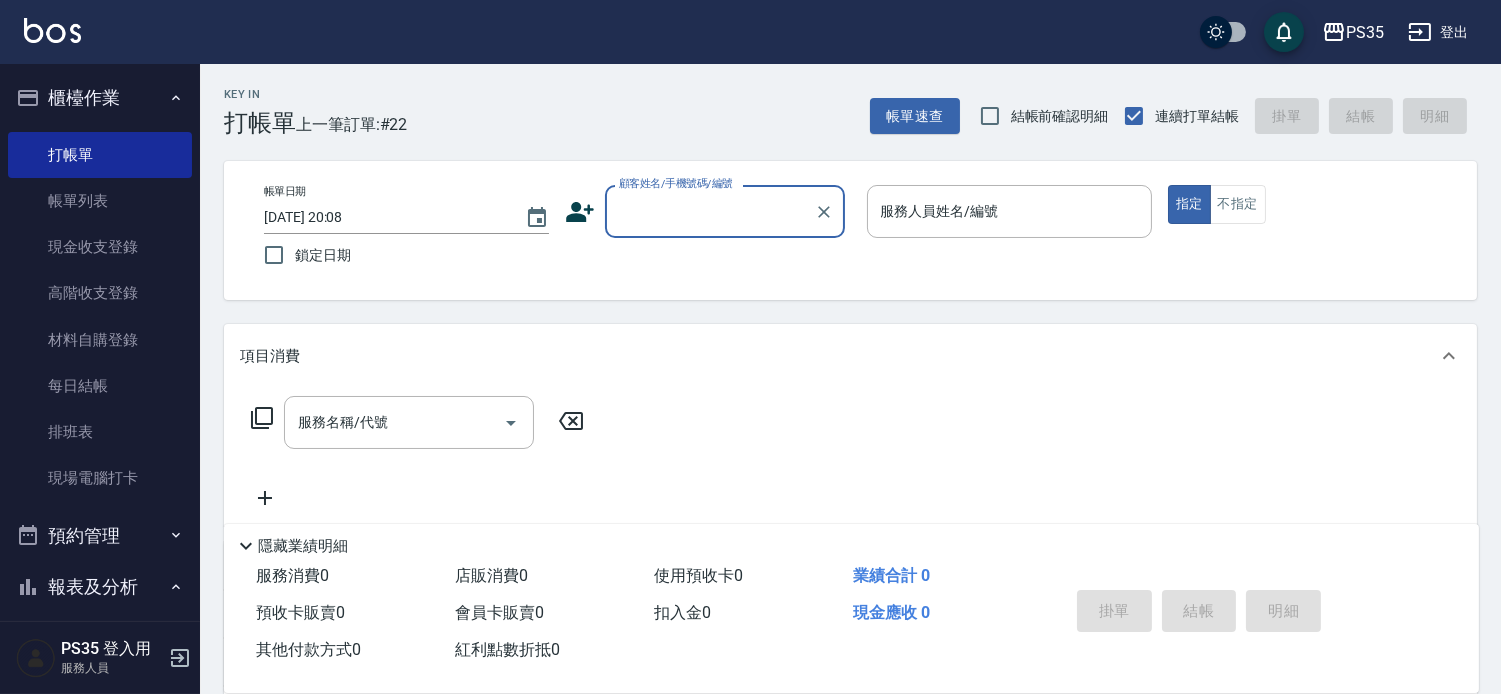 click on "顧客姓名/手機號碼/編號" at bounding box center [710, 211] 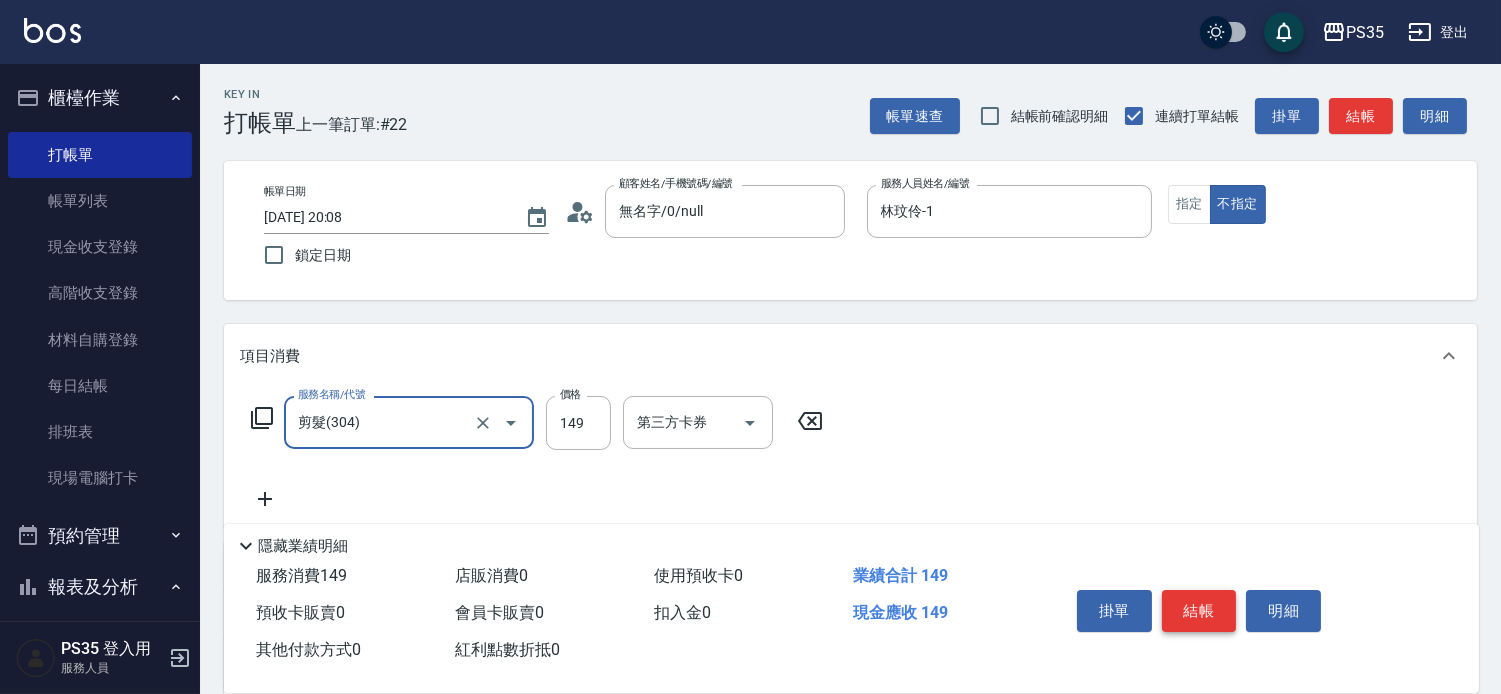 click on "結帳" at bounding box center (1199, 611) 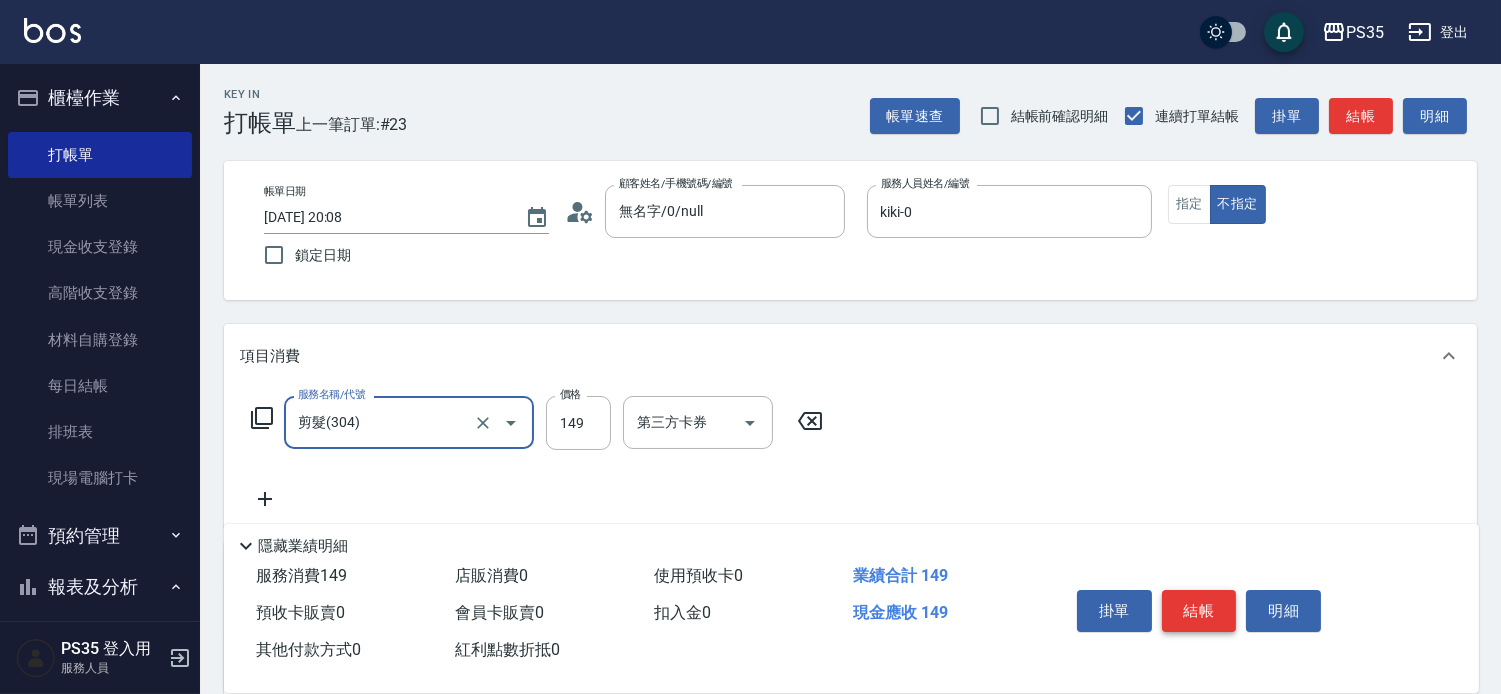 click on "結帳" at bounding box center (1199, 611) 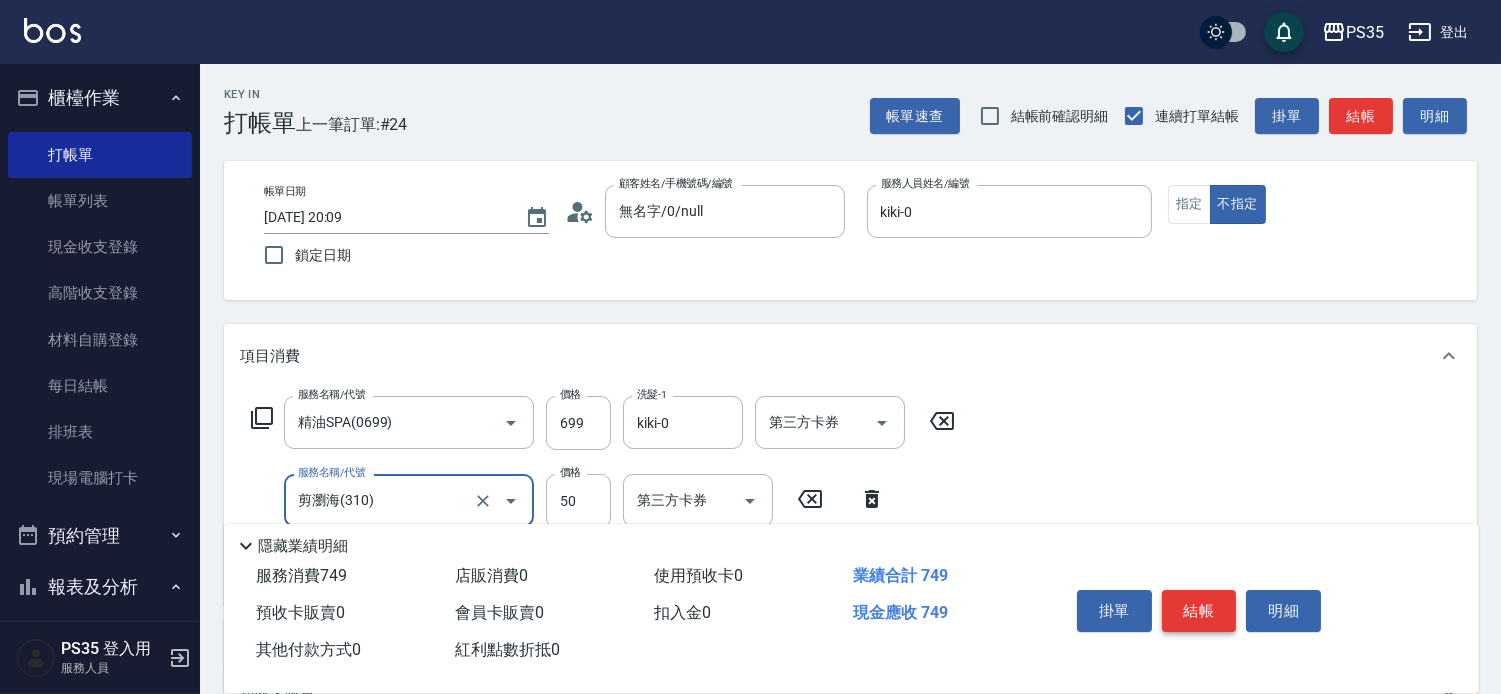 click on "結帳" at bounding box center [1199, 611] 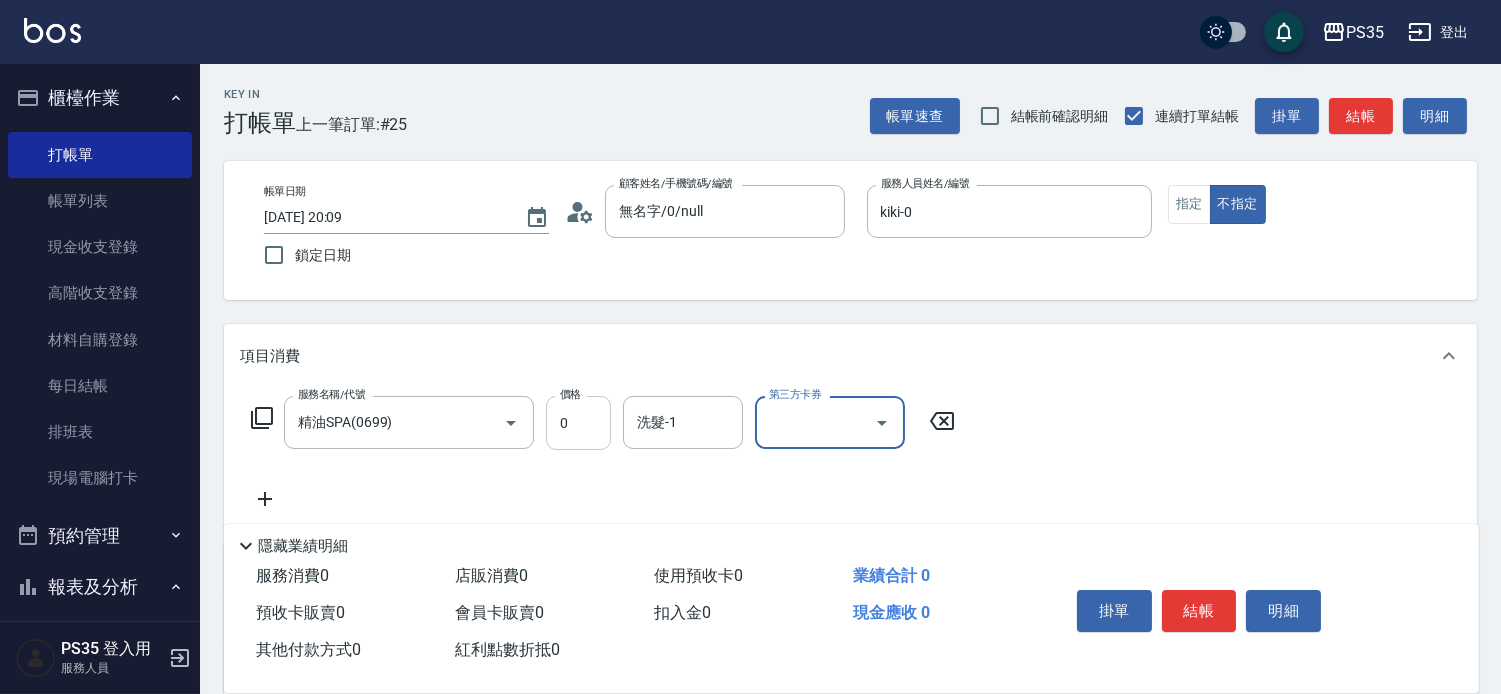 click on "0" at bounding box center [578, 423] 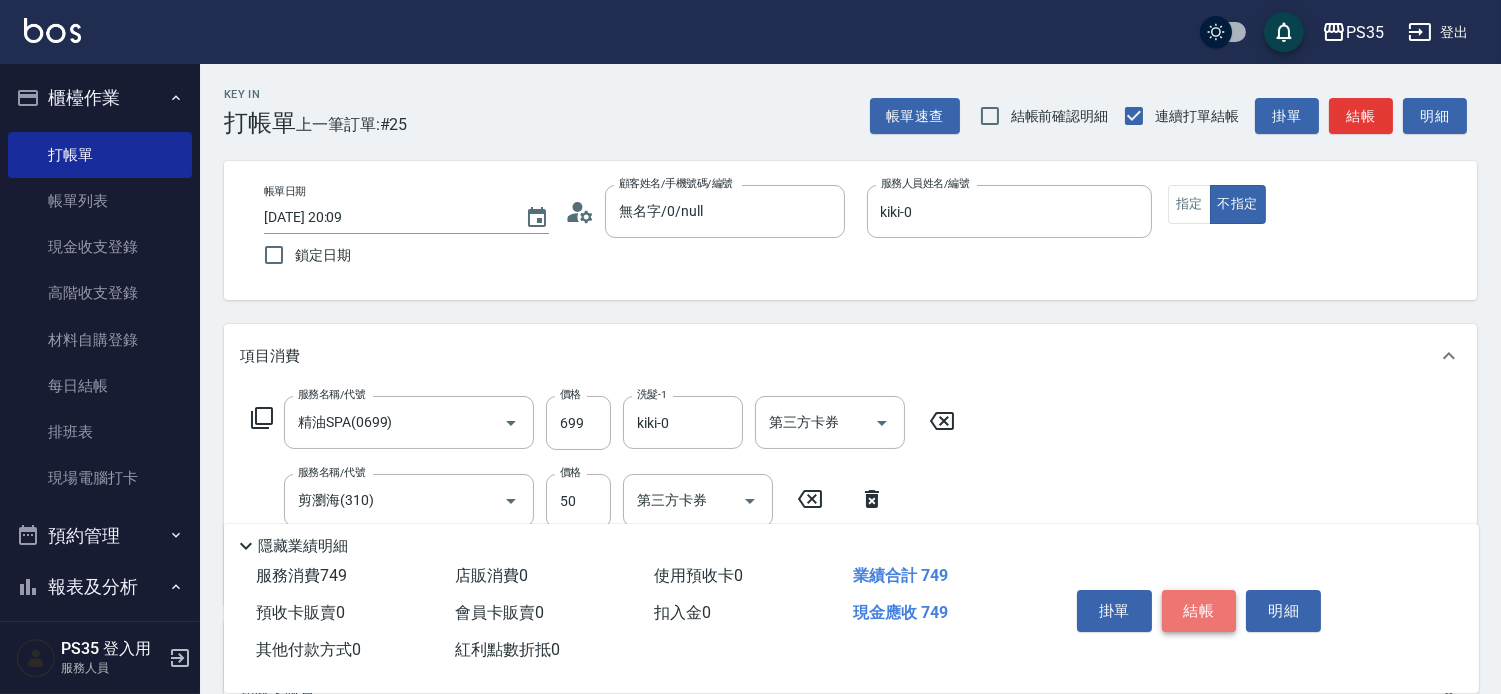 click on "結帳" at bounding box center [1199, 611] 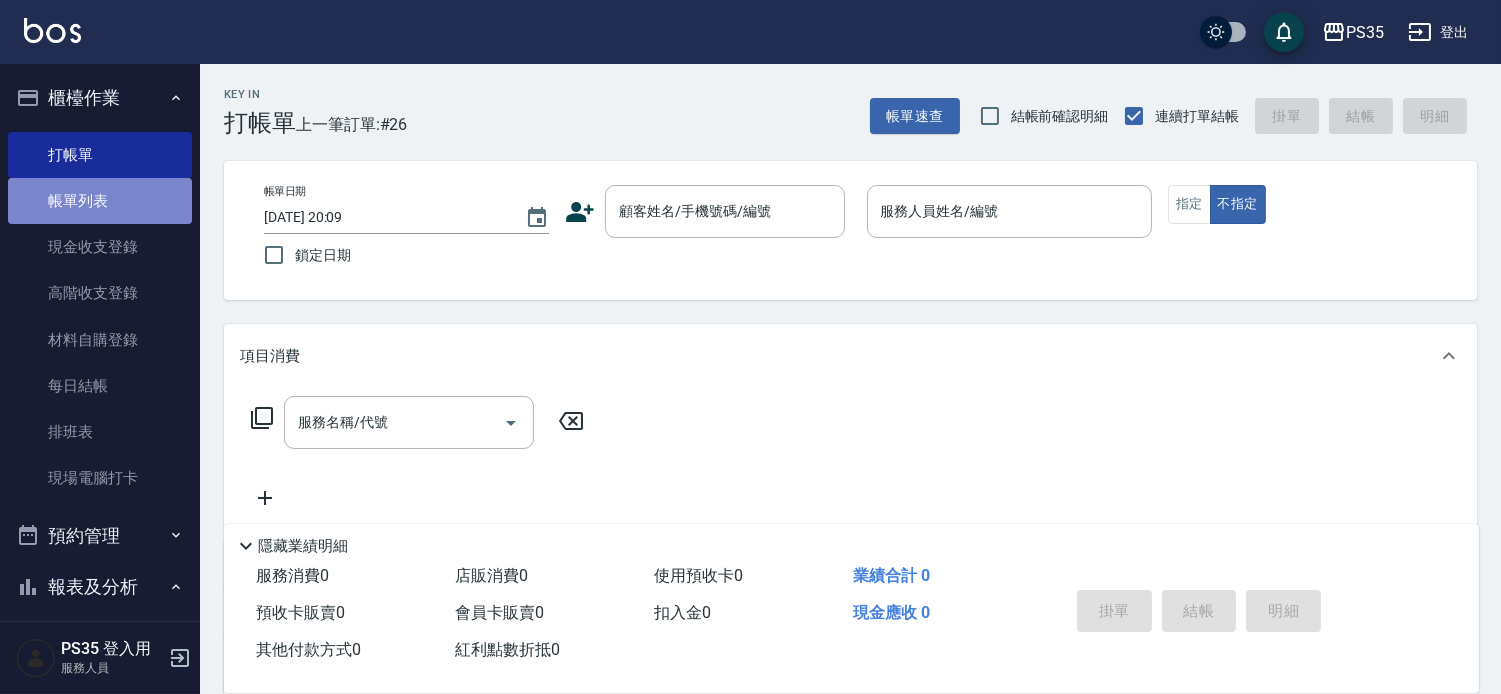 click on "帳單列表" at bounding box center (100, 201) 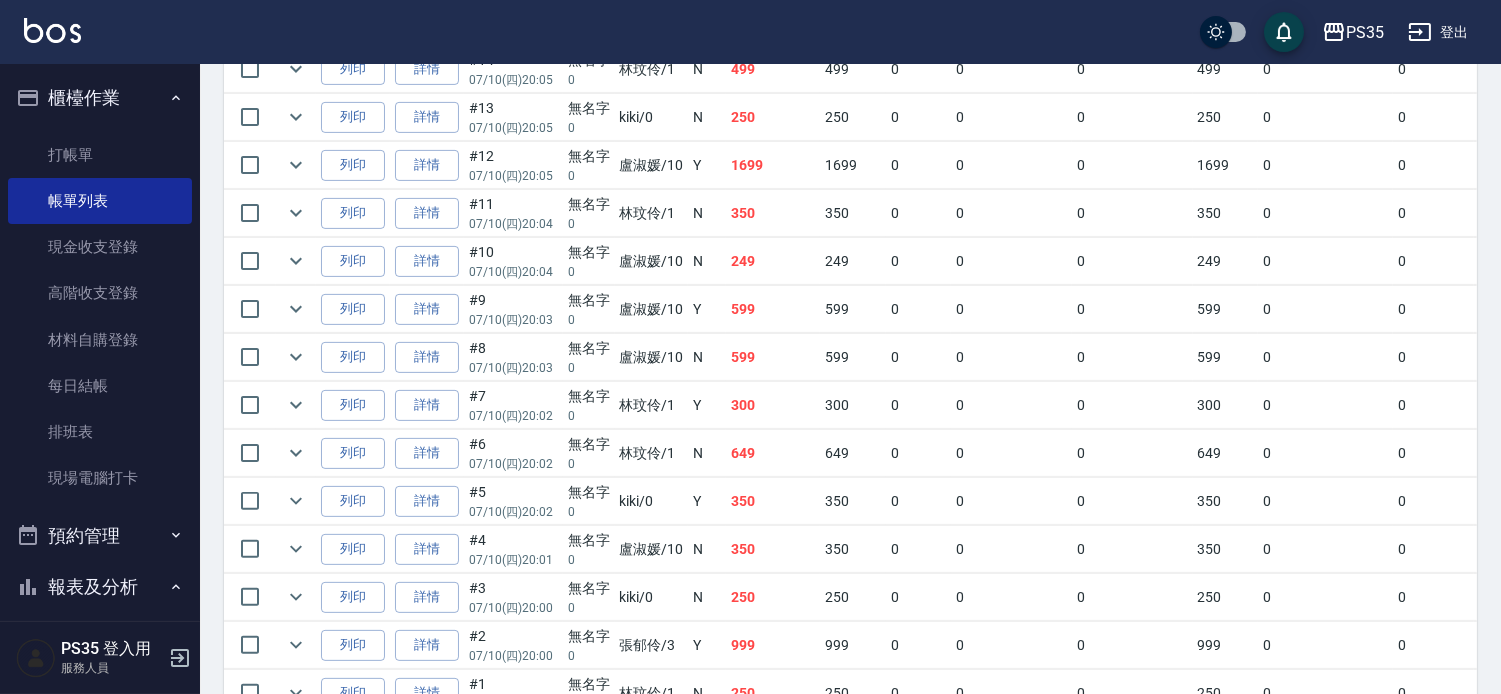 scroll, scrollTop: 1498, scrollLeft: 0, axis: vertical 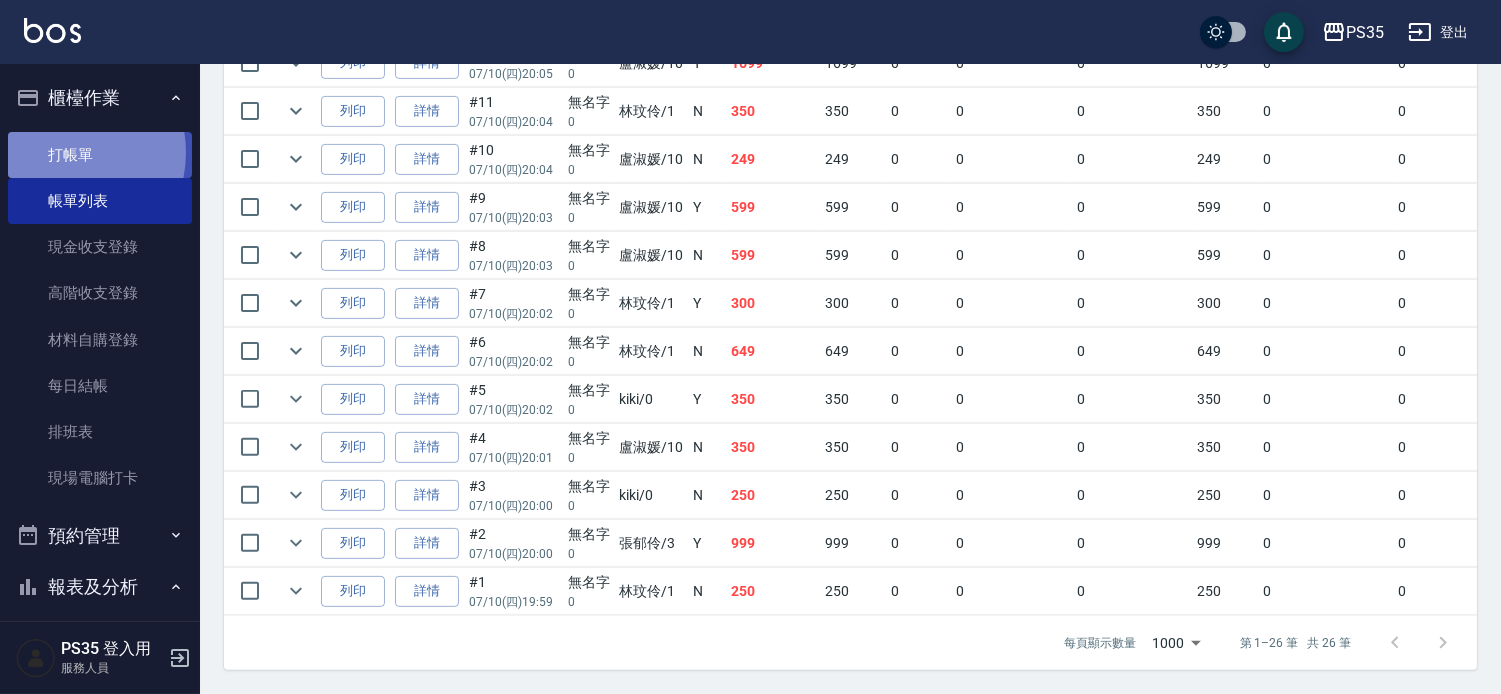 click on "打帳單" at bounding box center (100, 155) 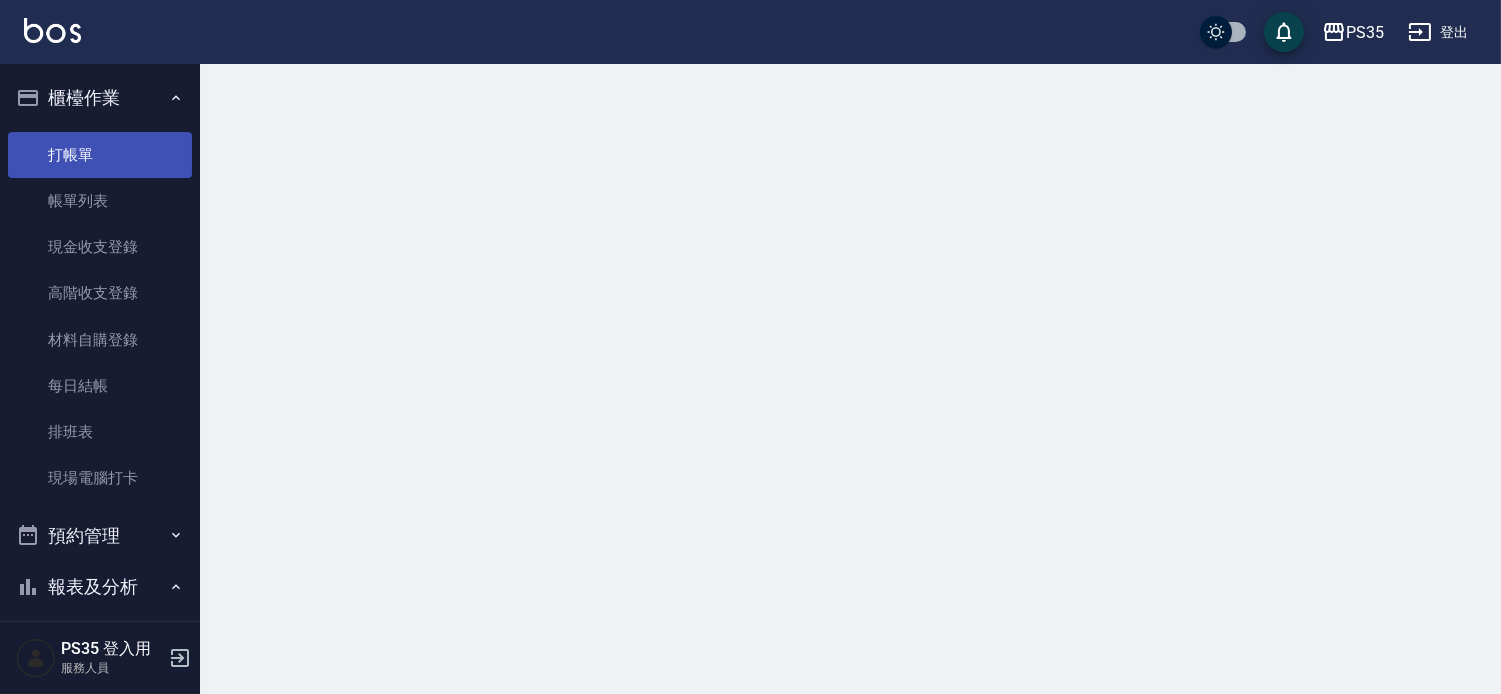 scroll, scrollTop: 0, scrollLeft: 0, axis: both 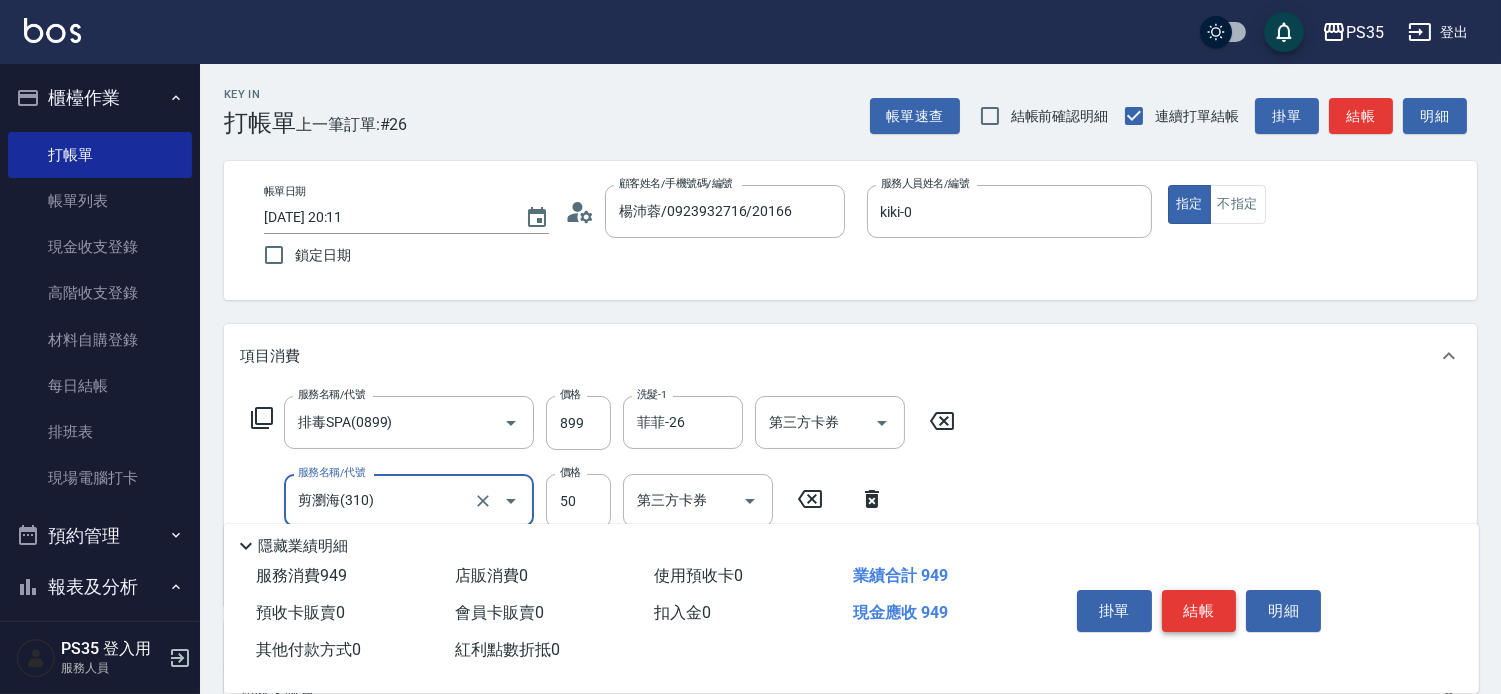 click on "結帳" at bounding box center [1199, 611] 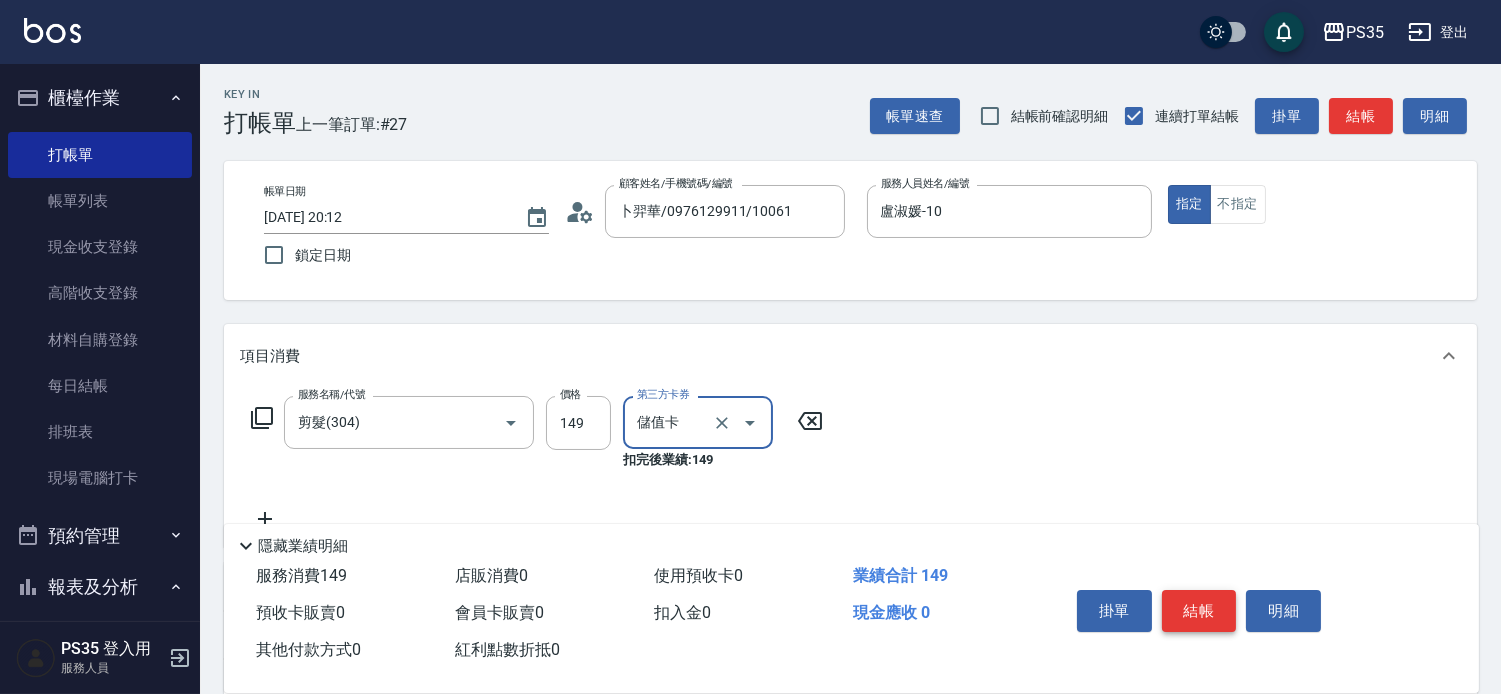 click on "結帳" at bounding box center (1199, 611) 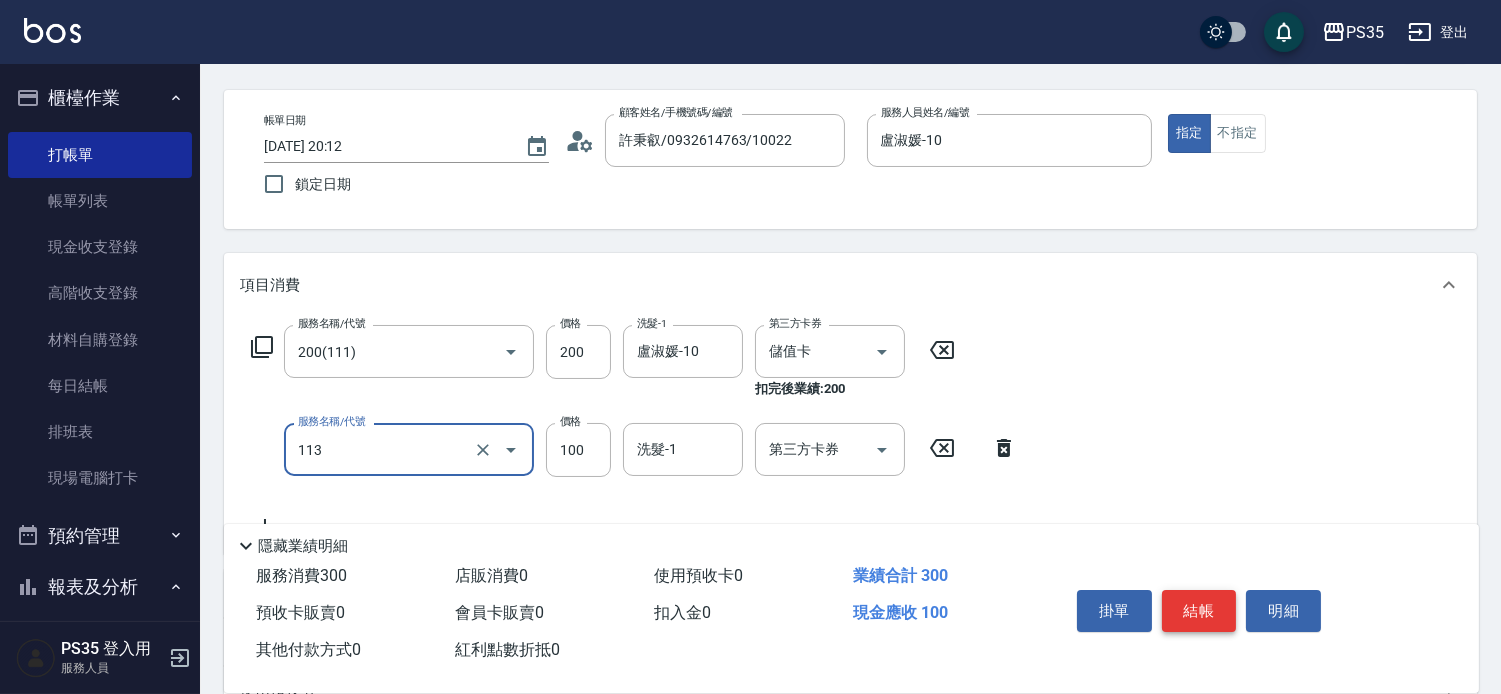 scroll, scrollTop: 111, scrollLeft: 0, axis: vertical 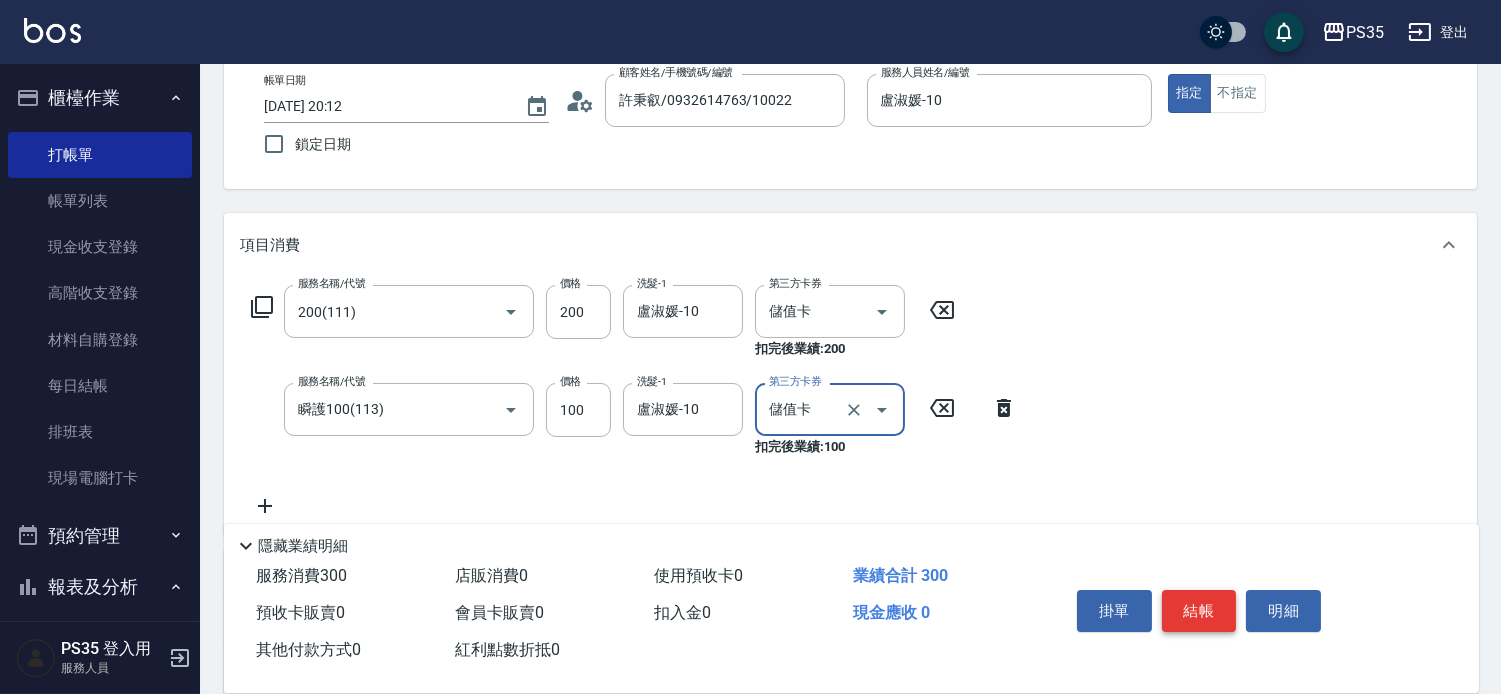 click on "結帳" at bounding box center [1199, 611] 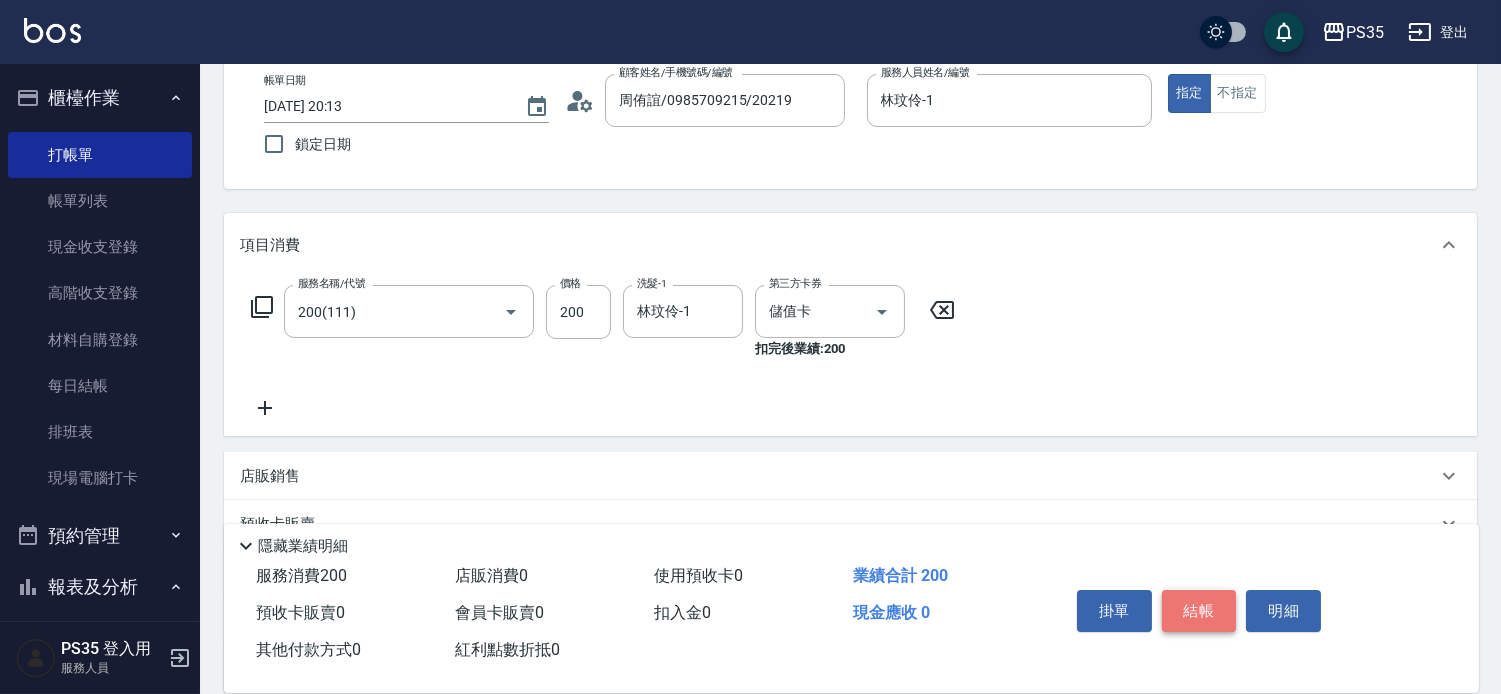 click on "結帳" at bounding box center [1199, 611] 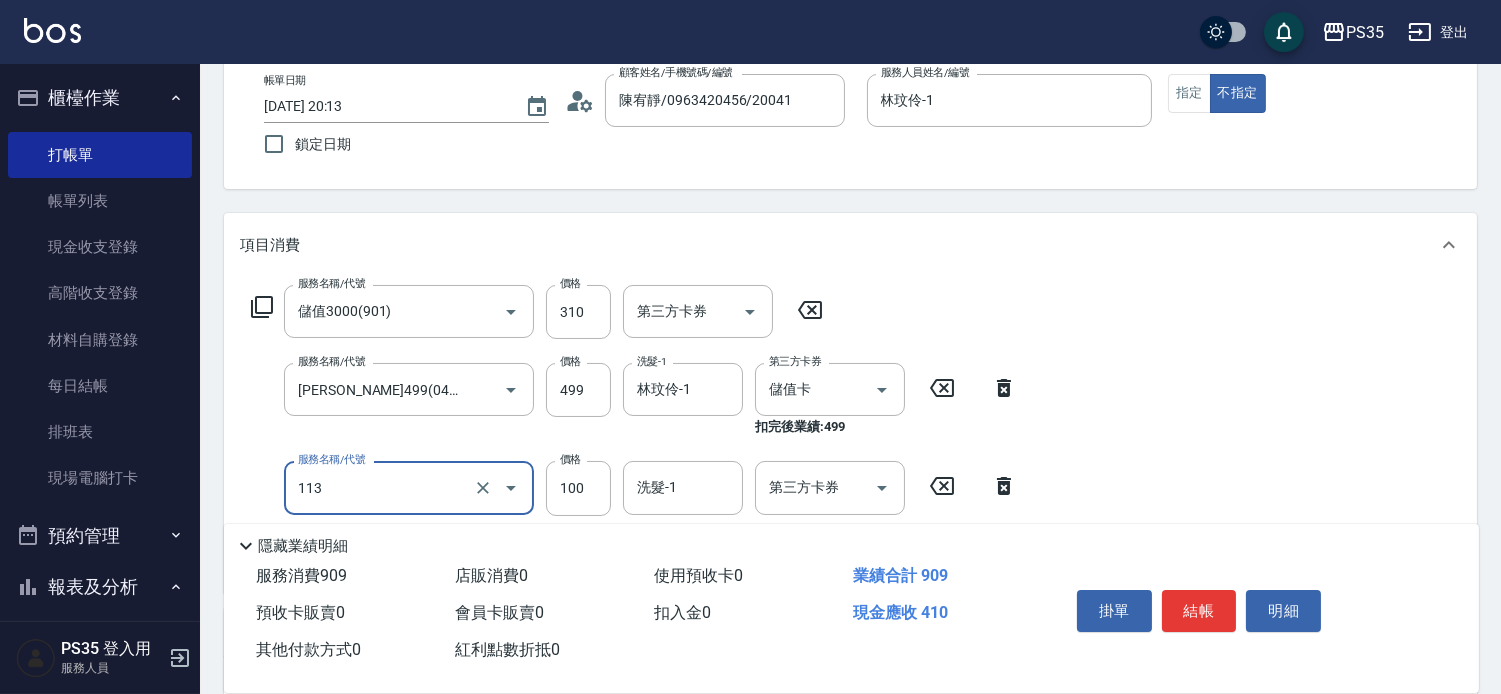 scroll, scrollTop: 222, scrollLeft: 0, axis: vertical 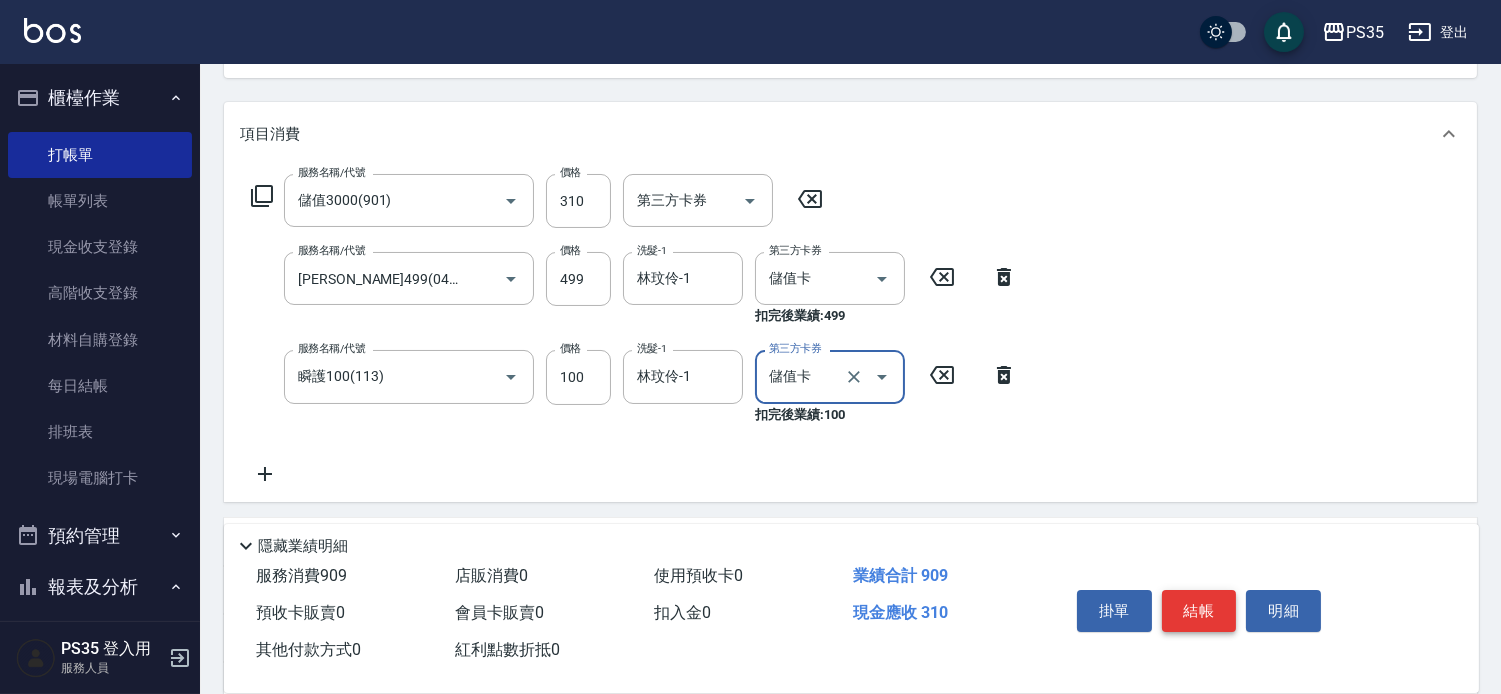 click on "結帳" at bounding box center [1199, 611] 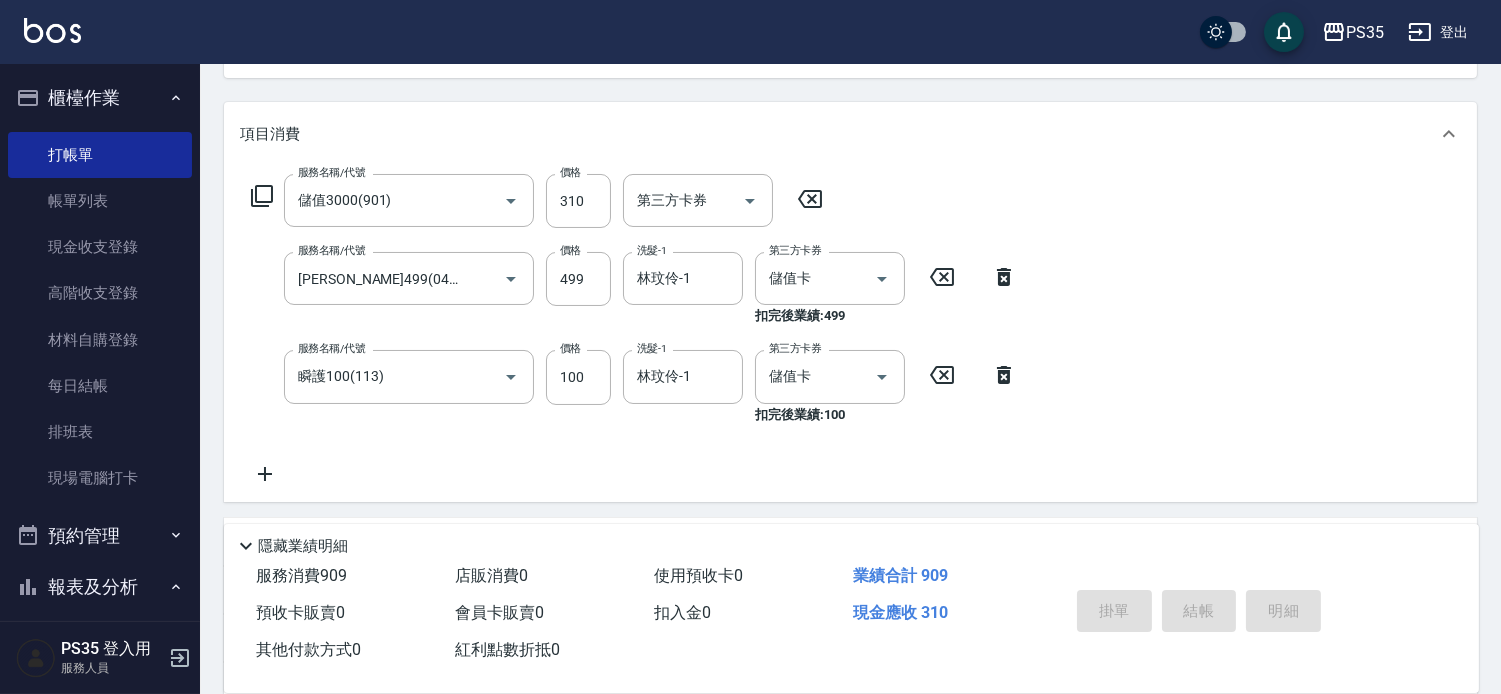 scroll, scrollTop: 193, scrollLeft: 0, axis: vertical 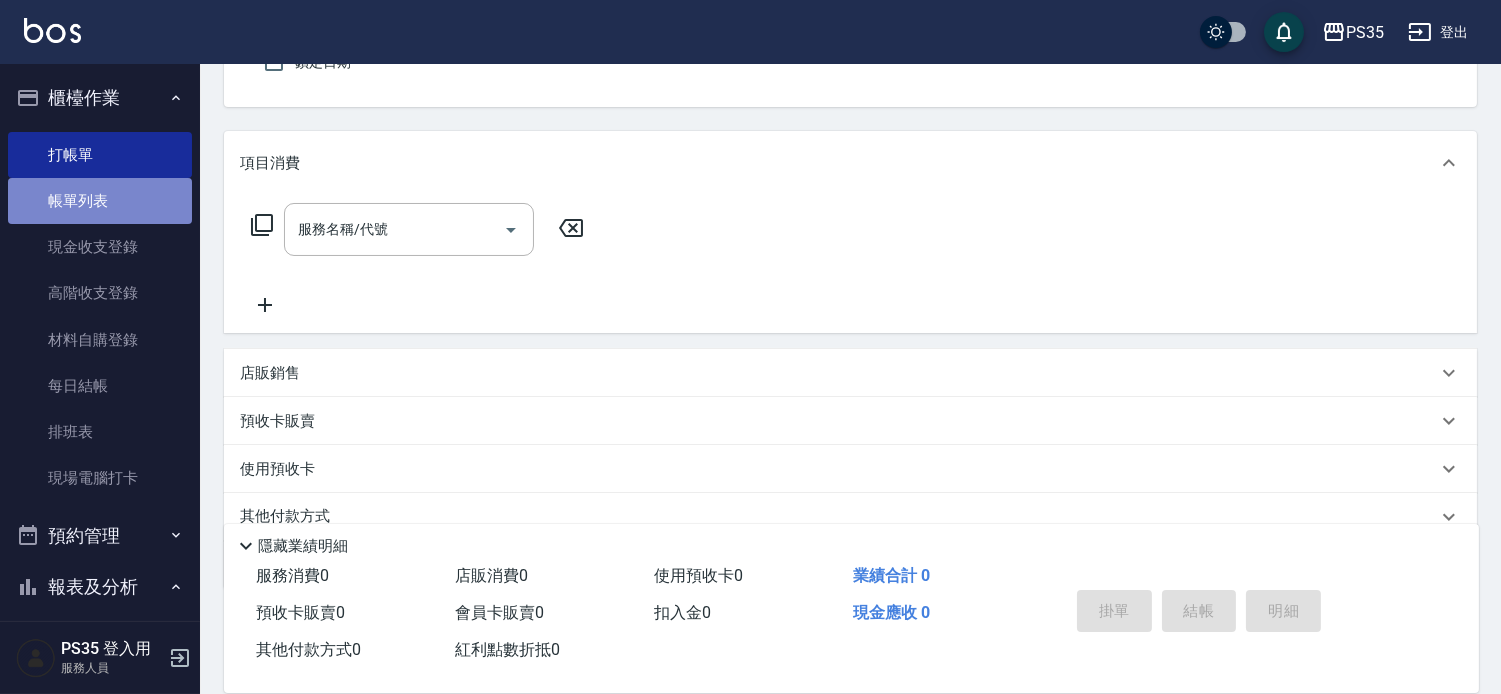 click on "帳單列表" at bounding box center [100, 201] 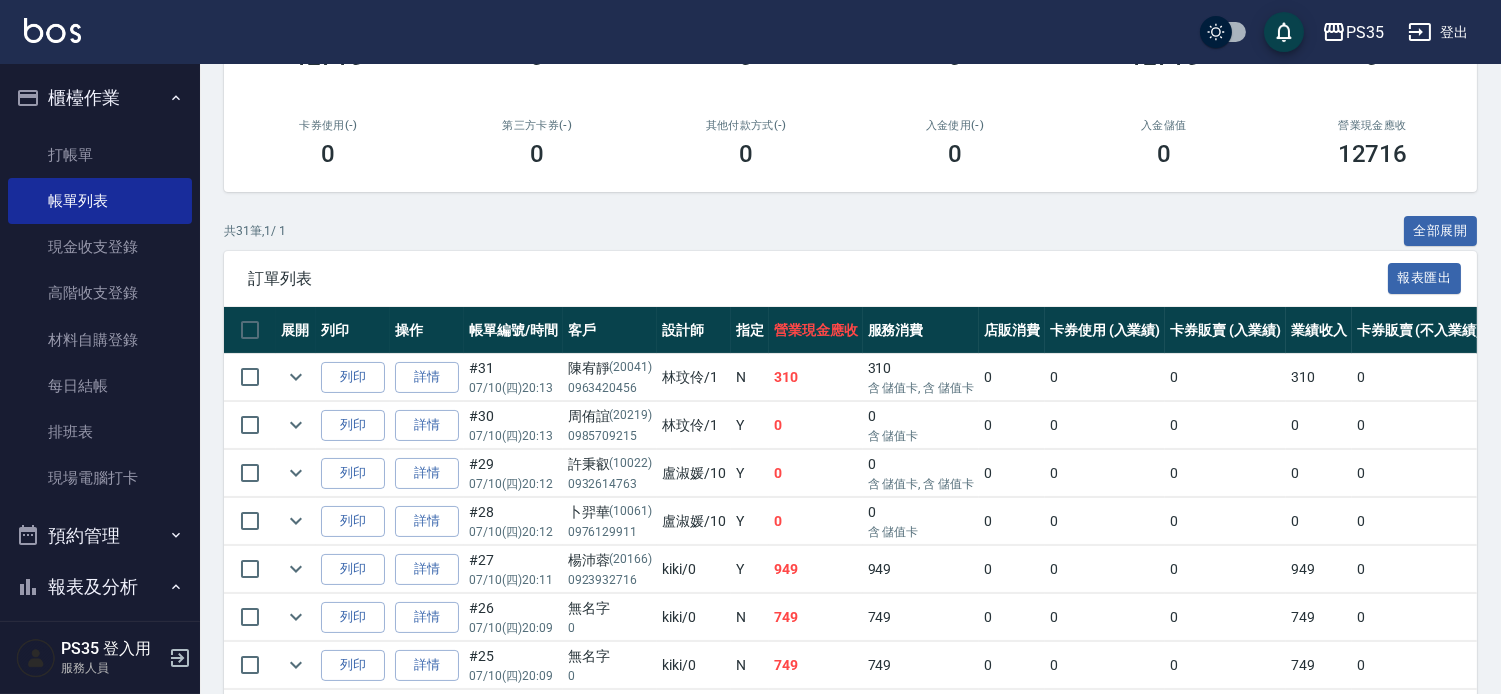 scroll, scrollTop: 333, scrollLeft: 0, axis: vertical 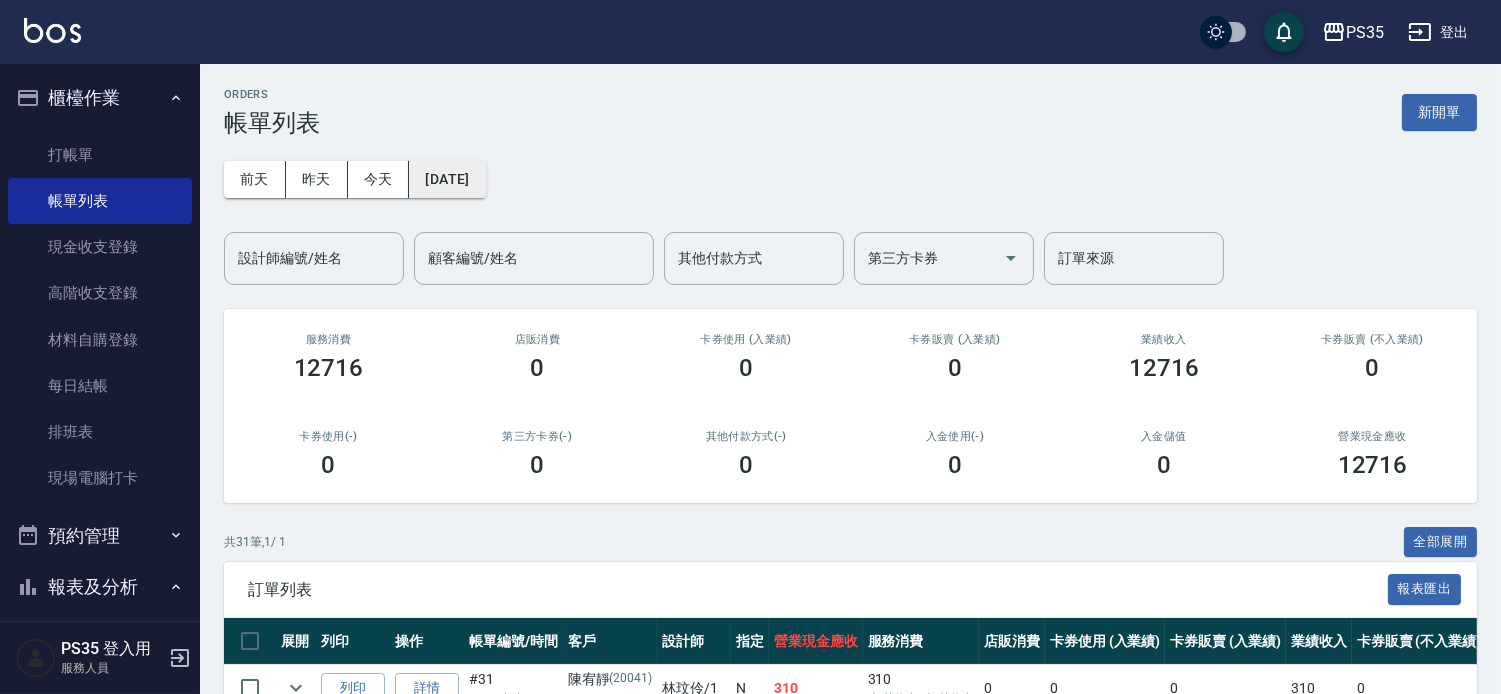 click on "[DATE]" at bounding box center [447, 179] 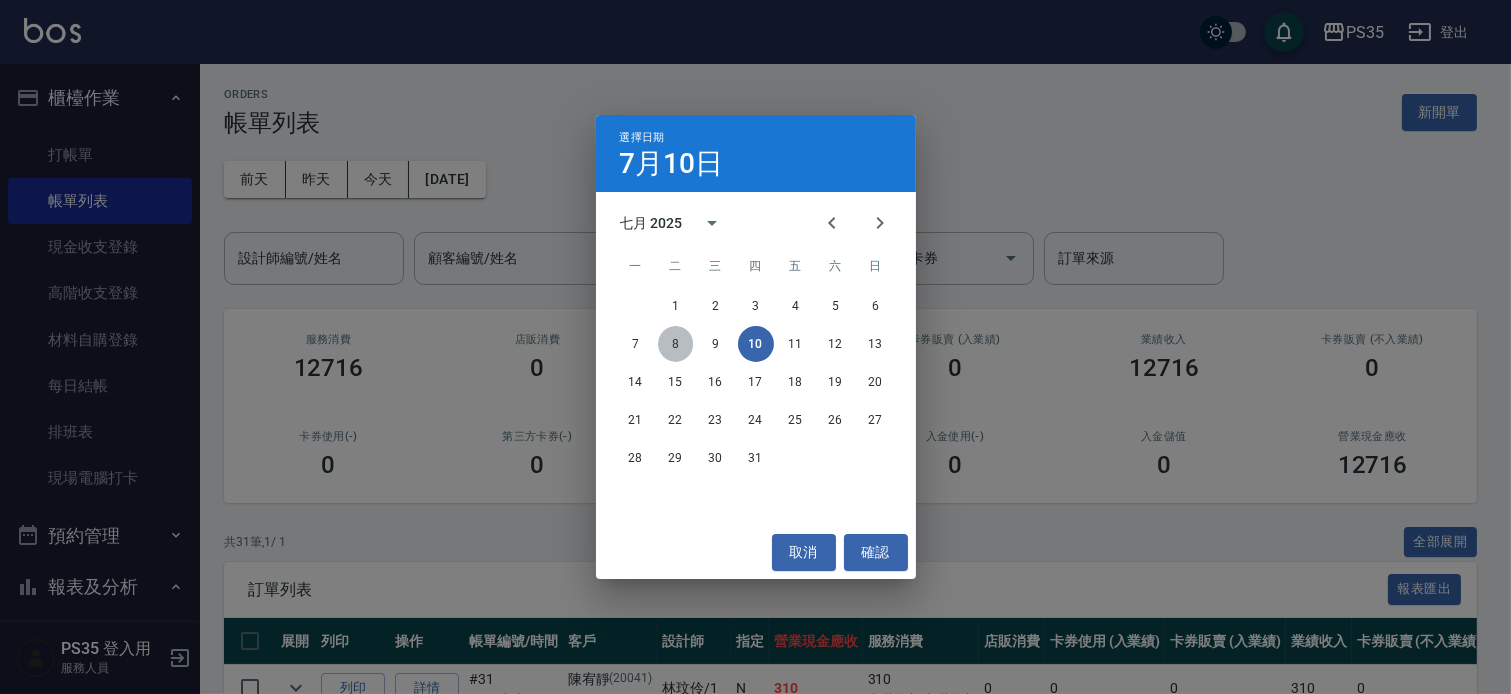 click on "8" at bounding box center (676, 344) 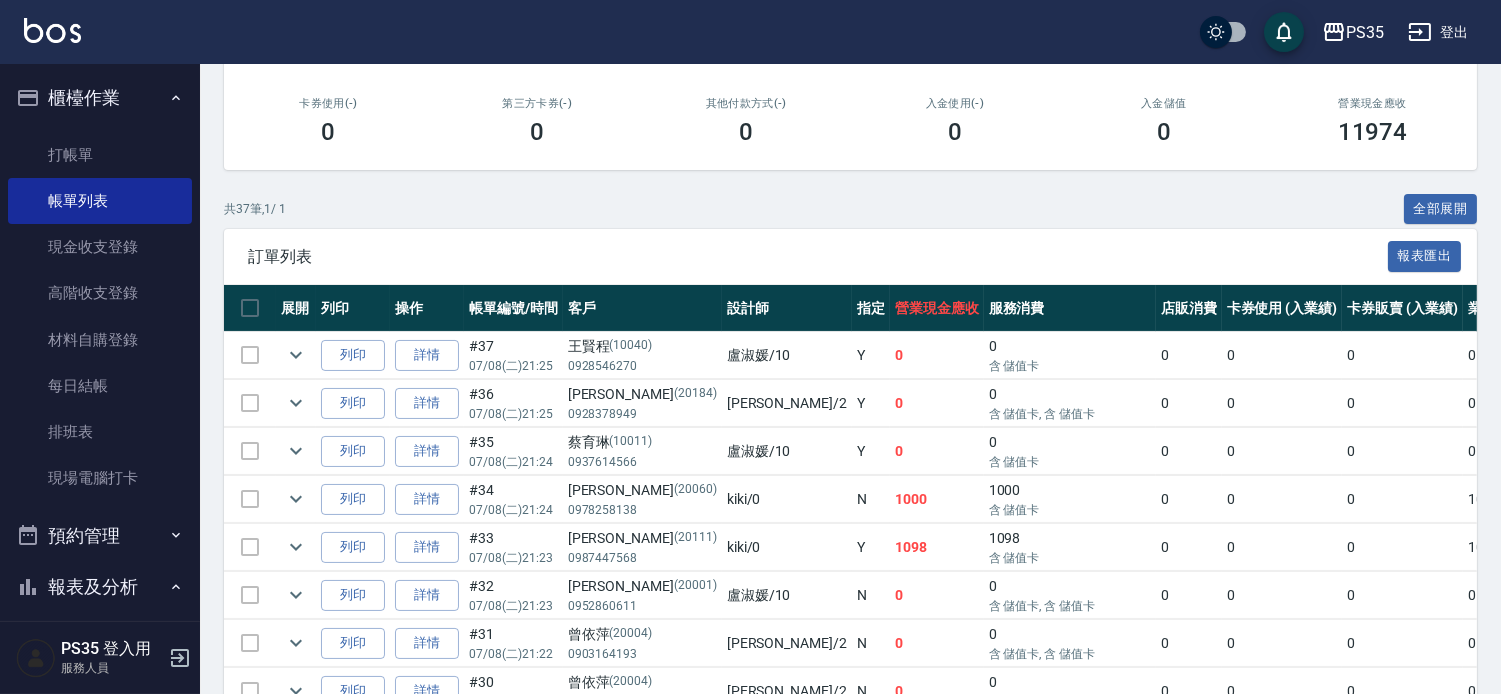 scroll, scrollTop: 0, scrollLeft: 0, axis: both 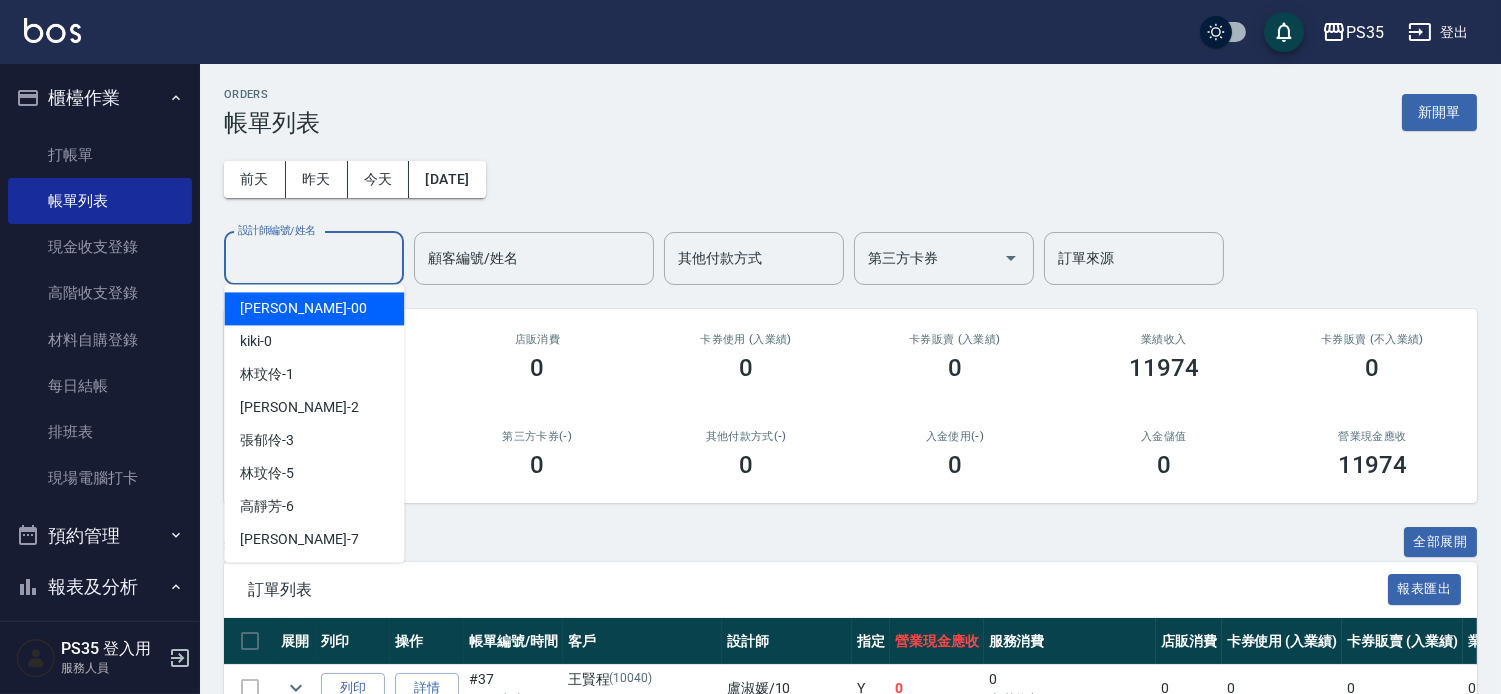 click on "設計師編號/姓名 設計師編號/姓名" at bounding box center (314, 258) 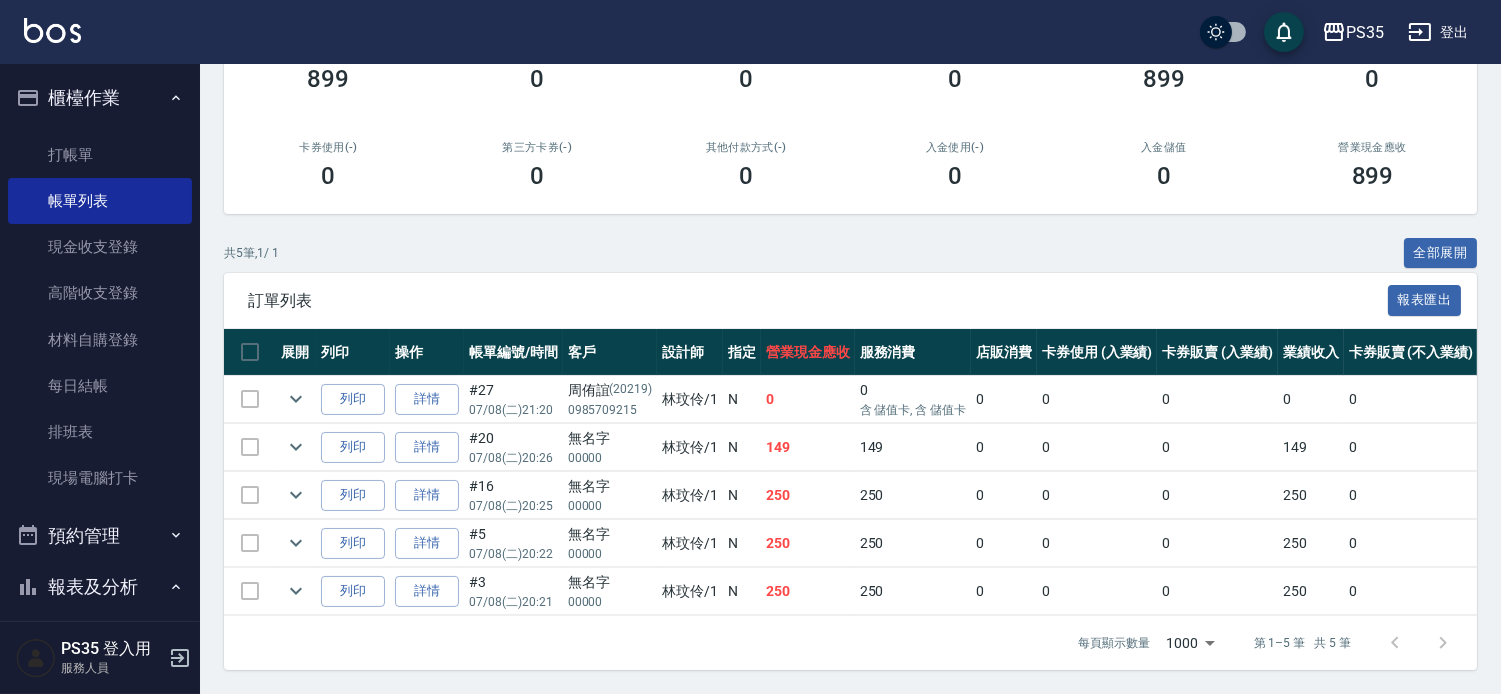 scroll, scrollTop: 333, scrollLeft: 0, axis: vertical 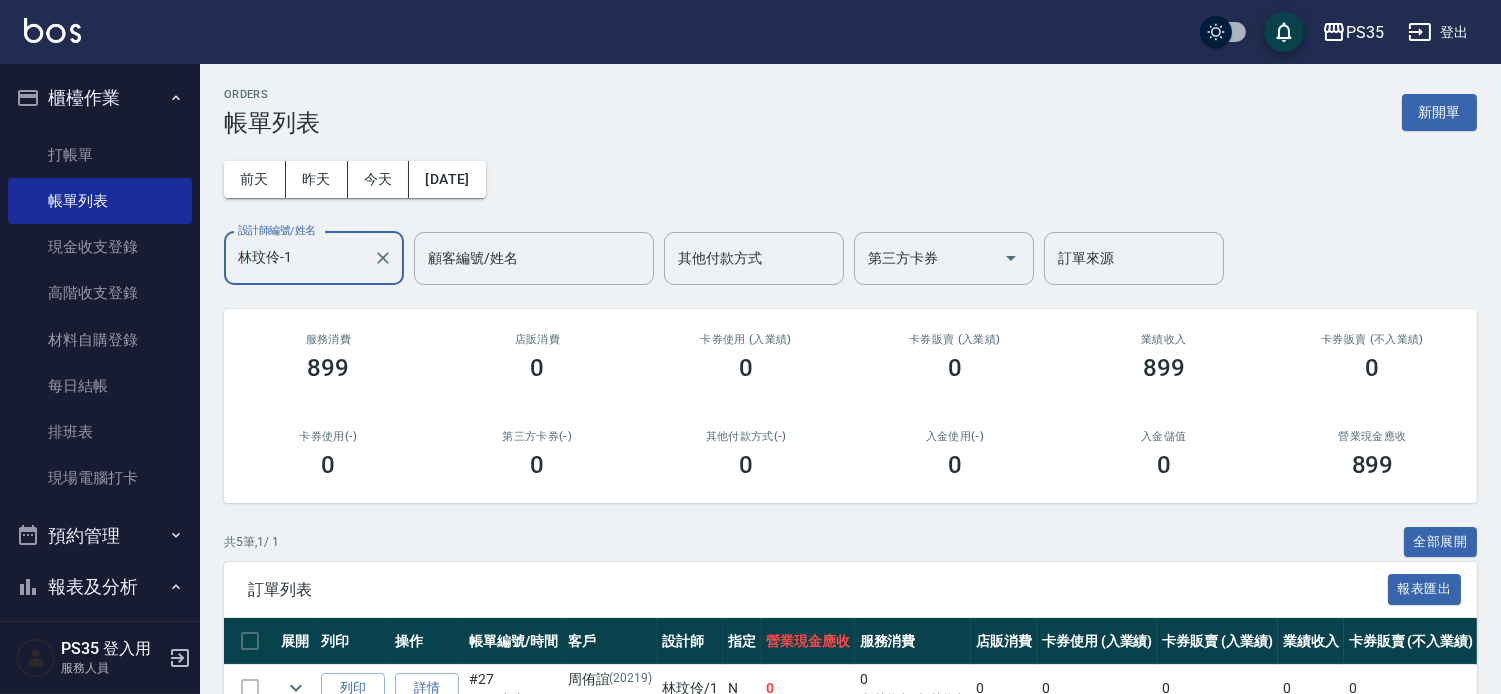 click 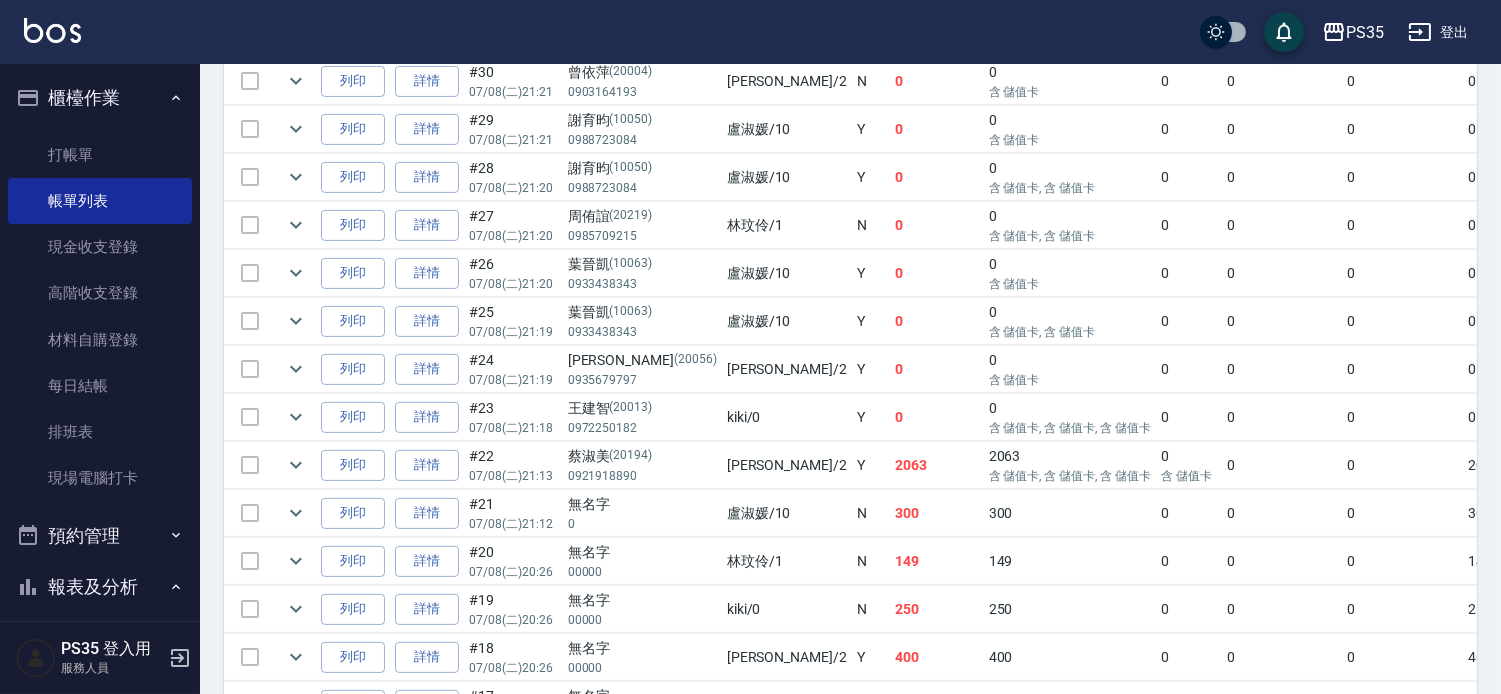 scroll, scrollTop: 888, scrollLeft: 0, axis: vertical 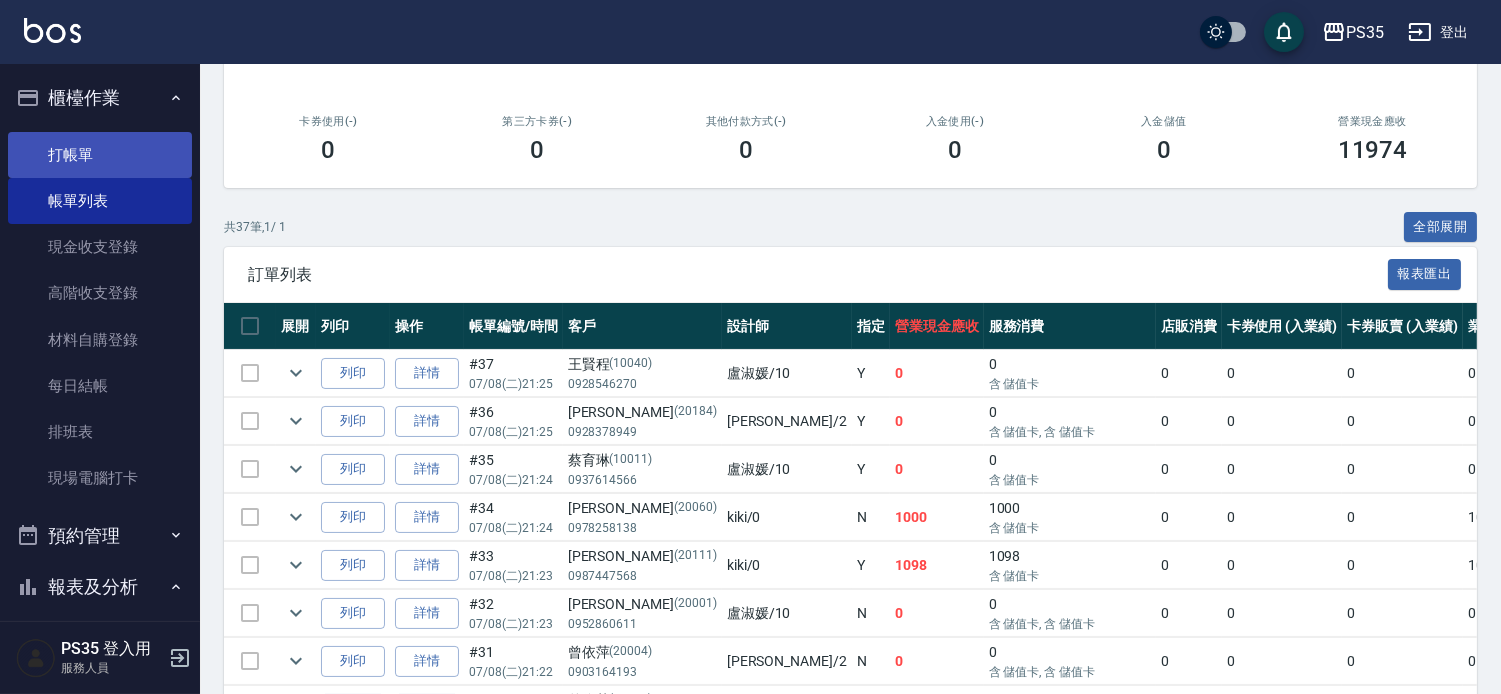 click on "打帳單" at bounding box center [100, 155] 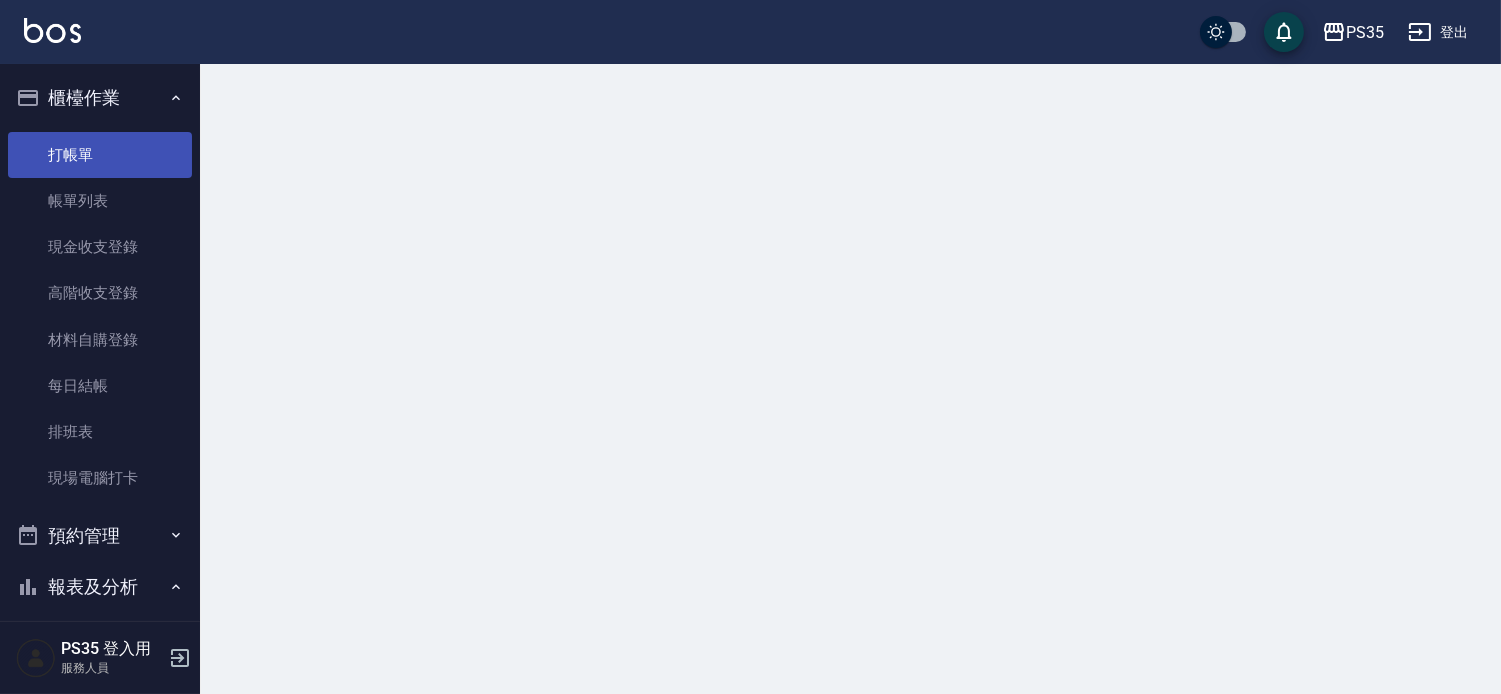 scroll, scrollTop: 0, scrollLeft: 0, axis: both 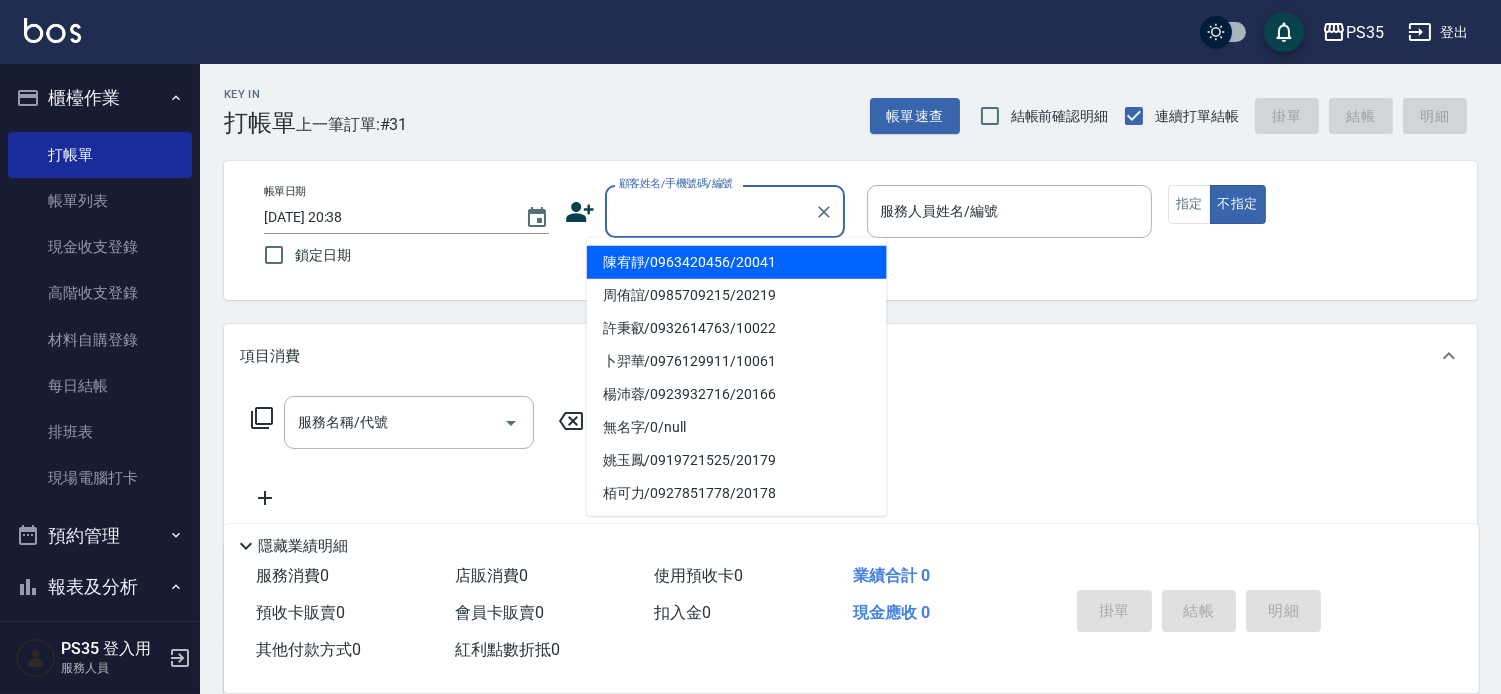 click on "顧客姓名/手機號碼/編號" at bounding box center [710, 211] 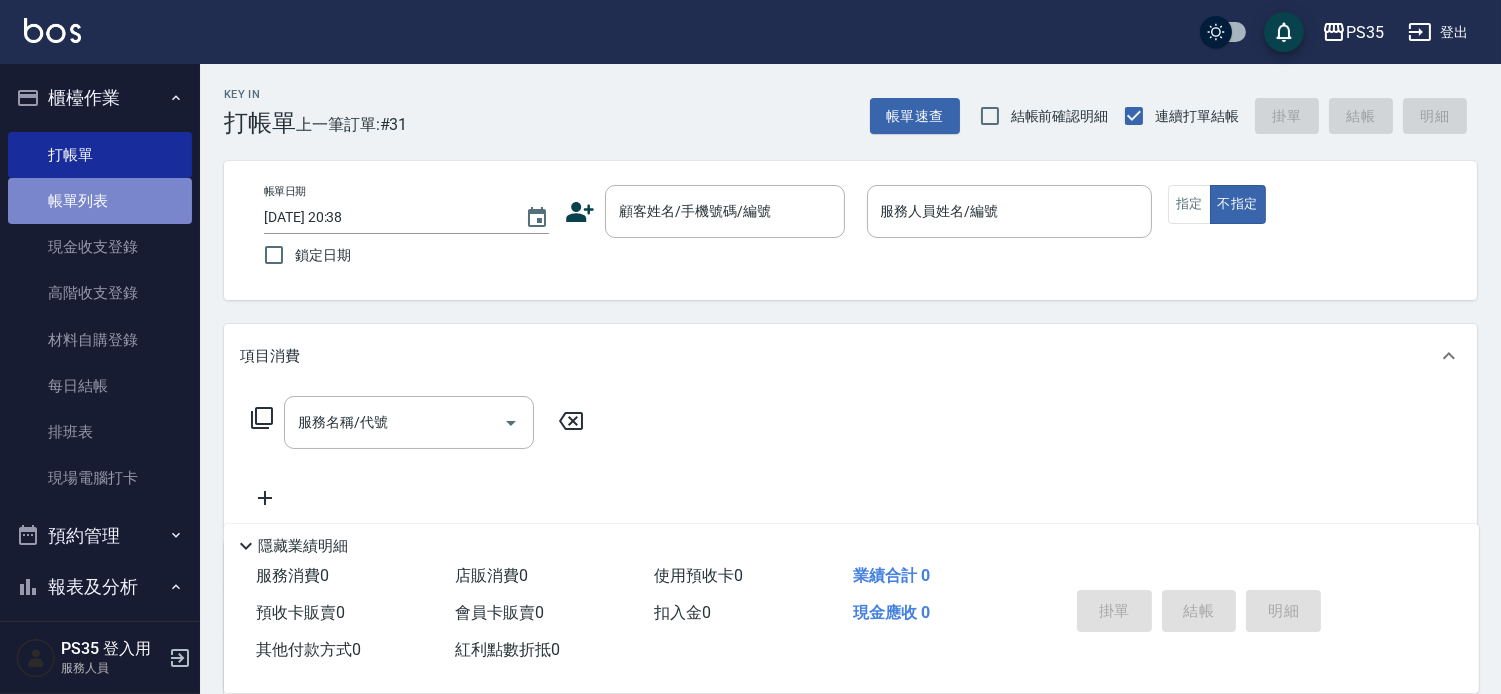 drag, startPoint x: 102, startPoint y: 202, endPoint x: 156, endPoint y: 196, distance: 54.33231 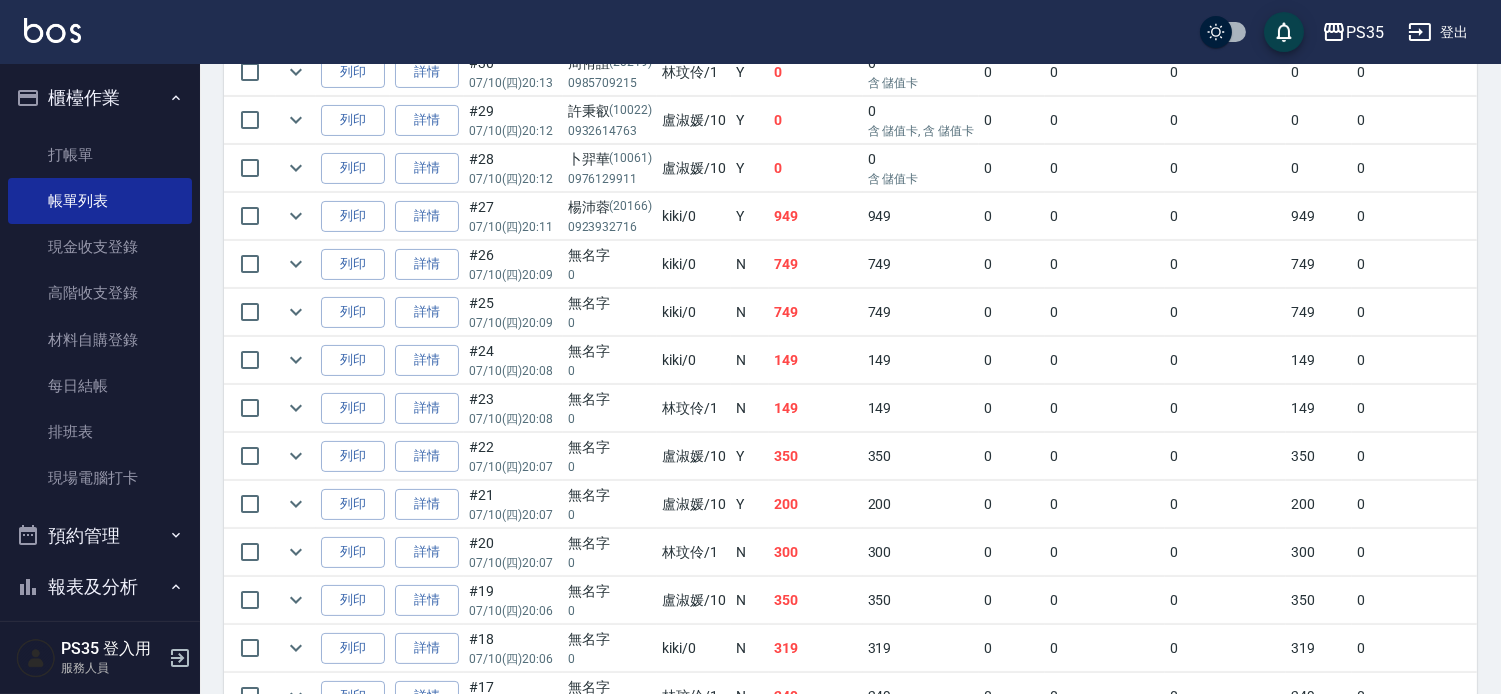scroll, scrollTop: 666, scrollLeft: 0, axis: vertical 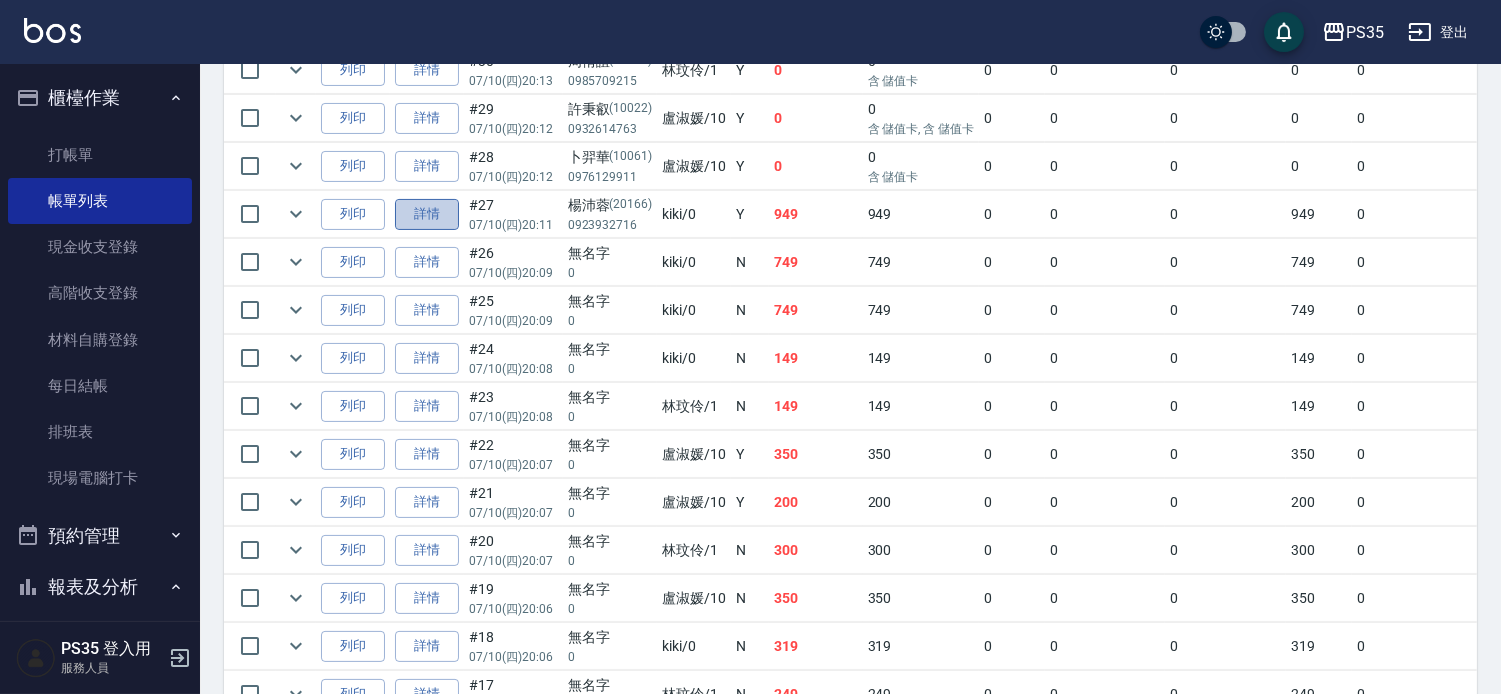 click on "詳情" at bounding box center (427, 214) 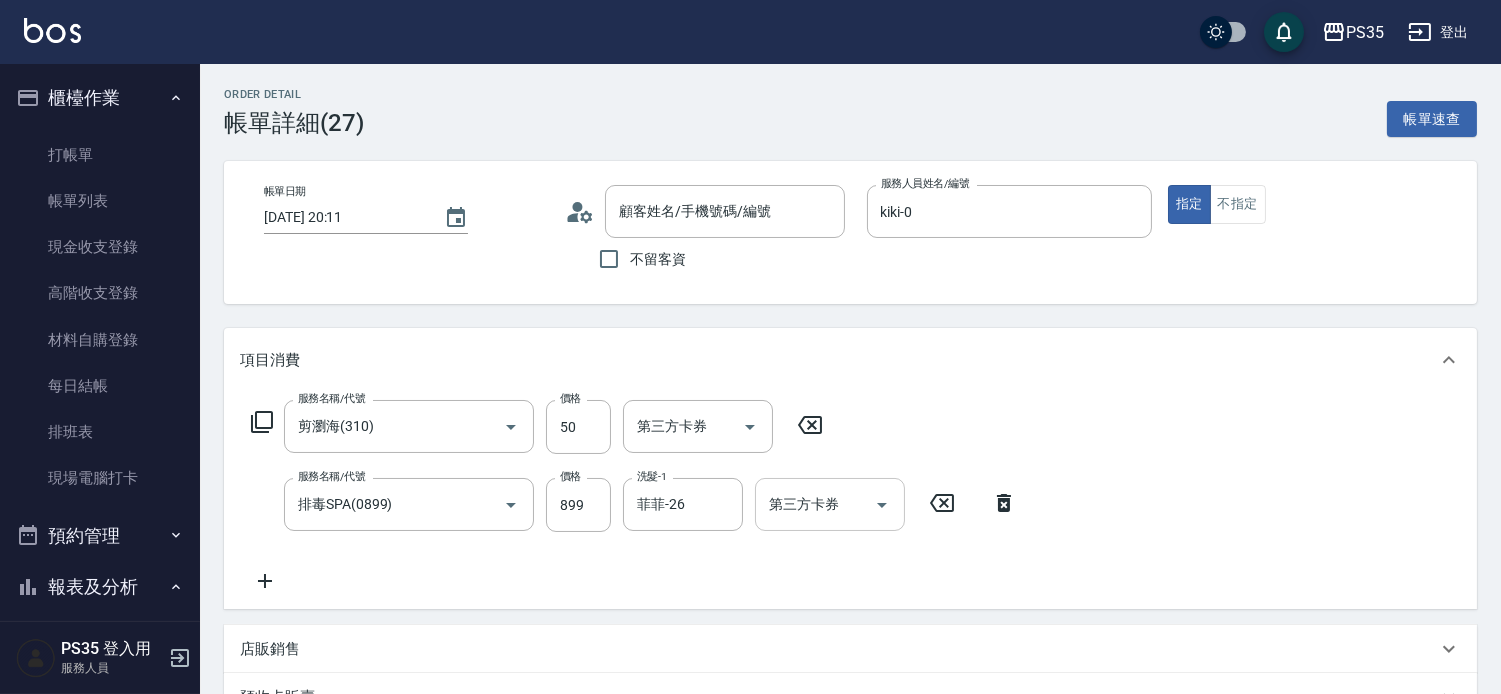 scroll, scrollTop: 222, scrollLeft: 0, axis: vertical 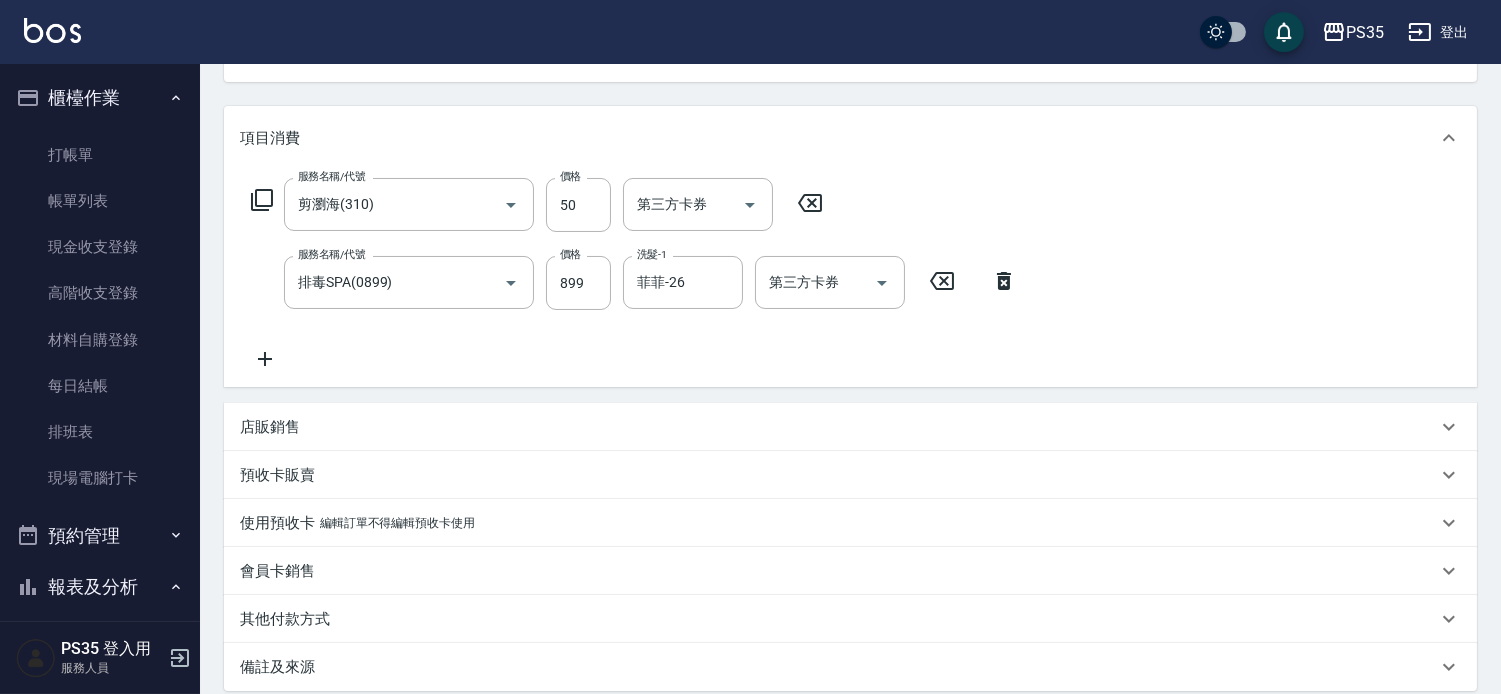 click 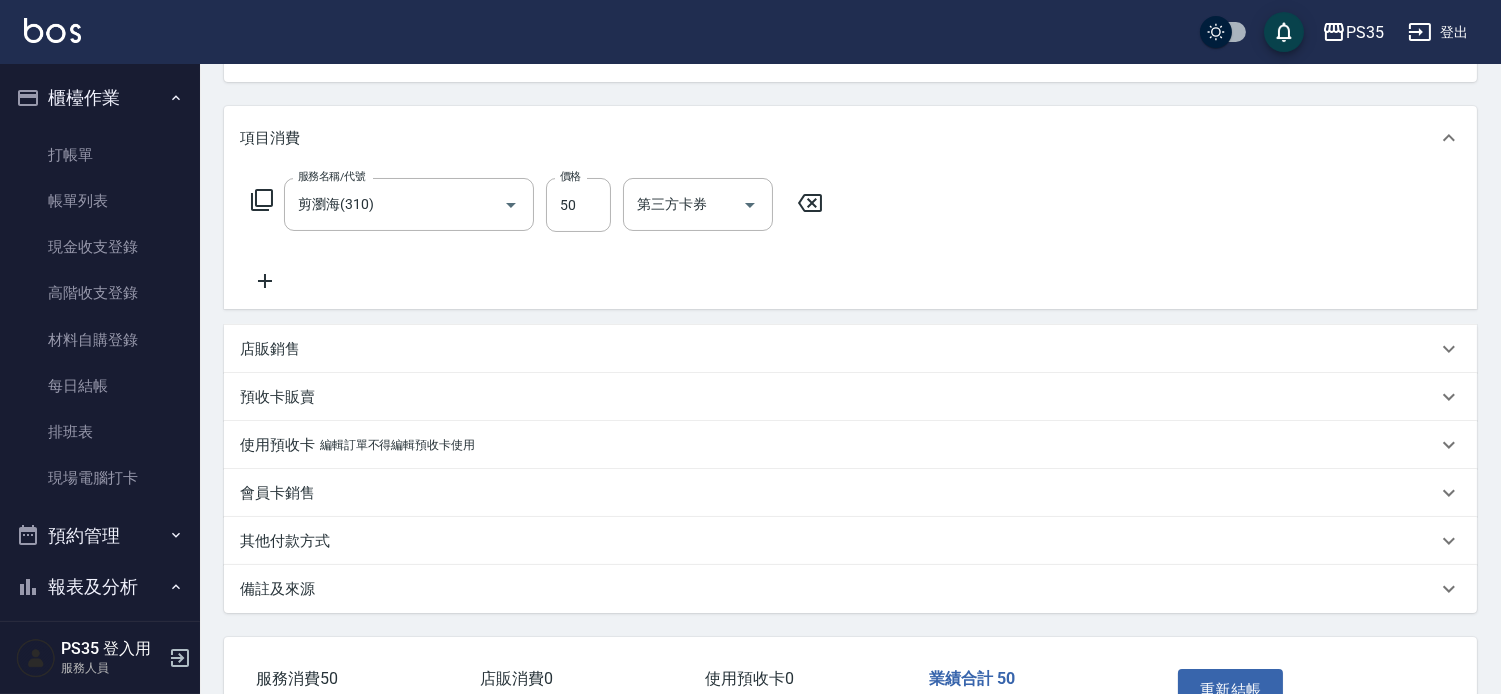 click 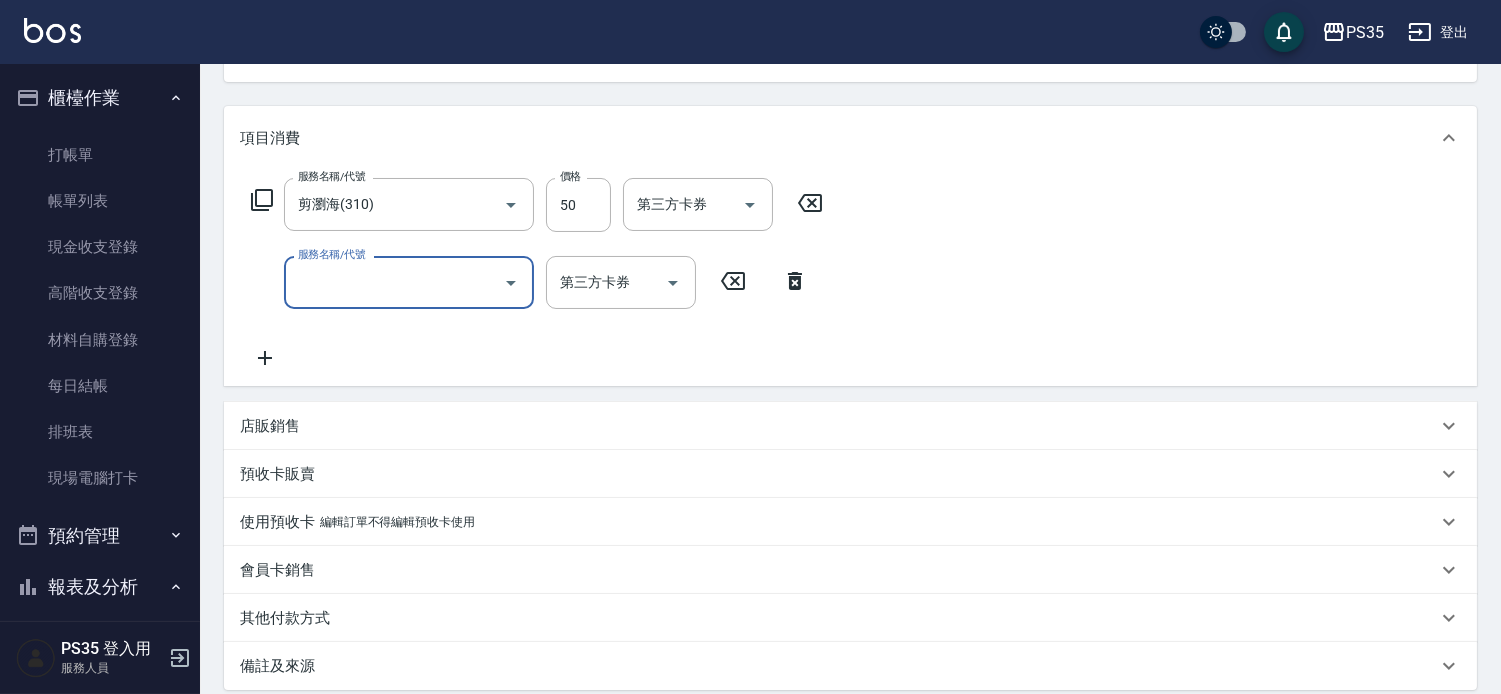 click on "服務名稱/代號" at bounding box center (394, 282) 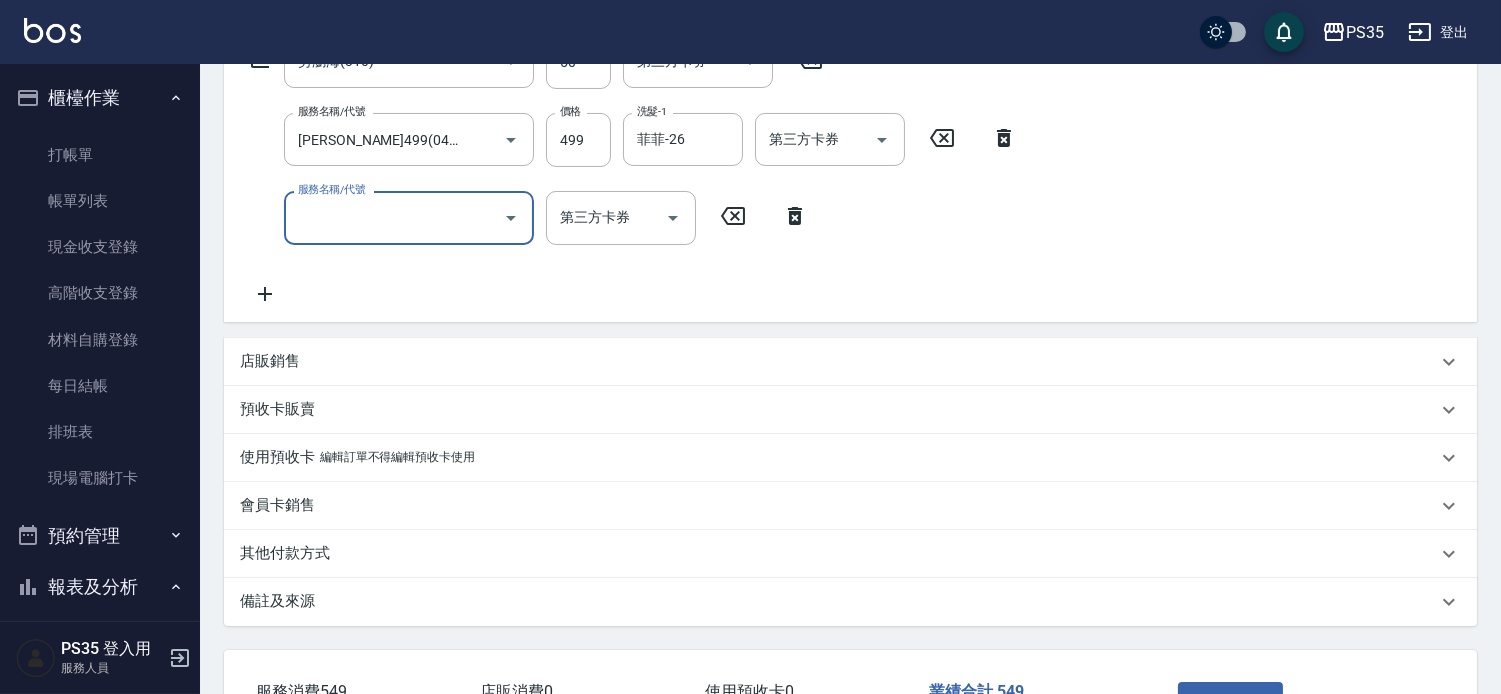 scroll, scrollTop: 537, scrollLeft: 0, axis: vertical 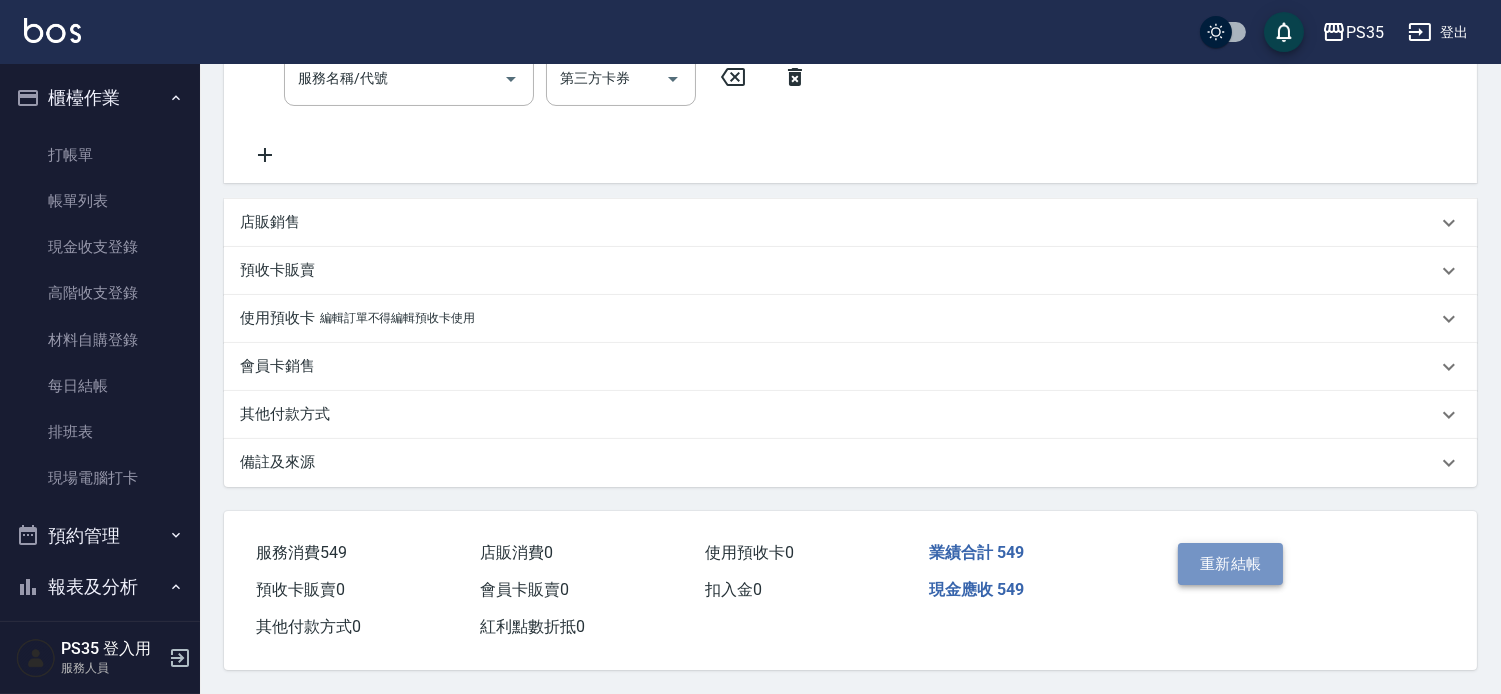 click on "重新結帳" at bounding box center (1231, 564) 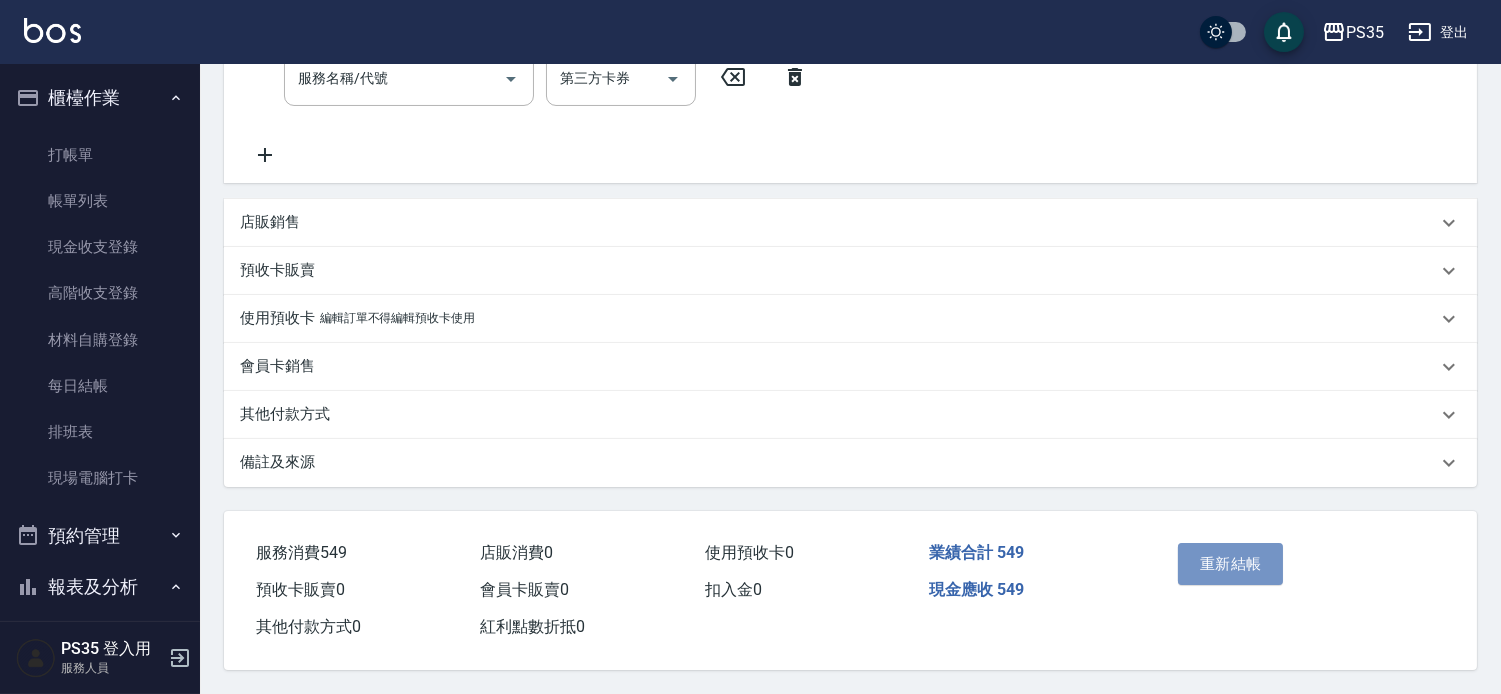 scroll, scrollTop: 536, scrollLeft: 0, axis: vertical 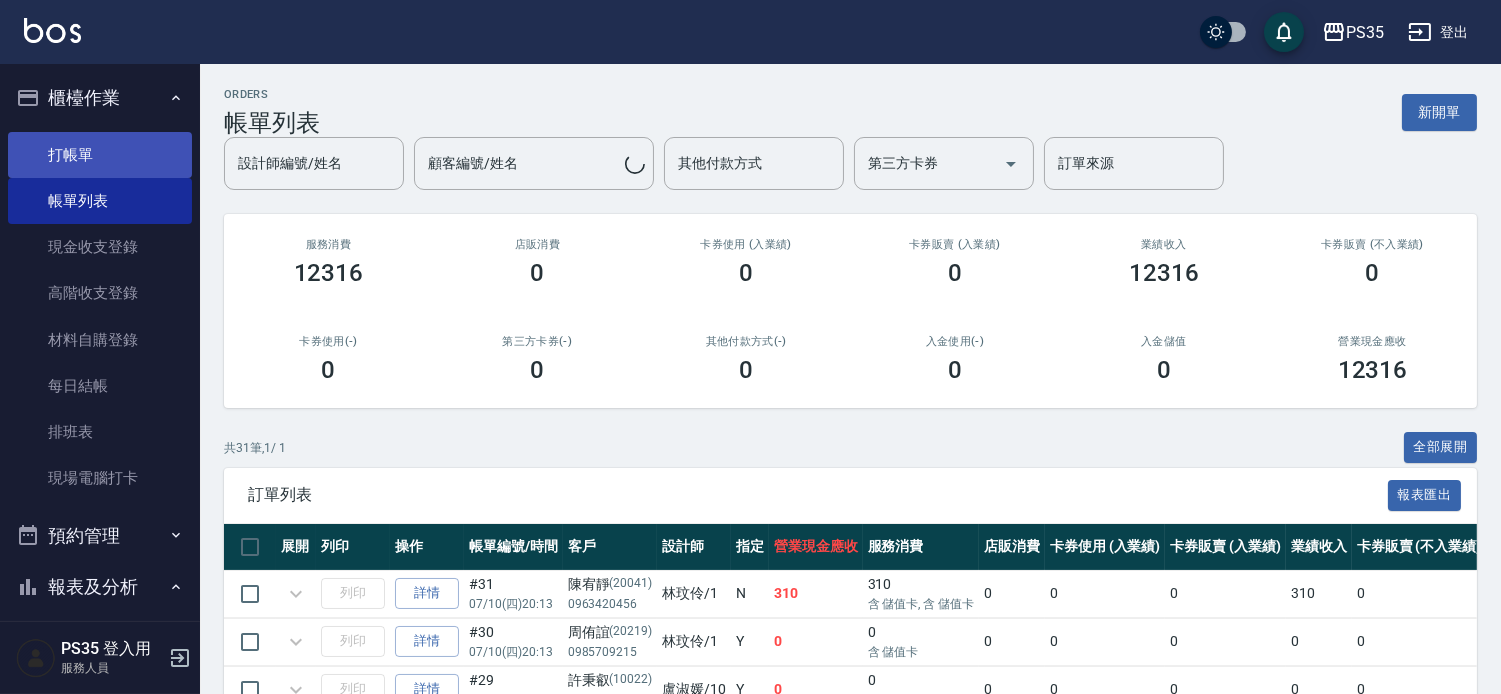 click on "打帳單" at bounding box center (100, 155) 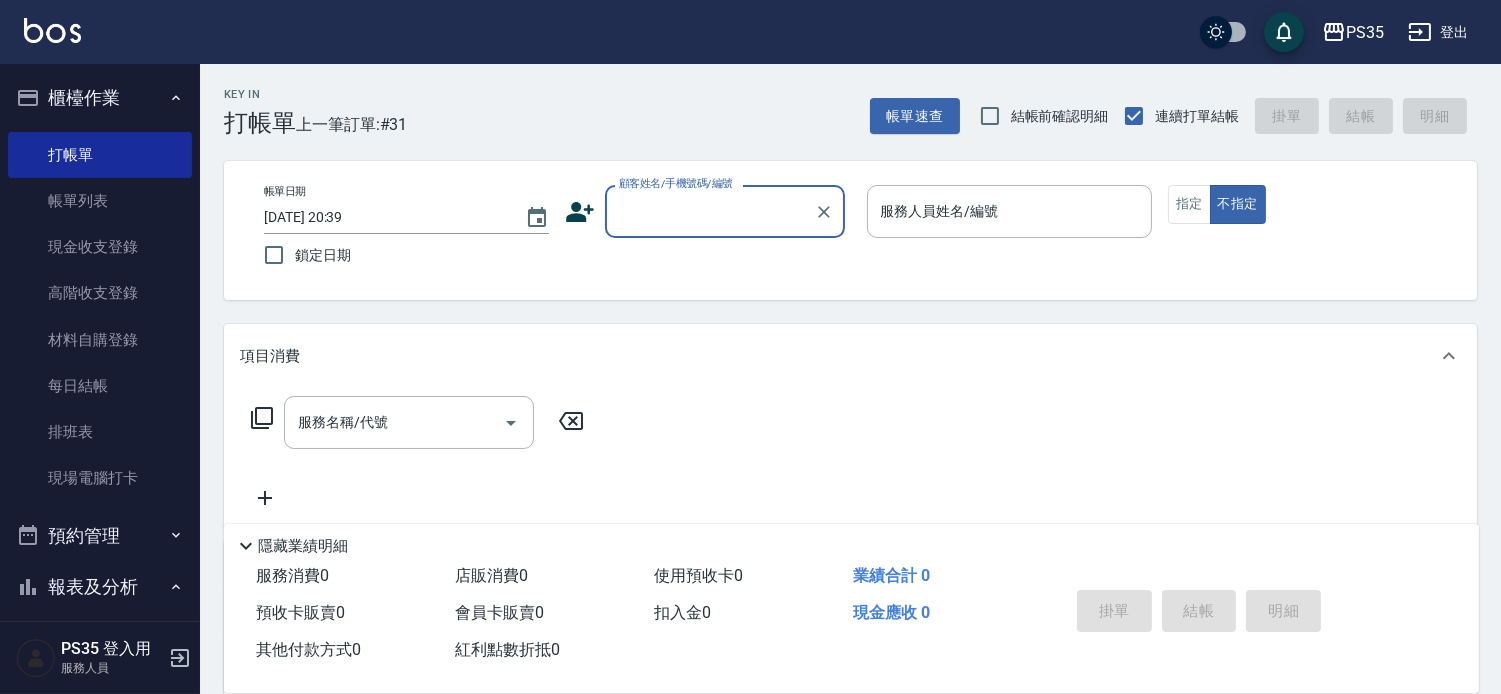 click on "顧客姓名/手機號碼/編號" at bounding box center (710, 211) 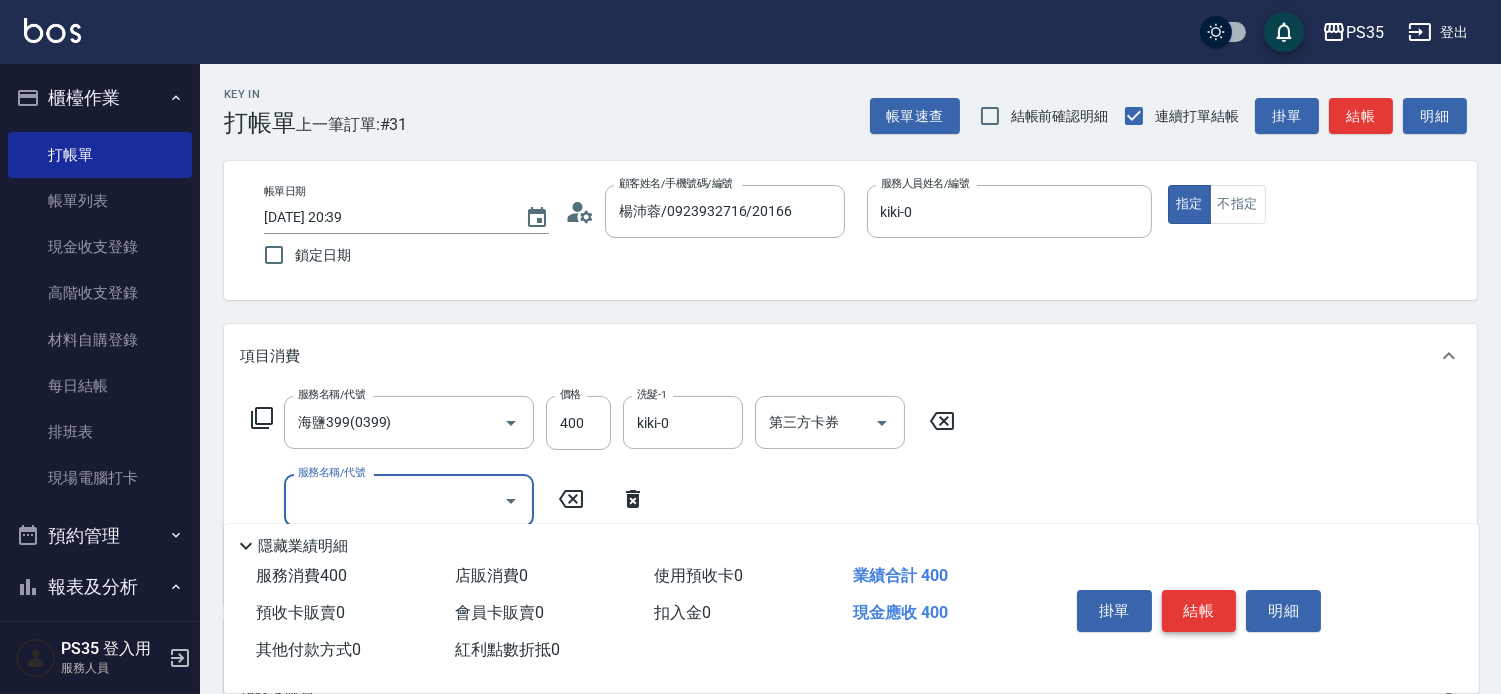 click on "結帳" at bounding box center (1199, 611) 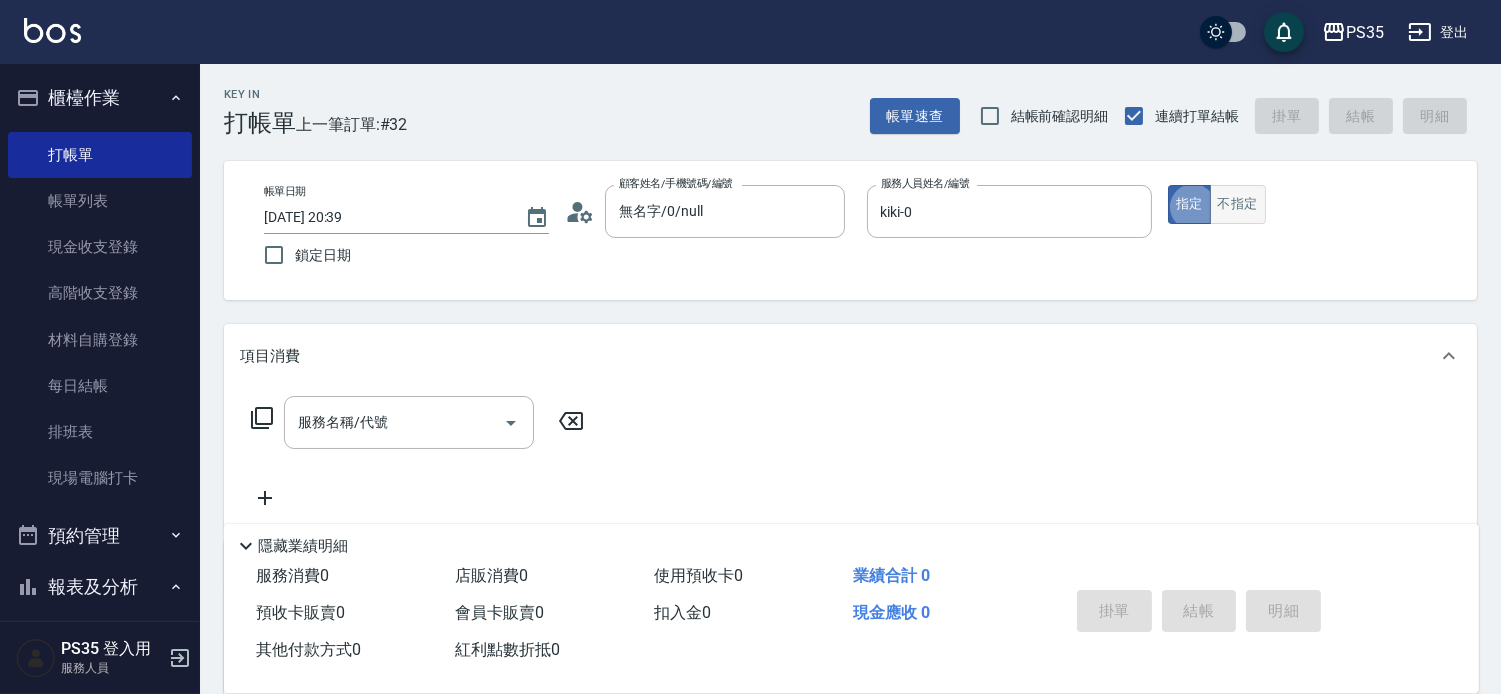 click on "不指定" at bounding box center (1238, 204) 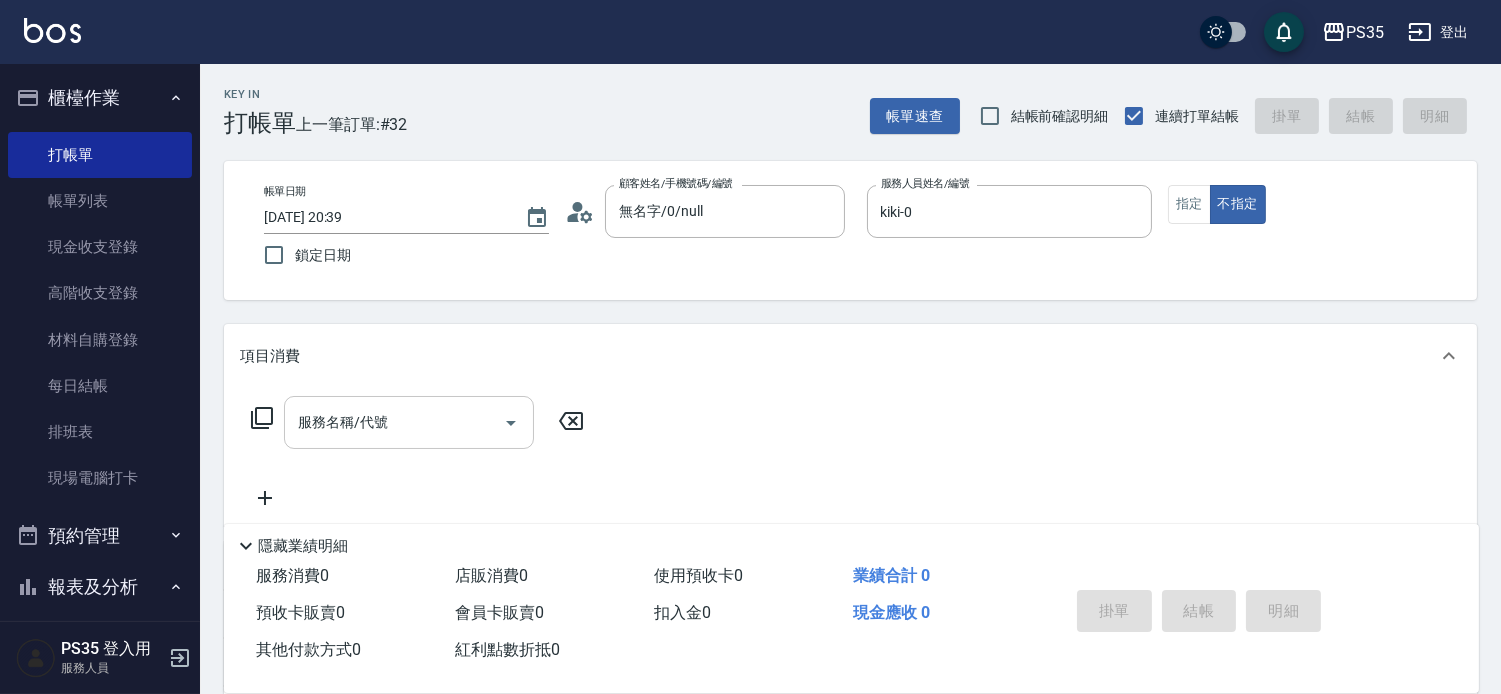 click on "服務名稱/代號" at bounding box center [394, 422] 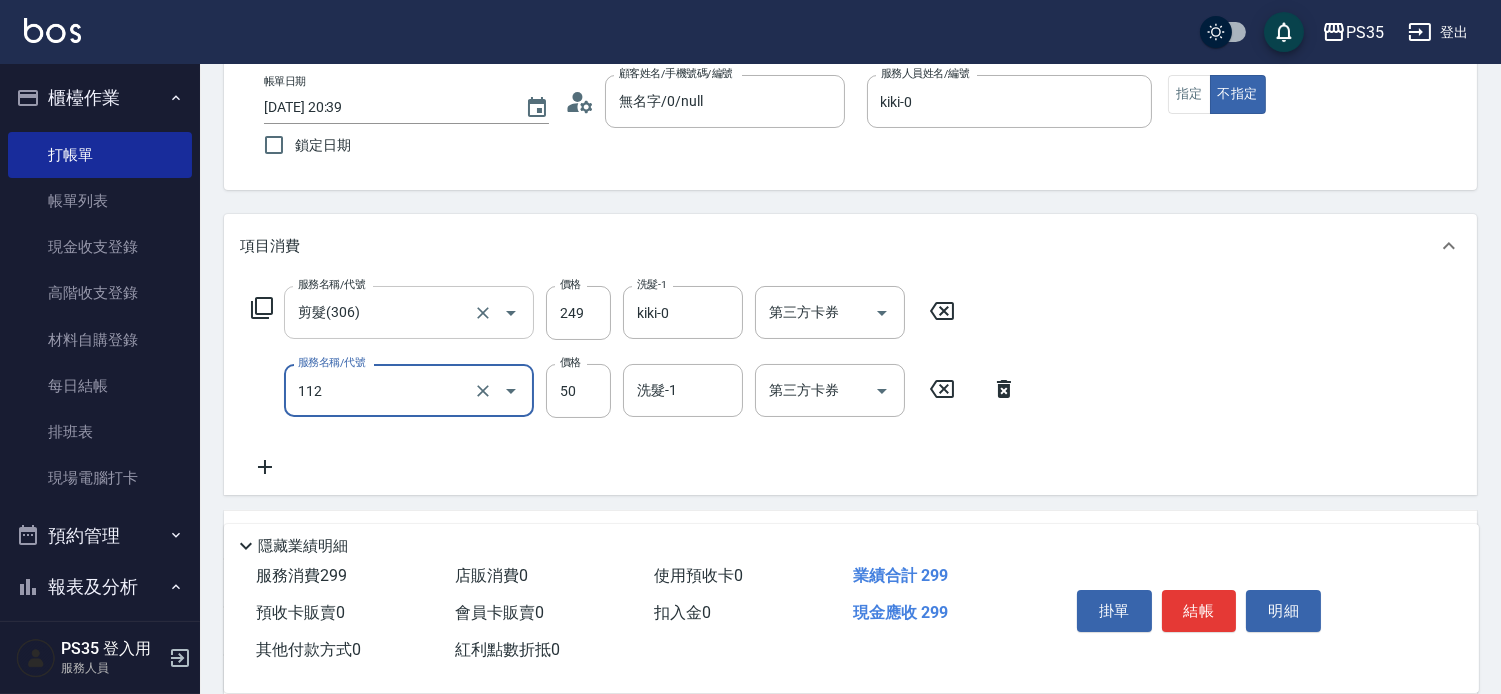 scroll, scrollTop: 111, scrollLeft: 0, axis: vertical 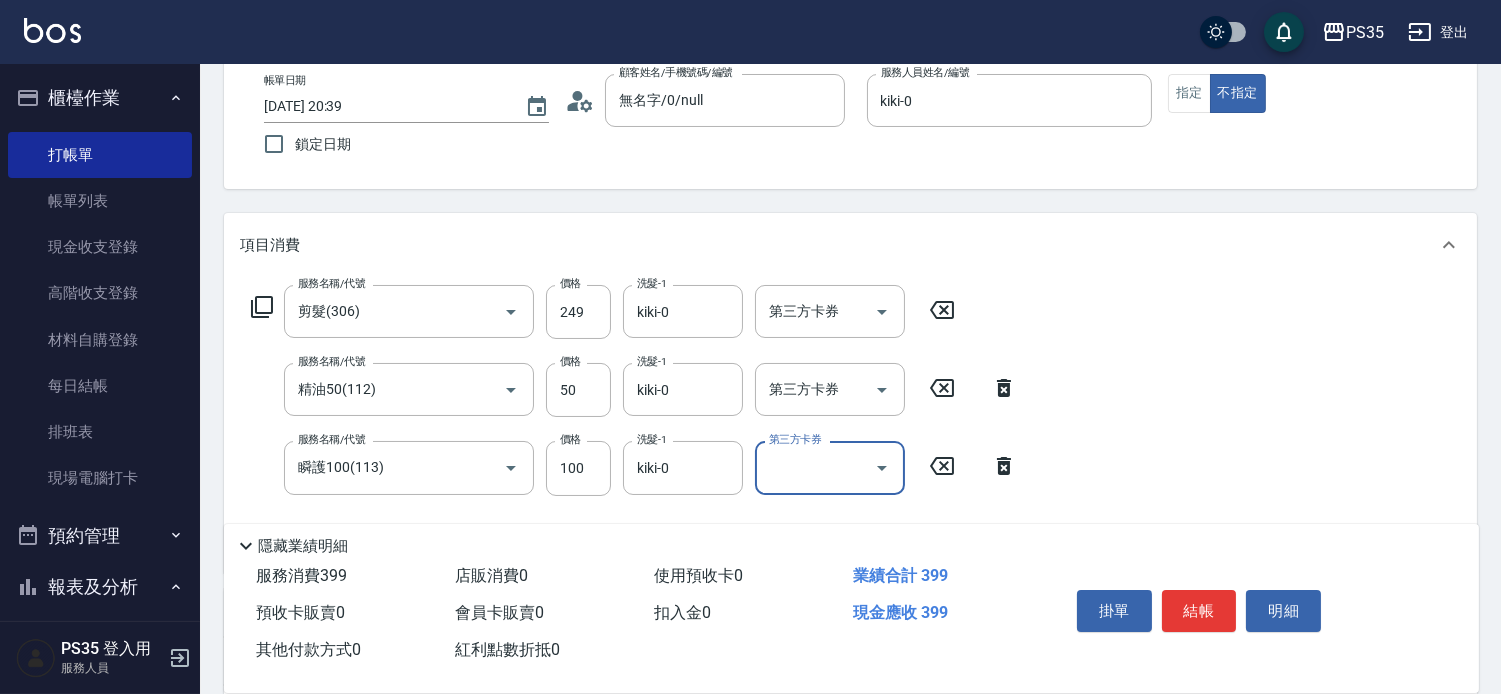 click on "結帳" at bounding box center (1199, 611) 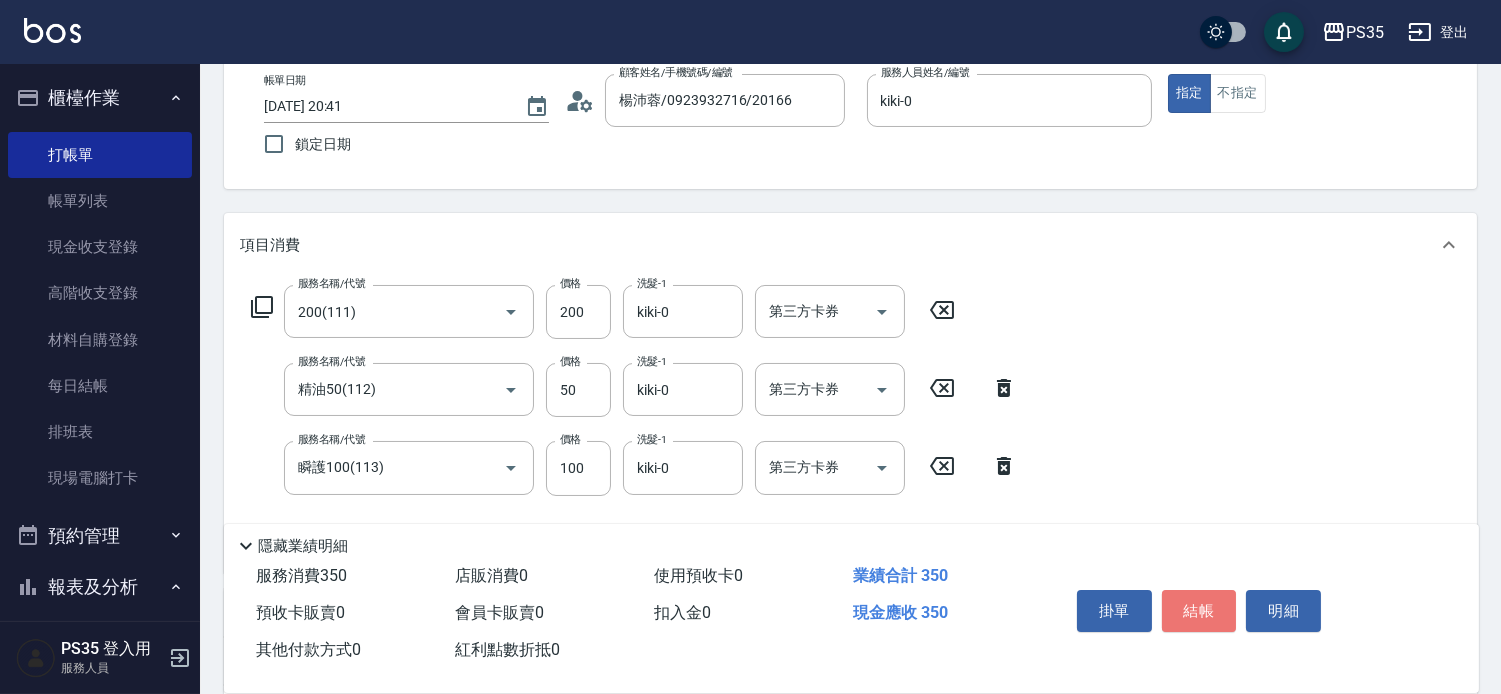 click on "結帳" at bounding box center (1199, 611) 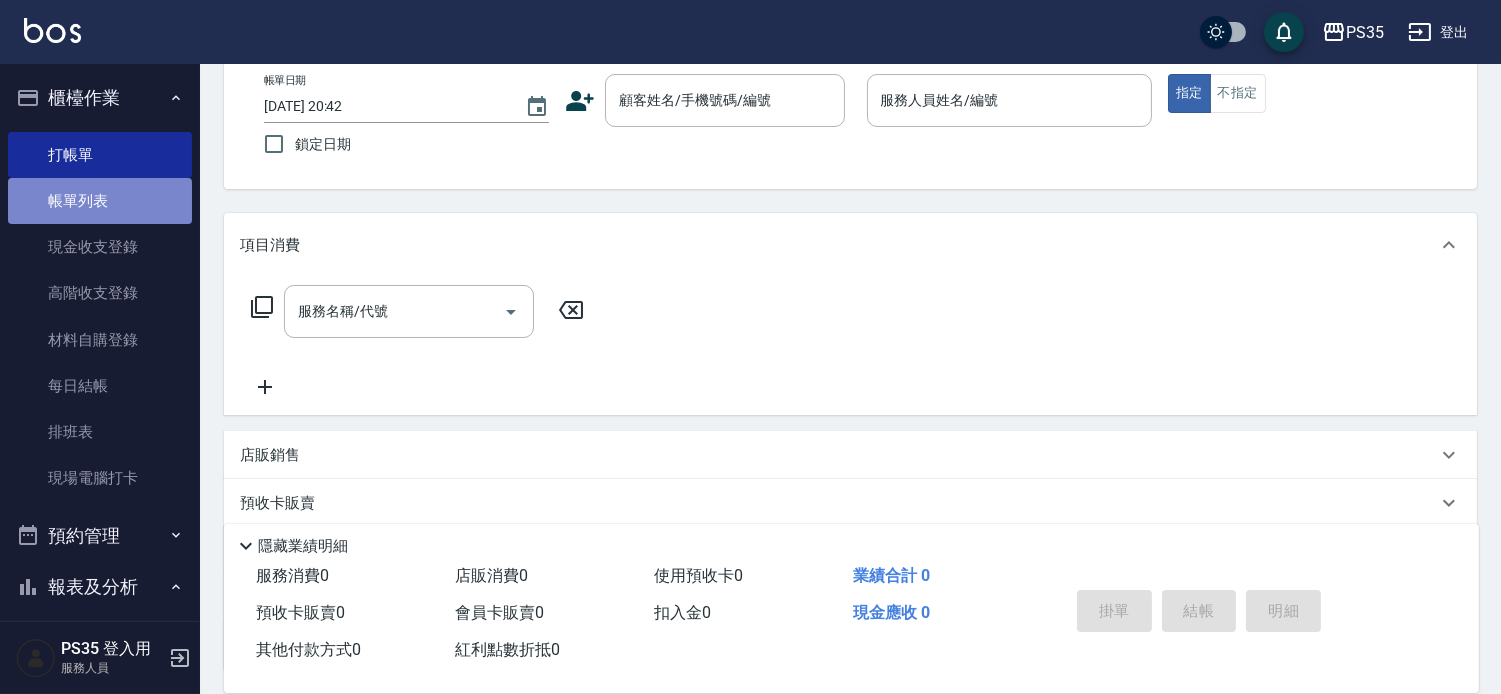 click on "帳單列表" at bounding box center (100, 201) 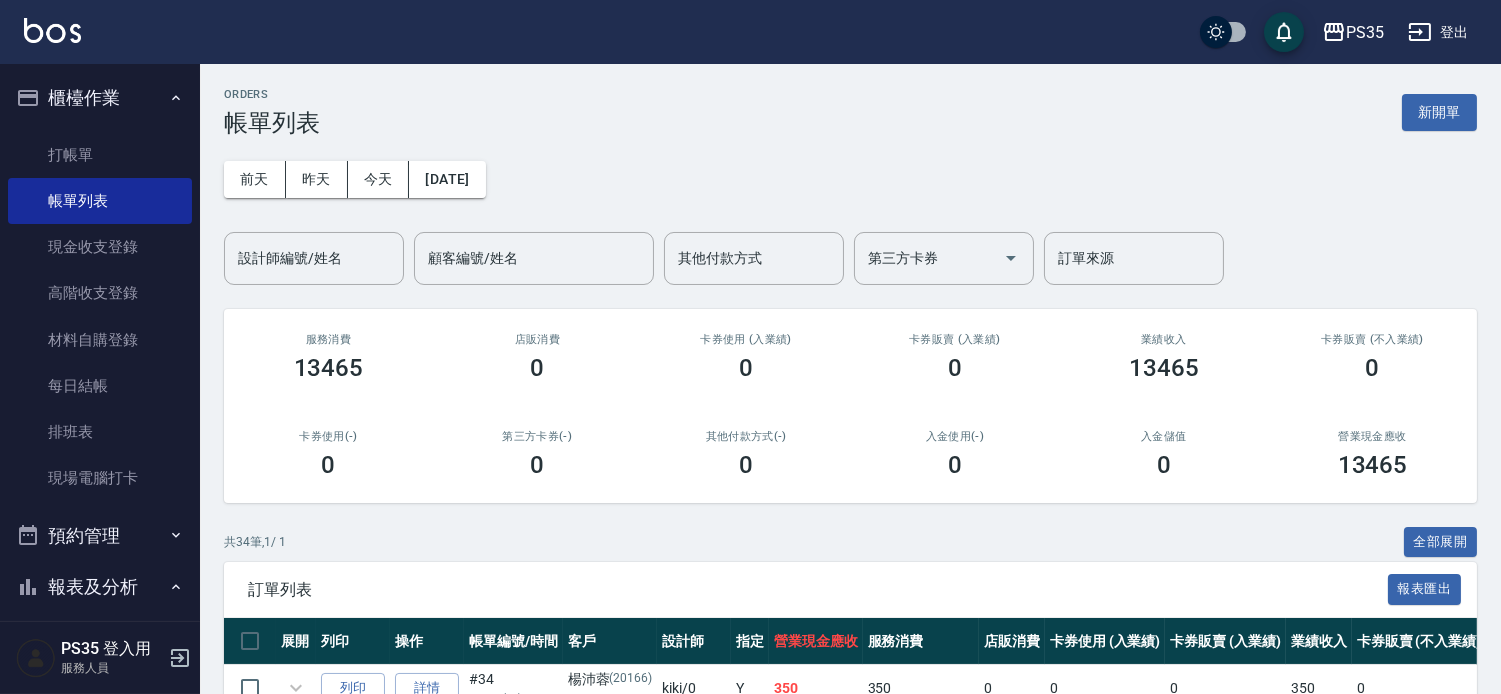 scroll, scrollTop: 333, scrollLeft: 0, axis: vertical 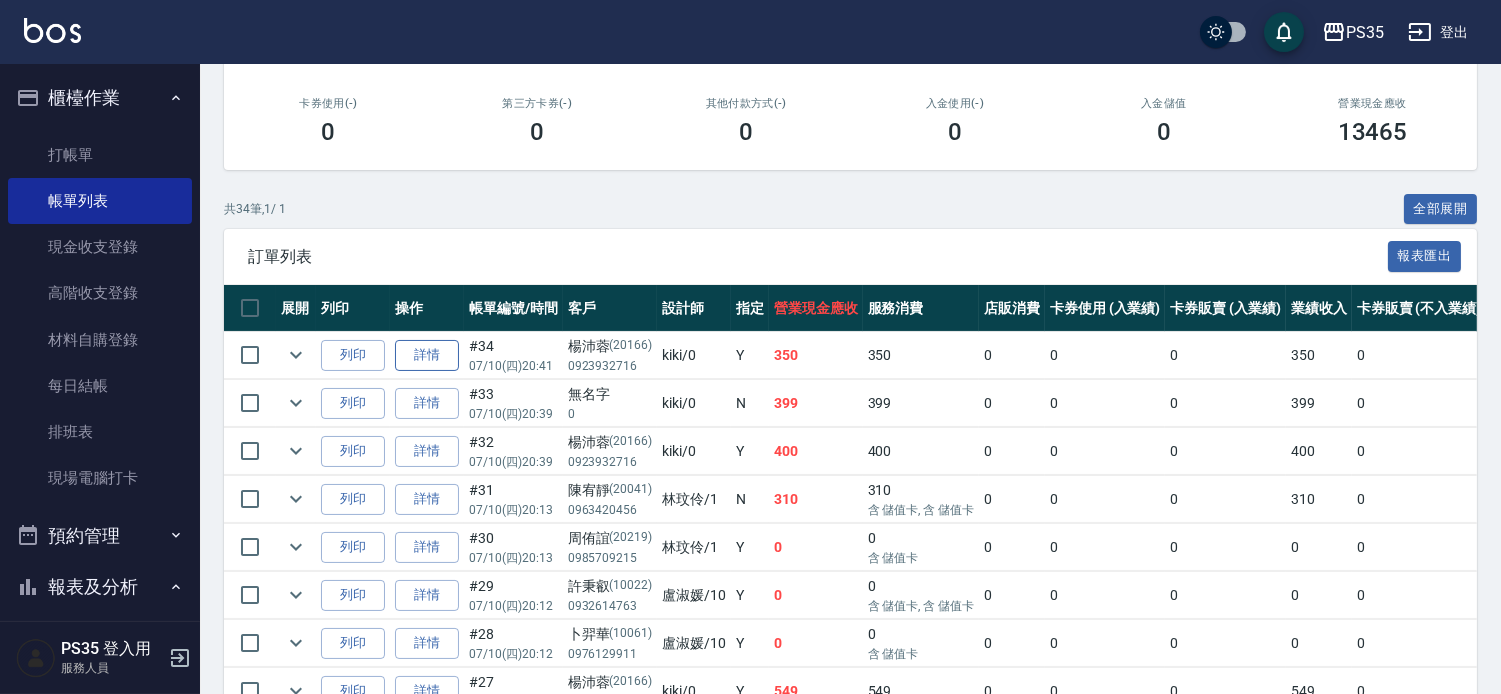 click on "詳情" at bounding box center (427, 355) 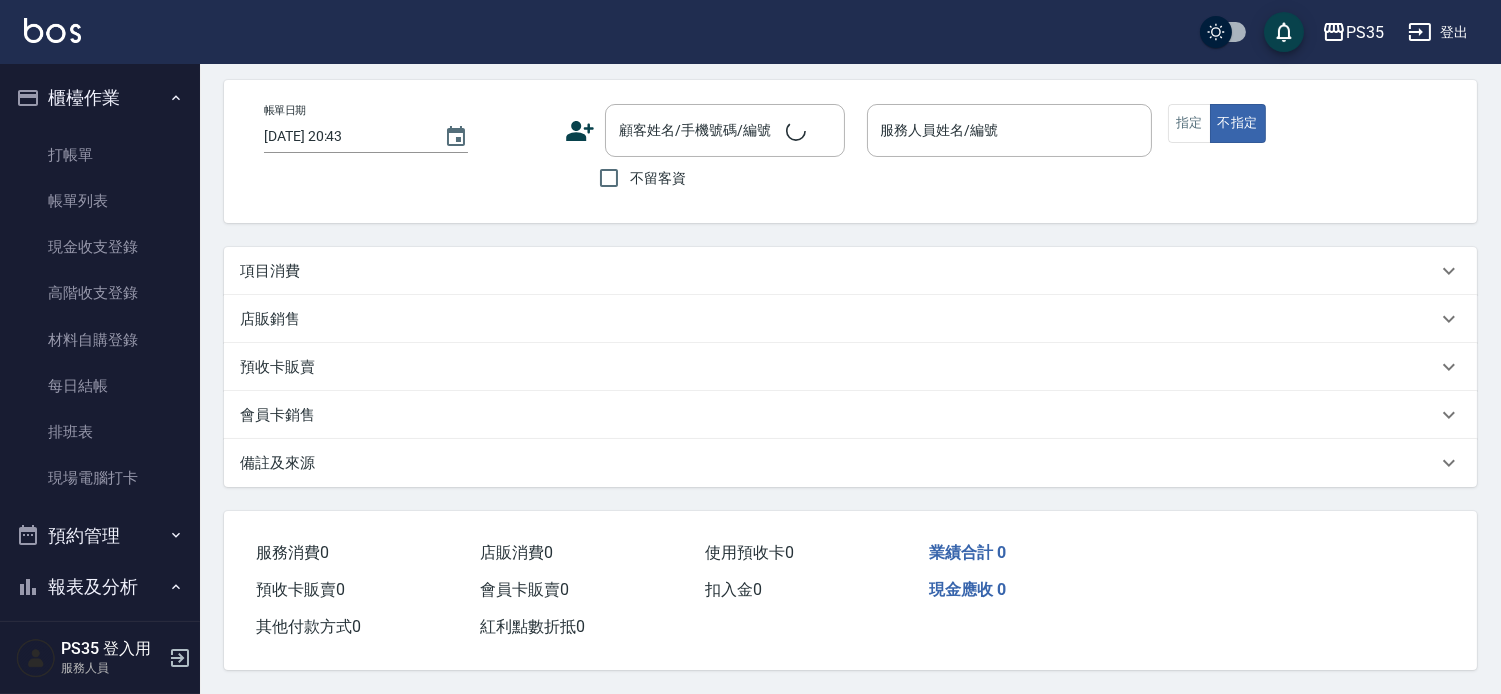 scroll, scrollTop: 0, scrollLeft: 0, axis: both 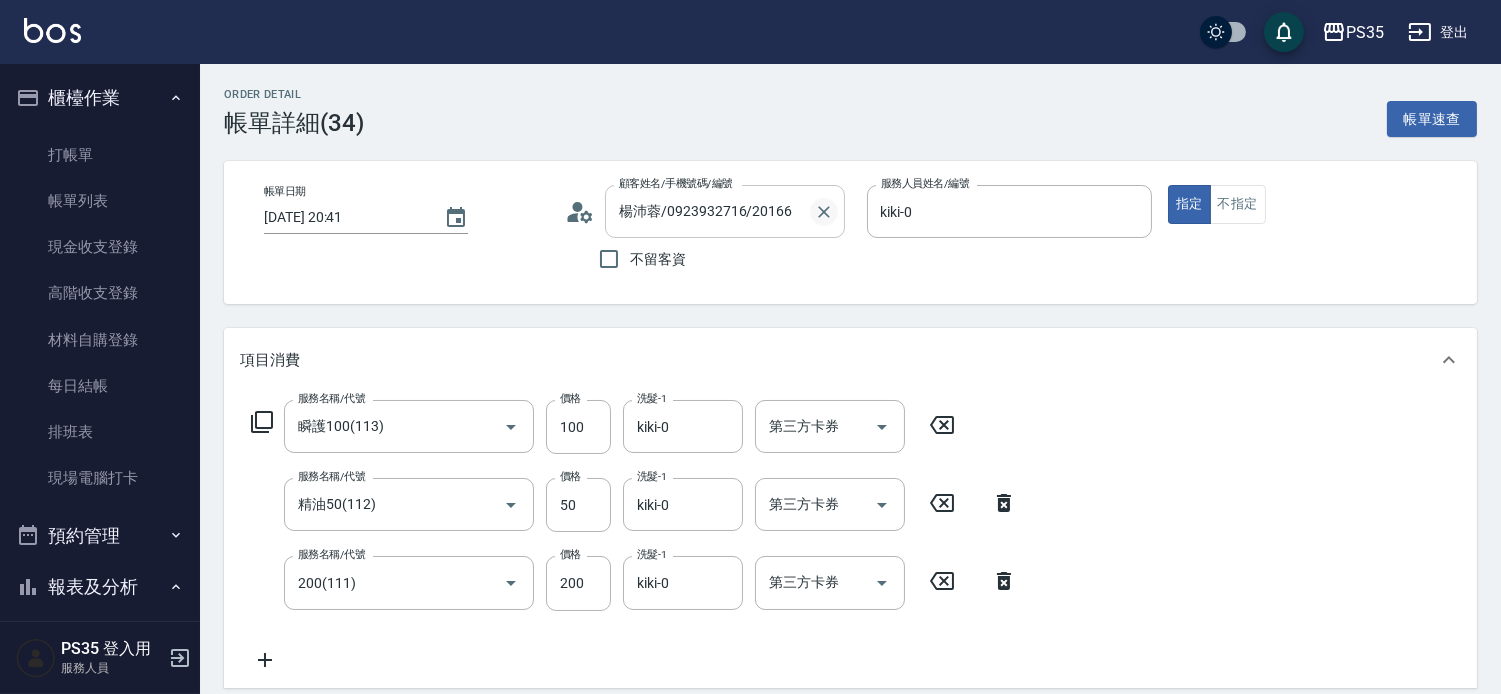 click 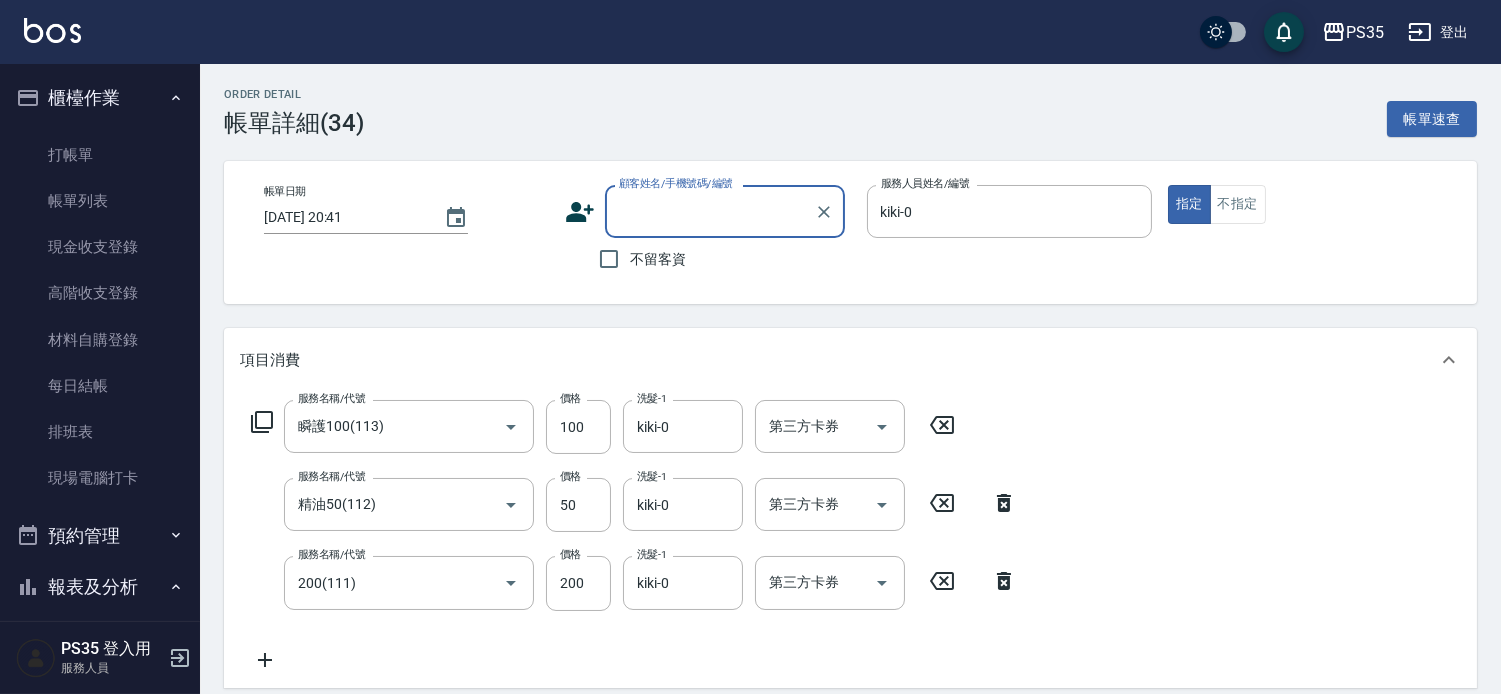 click on "顧客姓名/手機號碼/編號" at bounding box center (710, 211) 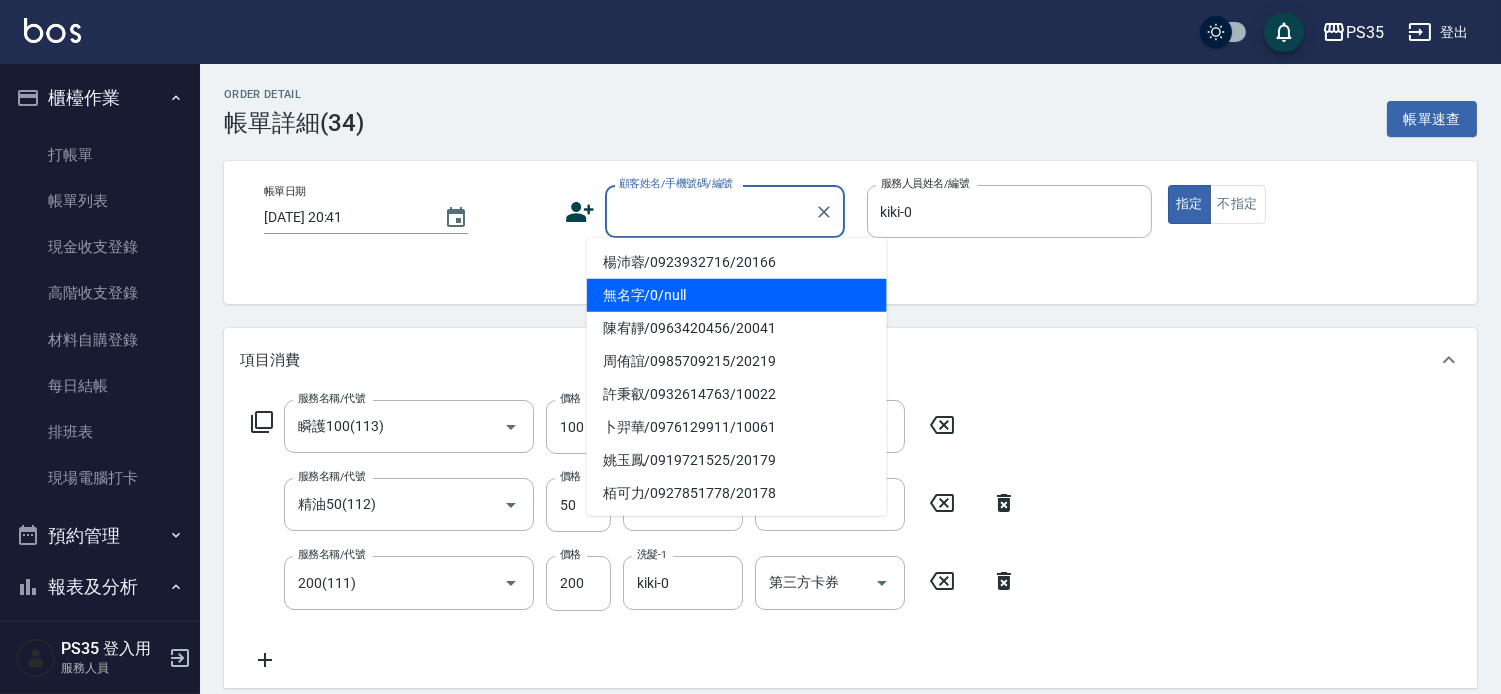 click on "無名字/0/null" at bounding box center (737, 295) 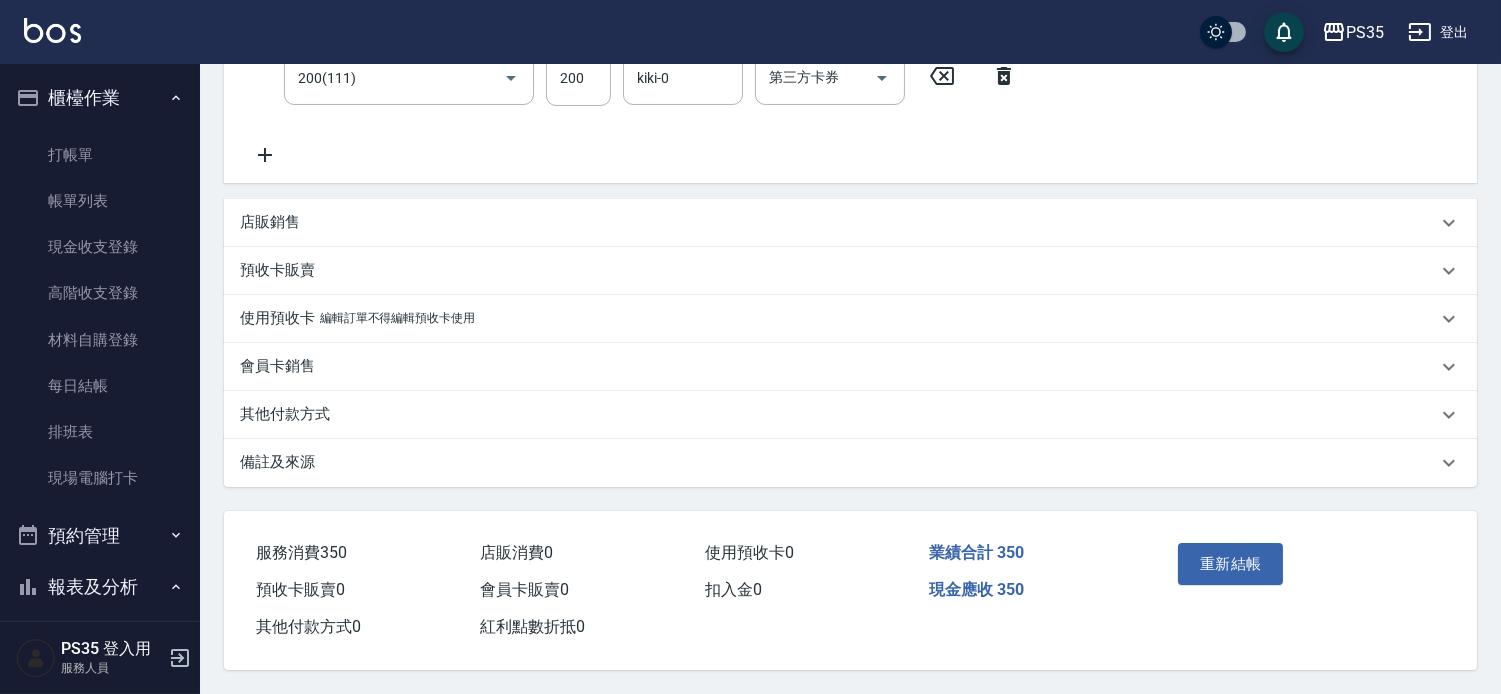 scroll, scrollTop: 538, scrollLeft: 0, axis: vertical 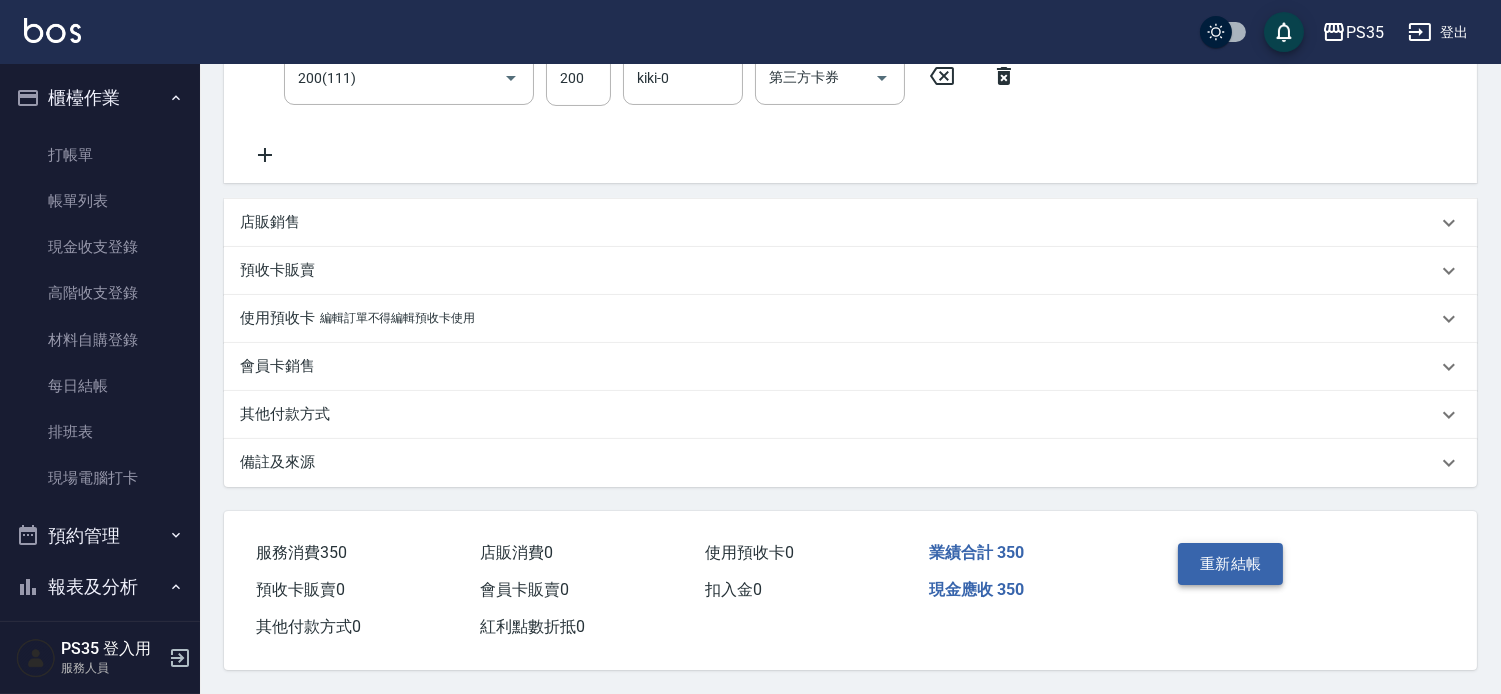 click on "重新結帳" at bounding box center (1231, 564) 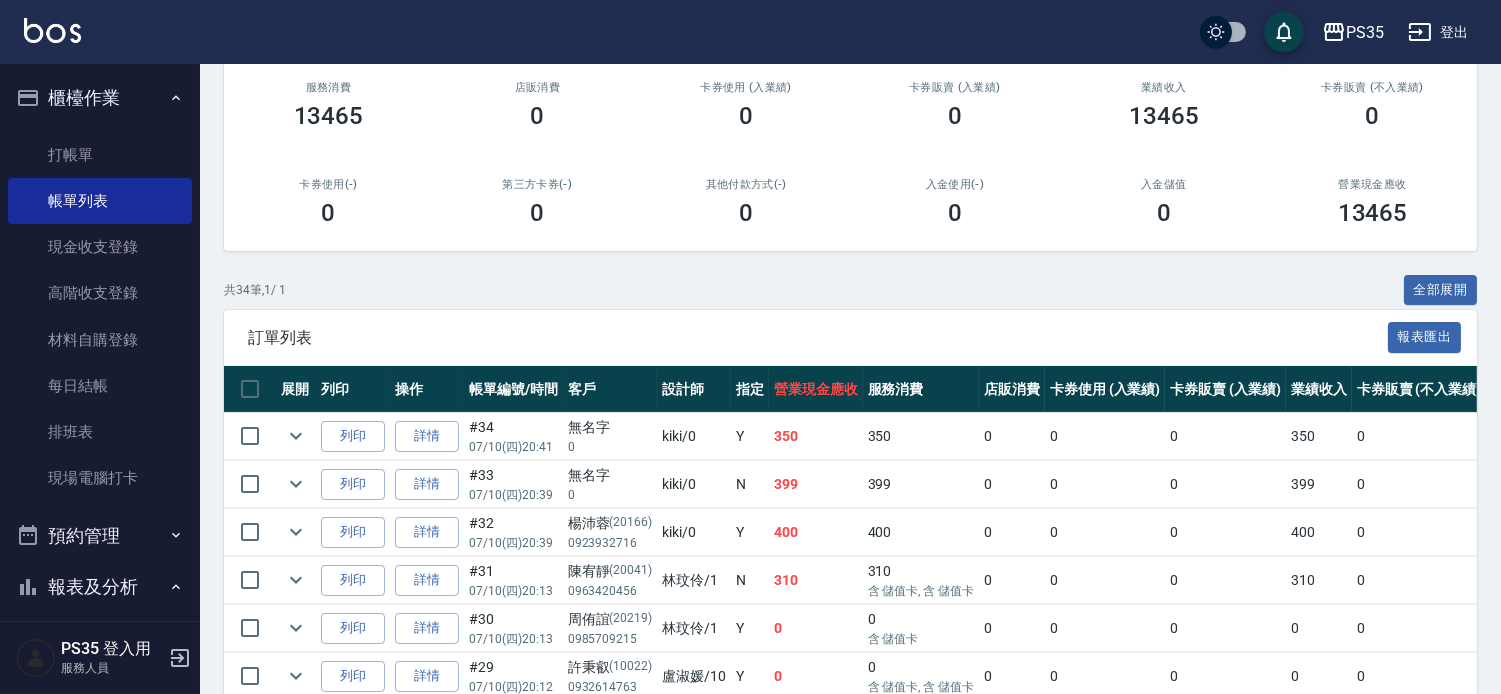 scroll, scrollTop: 0, scrollLeft: 0, axis: both 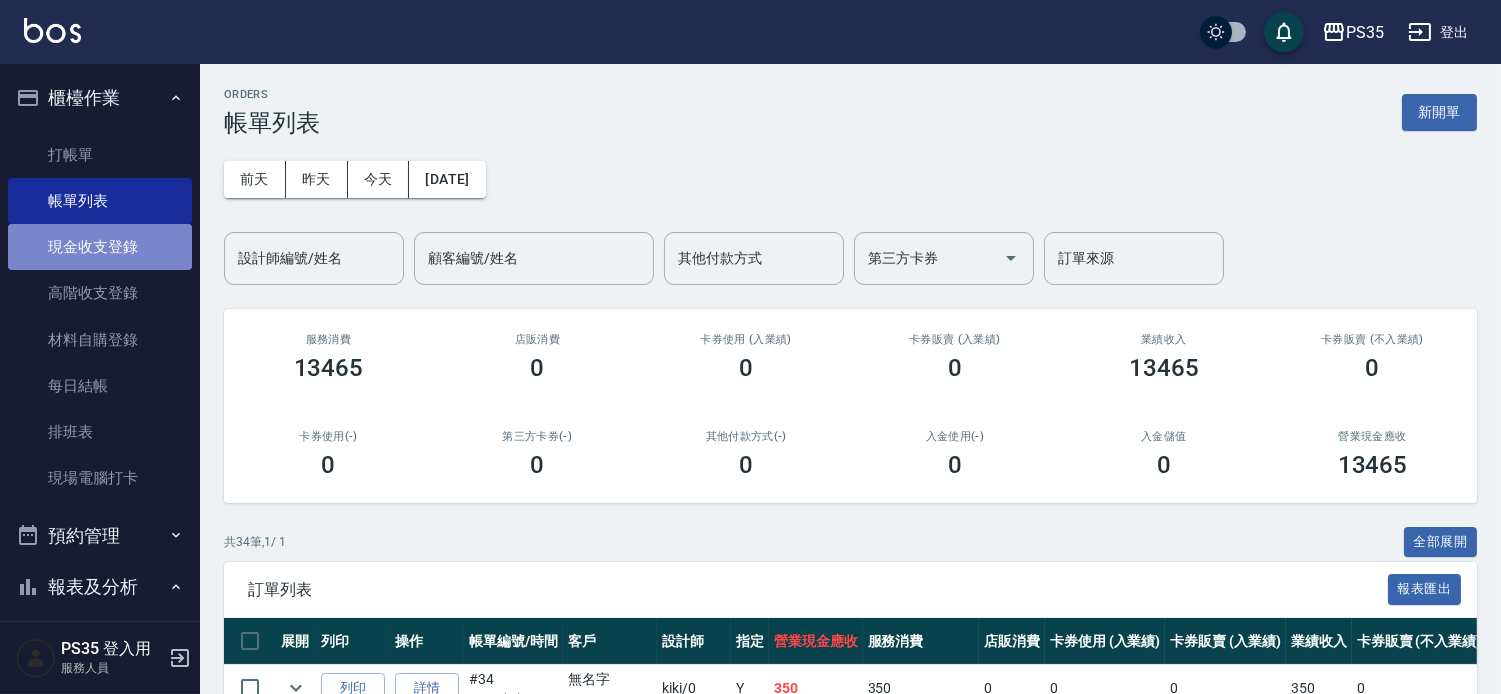 click on "現金收支登錄" at bounding box center [100, 247] 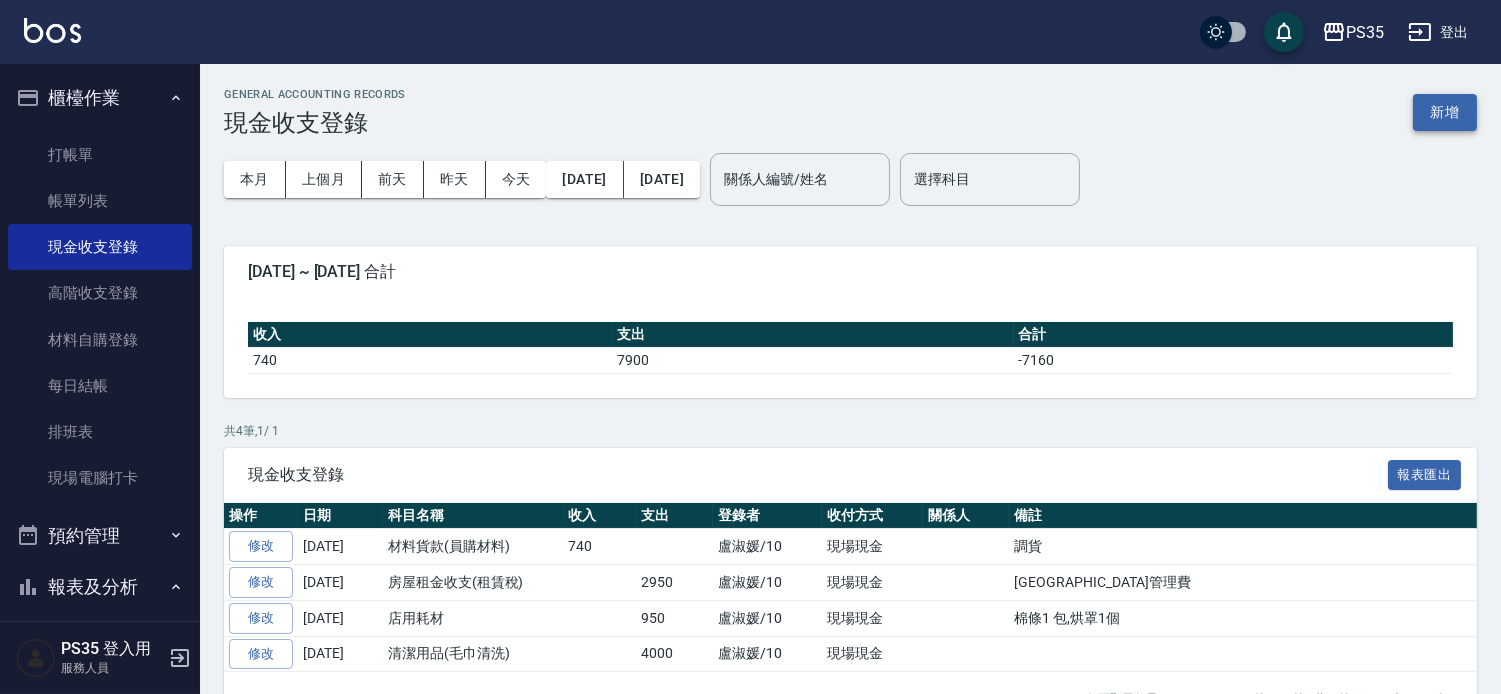 click on "新增" at bounding box center (1445, 112) 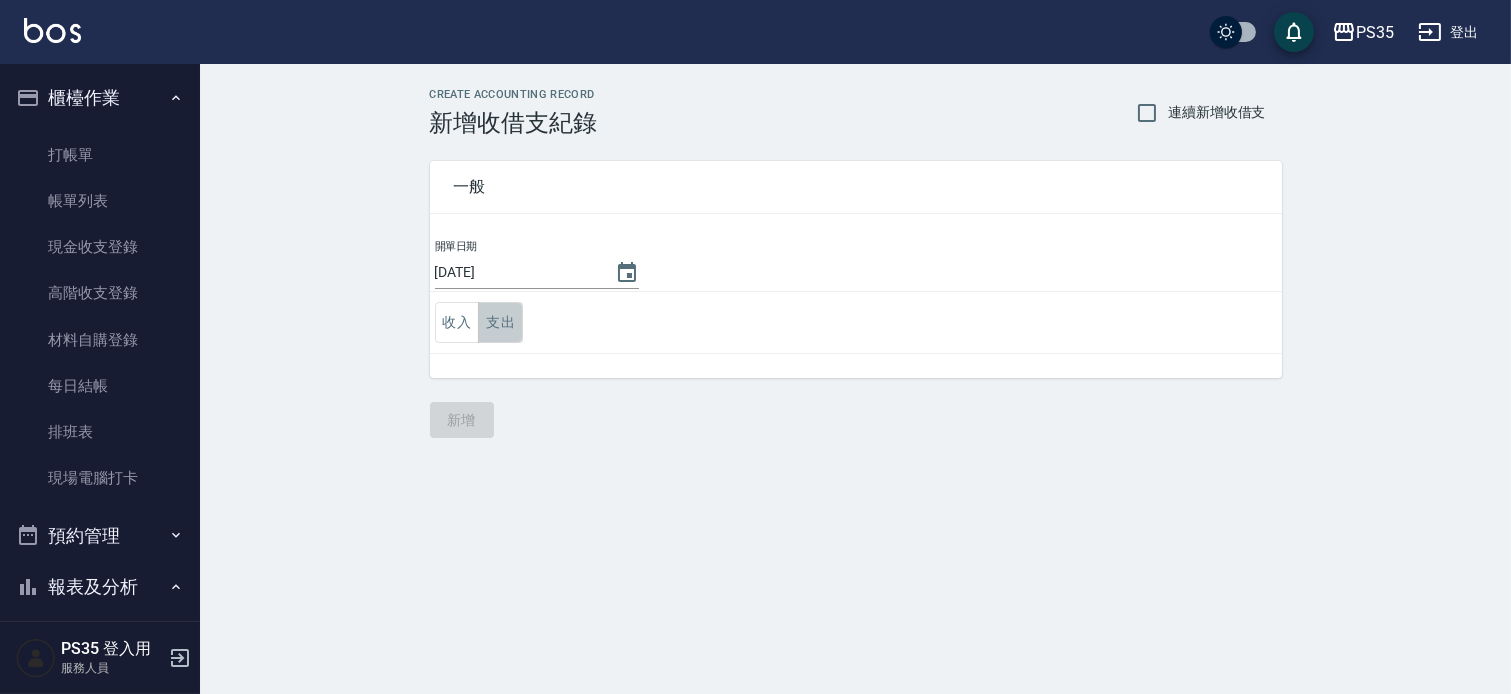 click on "支出" at bounding box center [500, 322] 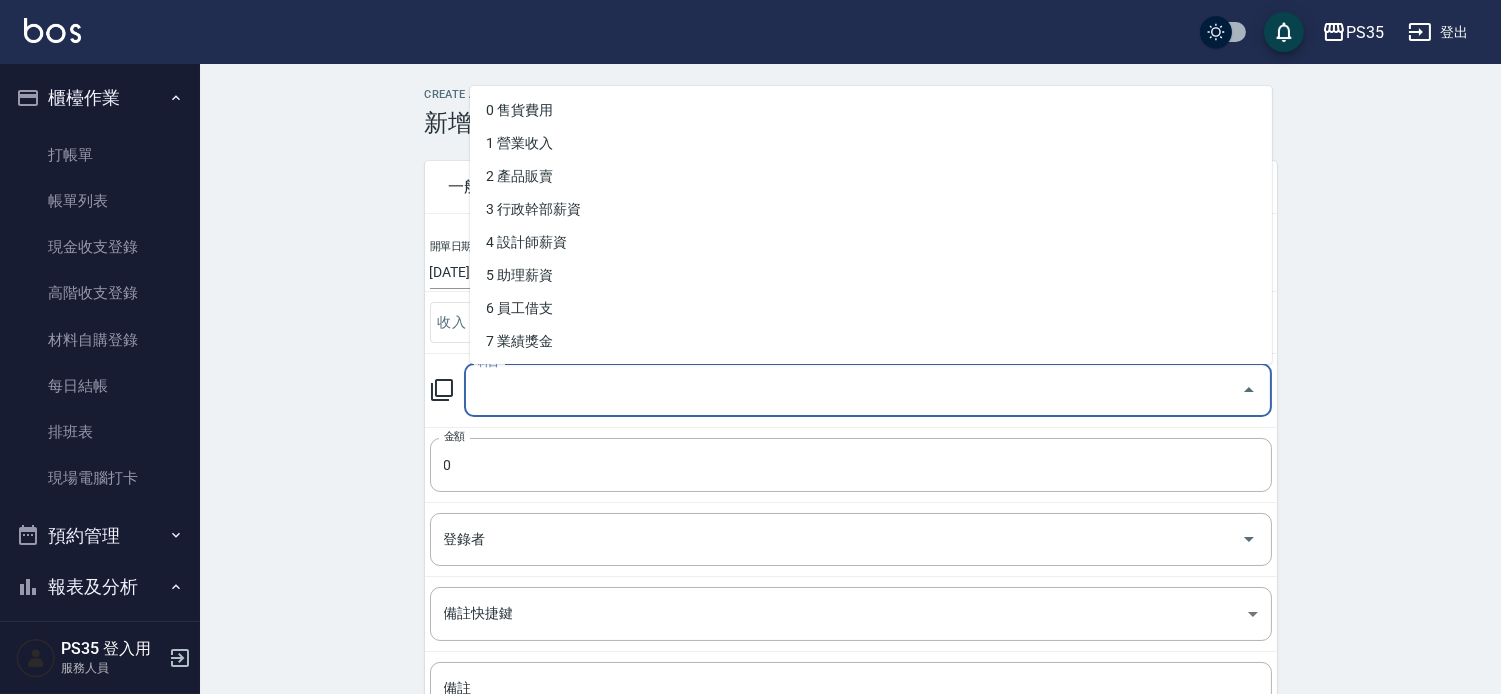 click on "科目" at bounding box center [853, 390] 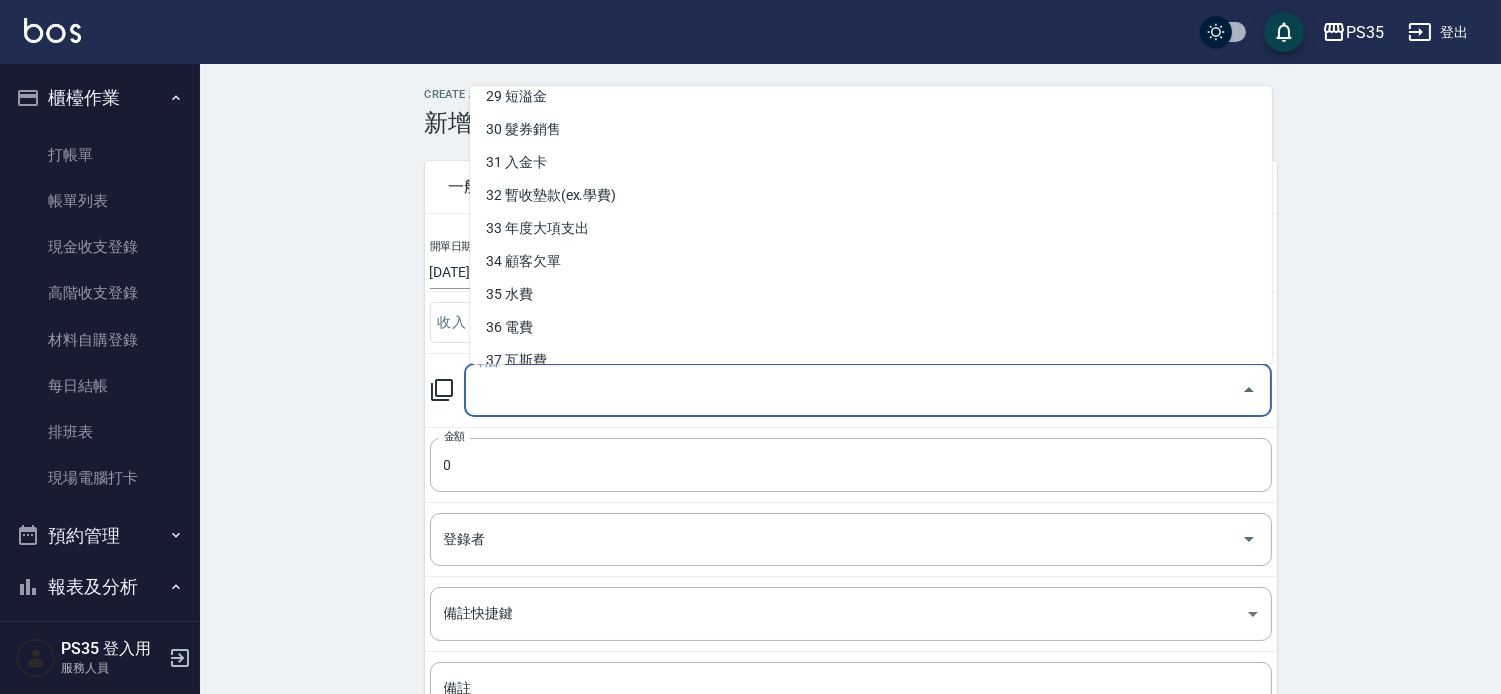 scroll, scrollTop: 991, scrollLeft: 0, axis: vertical 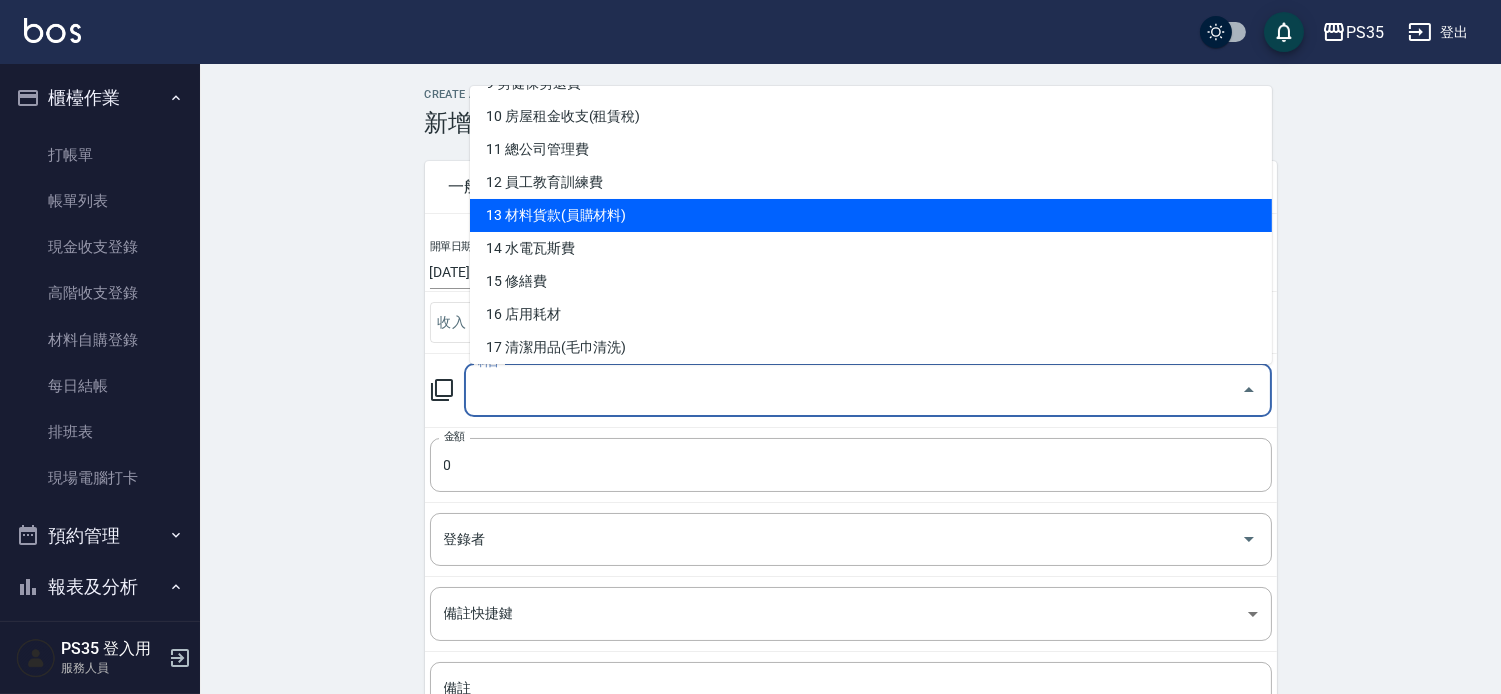 click on "13 材料貨款(員購材料)" at bounding box center (871, 215) 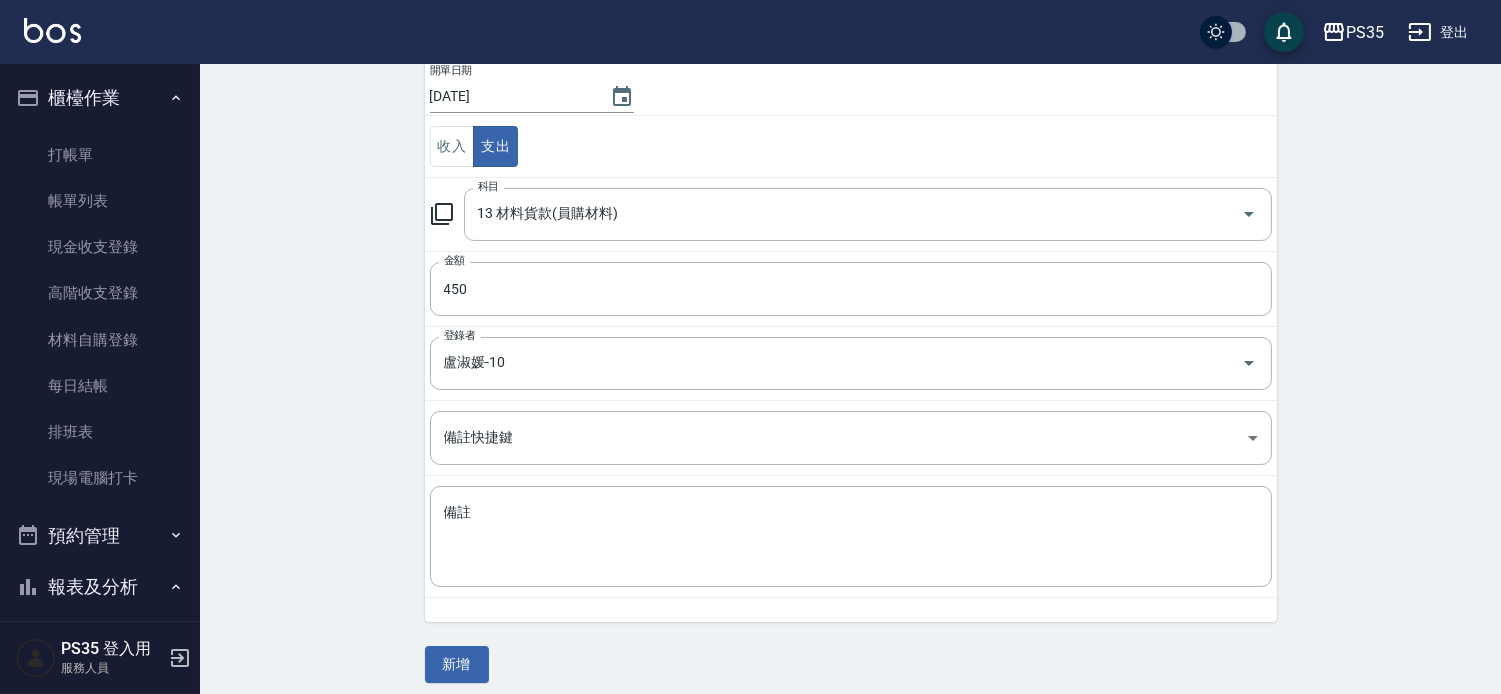 scroll, scrollTop: 188, scrollLeft: 0, axis: vertical 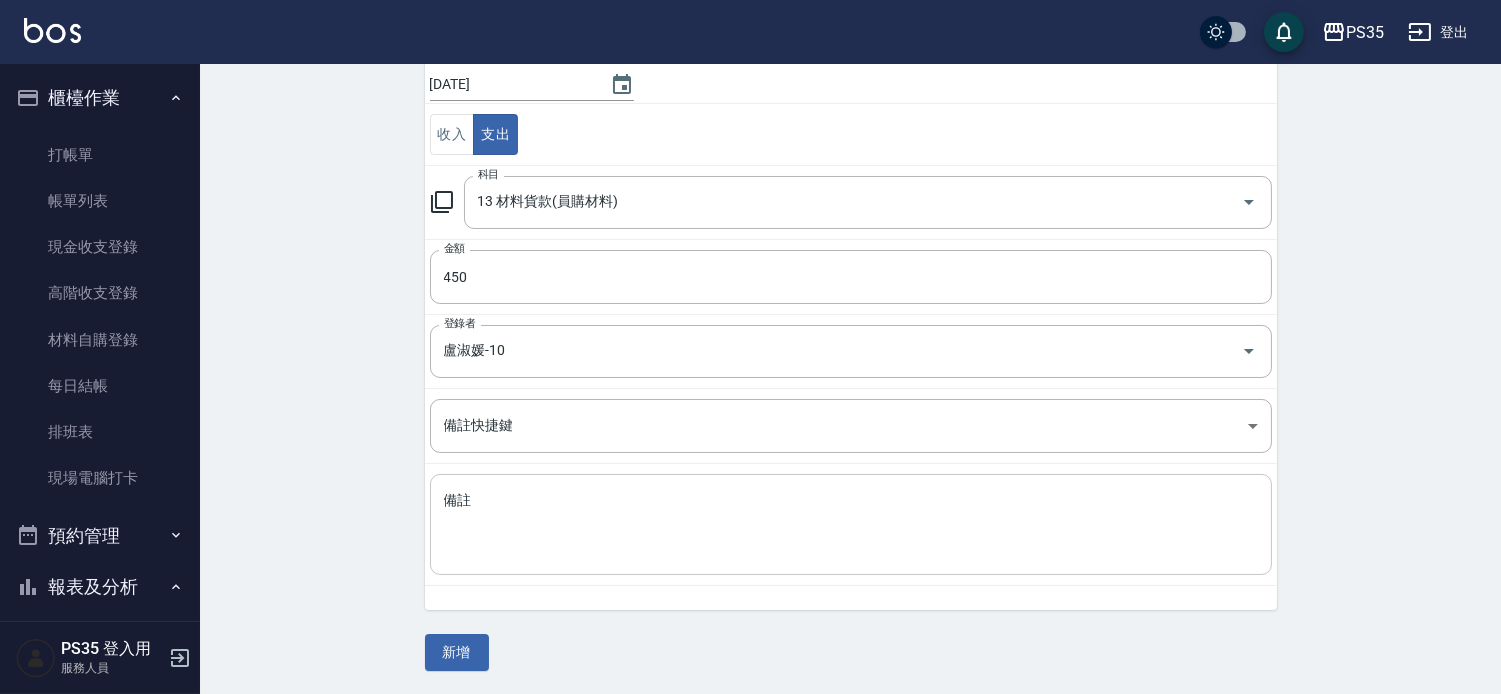 click on "備註" at bounding box center [851, 525] 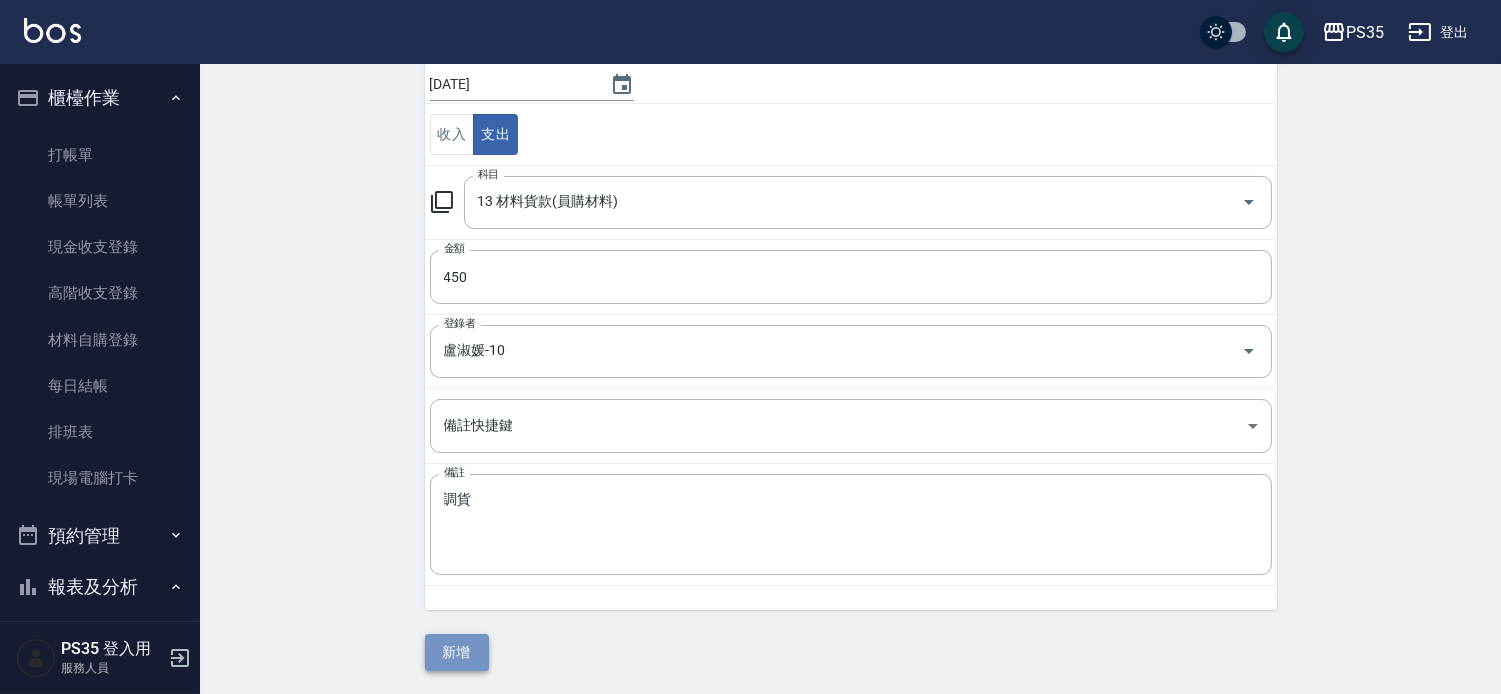 click on "新增" at bounding box center [457, 652] 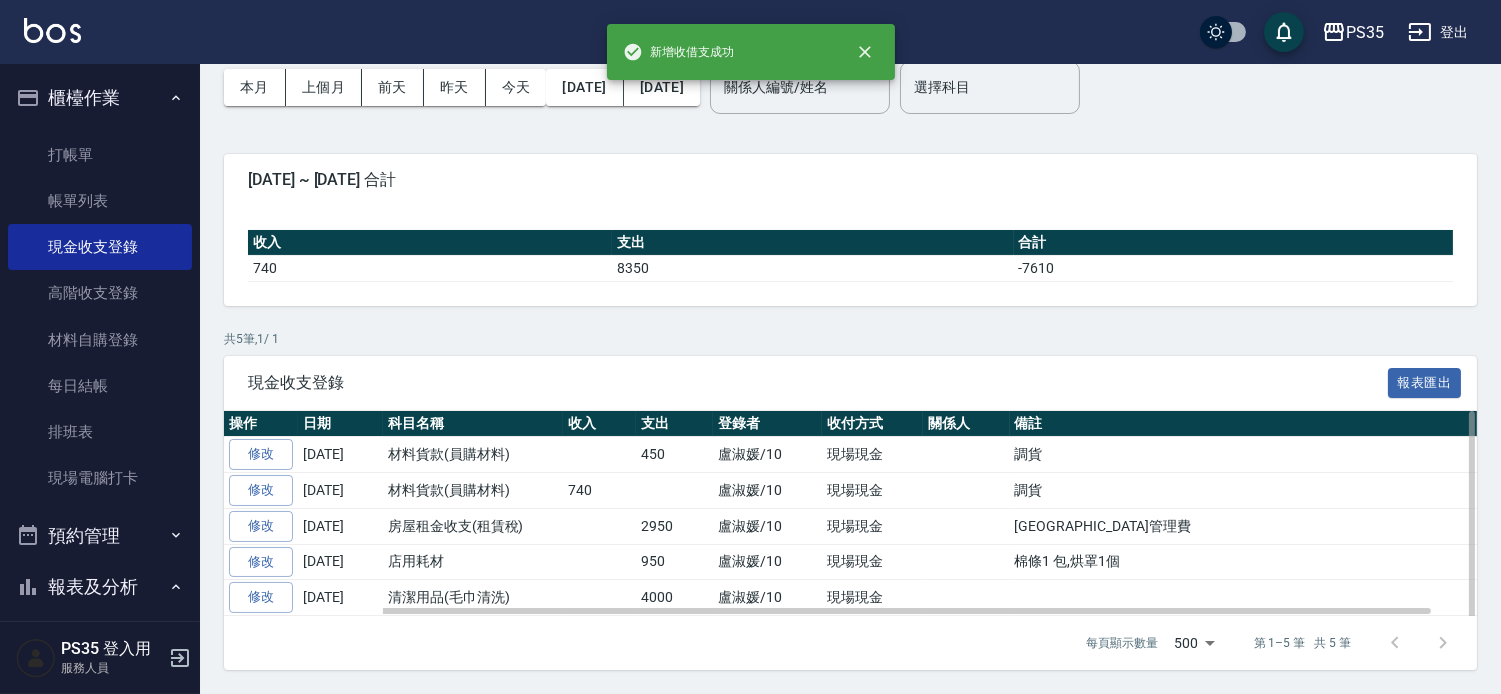 scroll, scrollTop: 0, scrollLeft: 0, axis: both 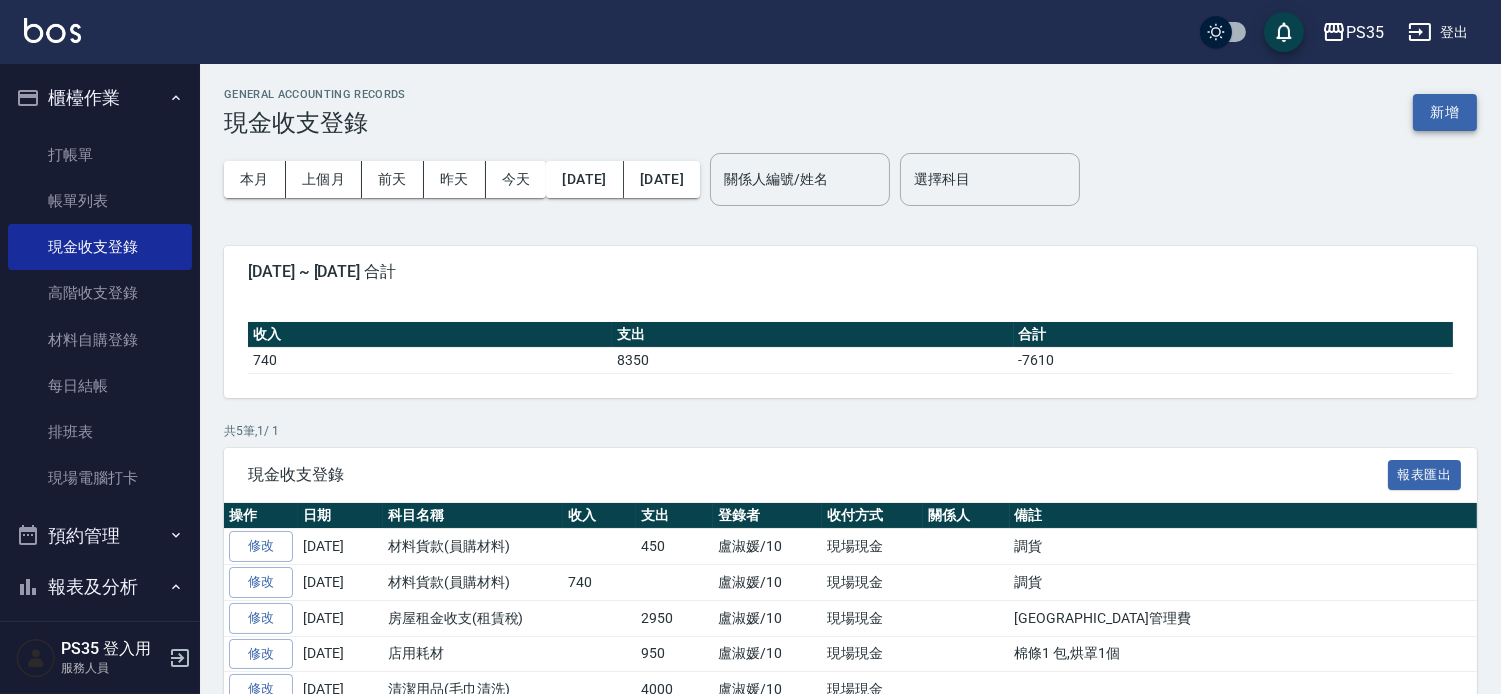 click on "新增" at bounding box center (1445, 112) 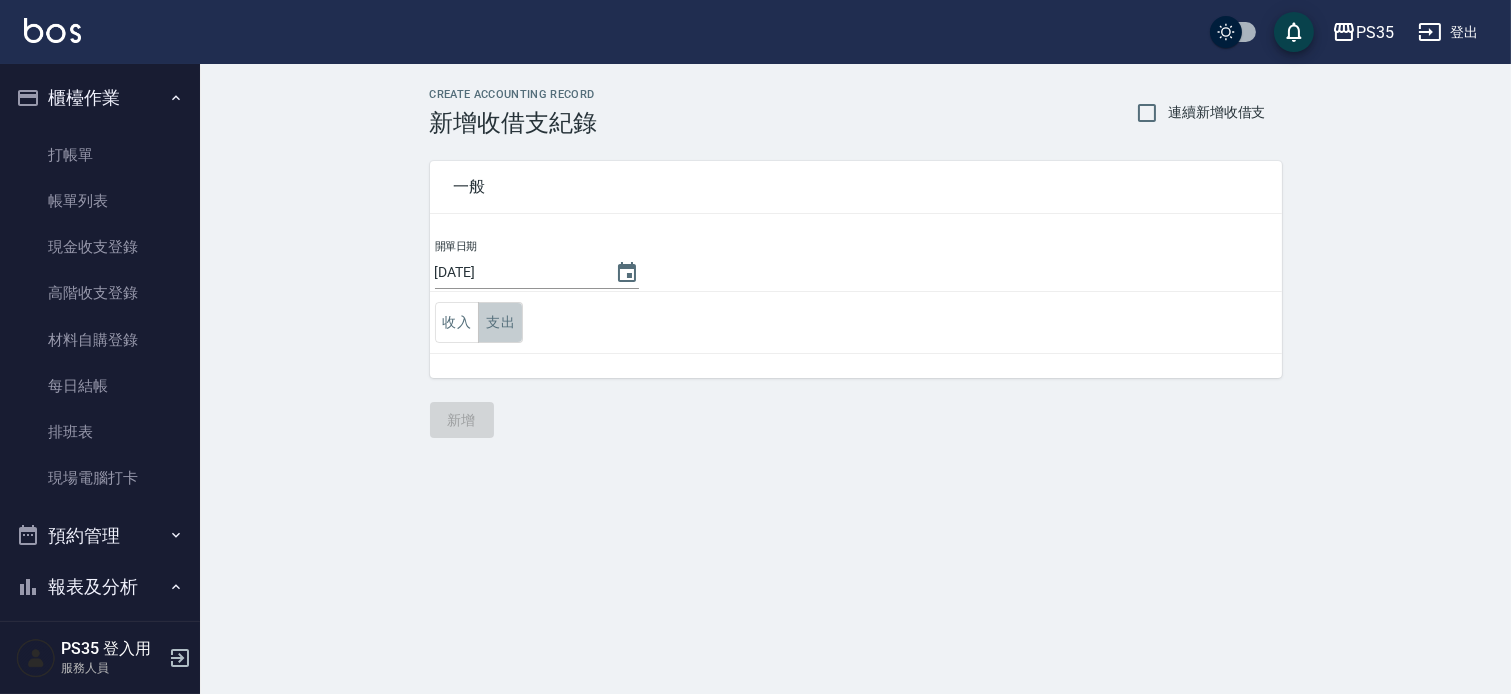 click on "支出" at bounding box center (500, 322) 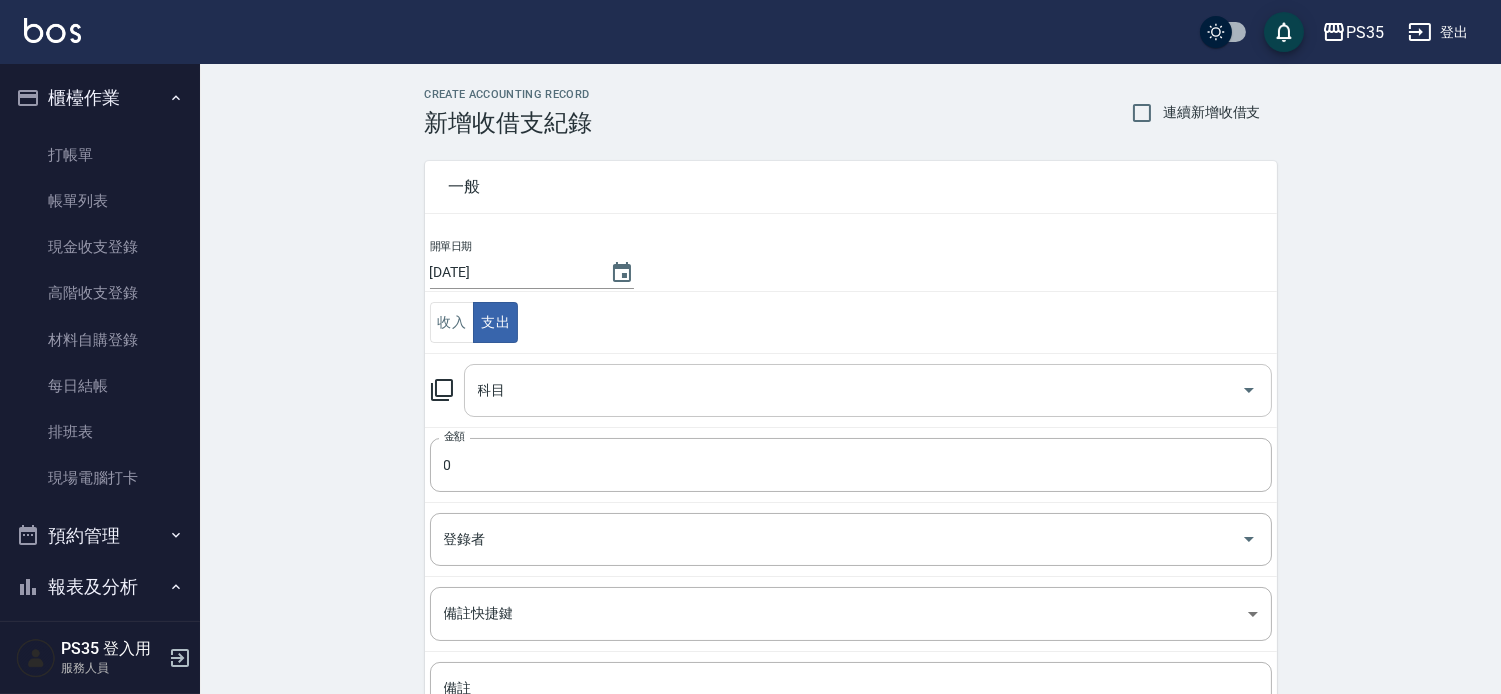 click on "科目" at bounding box center (853, 390) 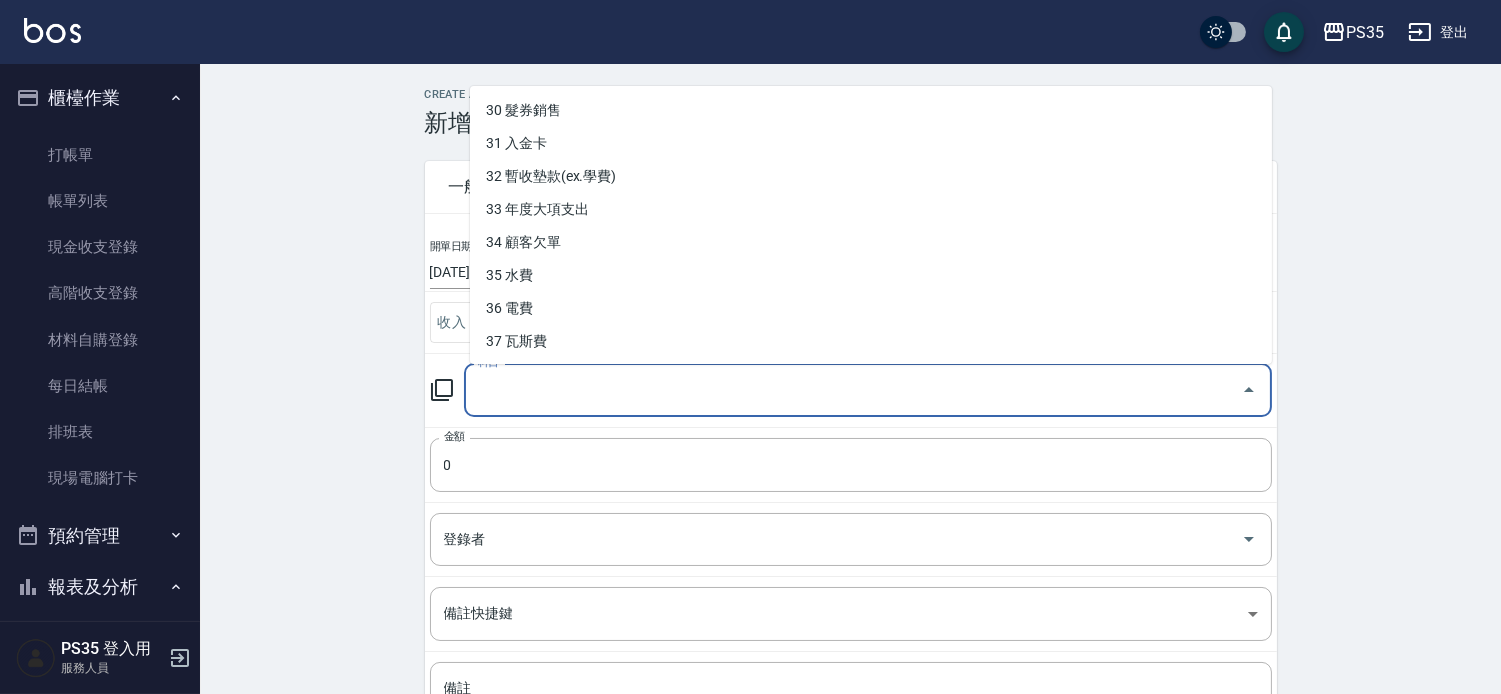 scroll, scrollTop: 991, scrollLeft: 0, axis: vertical 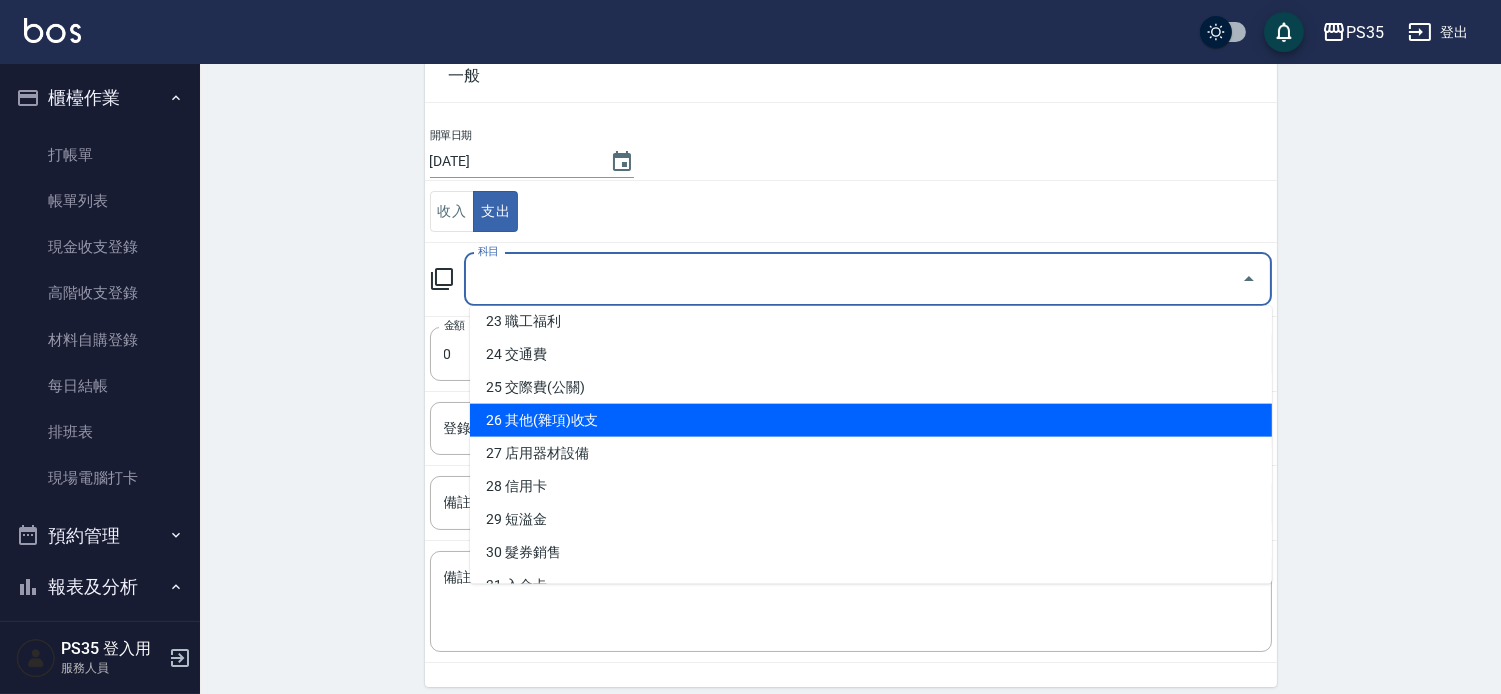 click on "26 其他(雜項)收支" at bounding box center [871, 420] 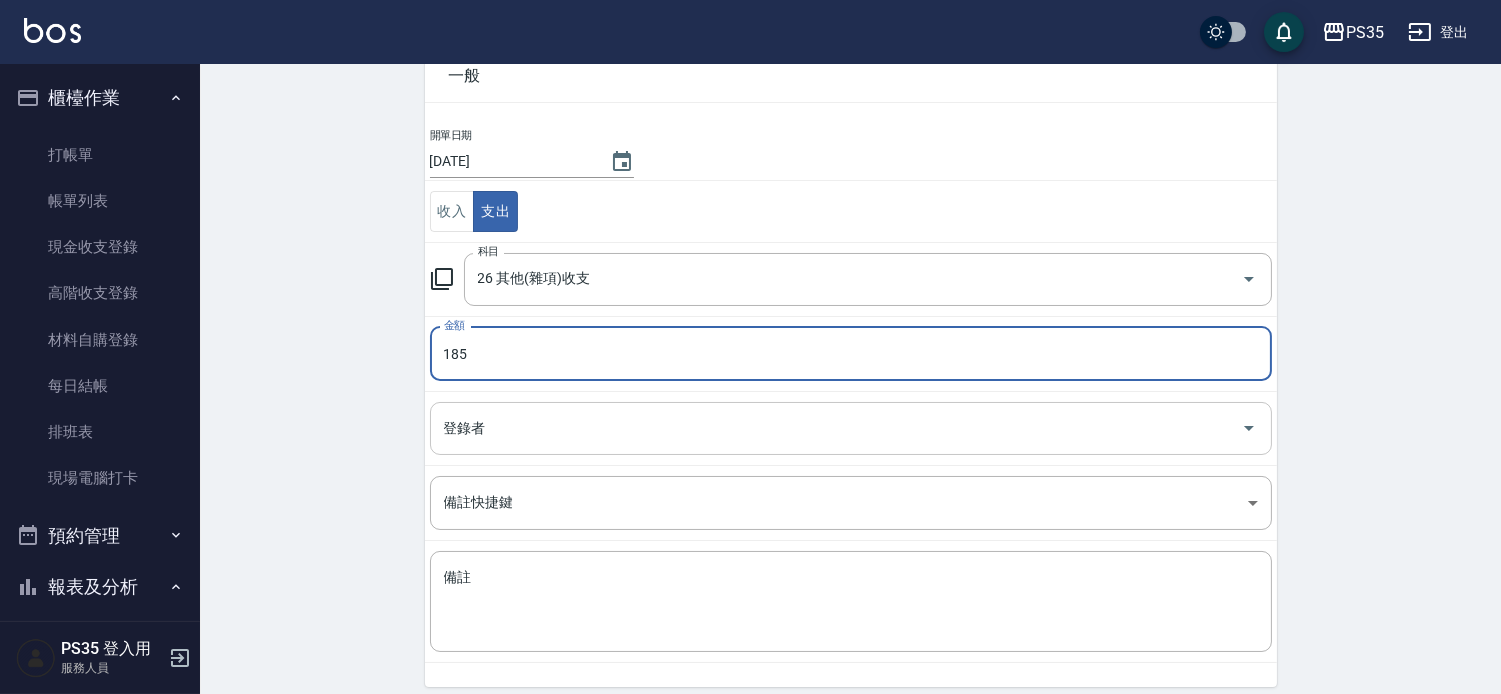 click on "登錄者" at bounding box center (836, 428) 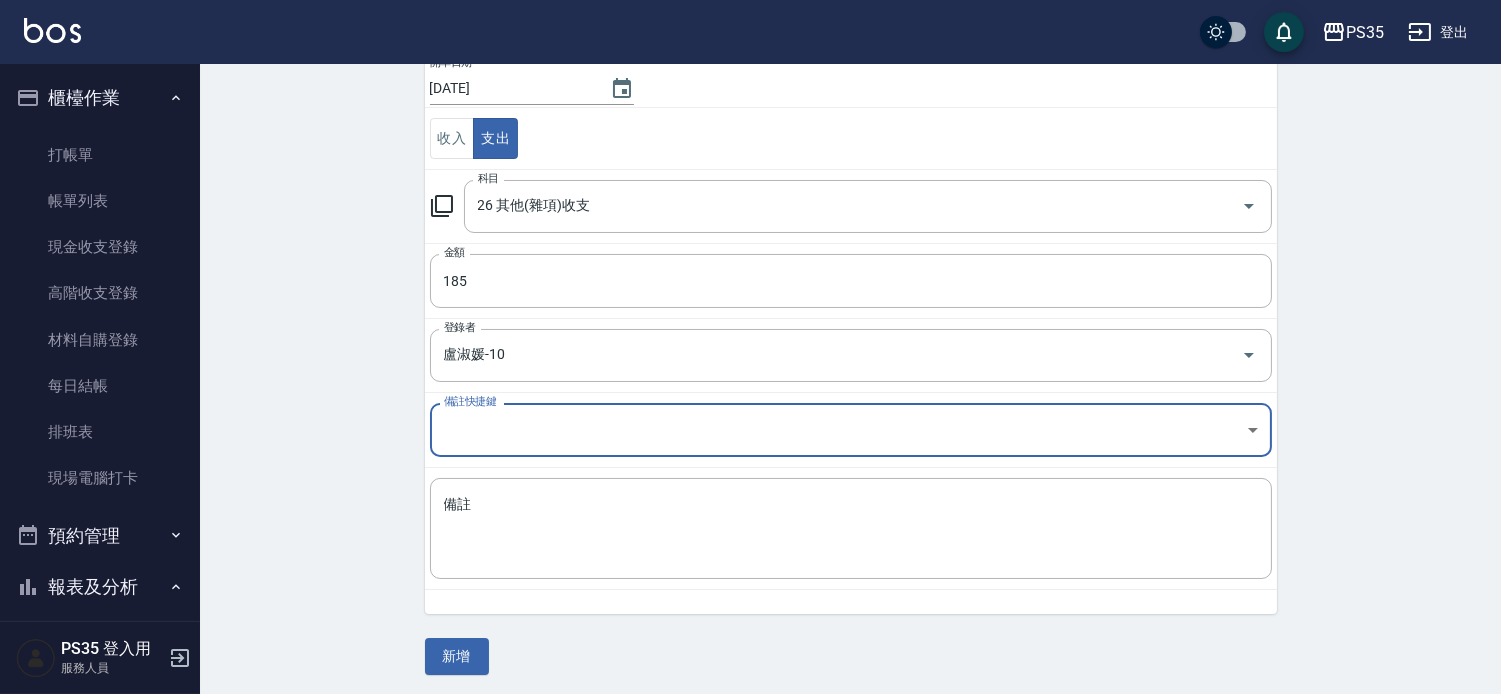 scroll, scrollTop: 188, scrollLeft: 0, axis: vertical 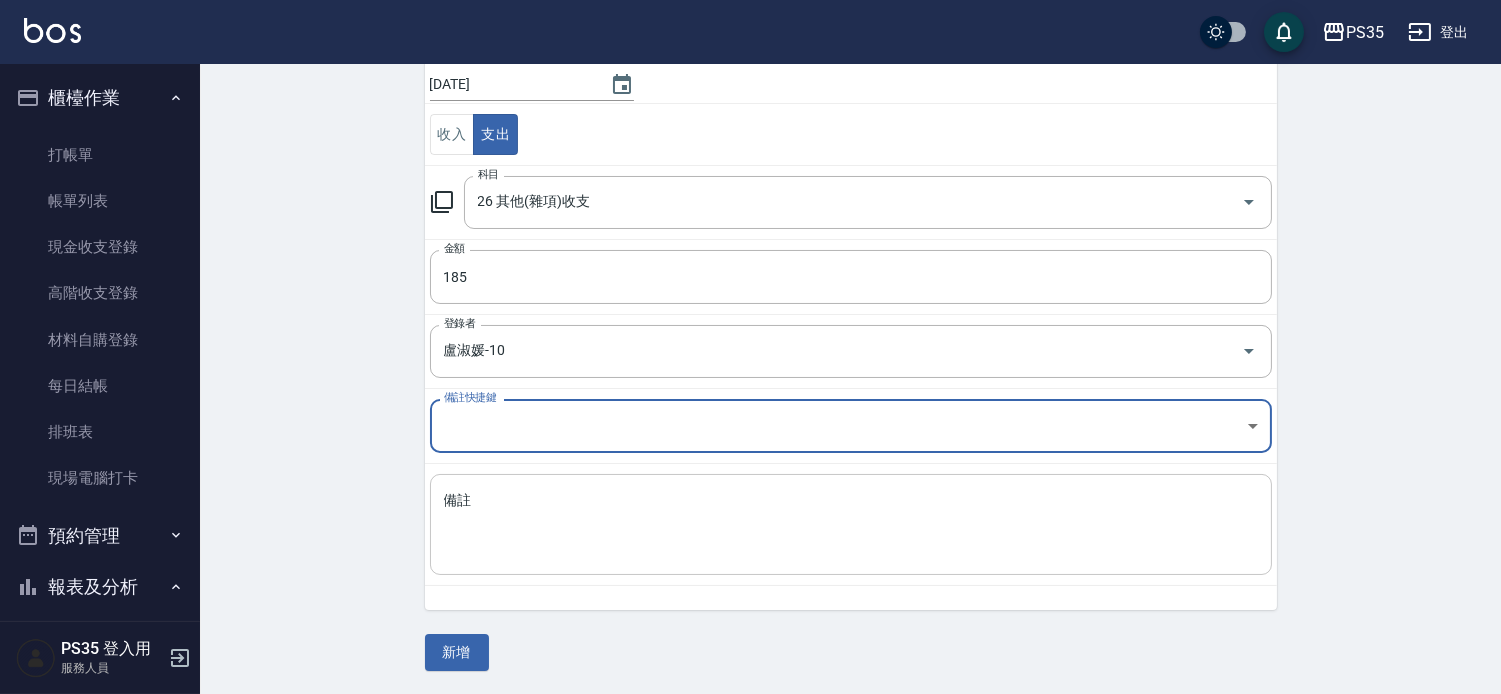 click on "備註" at bounding box center [851, 525] 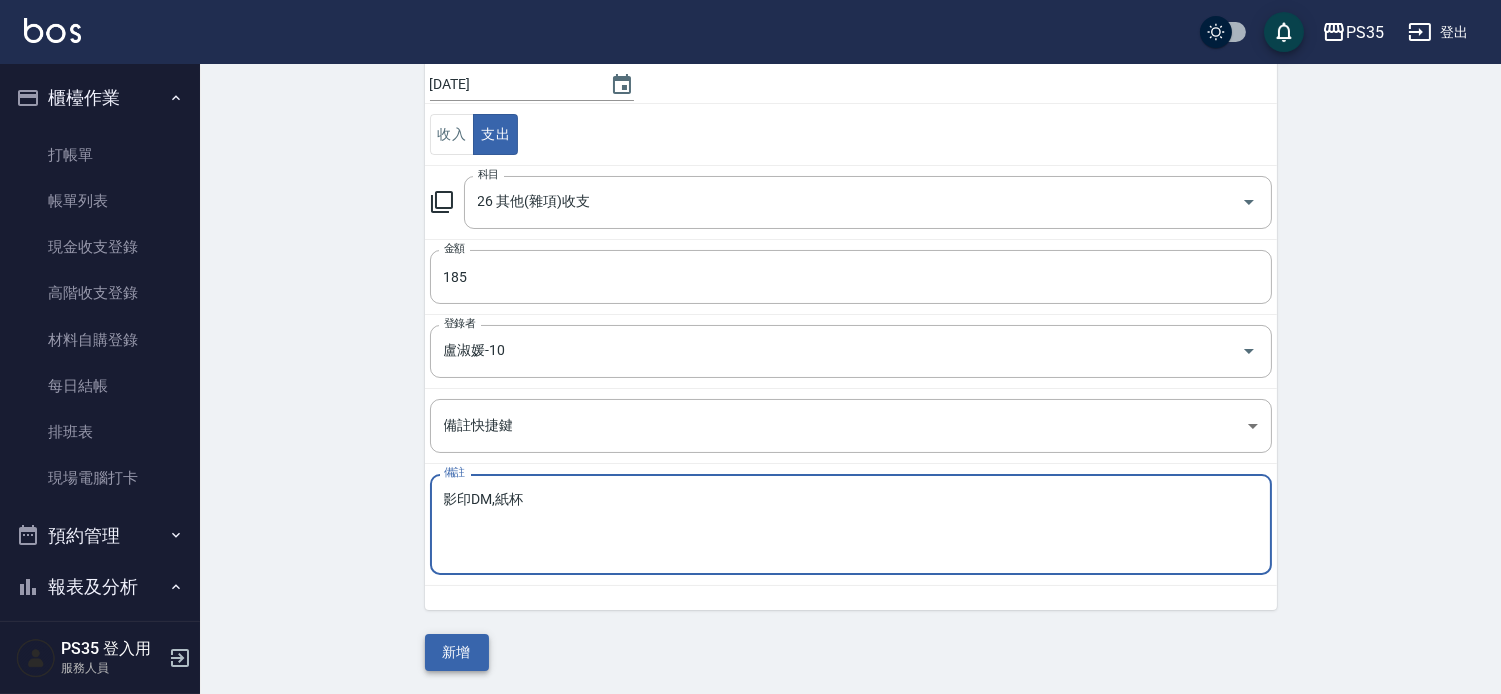 click on "新增" at bounding box center (457, 652) 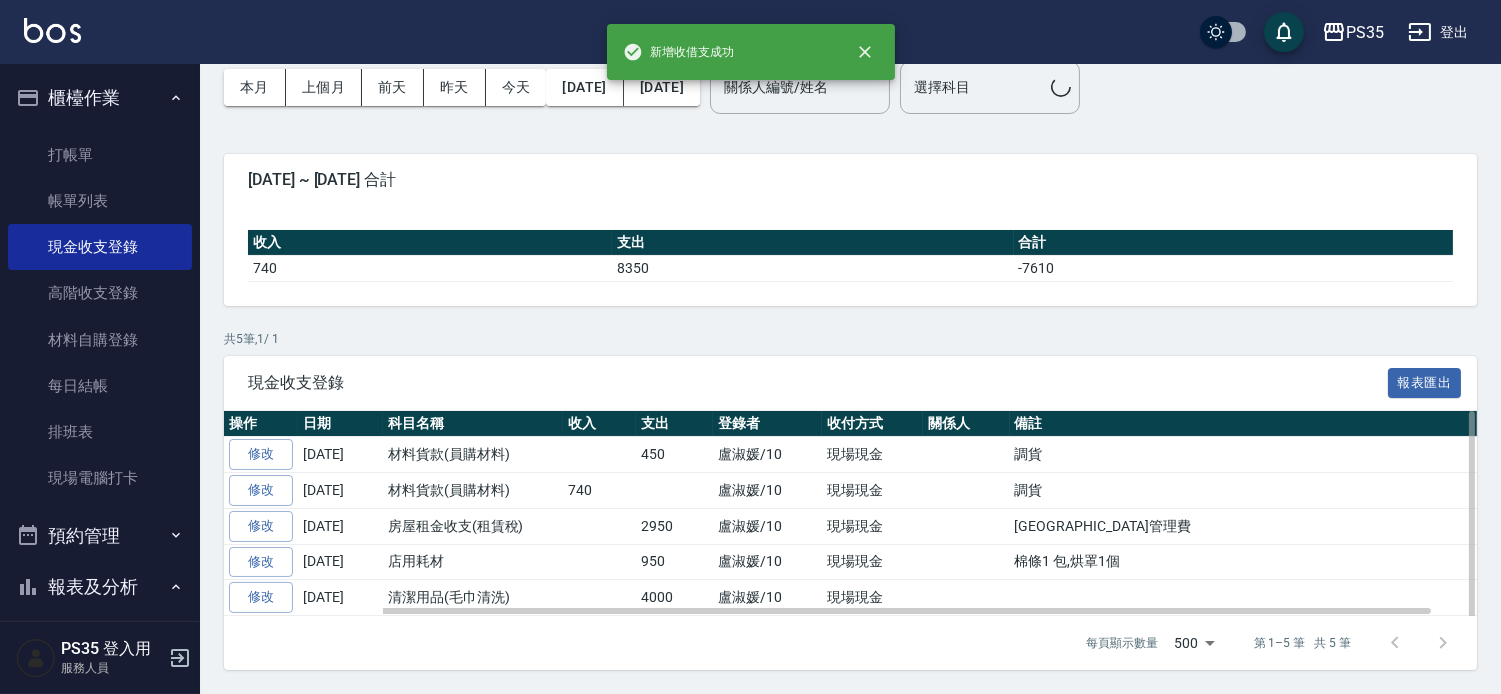scroll, scrollTop: 0, scrollLeft: 0, axis: both 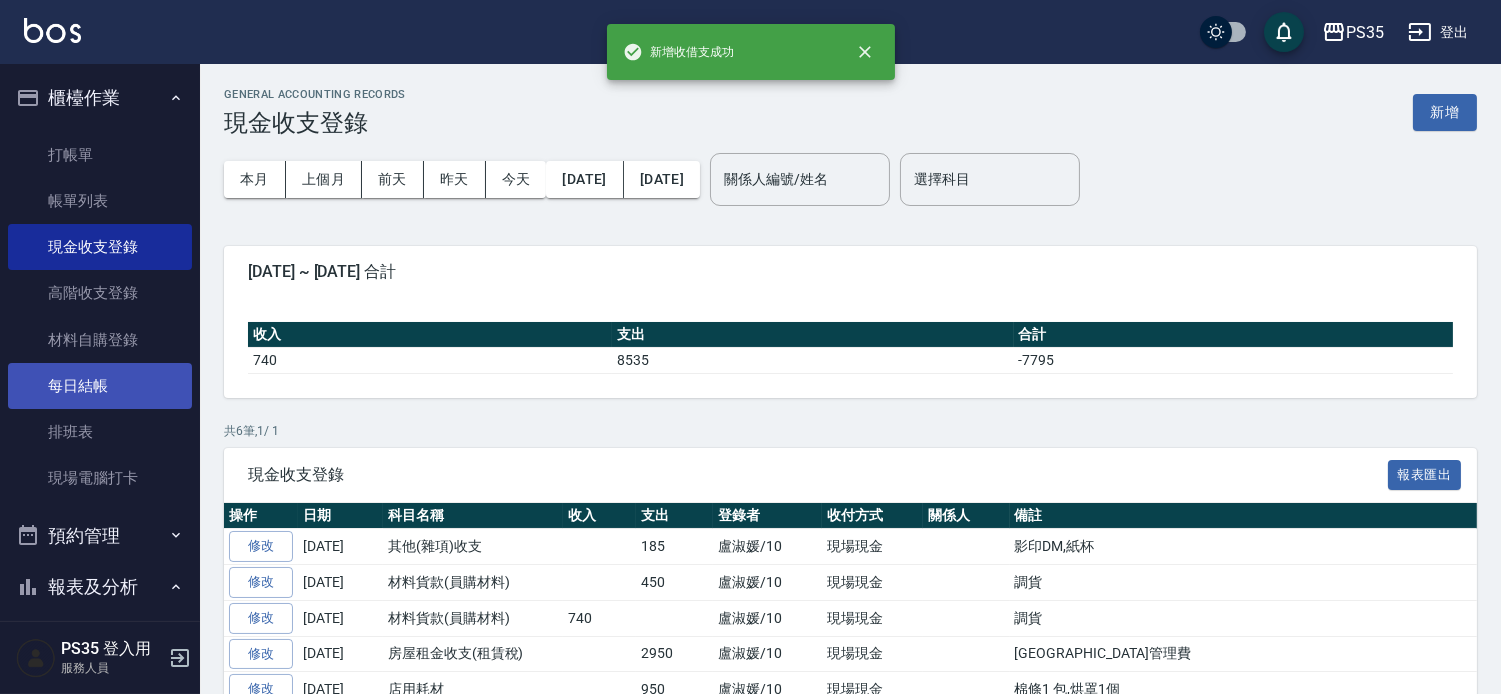 click on "每日結帳" at bounding box center [100, 386] 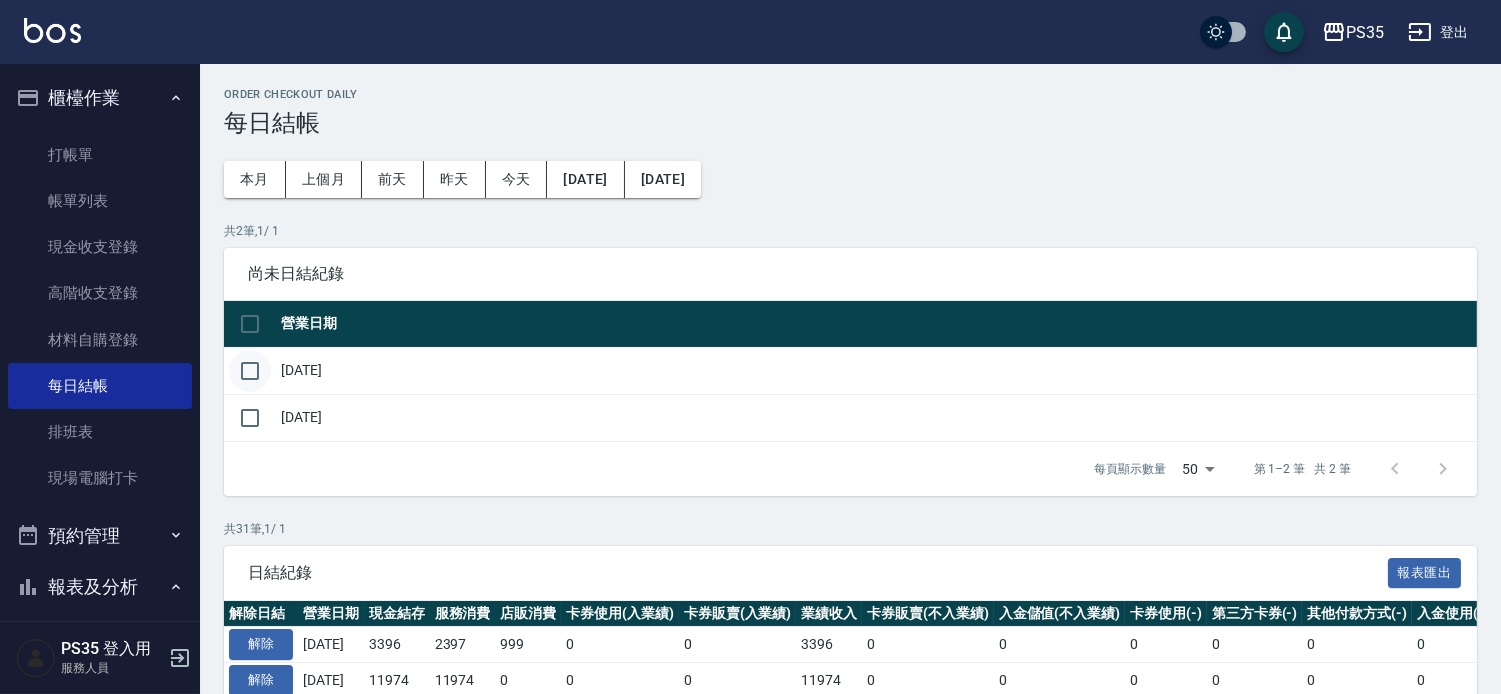 click at bounding box center (250, 371) 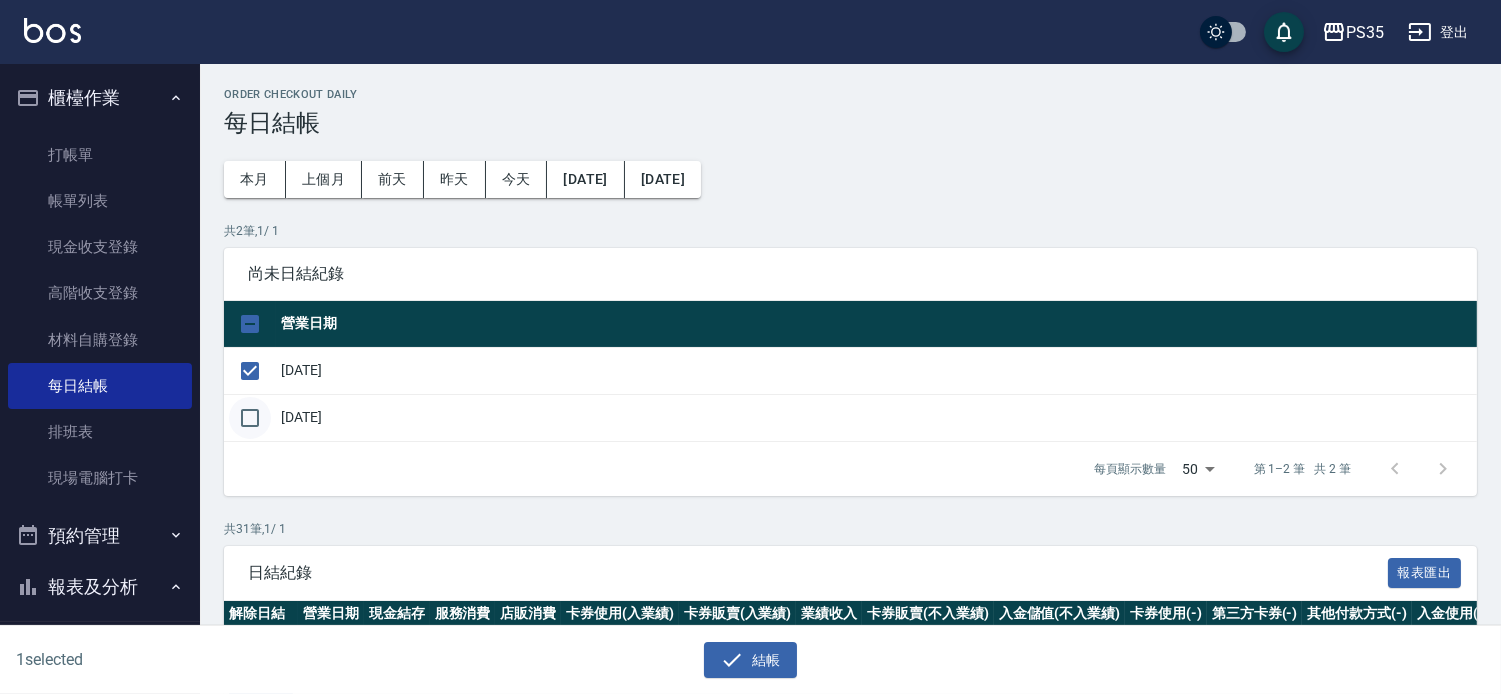 click at bounding box center [250, 418] 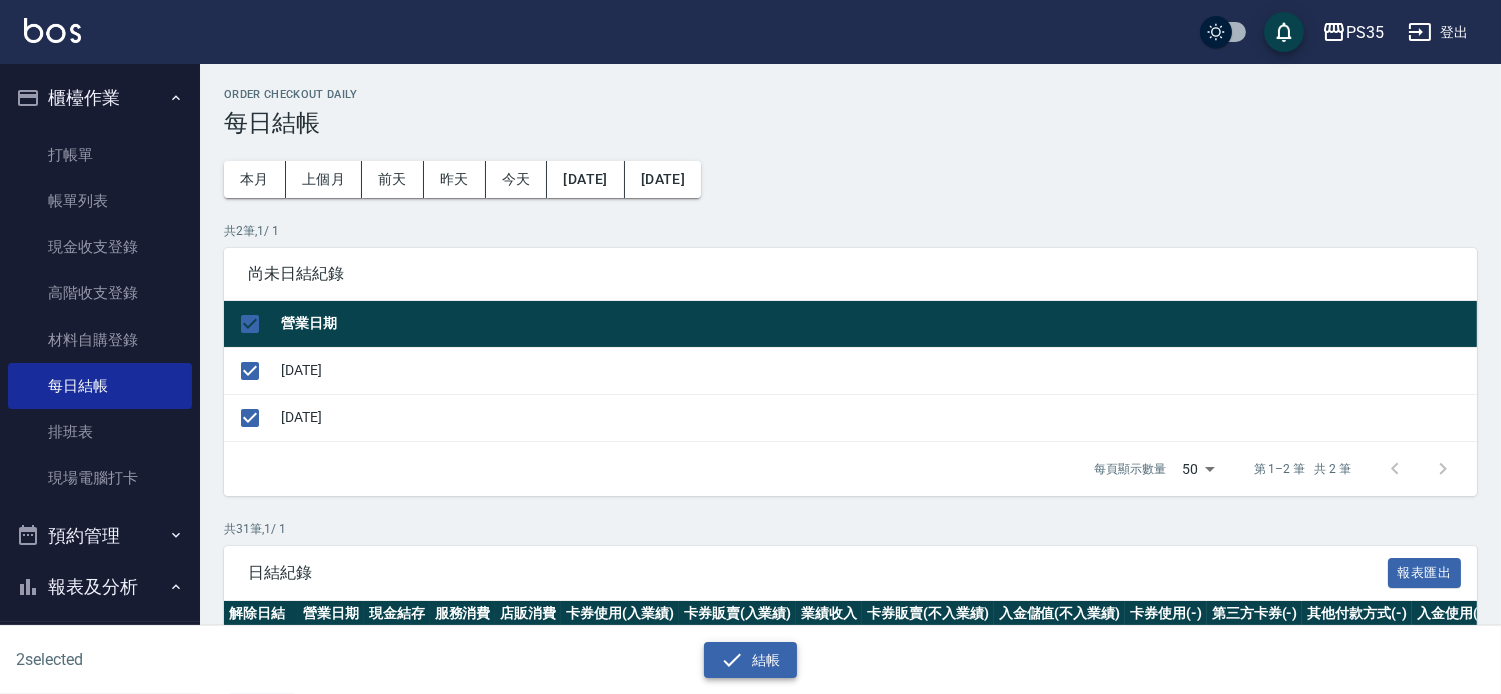 click on "結帳" at bounding box center [750, 660] 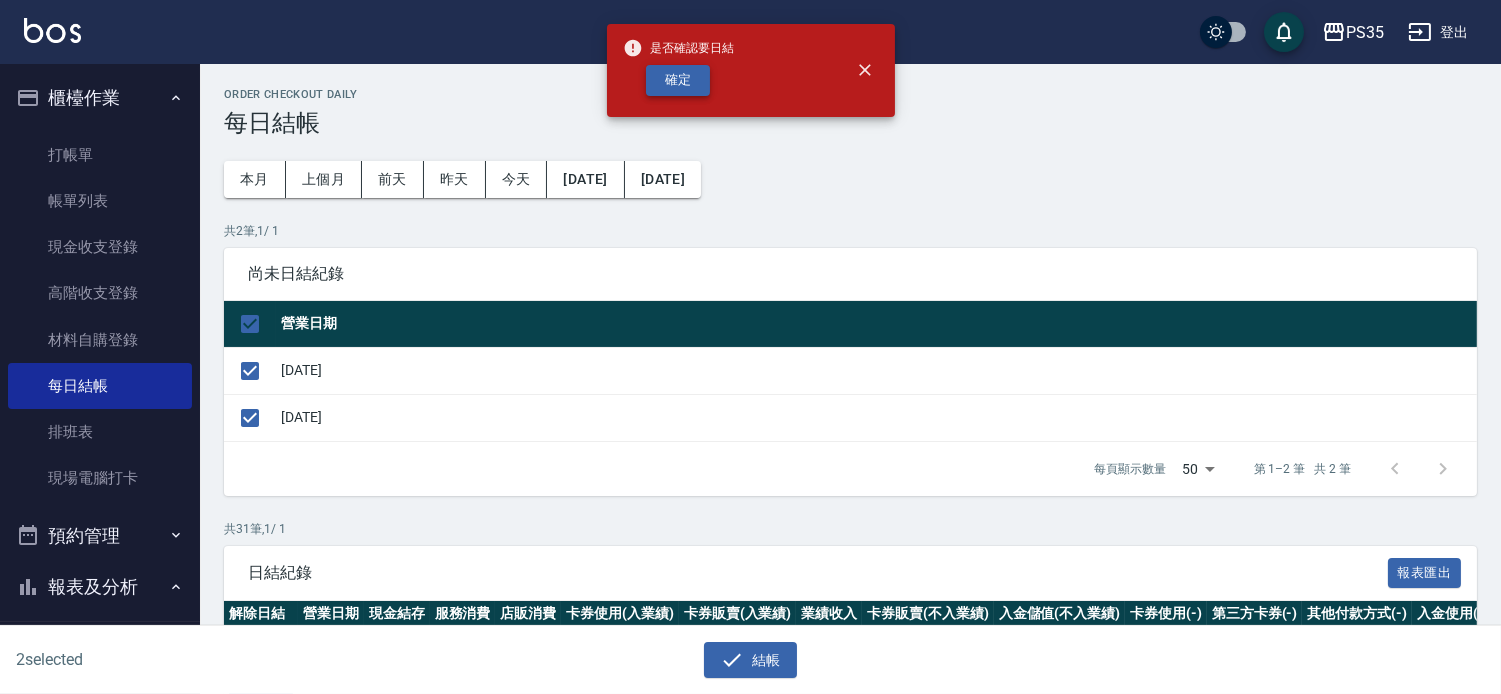 click on "確定" at bounding box center (678, 80) 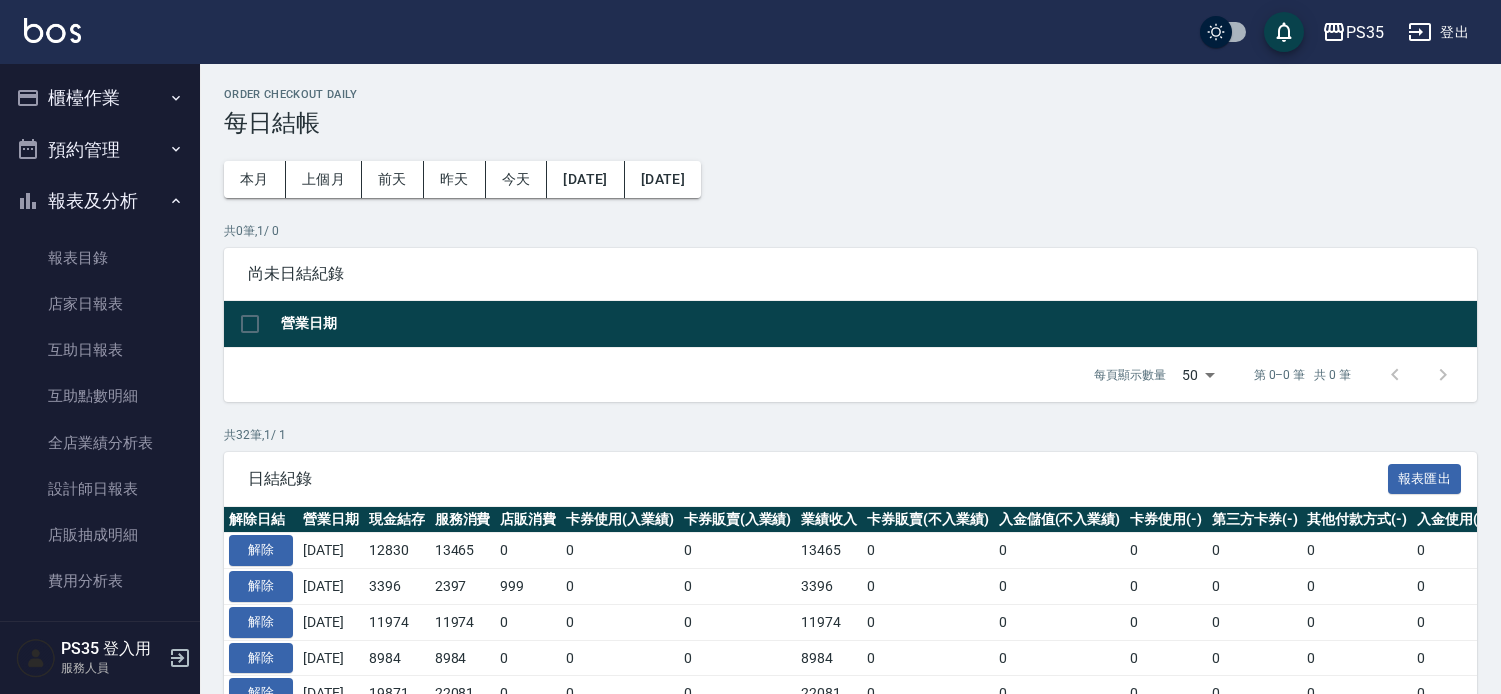 scroll, scrollTop: 0, scrollLeft: 0, axis: both 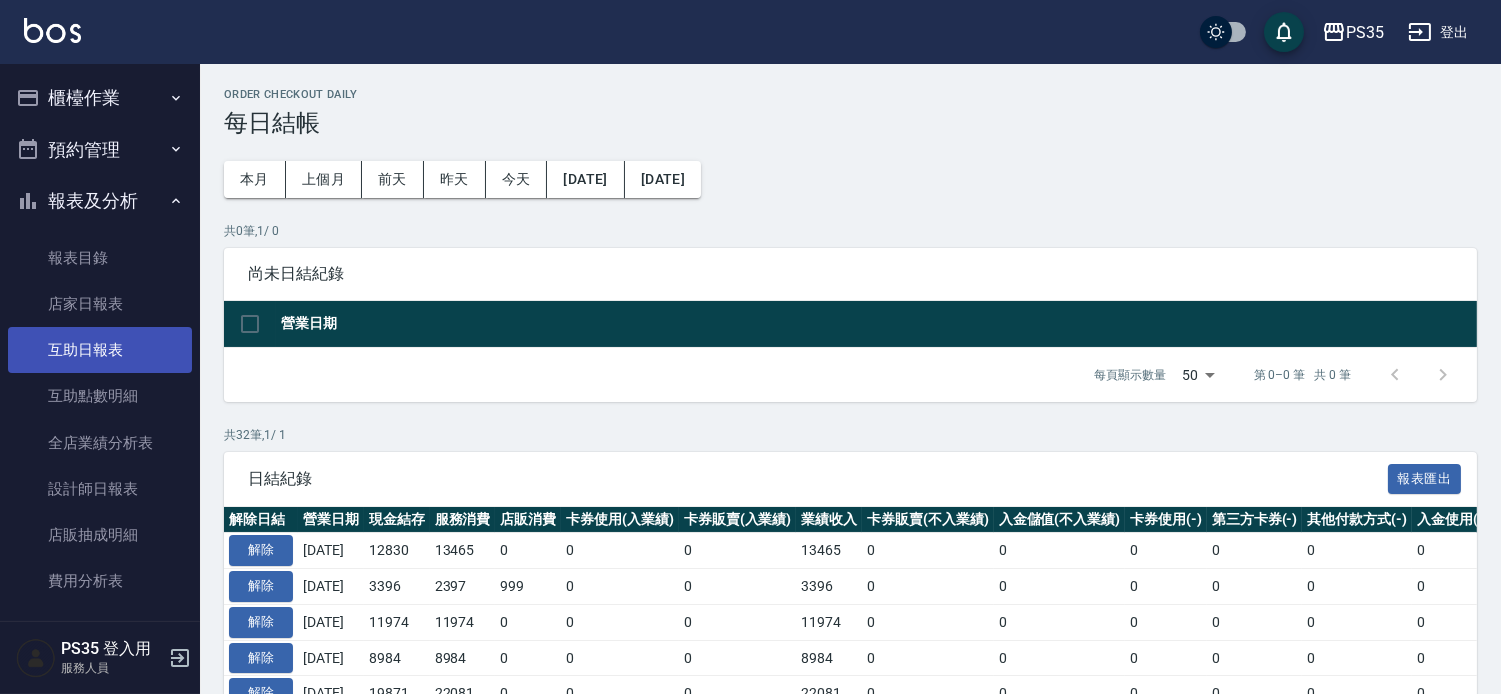 click on "店家日報表" at bounding box center [100, 304] 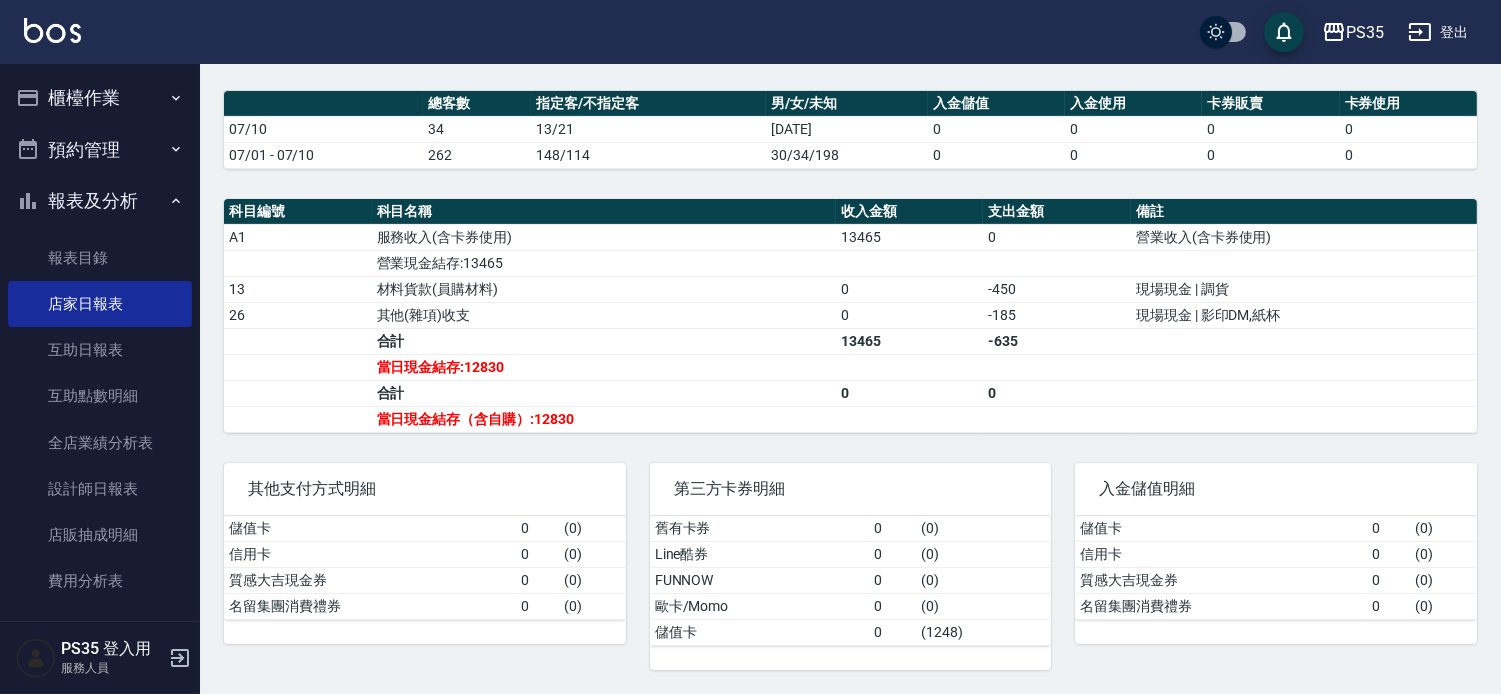 scroll, scrollTop: 571, scrollLeft: 0, axis: vertical 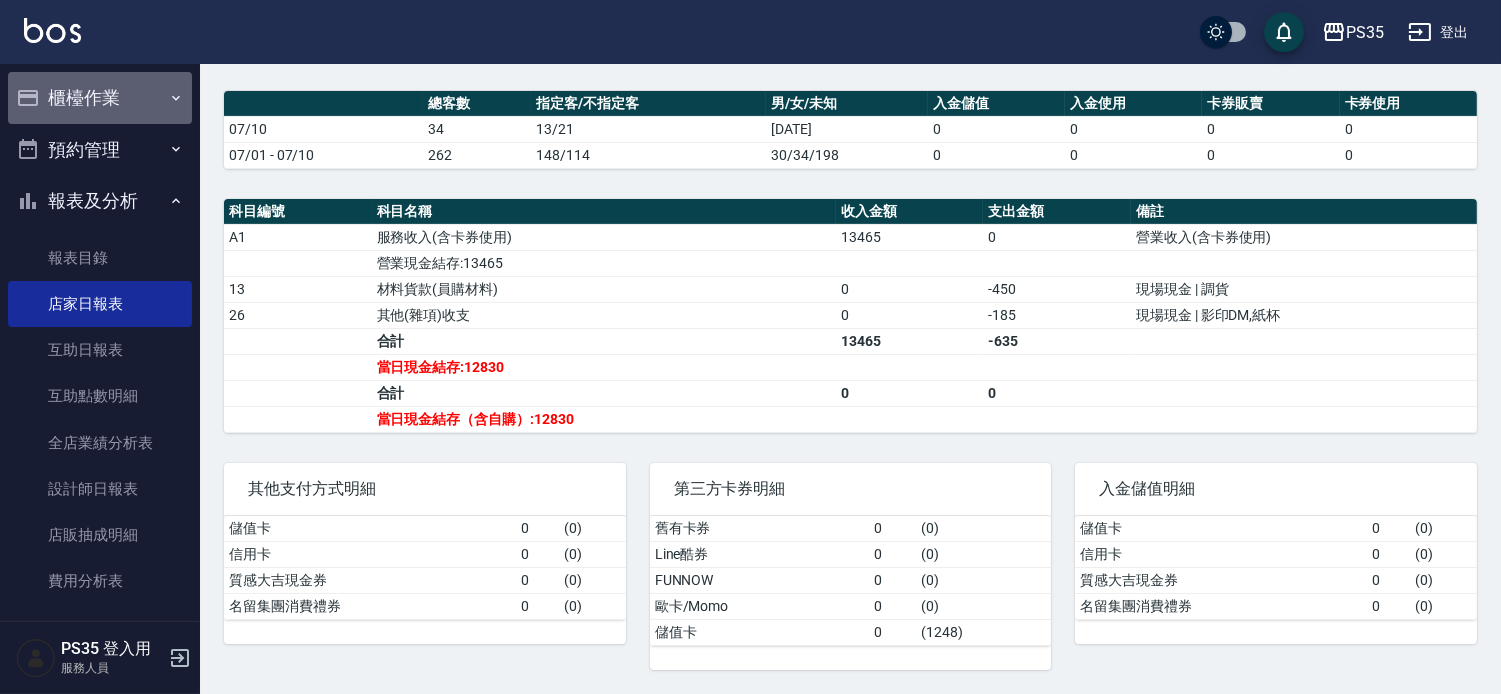 click on "櫃檯作業" at bounding box center (100, 98) 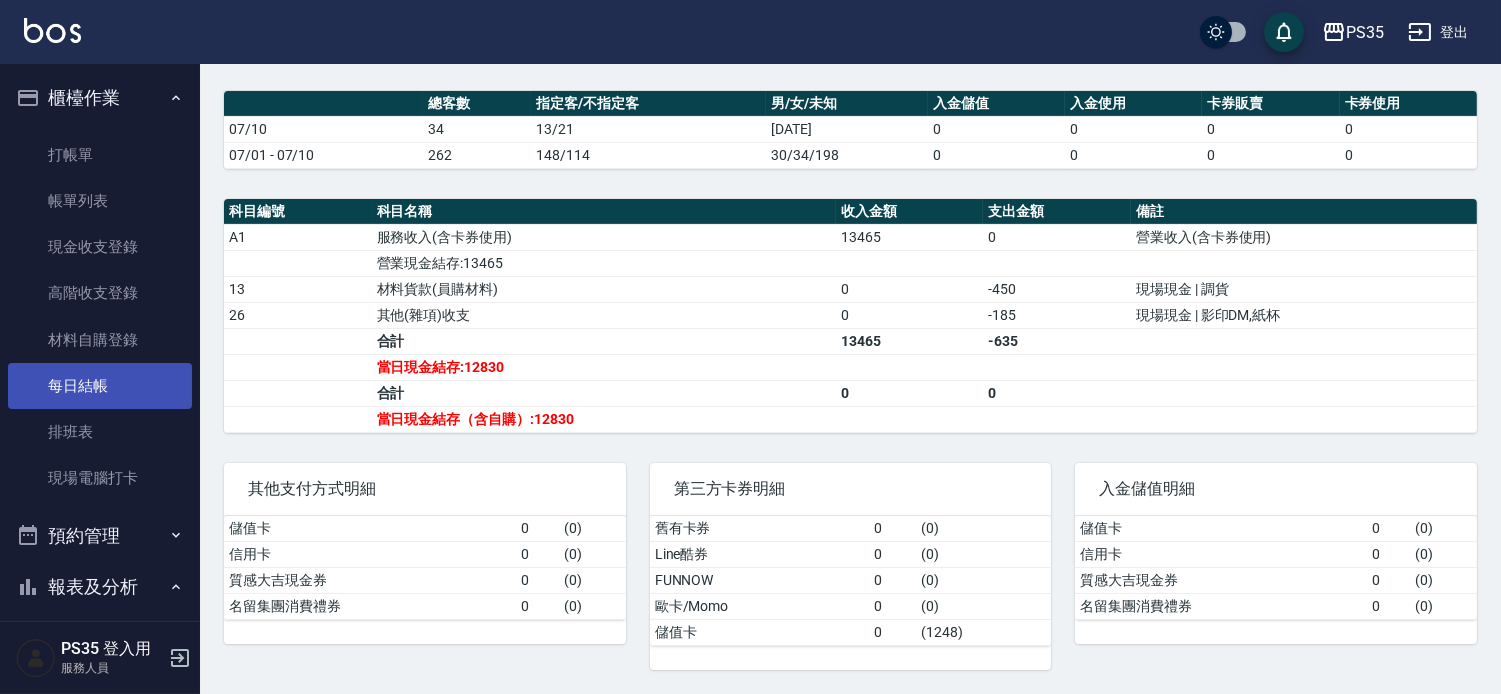 click on "每日結帳" at bounding box center (100, 386) 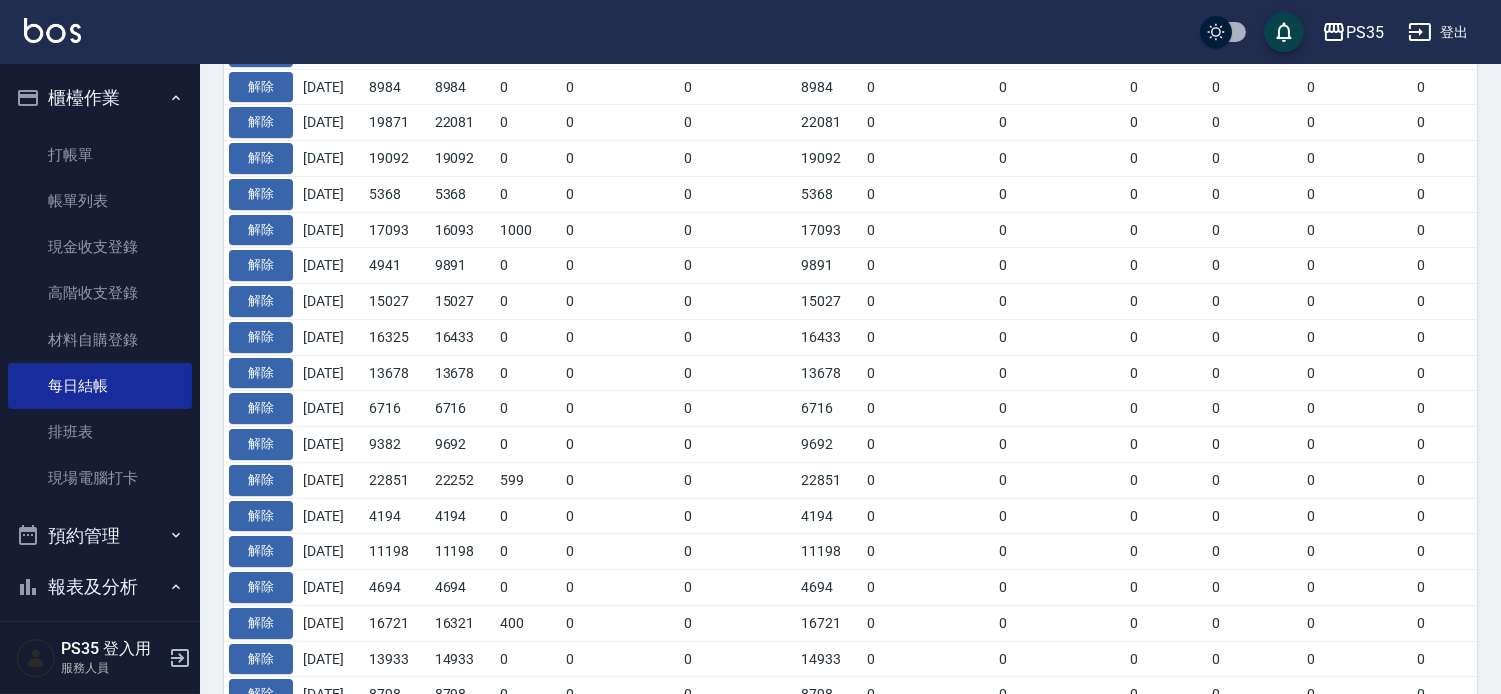 scroll, scrollTop: 0, scrollLeft: 0, axis: both 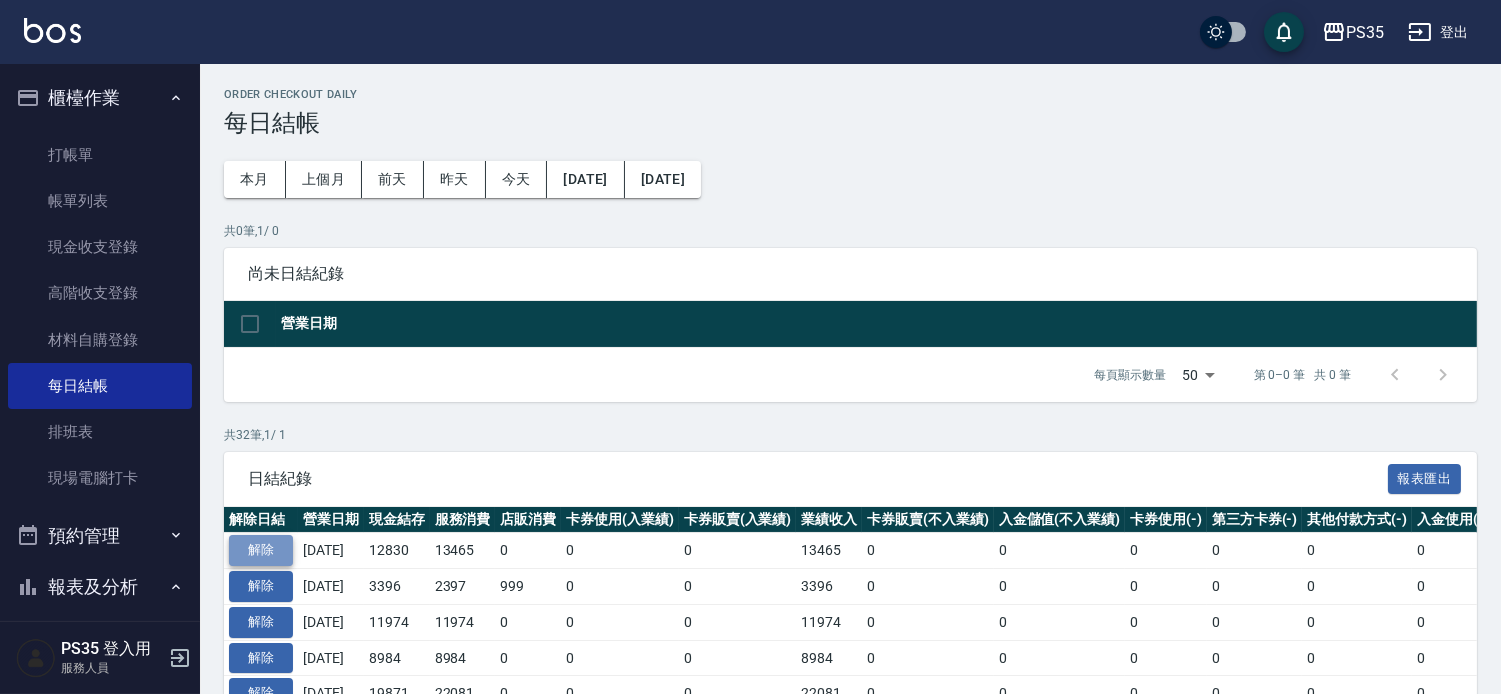 click on "解除" at bounding box center [261, 550] 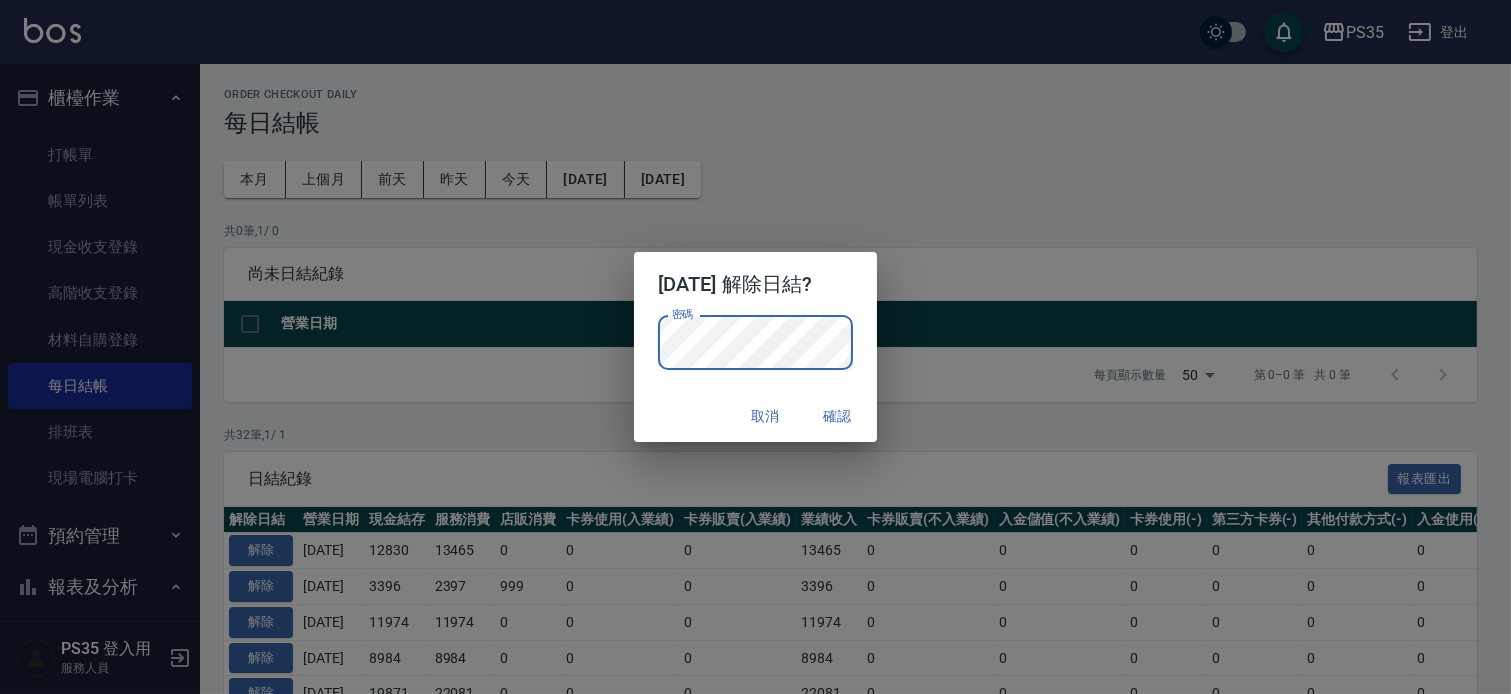 click on "確認" at bounding box center (837, 416) 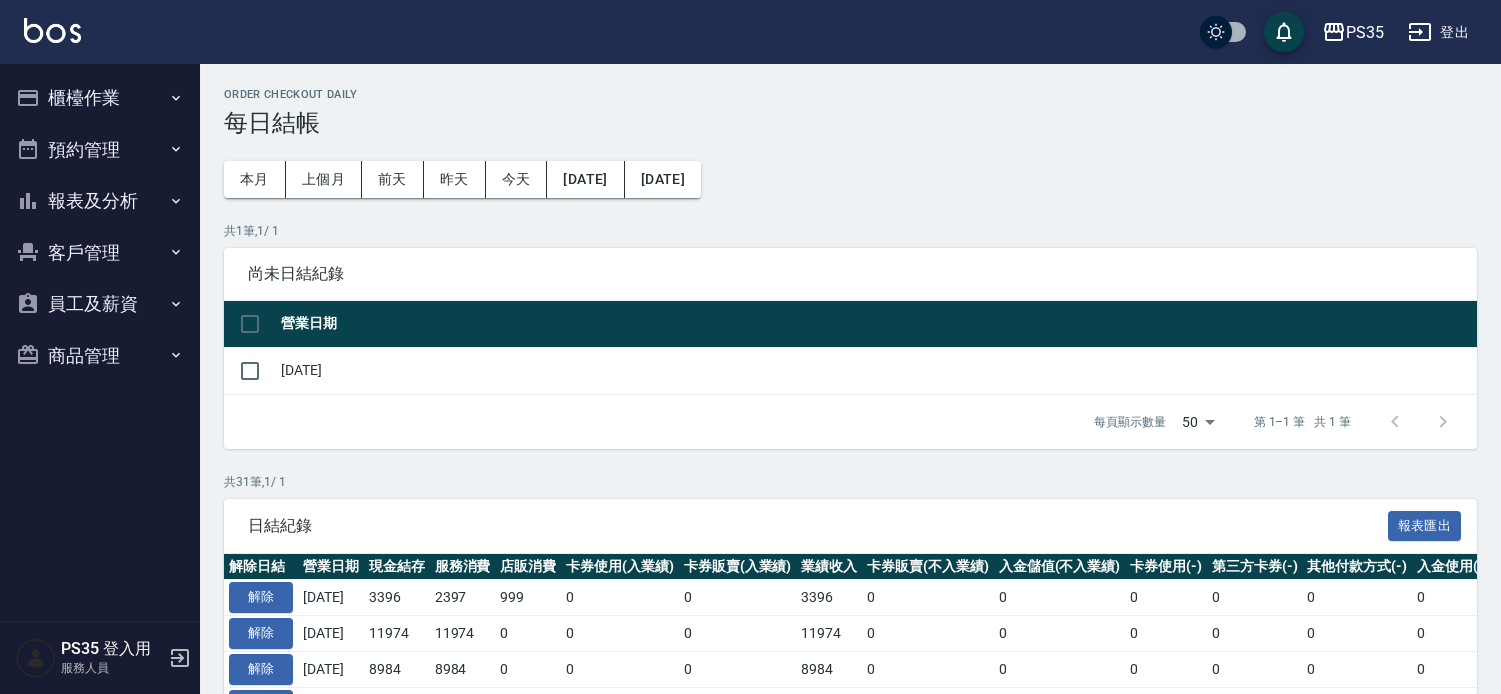 scroll, scrollTop: 0, scrollLeft: 0, axis: both 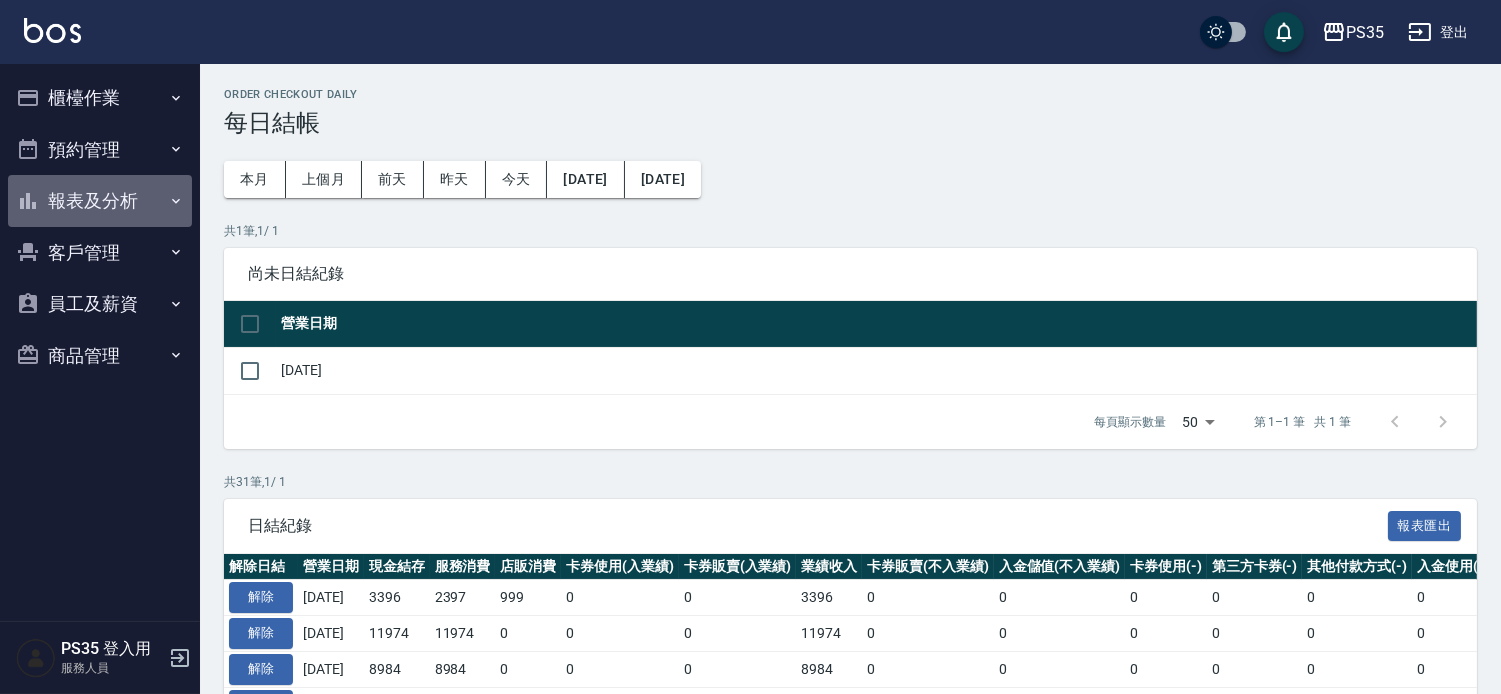 click on "報表及分析" at bounding box center [100, 201] 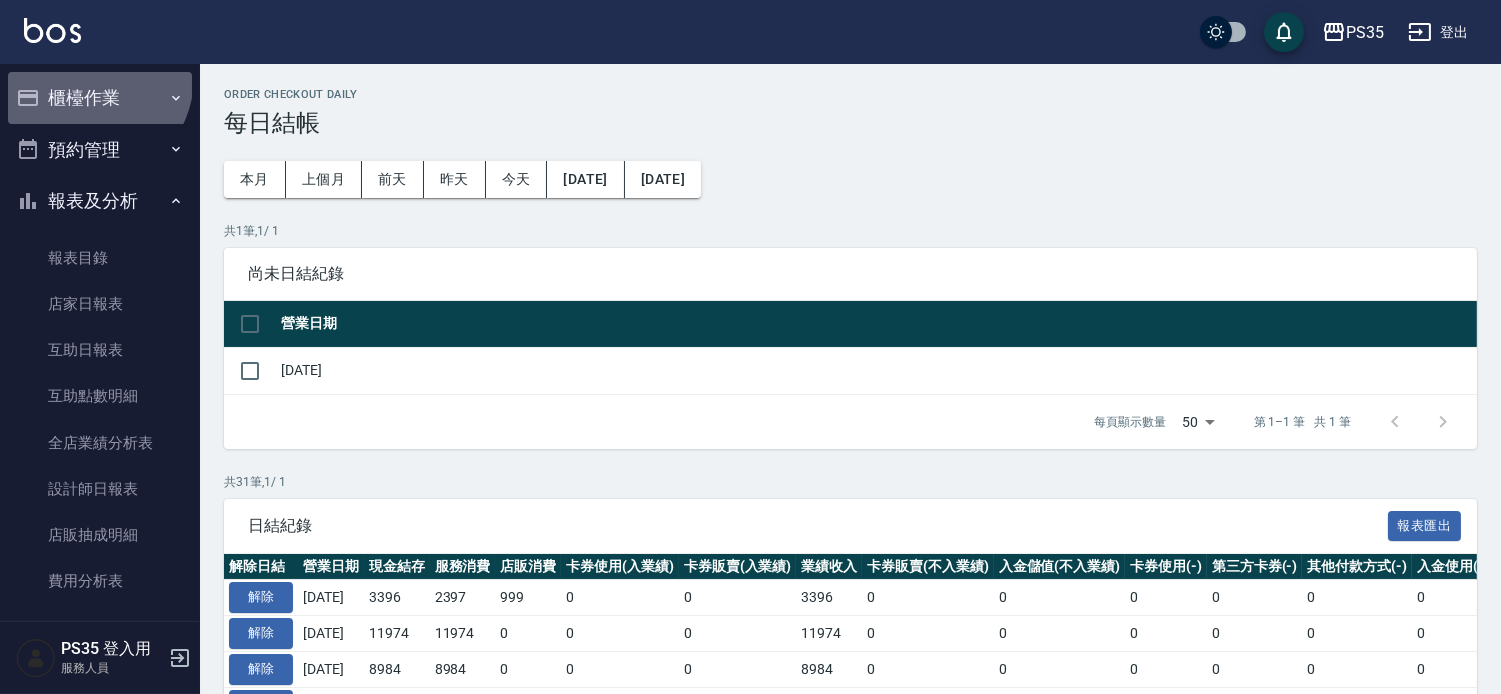 click on "櫃檯作業" at bounding box center (100, 98) 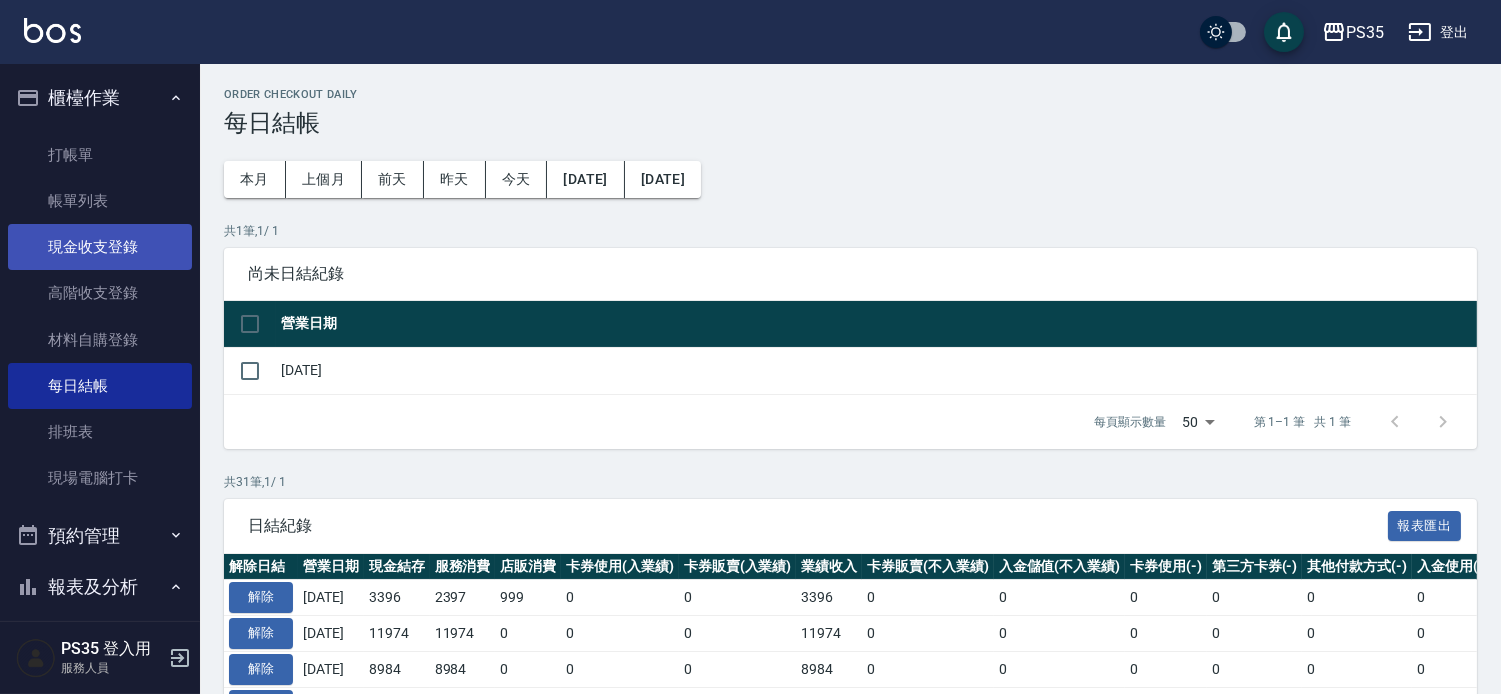 click on "現金收支登錄" at bounding box center (100, 247) 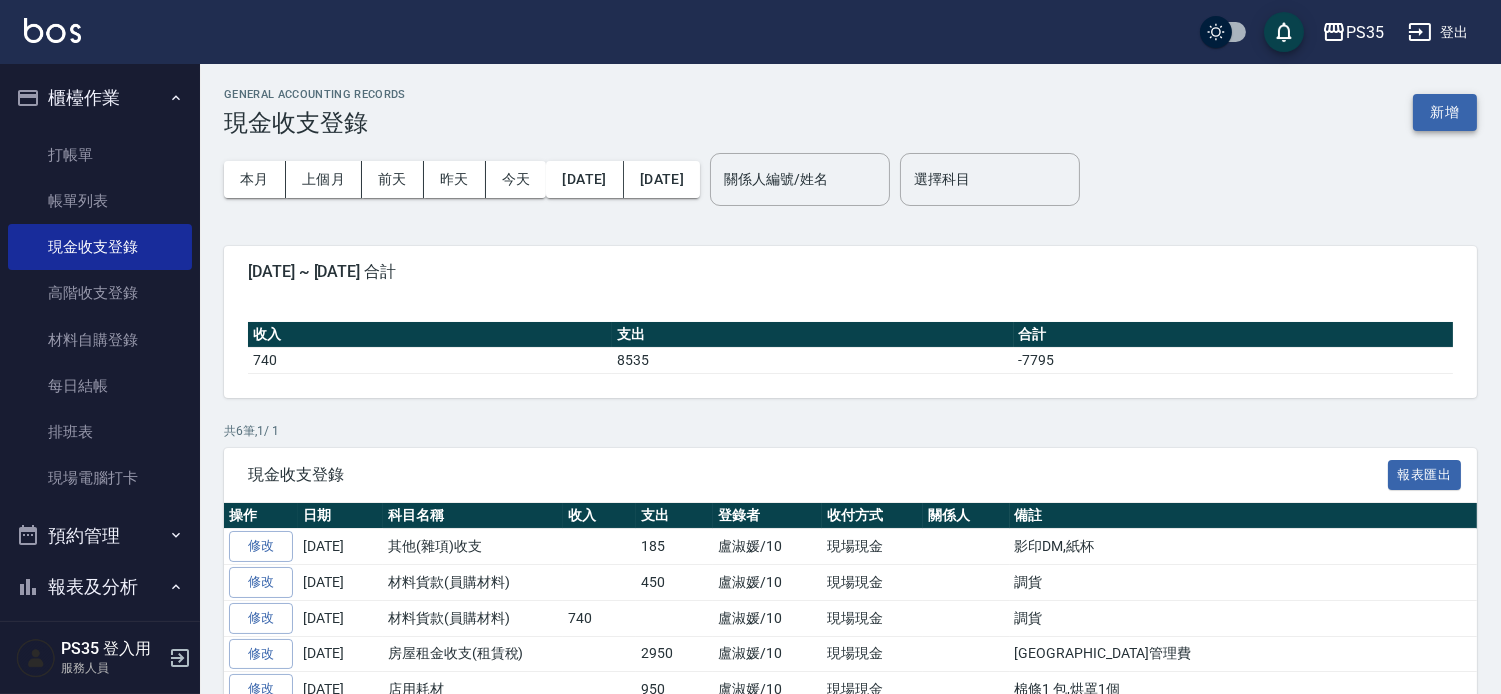 click on "新增" at bounding box center (1445, 112) 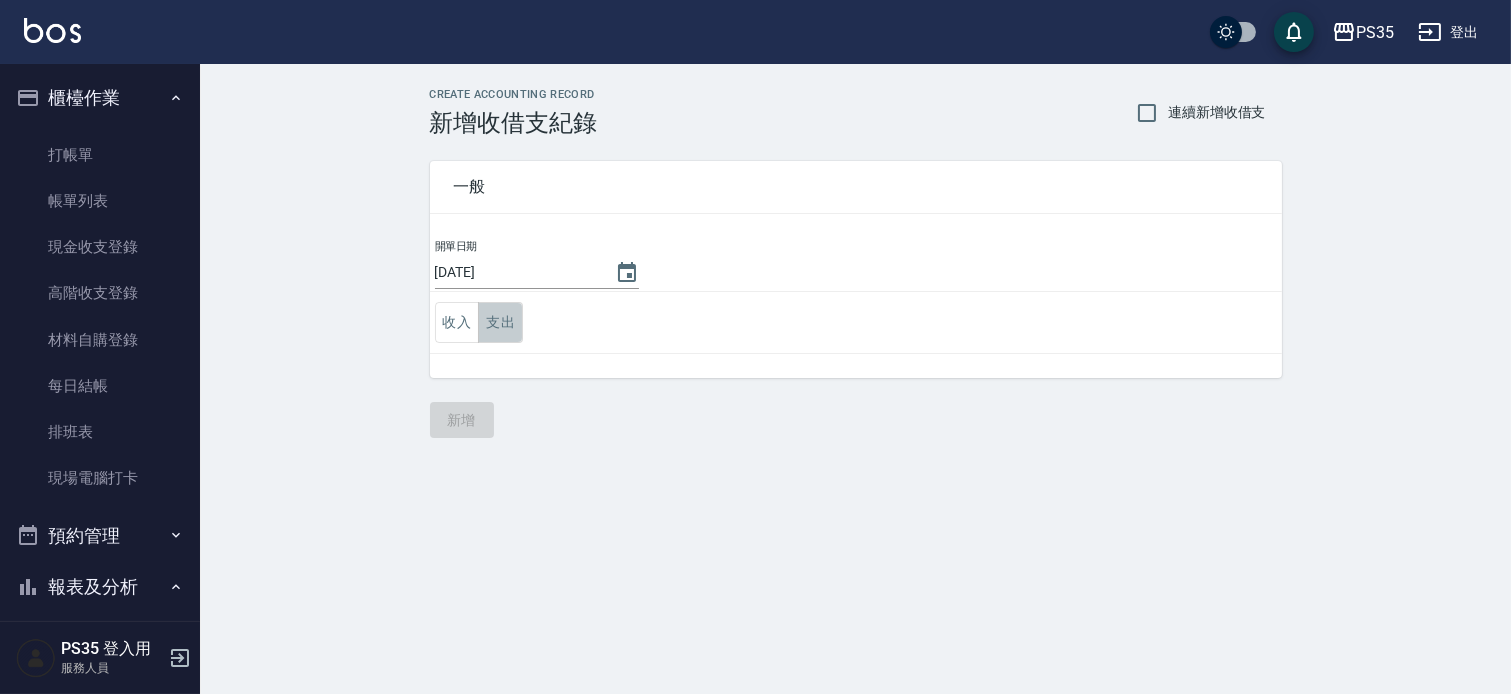 click on "支出" at bounding box center (500, 322) 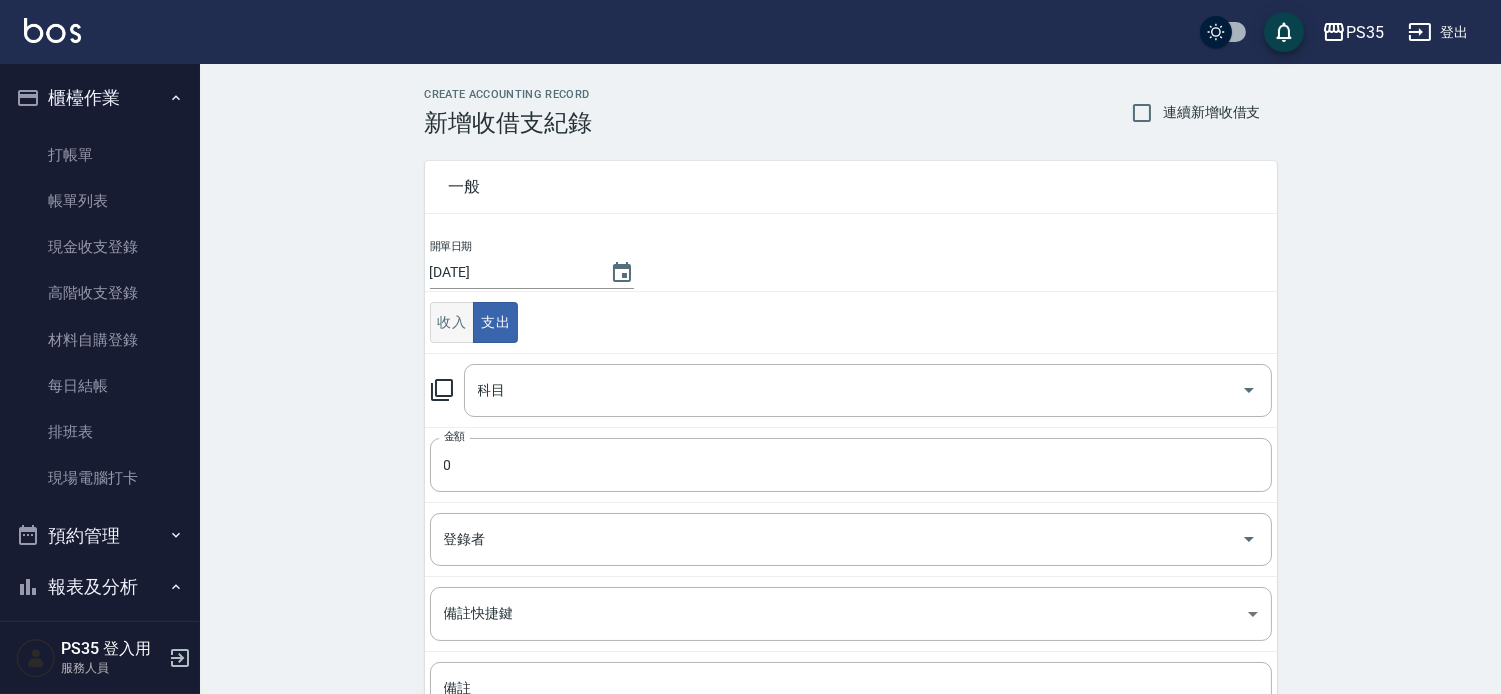 click on "收入" at bounding box center (452, 322) 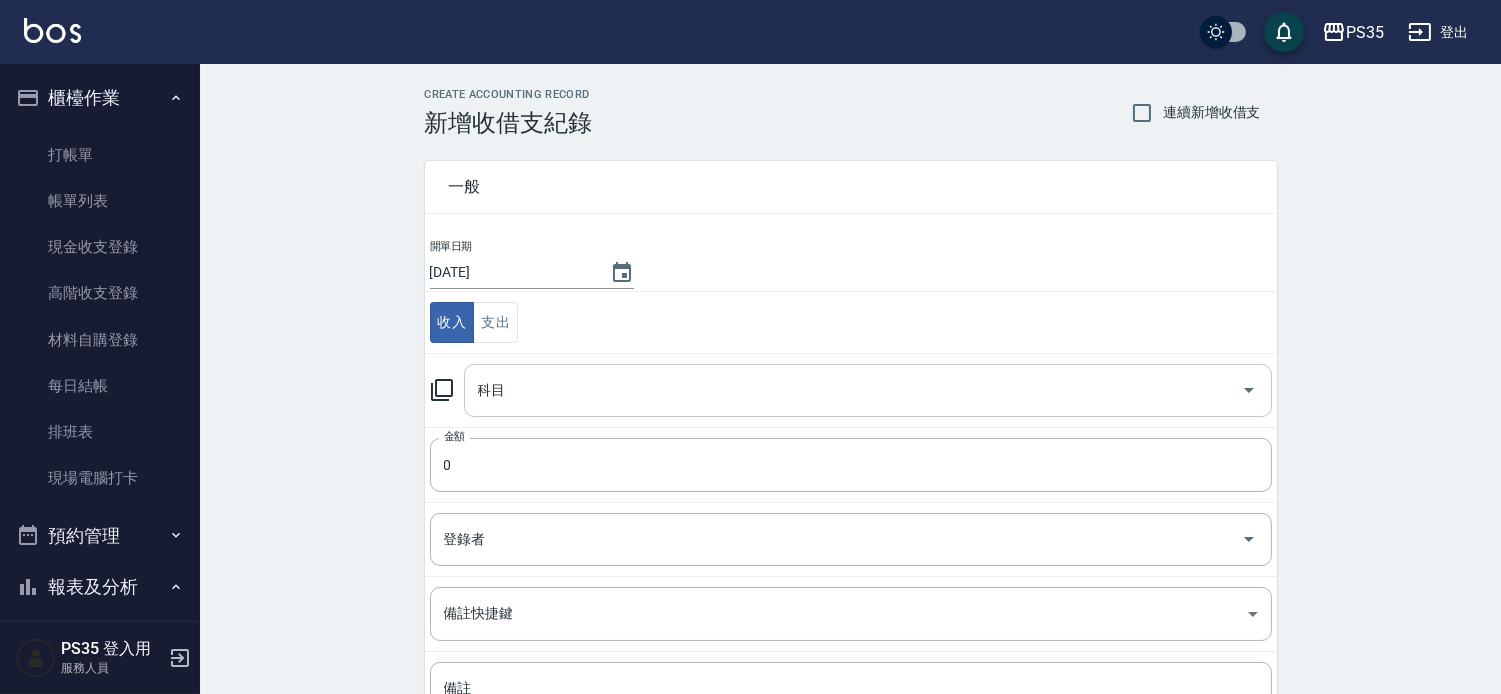 click on "科目 科目" at bounding box center (868, 390) 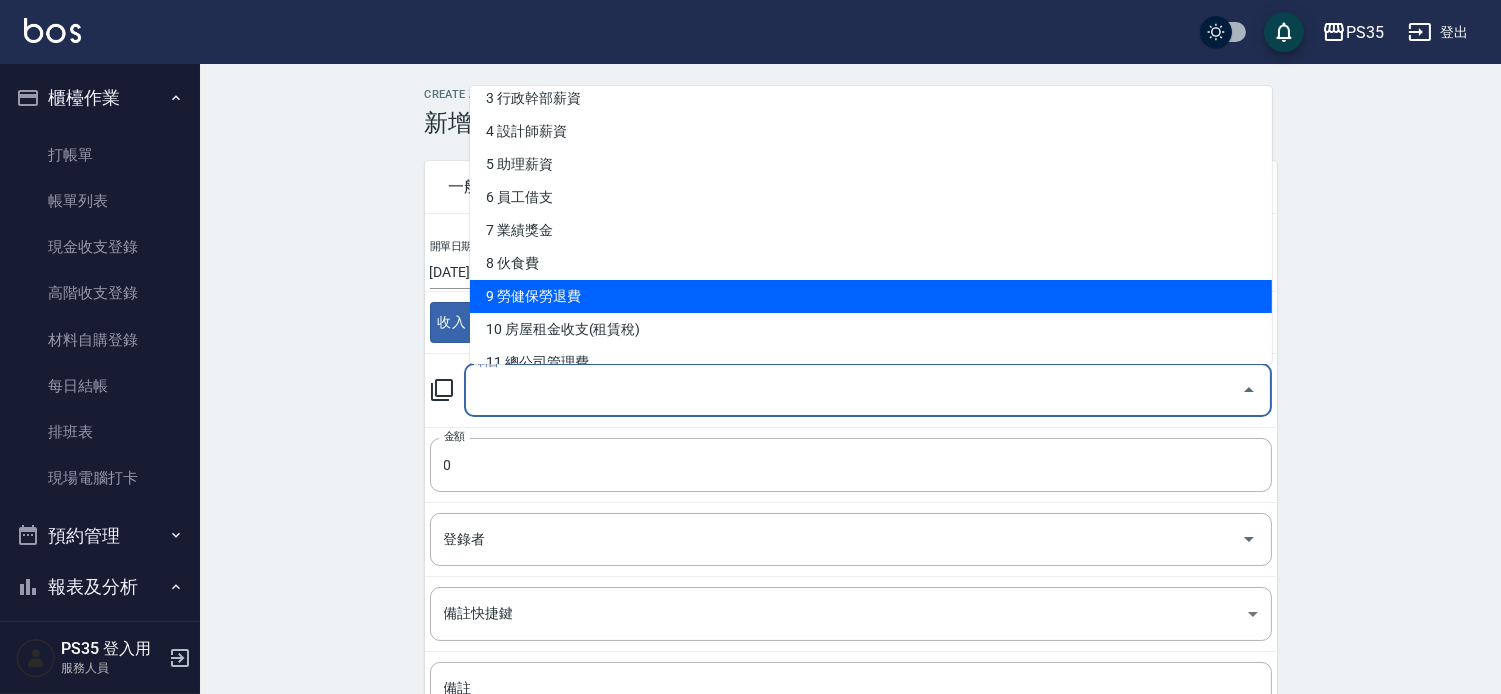 scroll, scrollTop: 222, scrollLeft: 0, axis: vertical 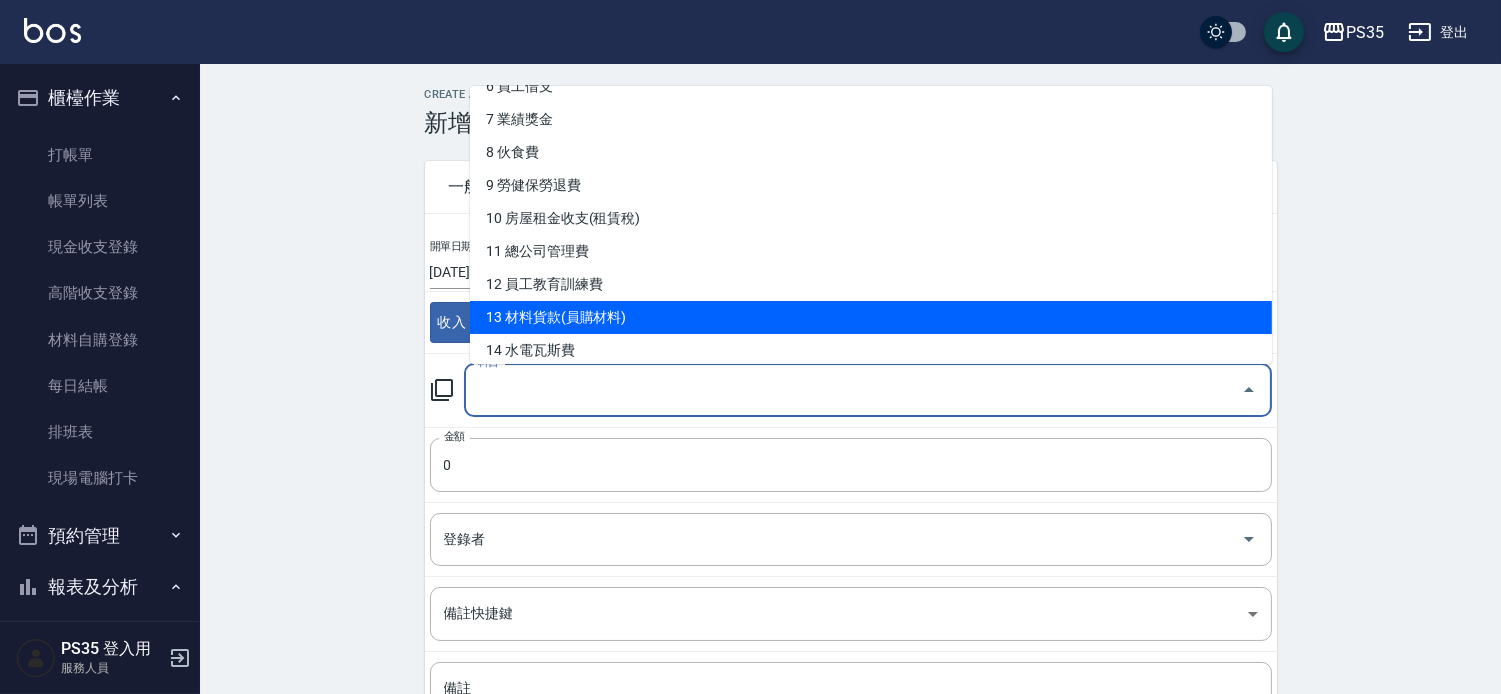 click on "13 材料貨款(員購材料)" at bounding box center (871, 317) 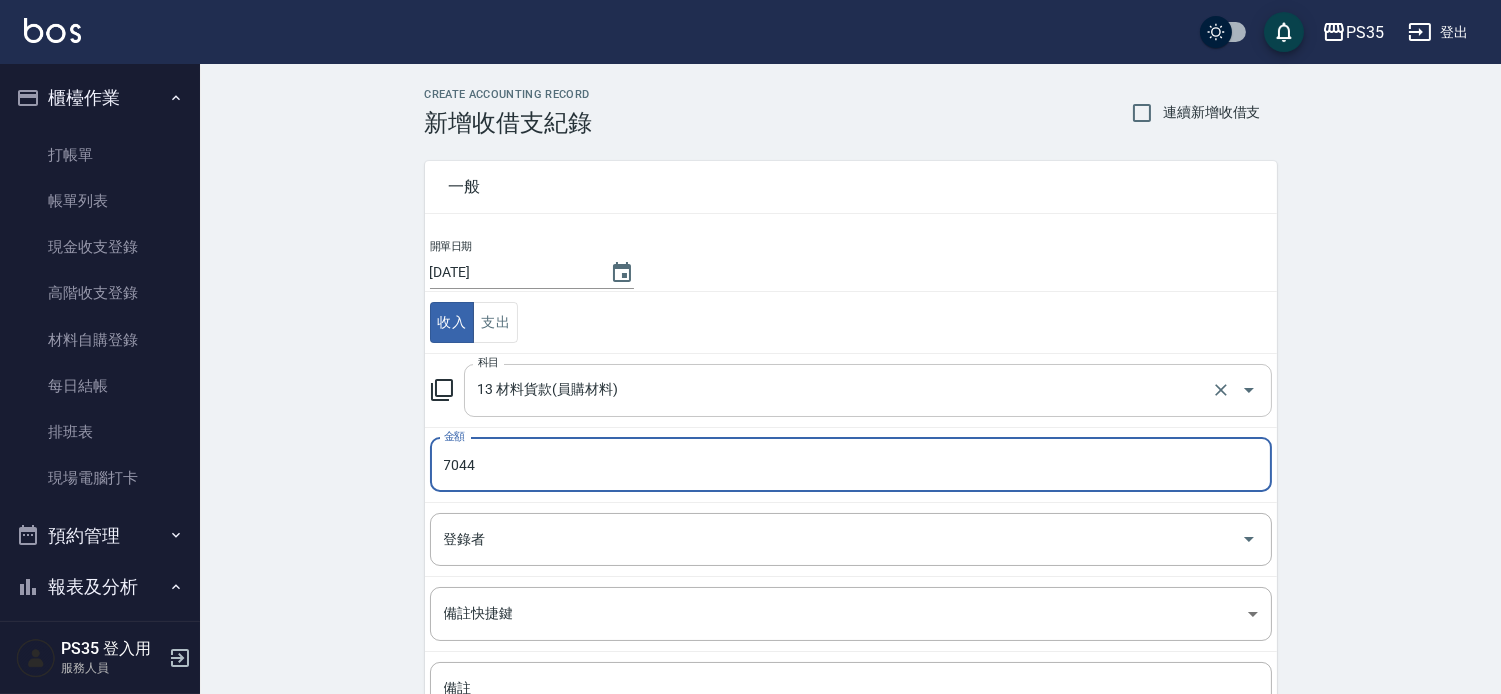 type on "7044" 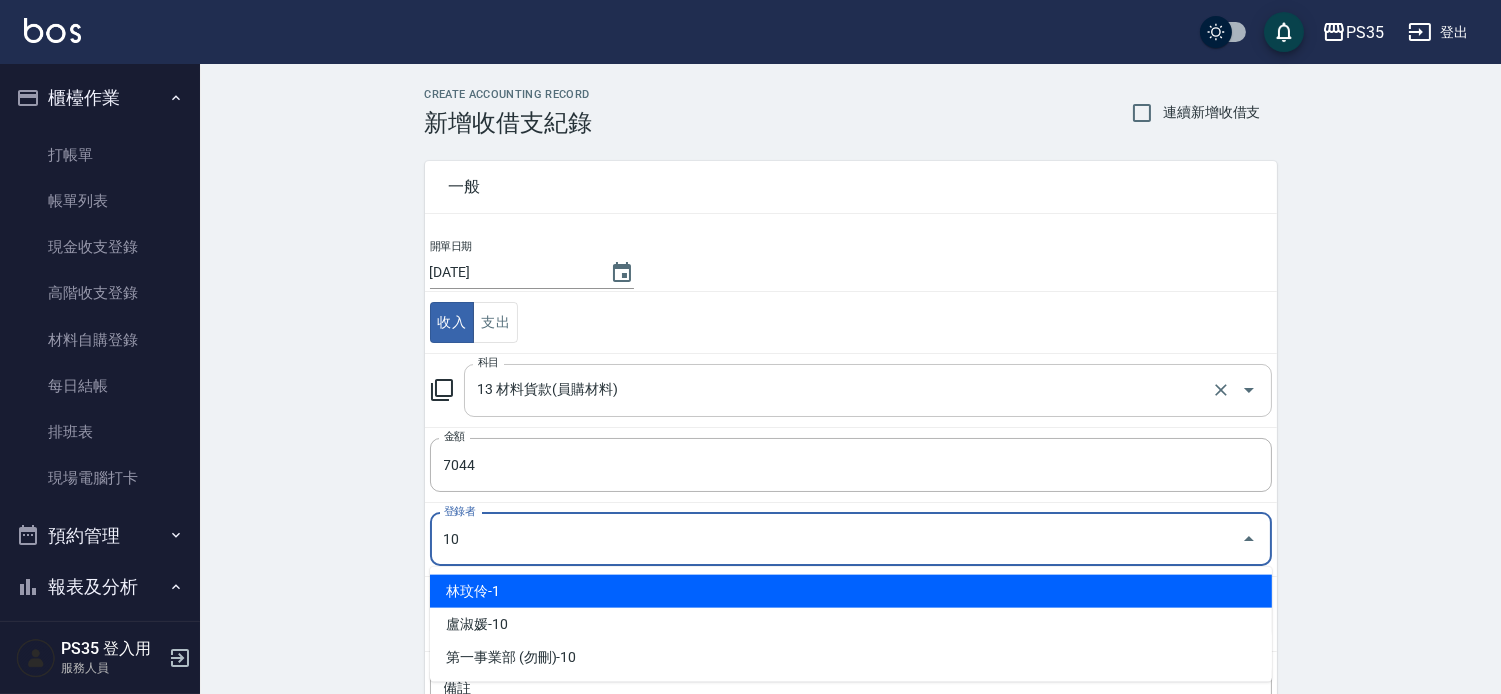type on "盧淑媛-10" 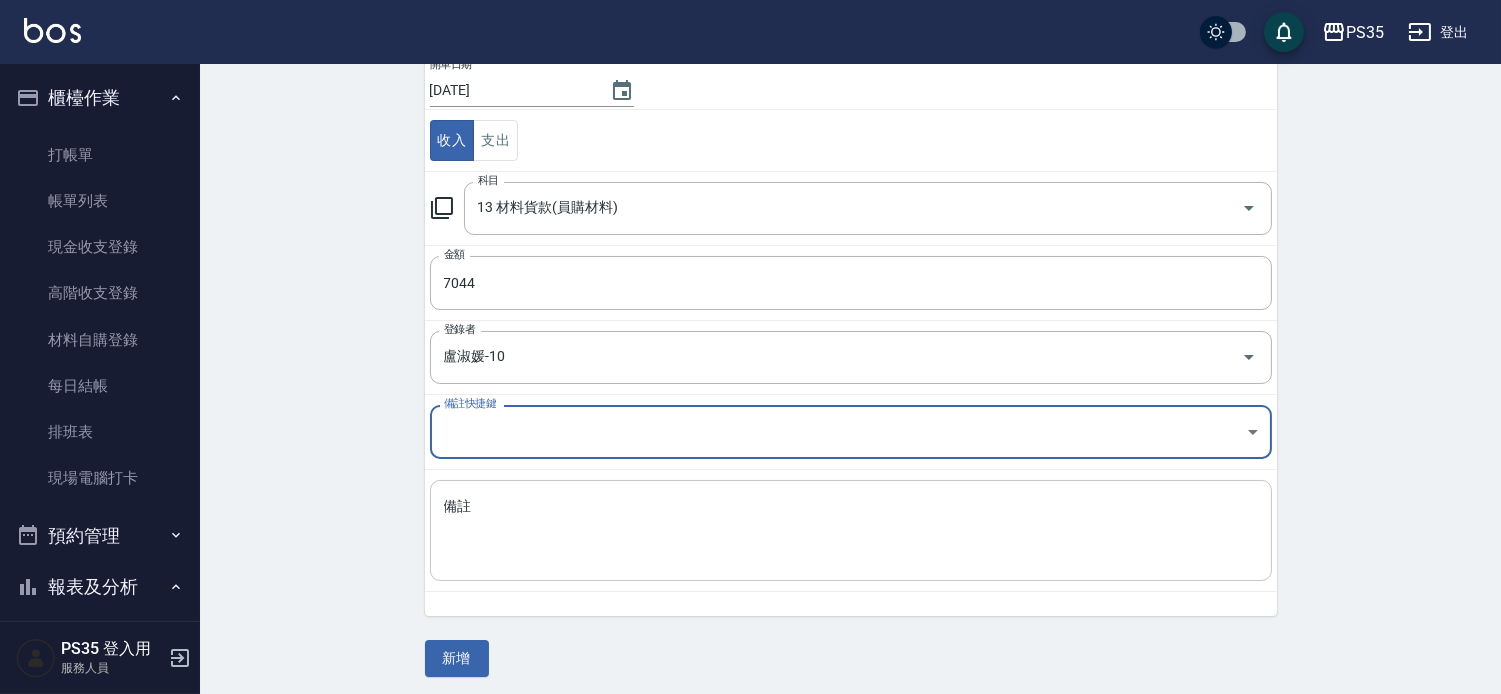 scroll, scrollTop: 188, scrollLeft: 0, axis: vertical 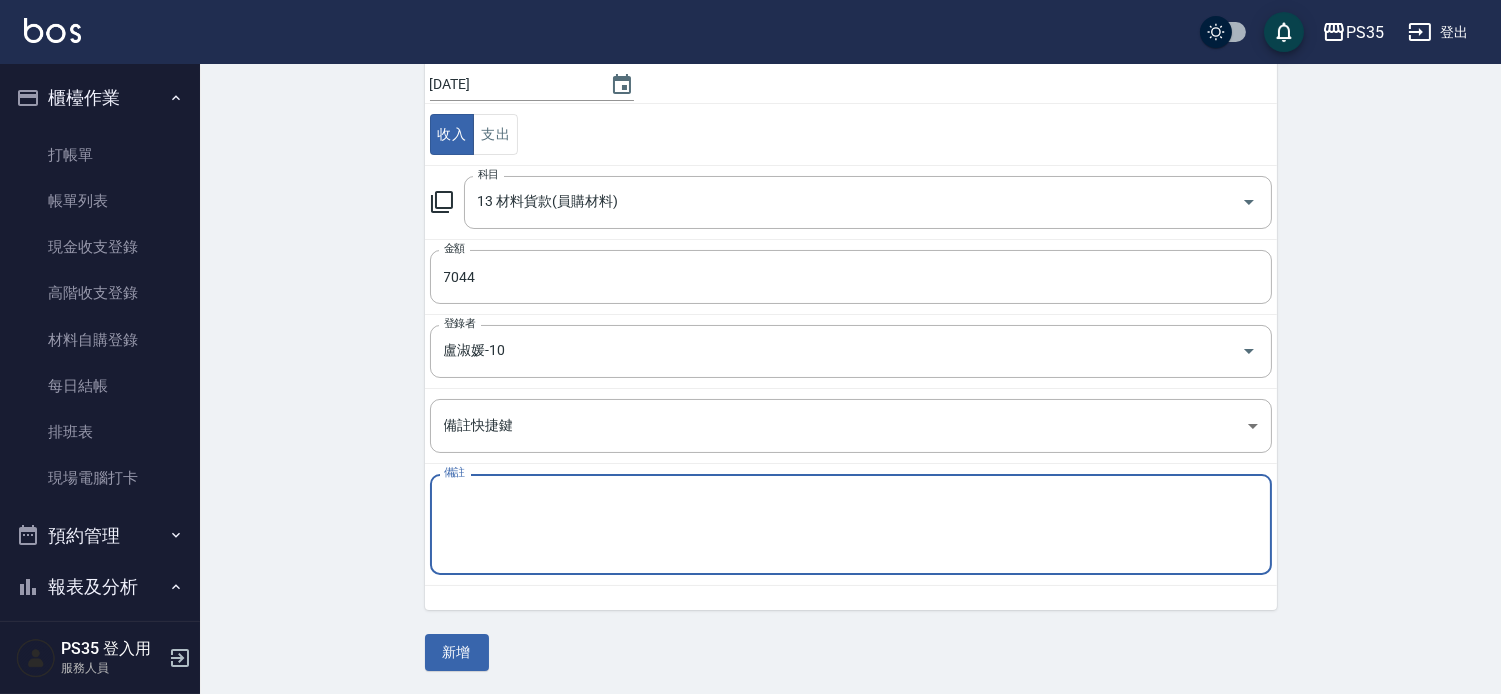click on "備註" at bounding box center [851, 525] 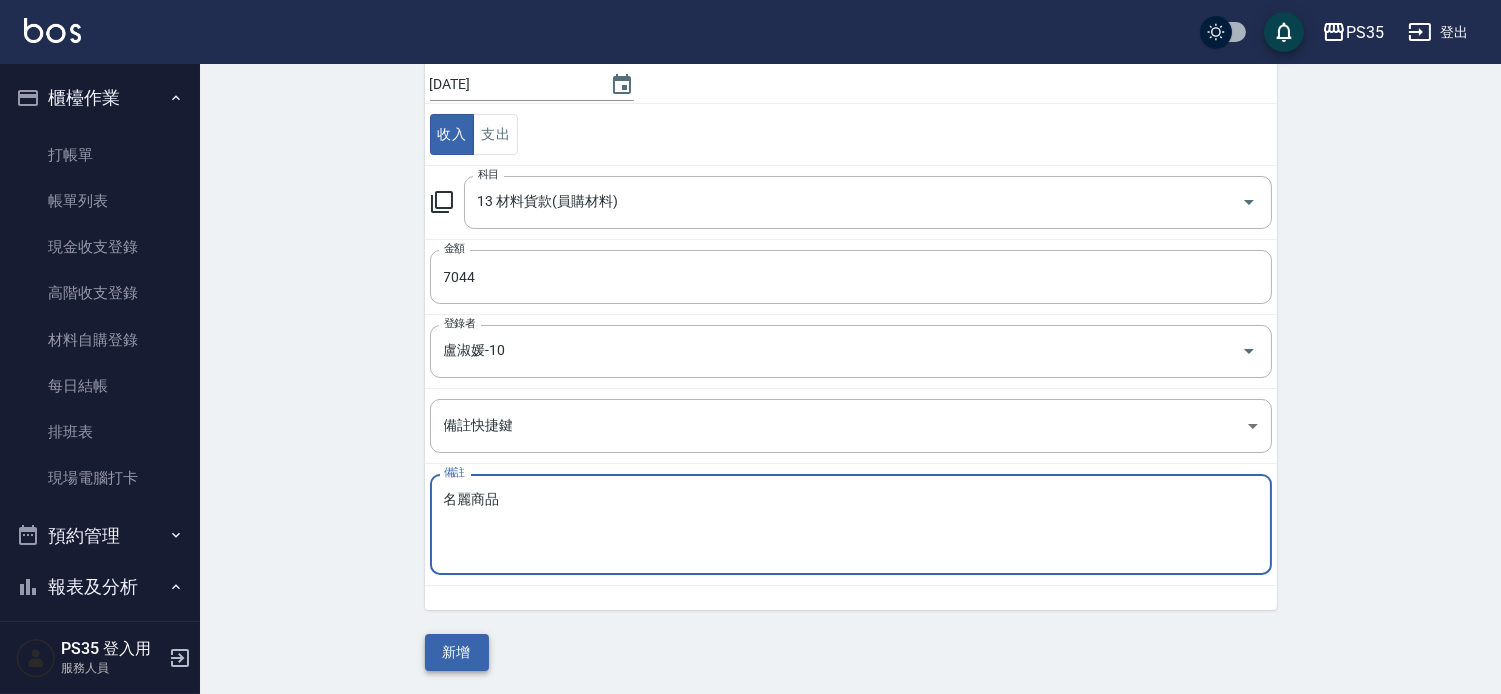 type on "名麗商品" 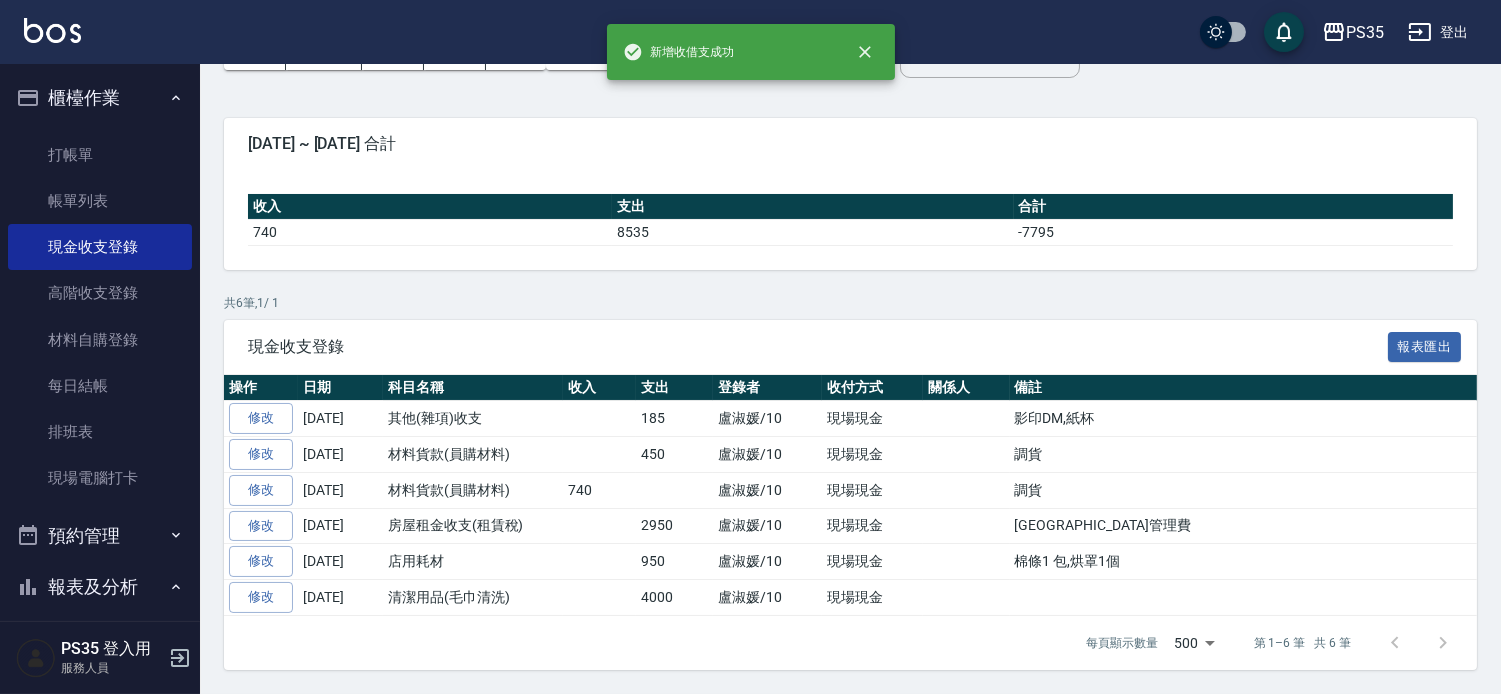 scroll, scrollTop: 0, scrollLeft: 0, axis: both 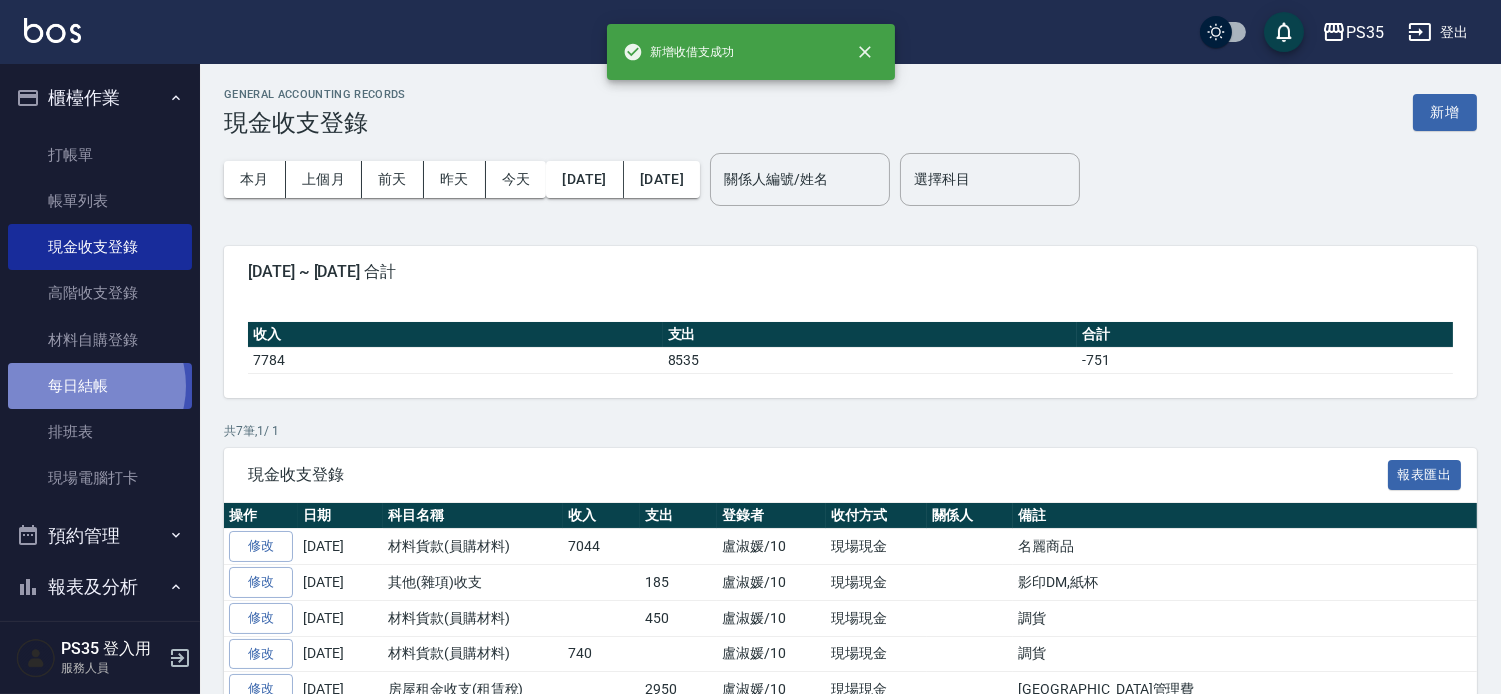 click on "每日結帳" at bounding box center [100, 386] 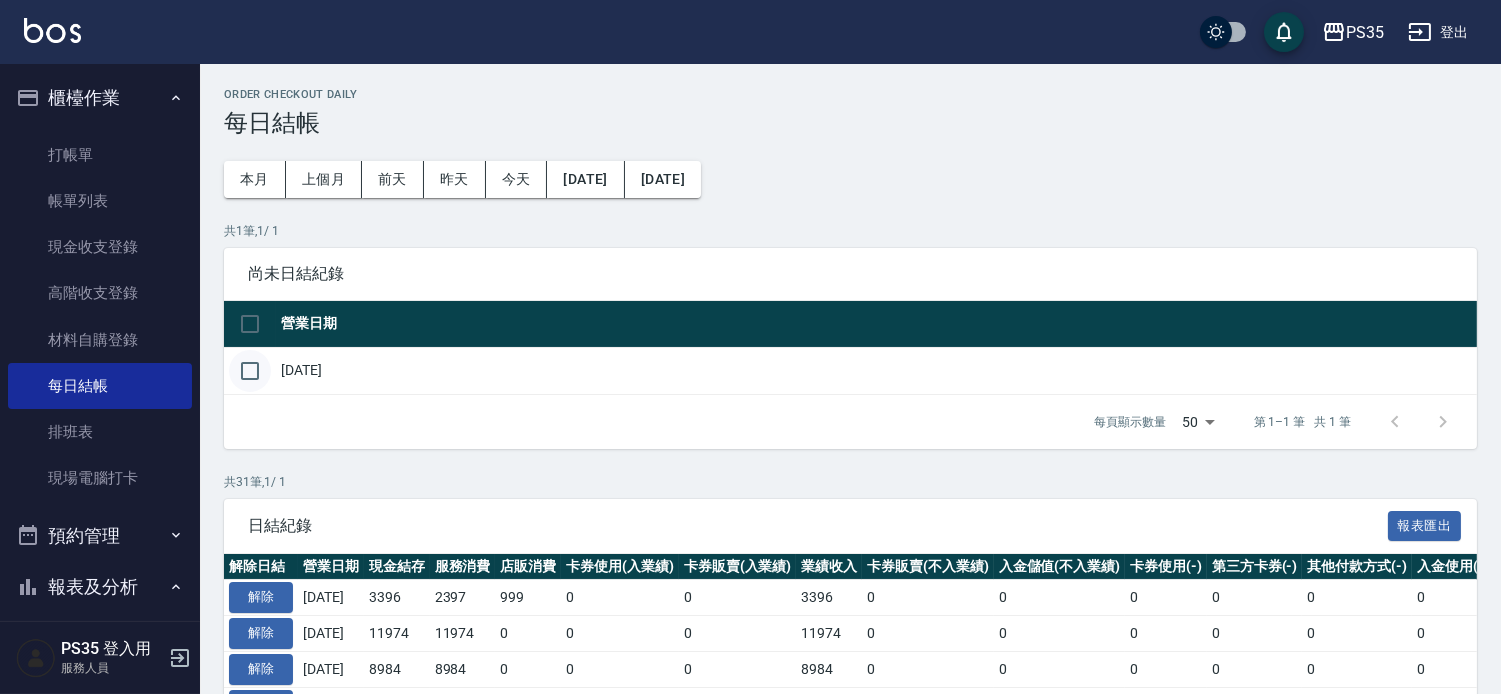 click at bounding box center [250, 371] 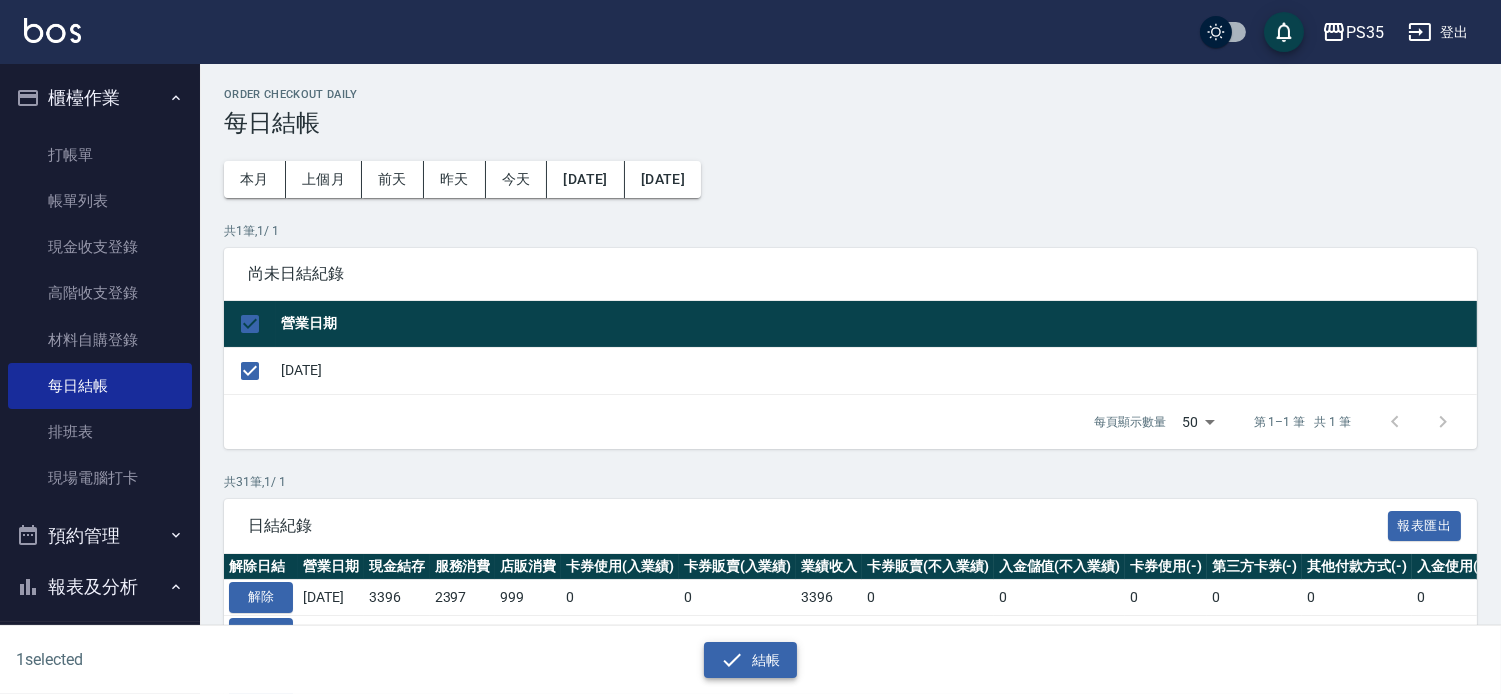 click on "結帳" at bounding box center [750, 660] 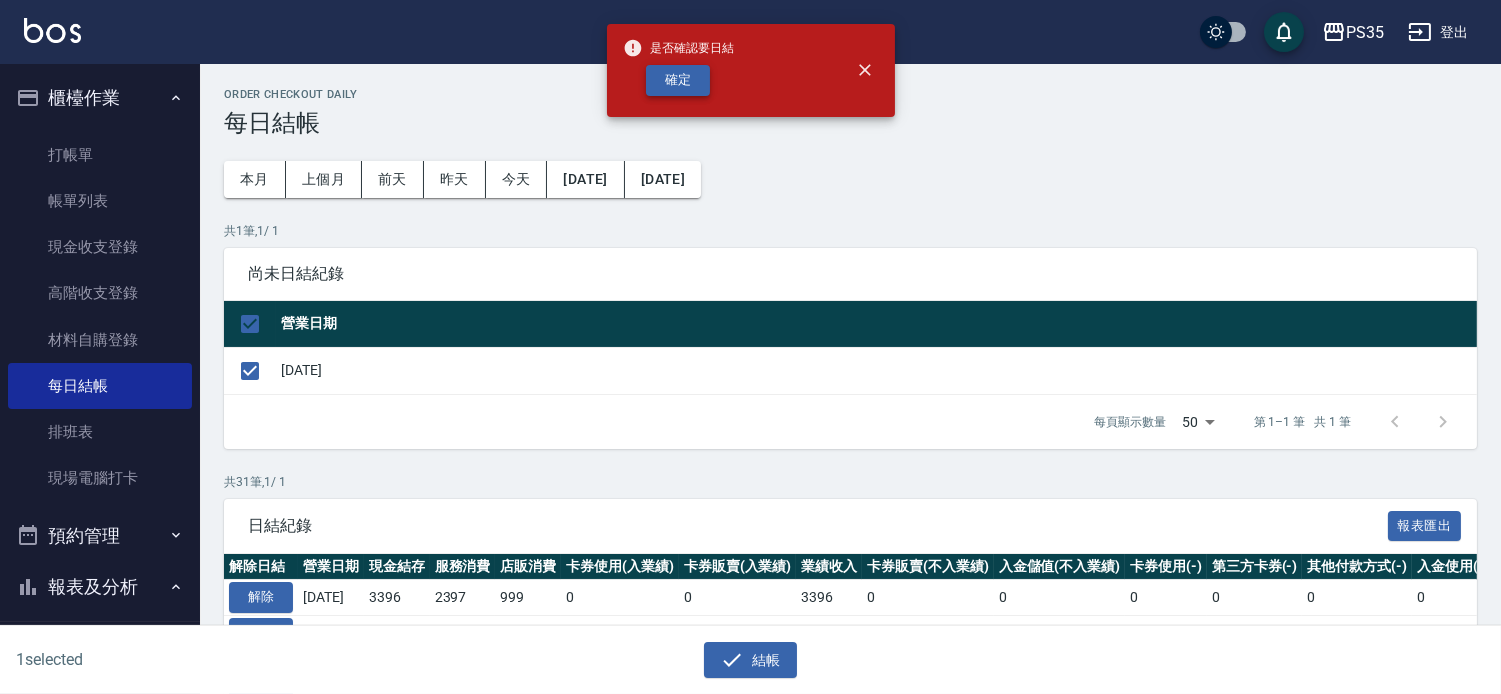 click on "確定" at bounding box center [678, 80] 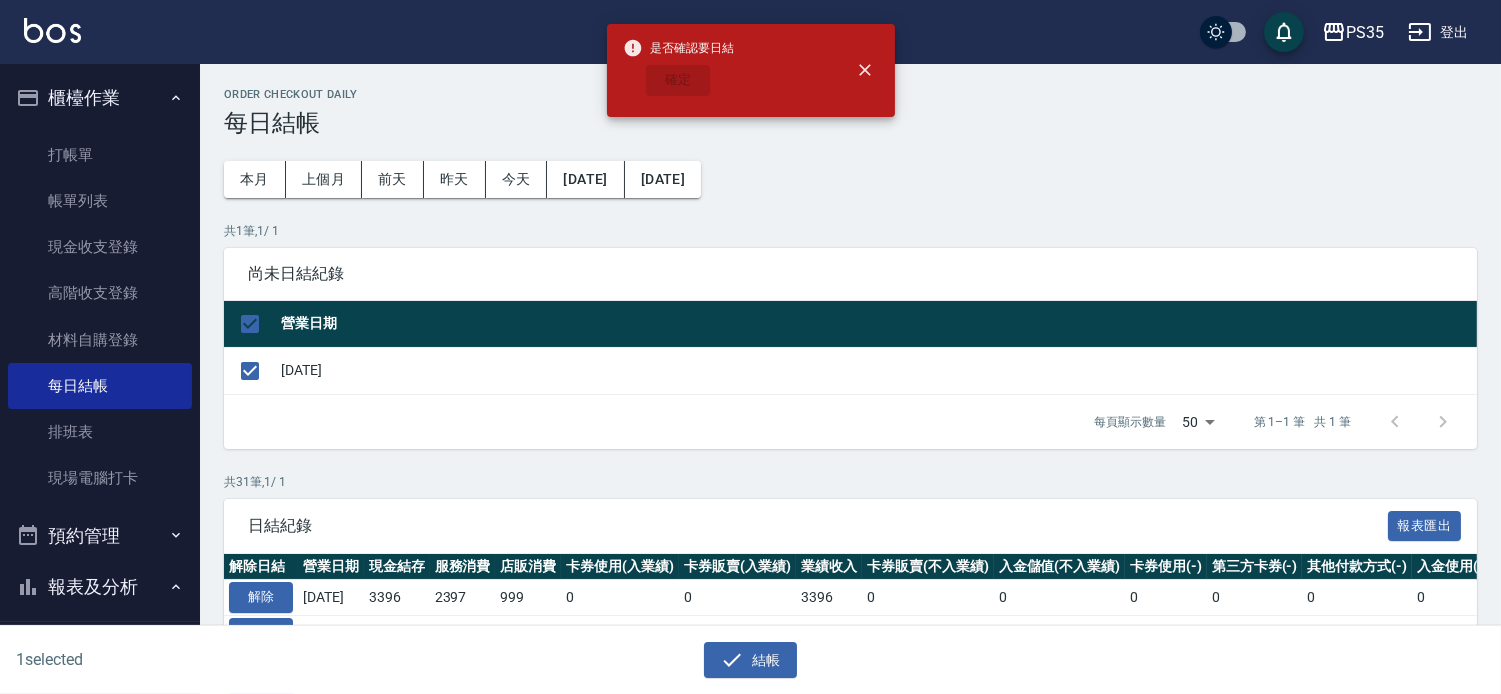 checkbox on "false" 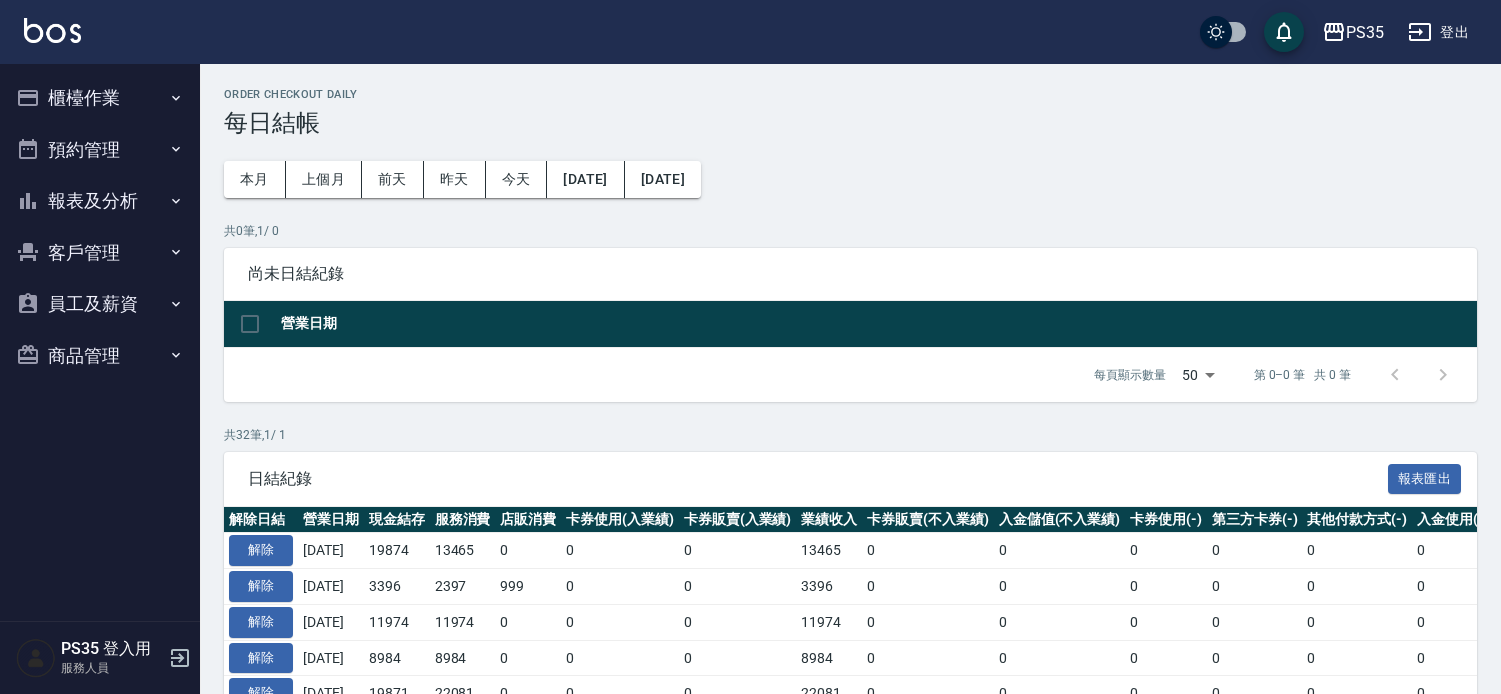scroll, scrollTop: 0, scrollLeft: 0, axis: both 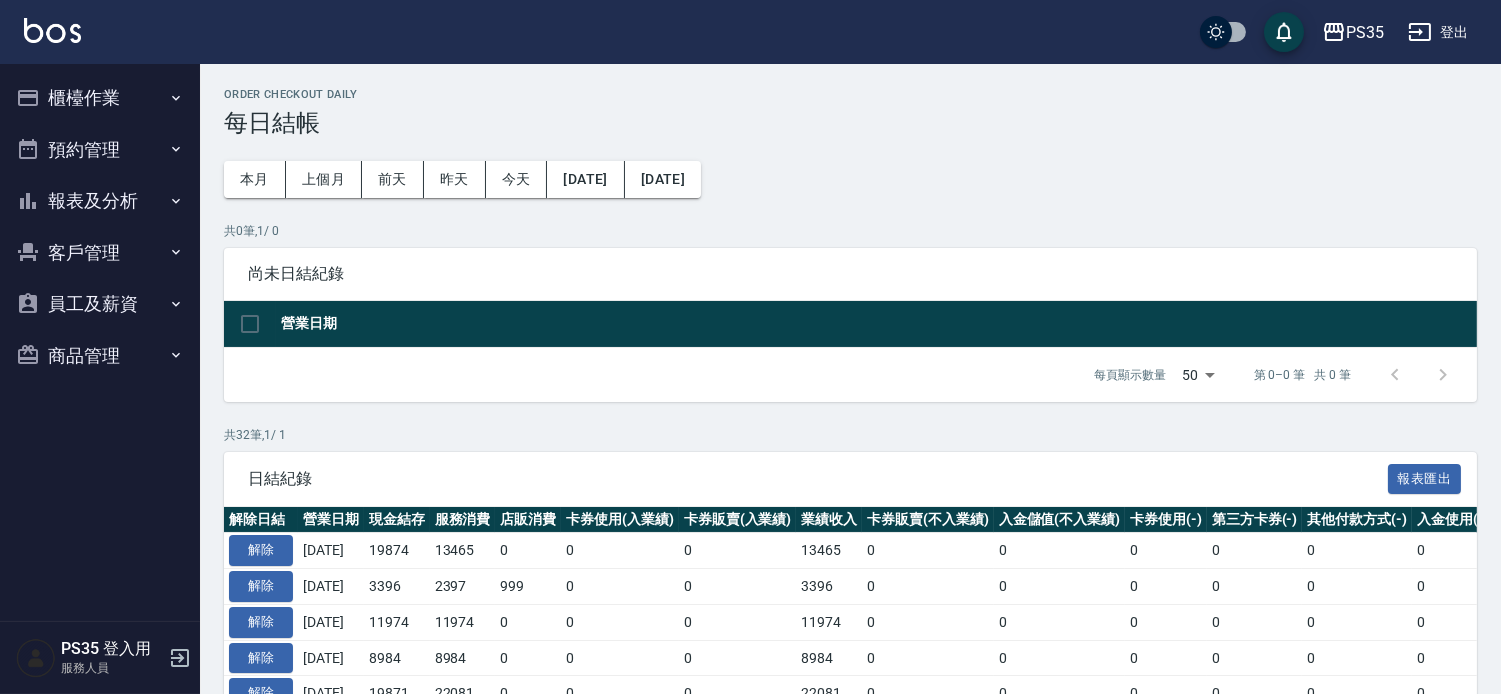click on "報表及分析" at bounding box center [100, 201] 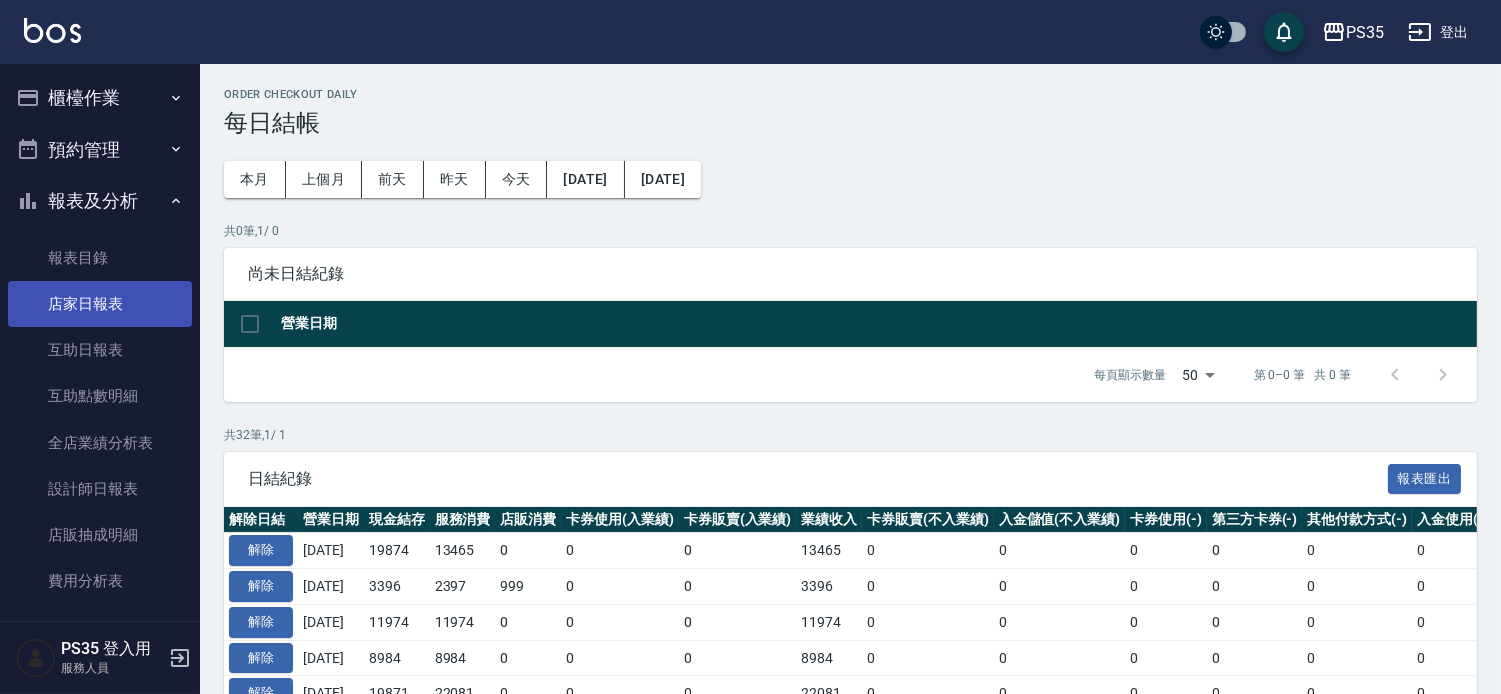 click on "店家日報表" at bounding box center (100, 304) 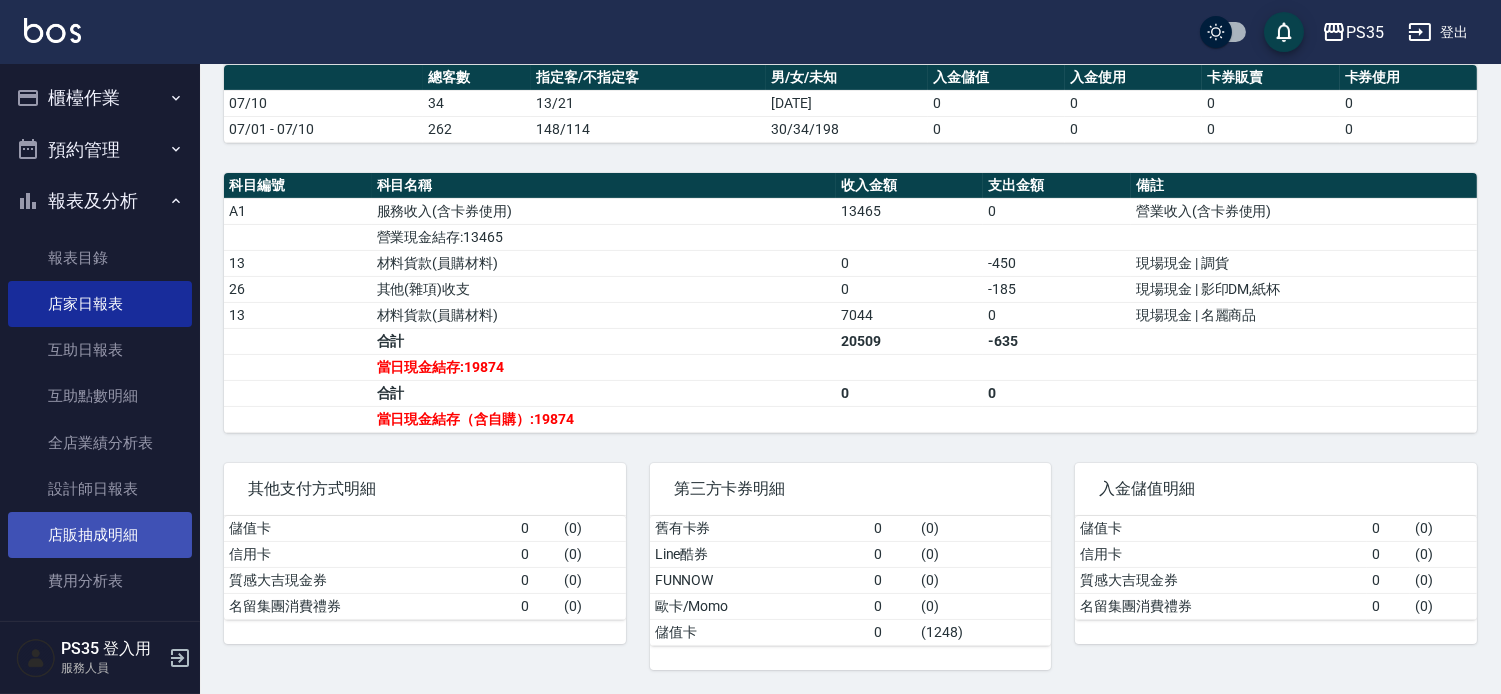 scroll, scrollTop: 596, scrollLeft: 0, axis: vertical 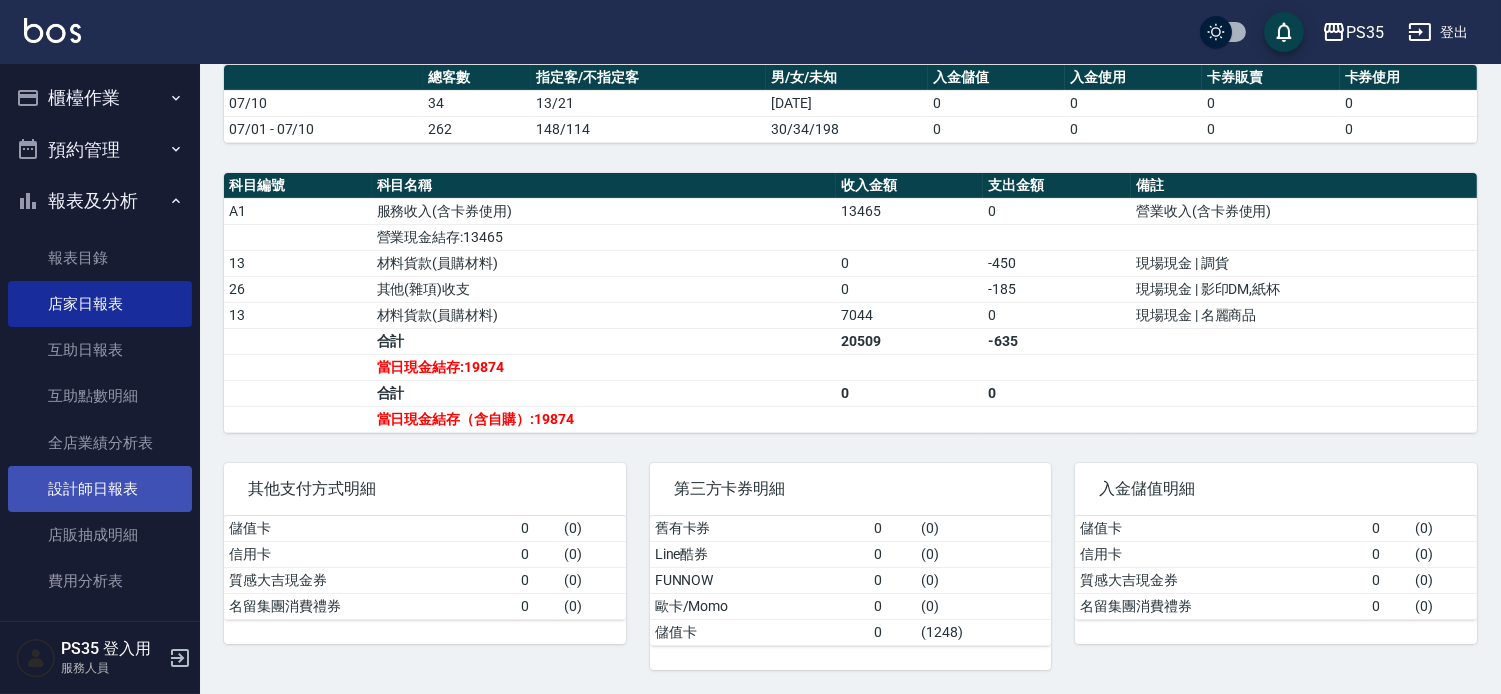 click on "設計師日報表" at bounding box center (100, 489) 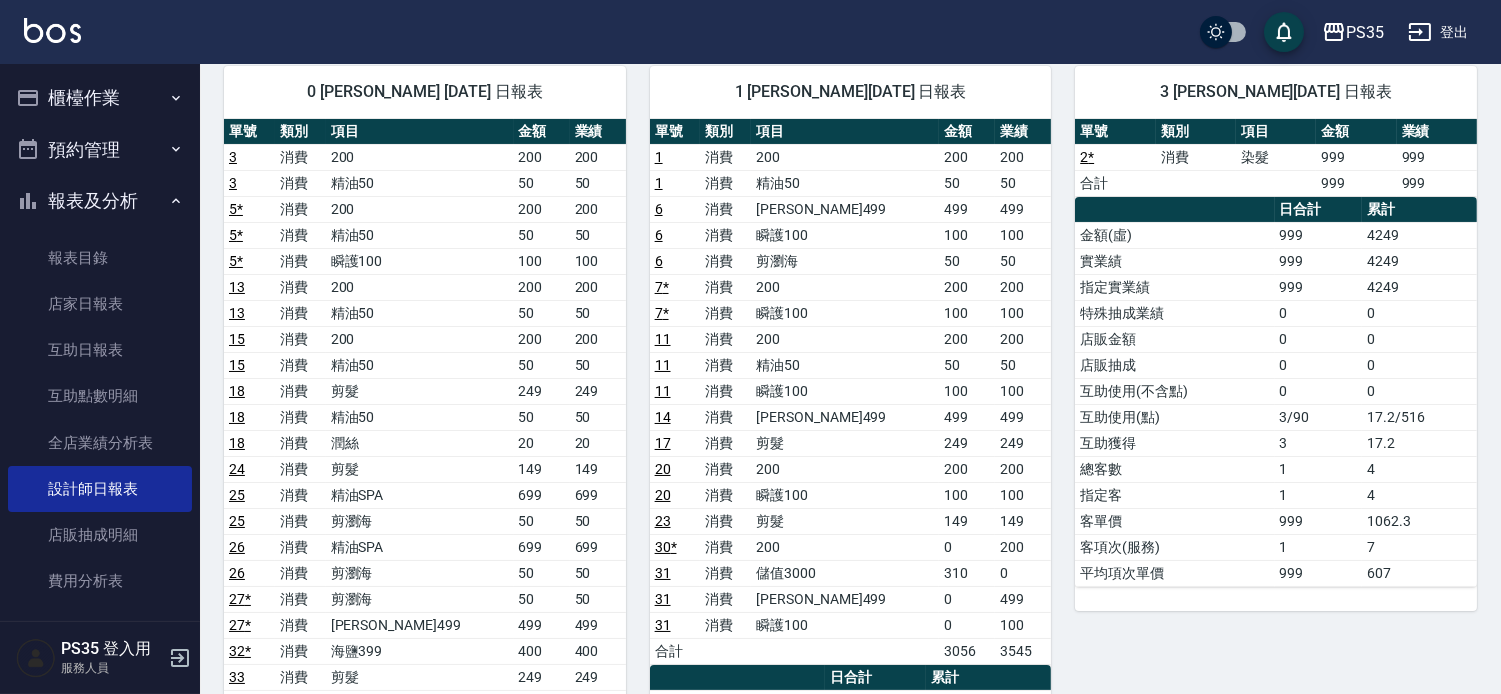 scroll, scrollTop: 444, scrollLeft: 0, axis: vertical 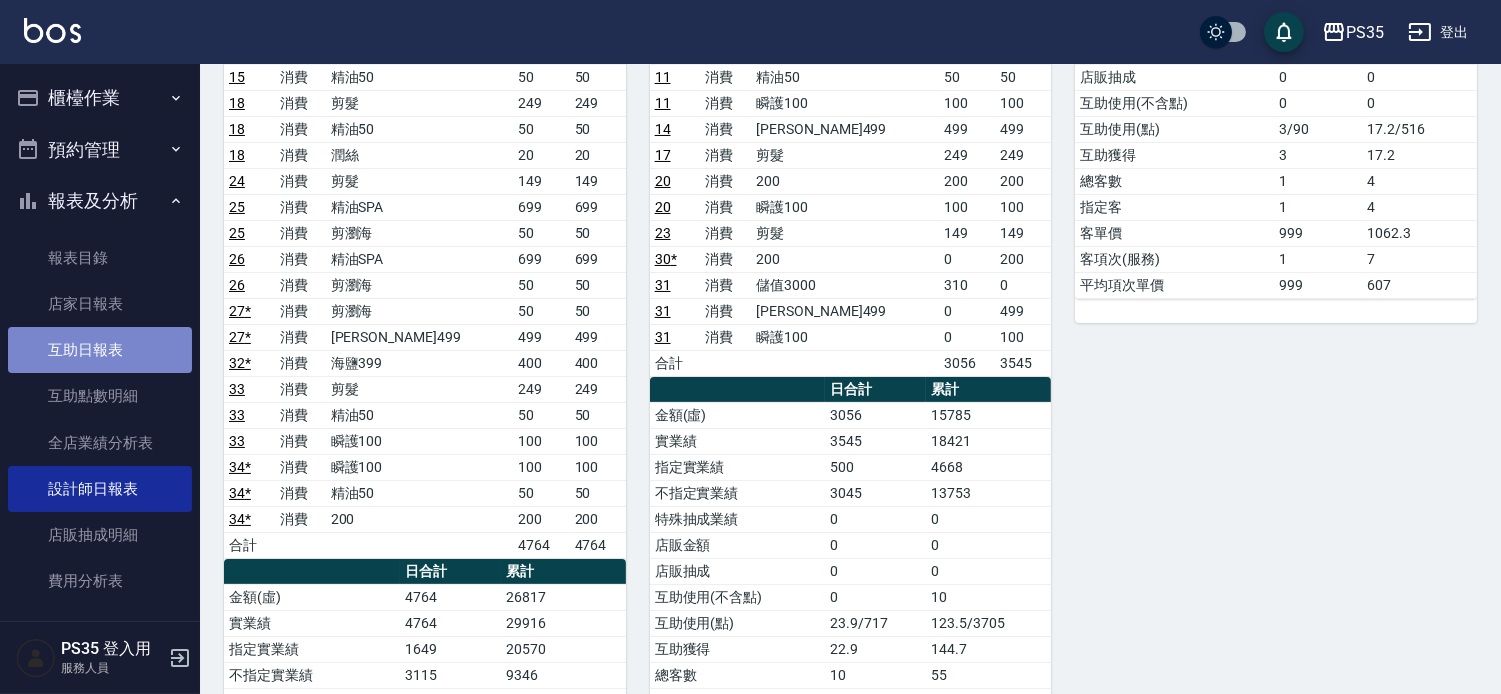 click on "互助日報表" at bounding box center (100, 350) 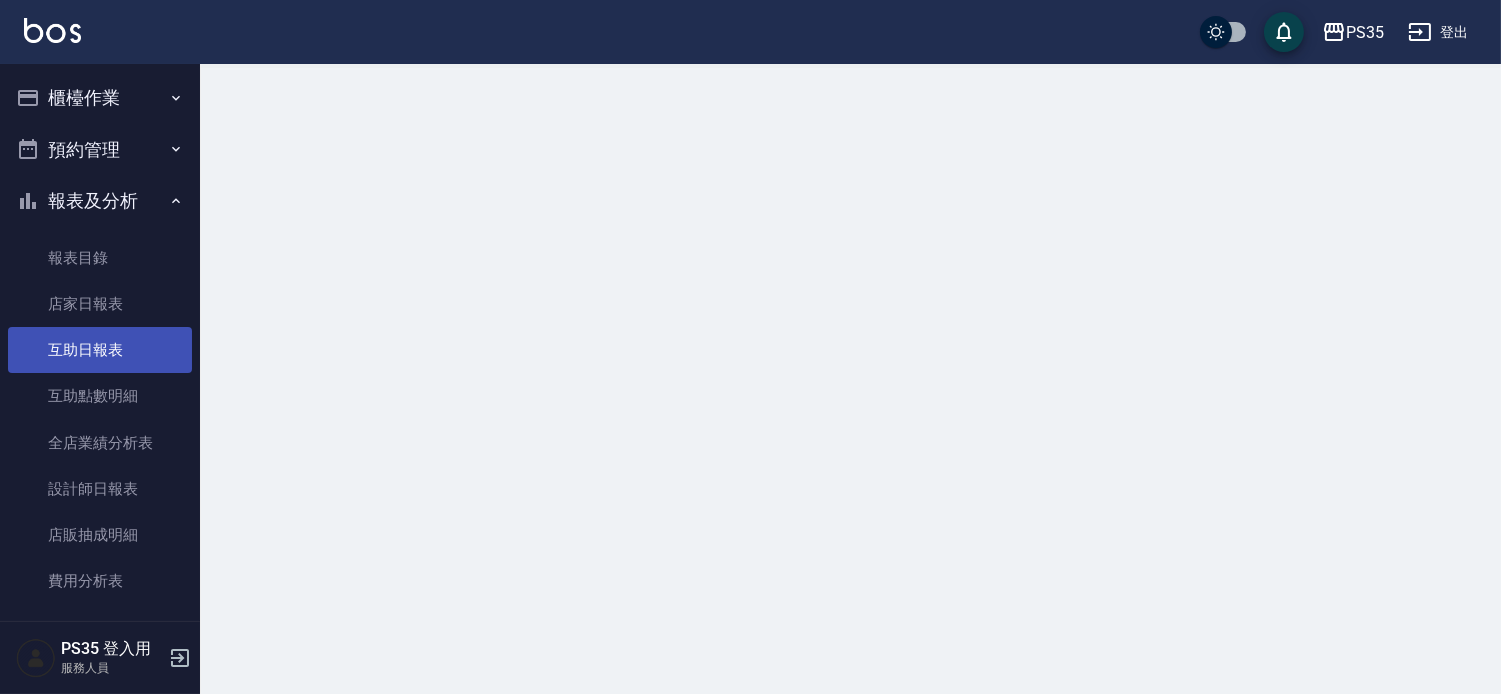 scroll, scrollTop: 0, scrollLeft: 0, axis: both 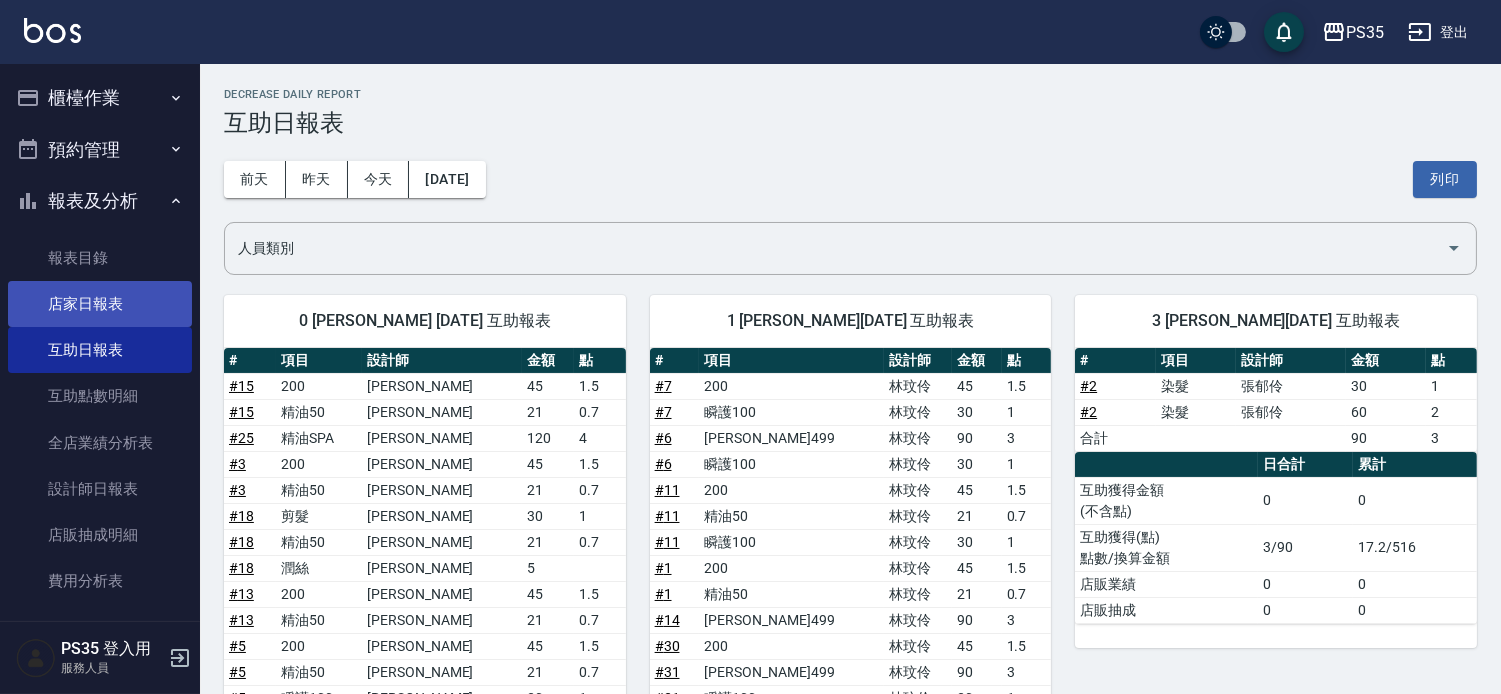 click on "店家日報表" at bounding box center [100, 304] 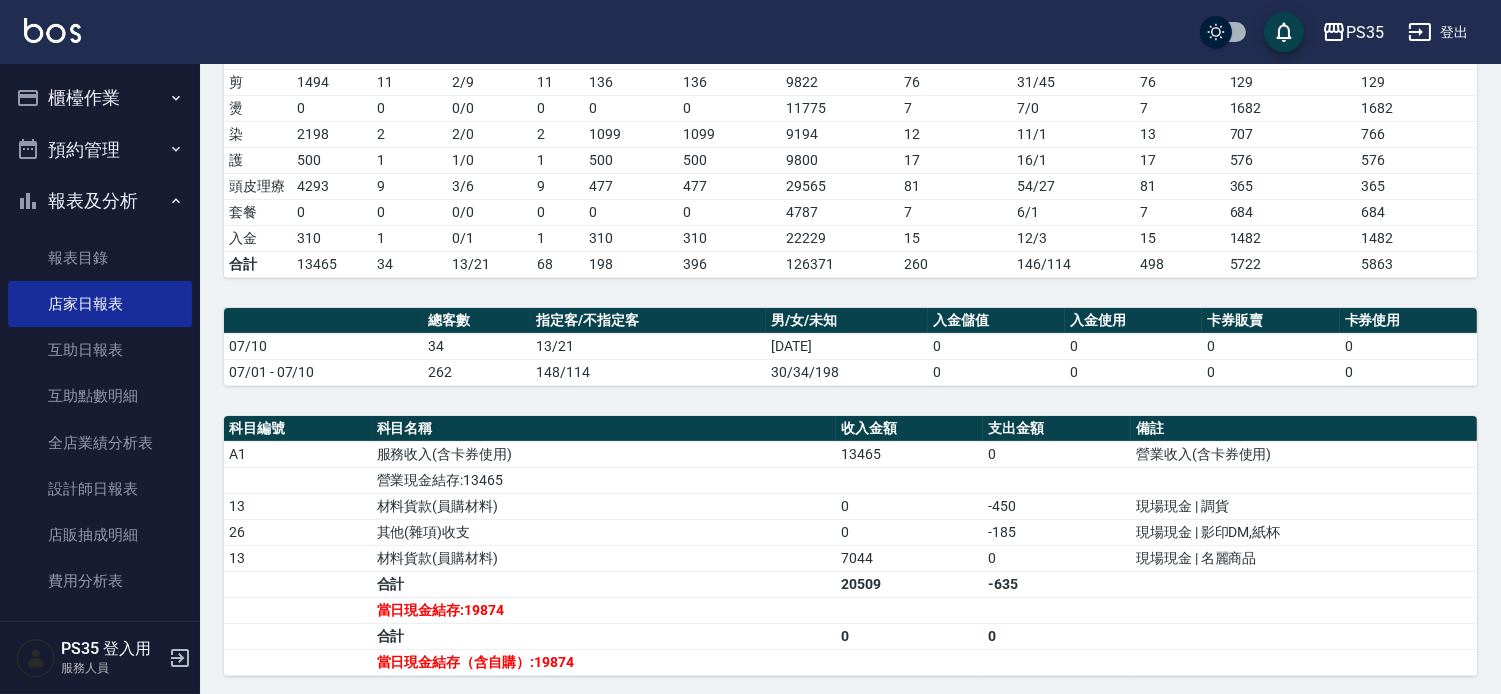 scroll, scrollTop: 444, scrollLeft: 0, axis: vertical 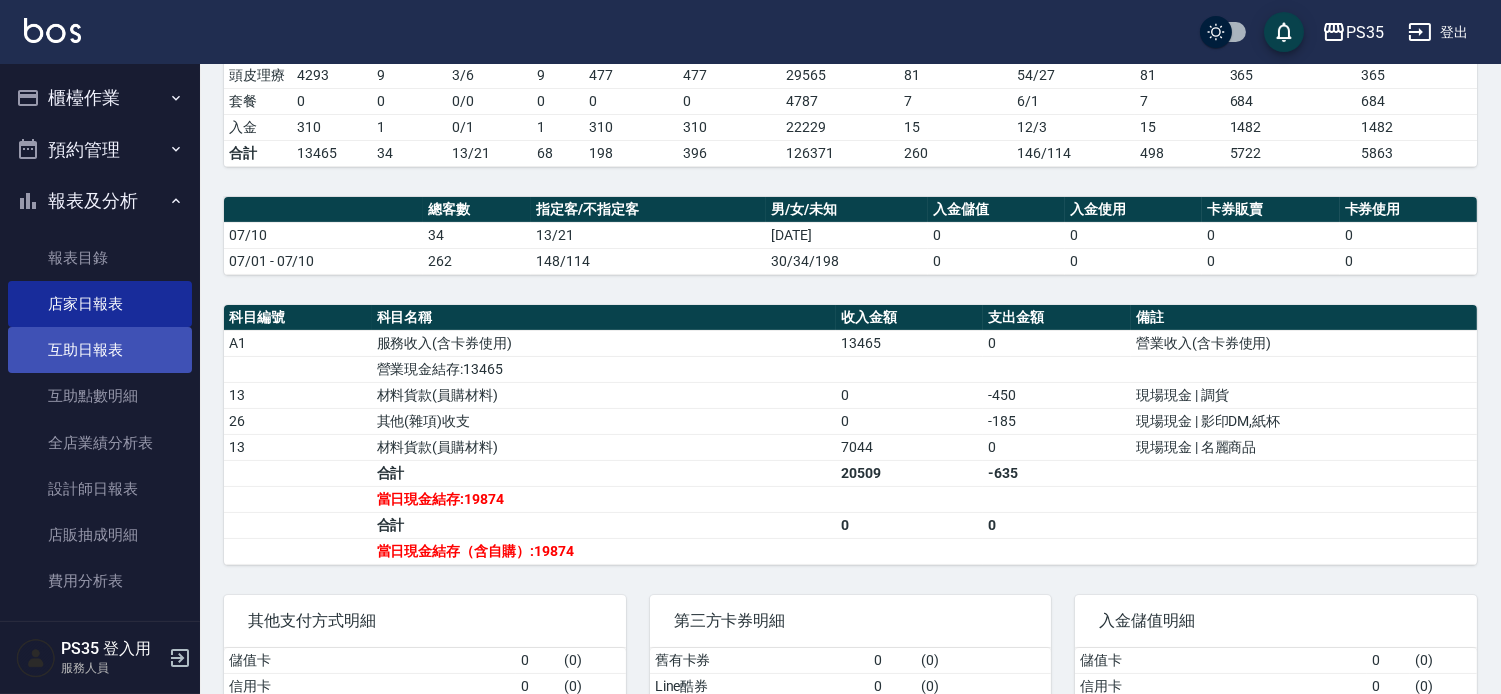 click on "互助日報表" at bounding box center [100, 350] 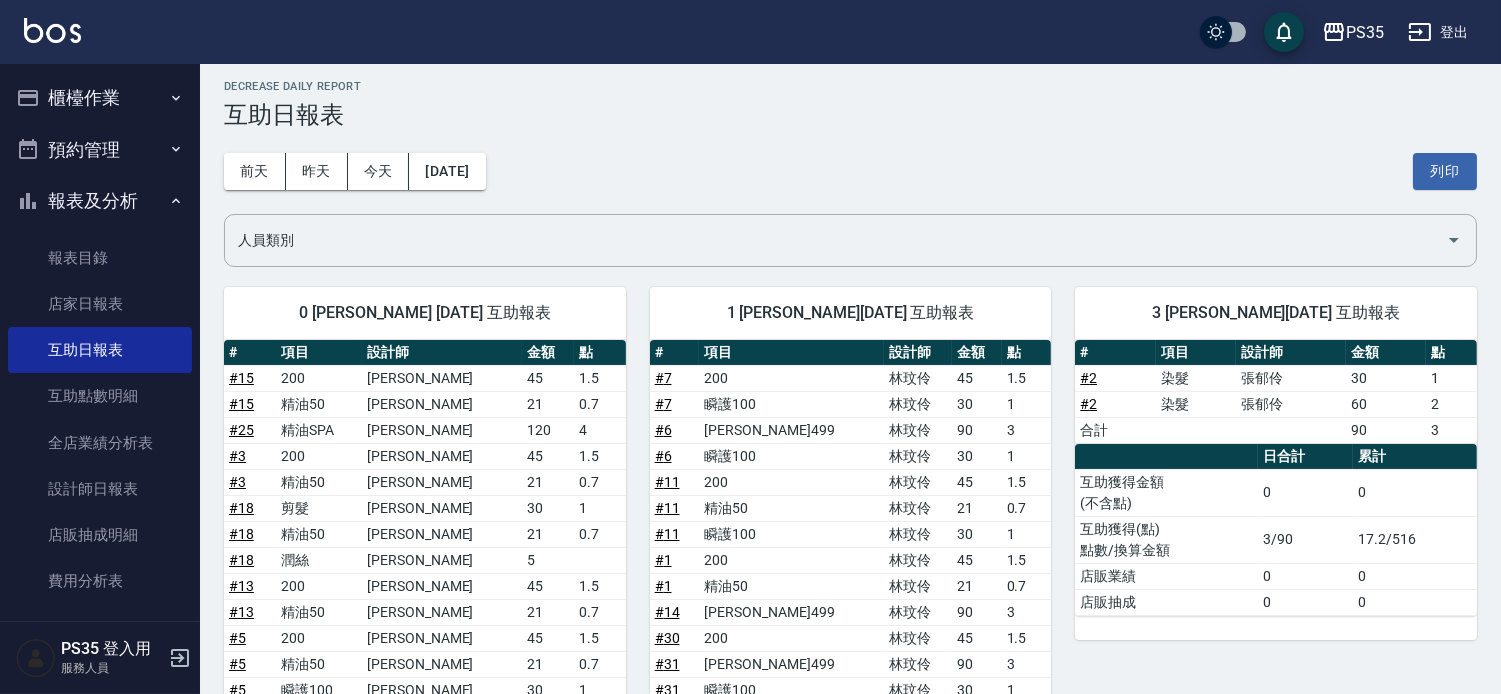 scroll, scrollTop: 0, scrollLeft: 0, axis: both 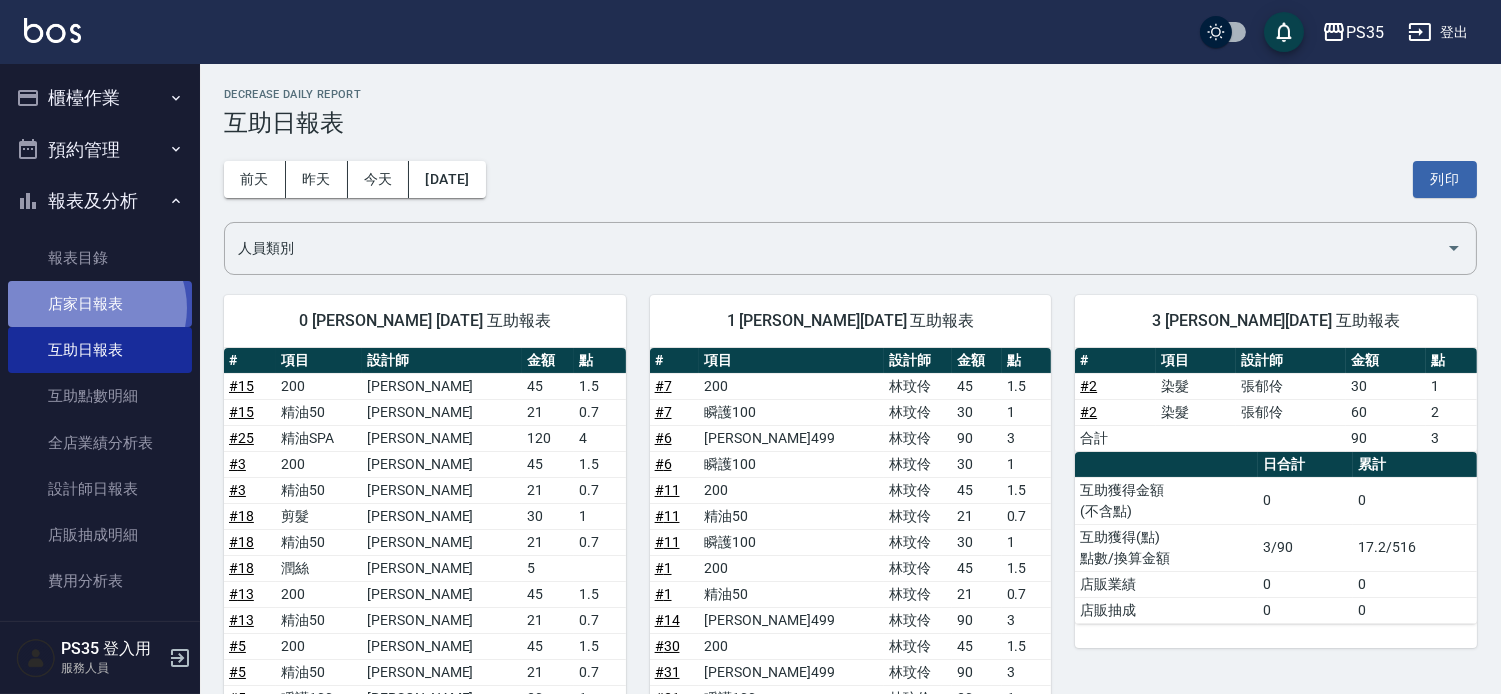 click on "店家日報表" at bounding box center (100, 304) 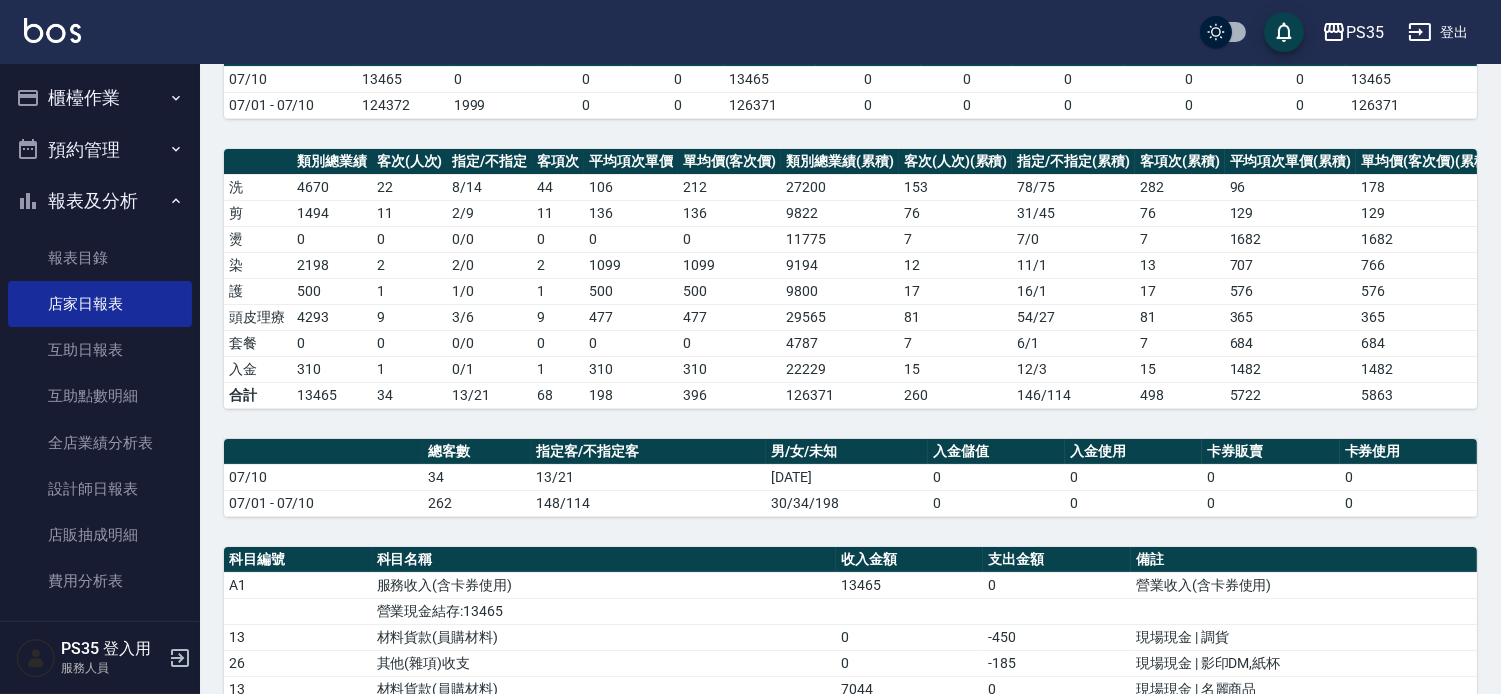 scroll, scrollTop: 333, scrollLeft: 0, axis: vertical 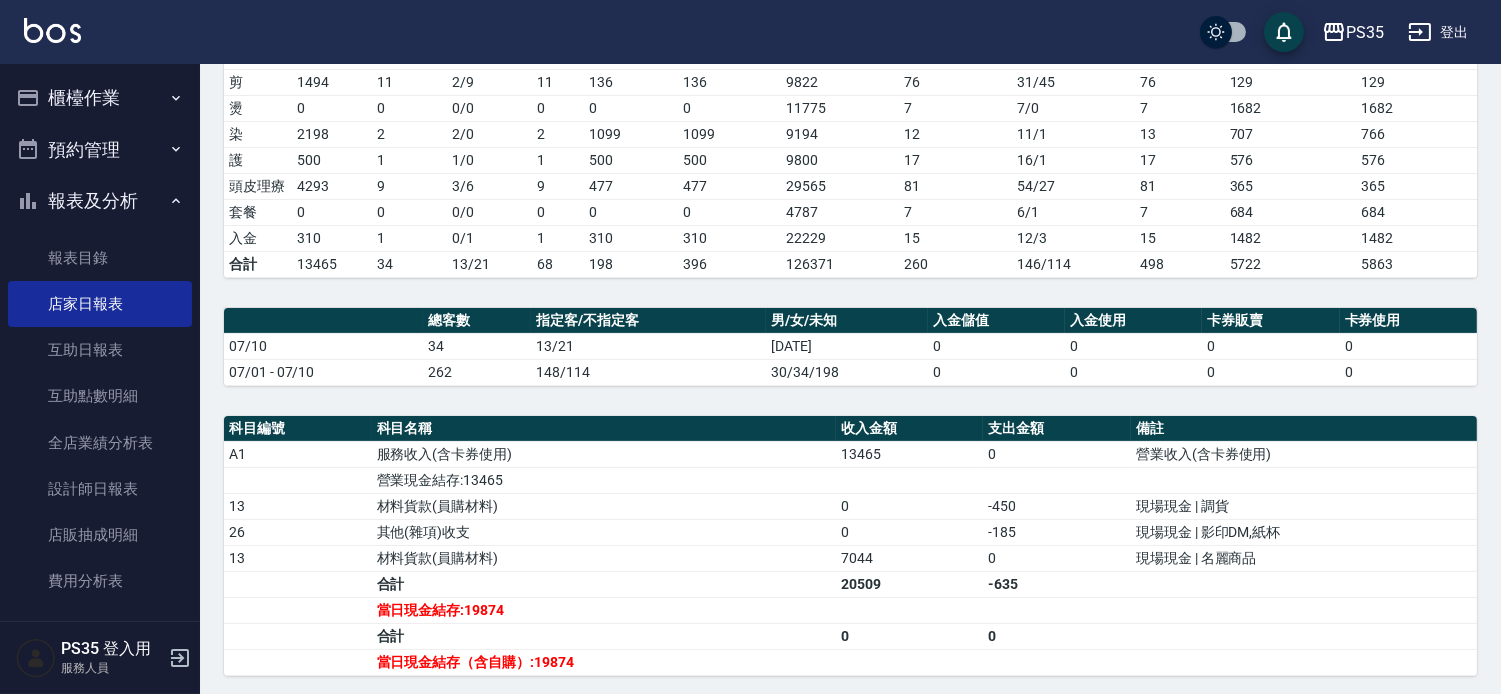 click on "櫃檯作業" at bounding box center [100, 98] 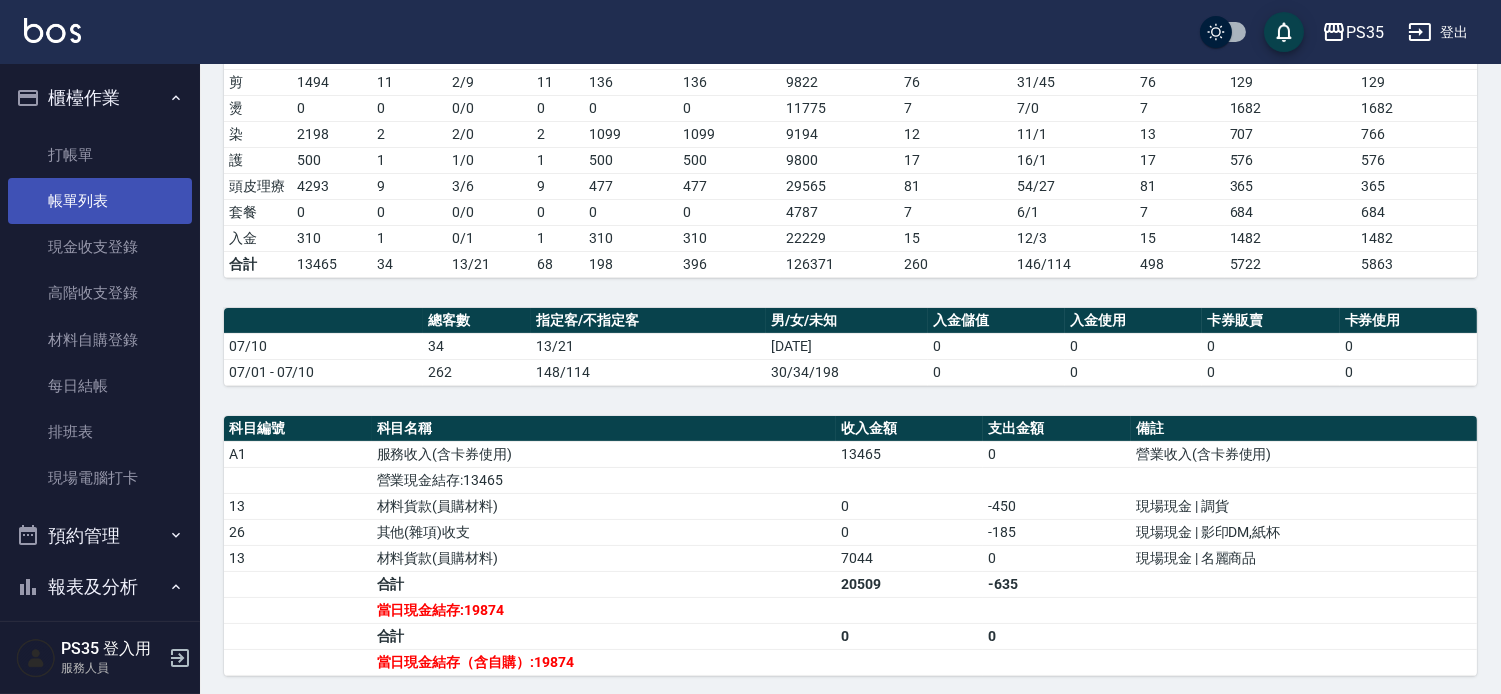click on "帳單列表" at bounding box center [100, 201] 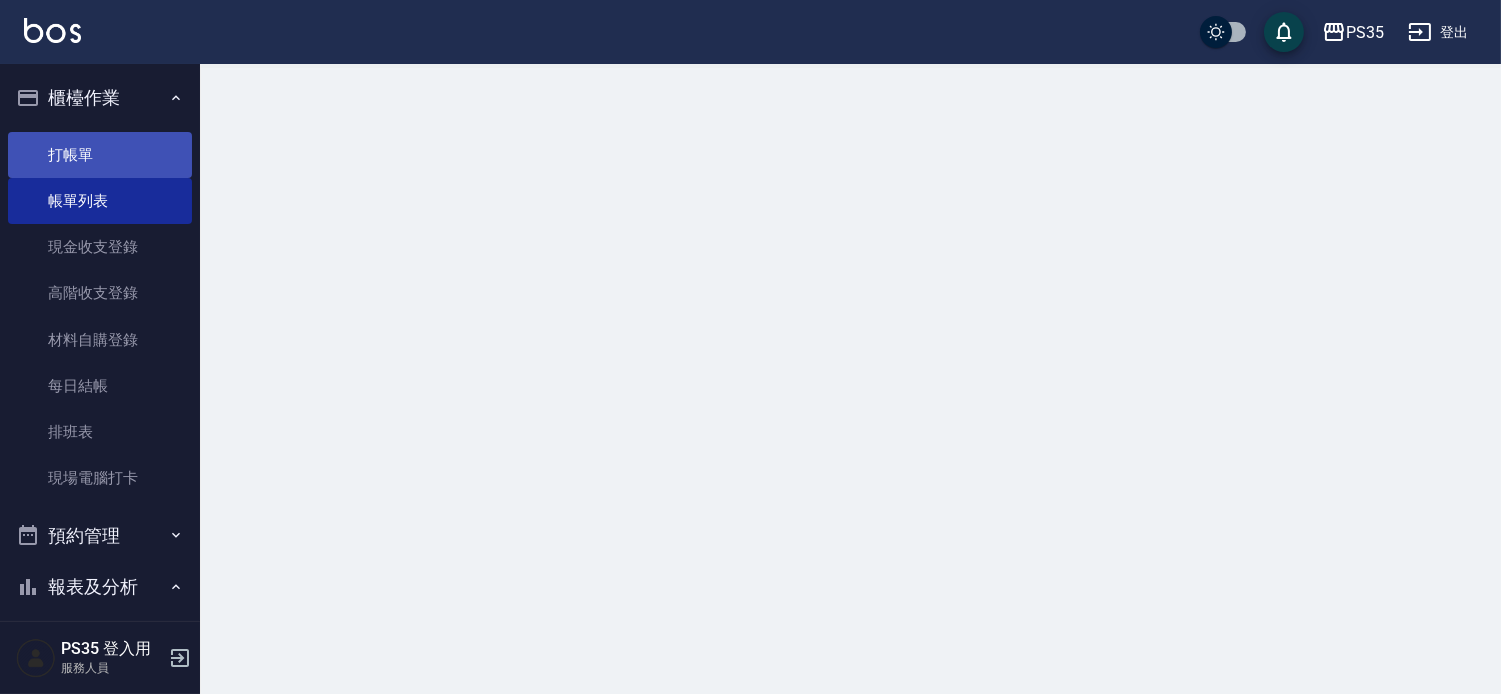 scroll, scrollTop: 0, scrollLeft: 0, axis: both 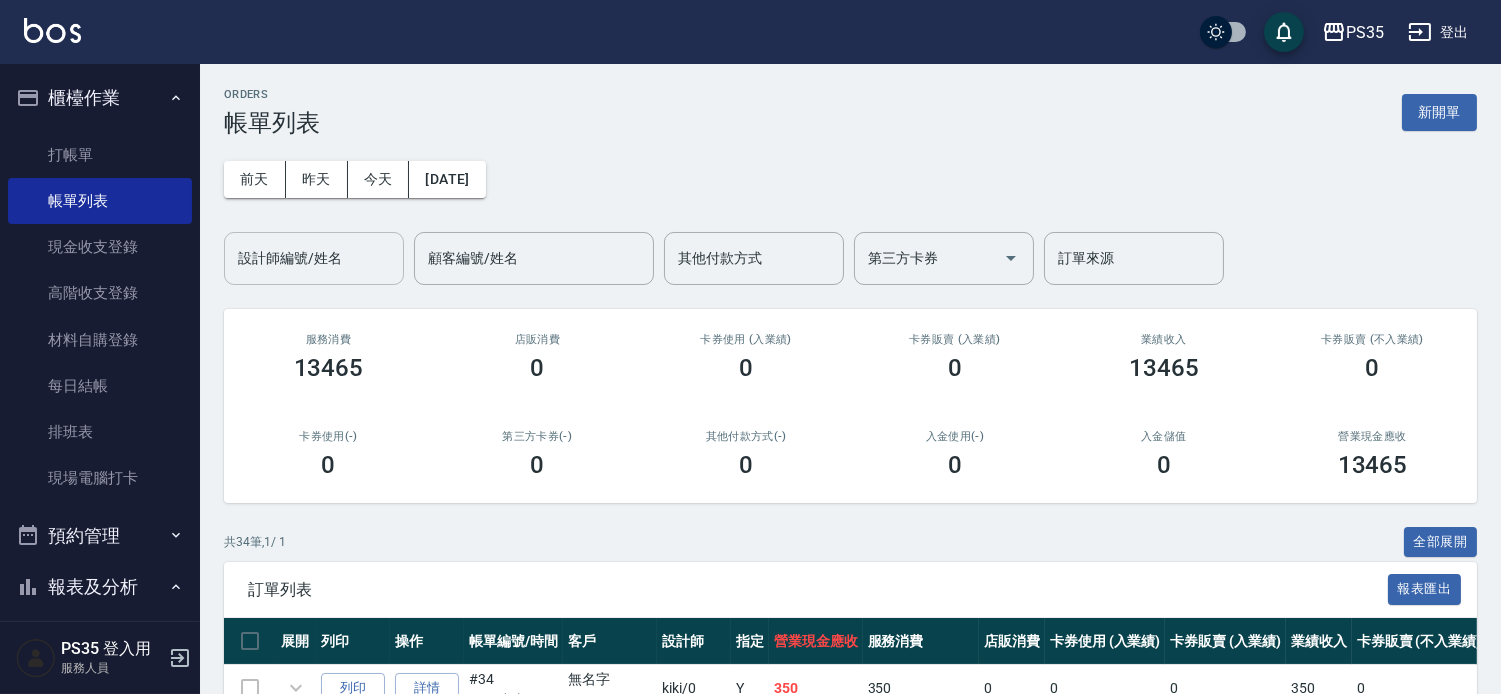 click on "設計師編號/姓名 設計師編號/姓名" at bounding box center (314, 258) 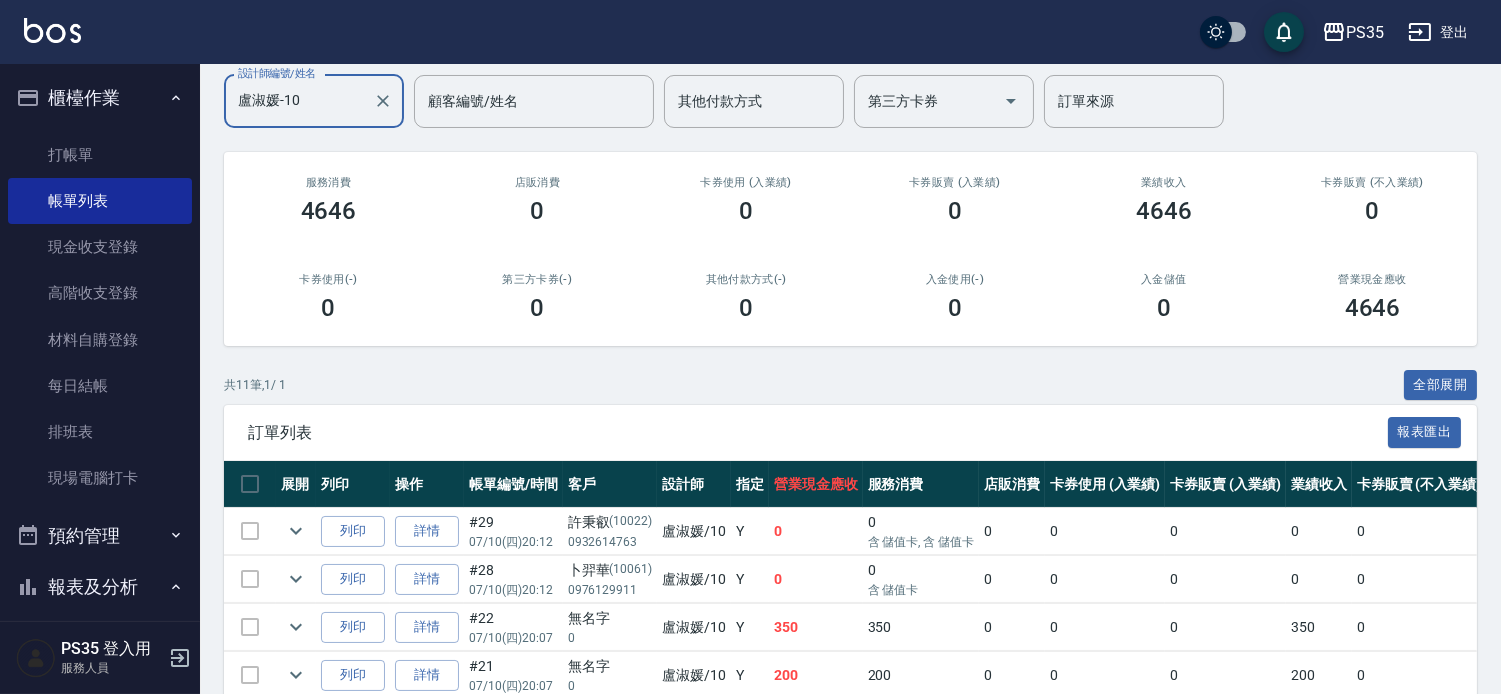 scroll, scrollTop: 20, scrollLeft: 0, axis: vertical 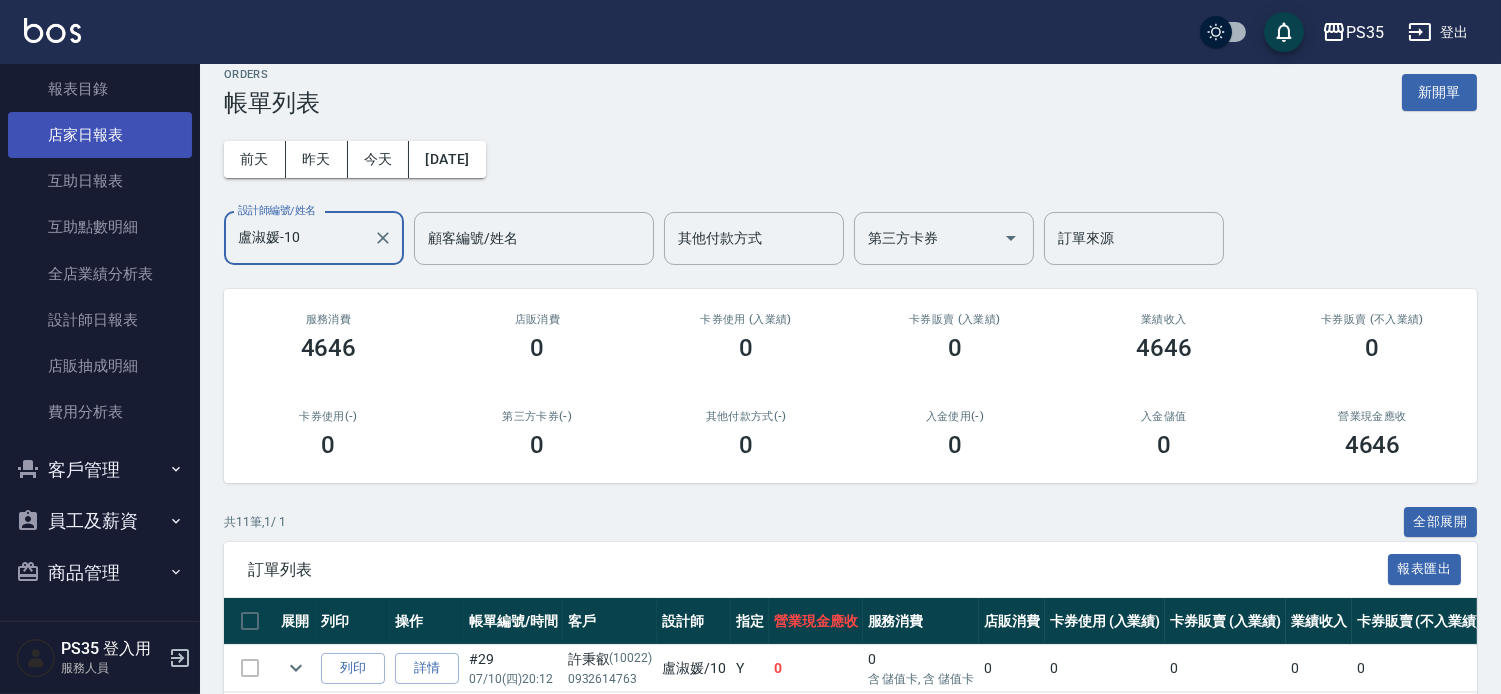 type on "盧淑媛-10" 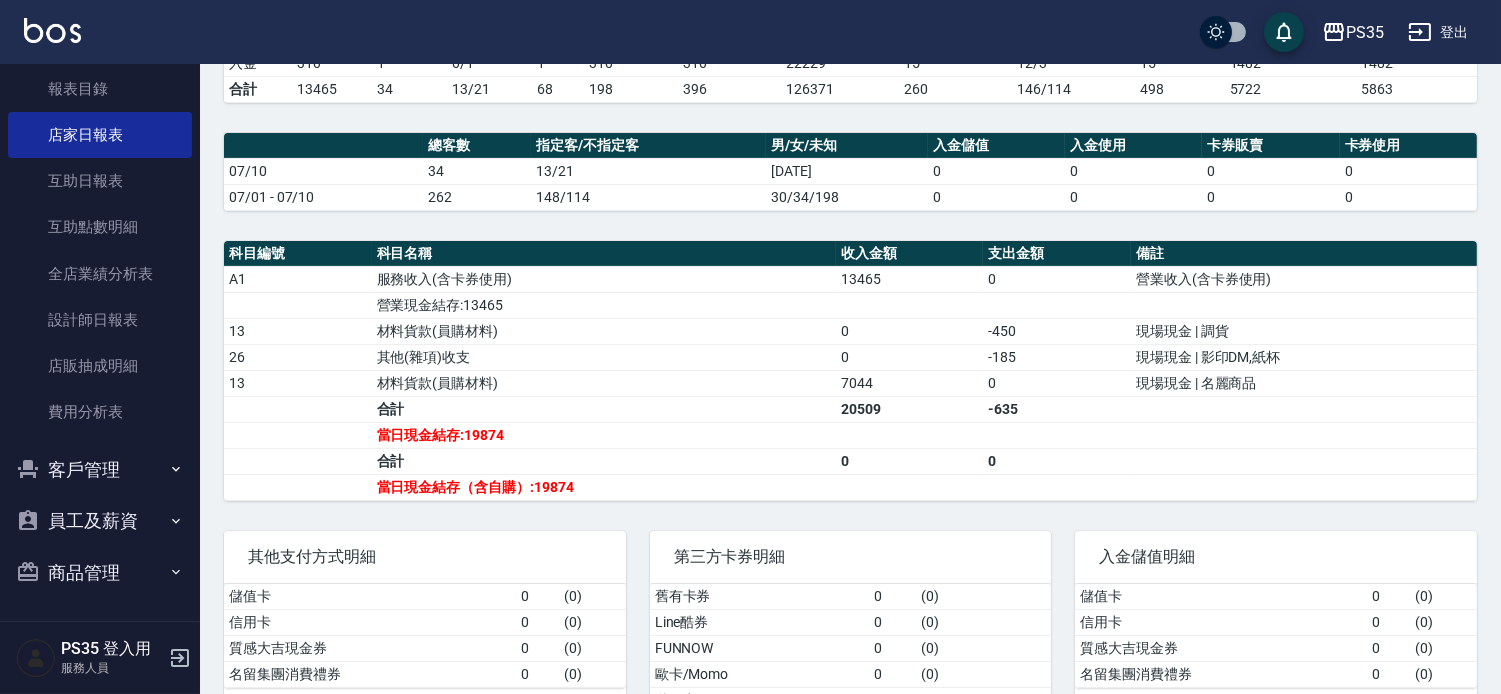 scroll, scrollTop: 596, scrollLeft: 0, axis: vertical 